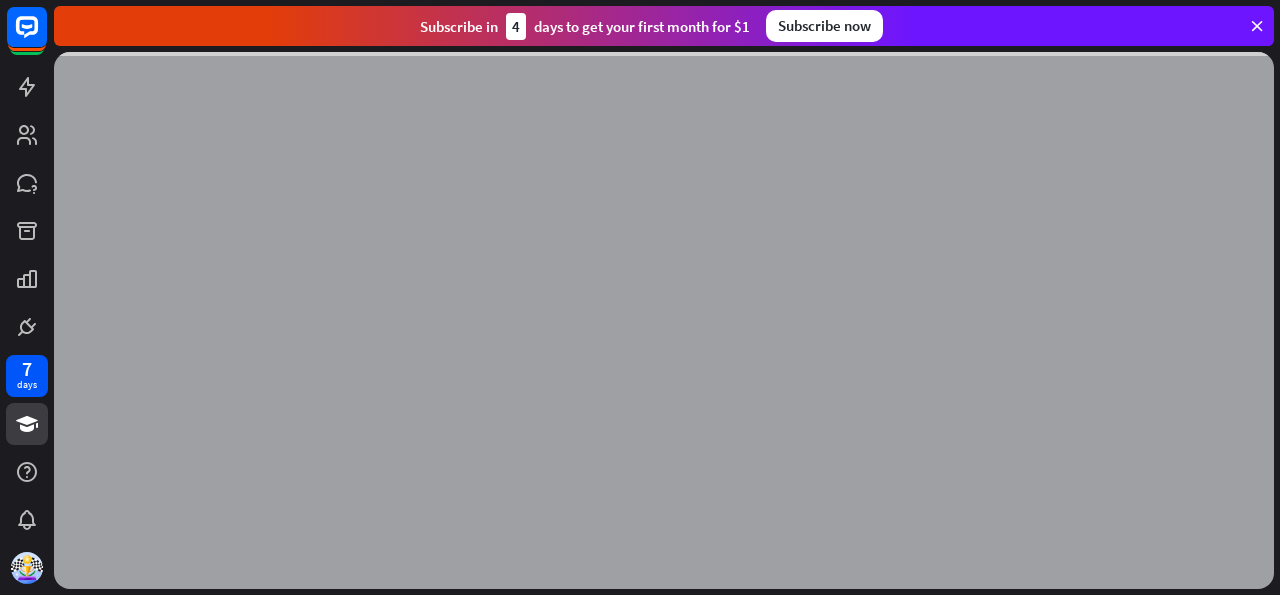scroll, scrollTop: 0, scrollLeft: 0, axis: both 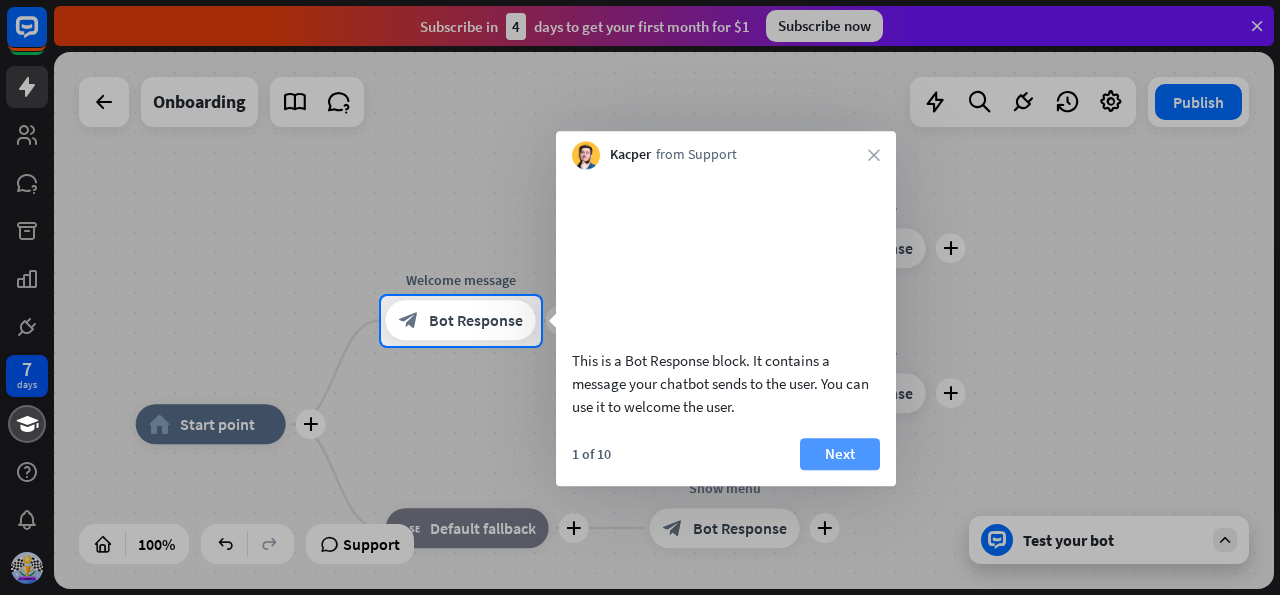 click on "Next" at bounding box center [840, 454] 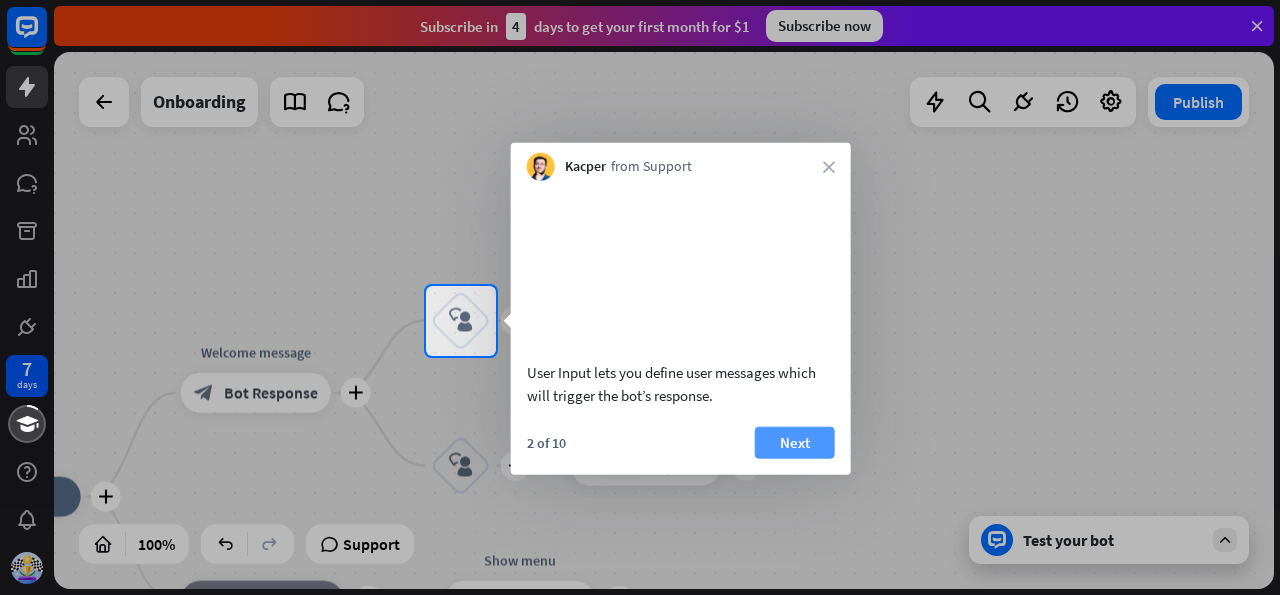 click on "Next" at bounding box center [795, 442] 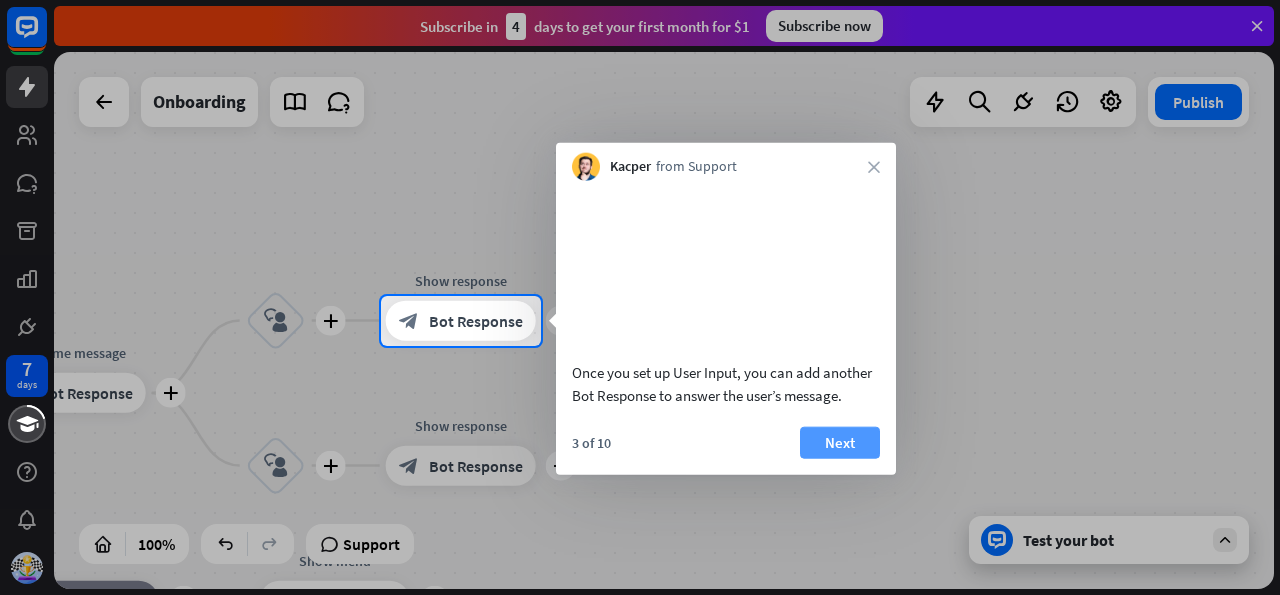 scroll, scrollTop: 0, scrollLeft: 0, axis: both 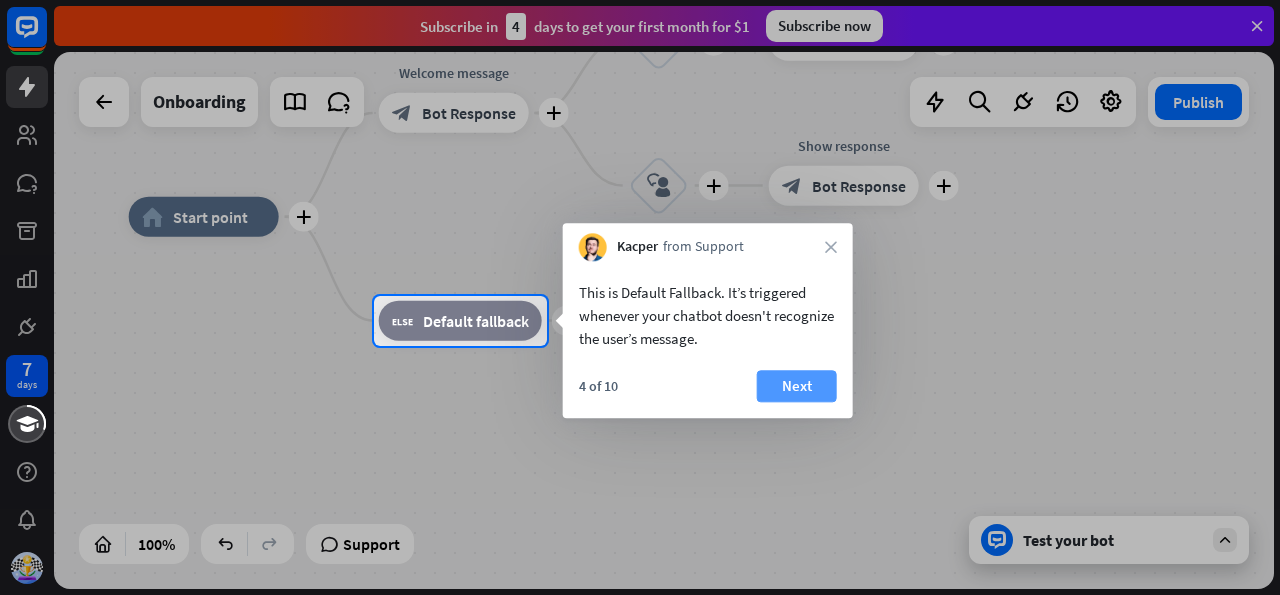 click on "Next" at bounding box center [797, 386] 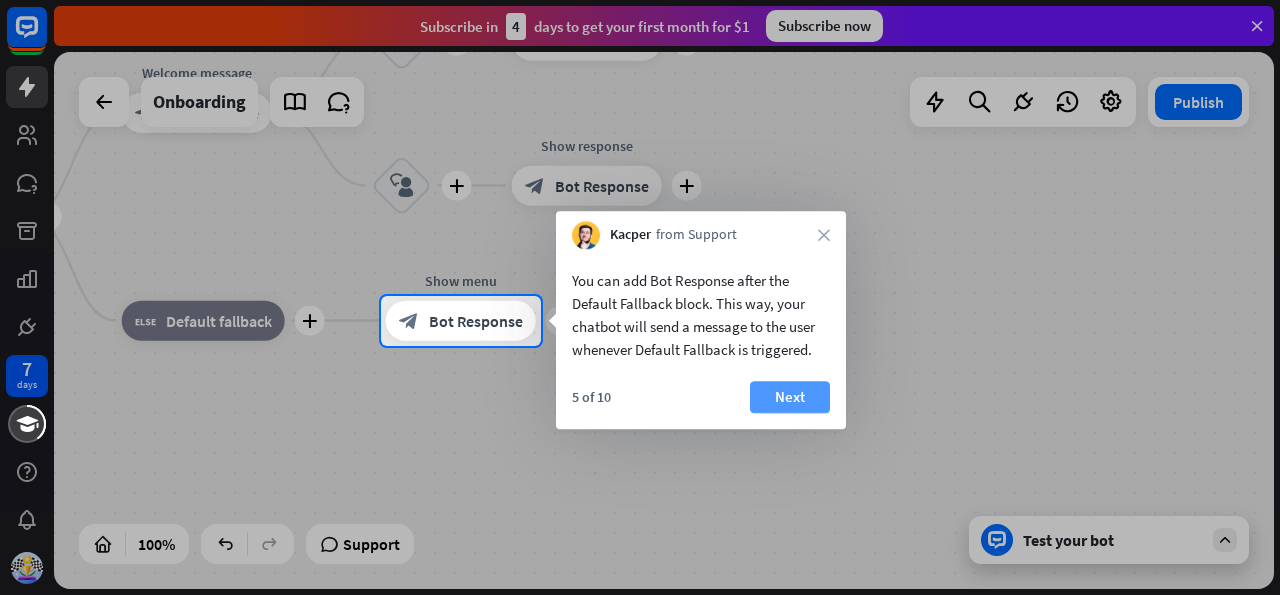 click on "Next" at bounding box center [790, 397] 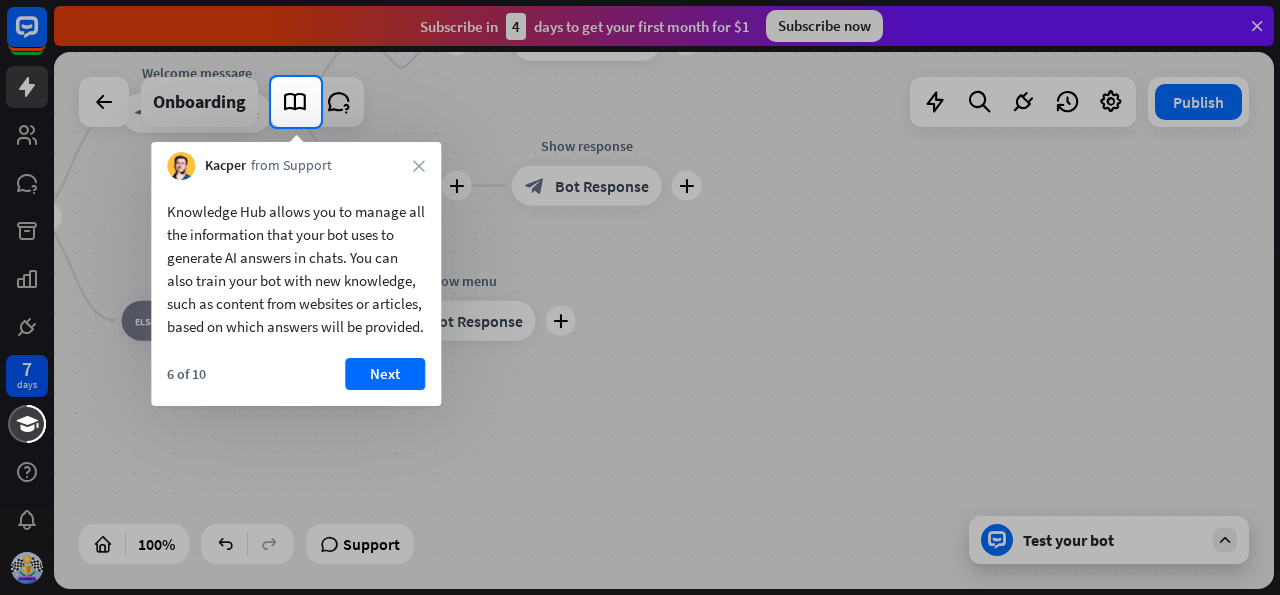 click on "Next" at bounding box center [385, 374] 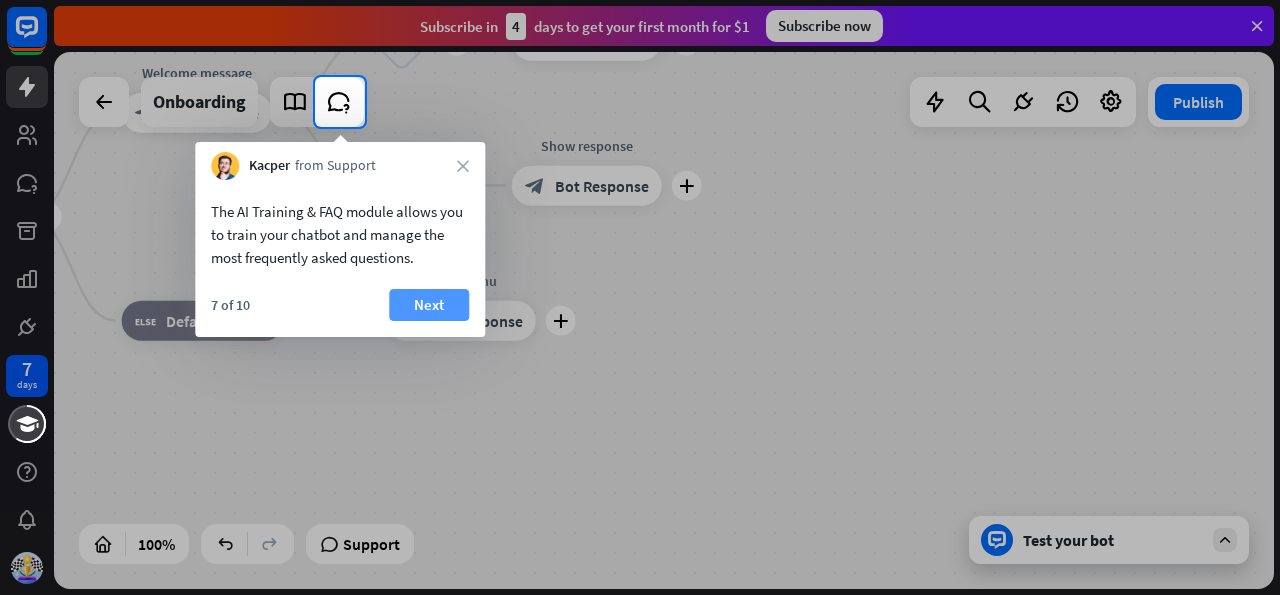 click on "Next" at bounding box center [429, 305] 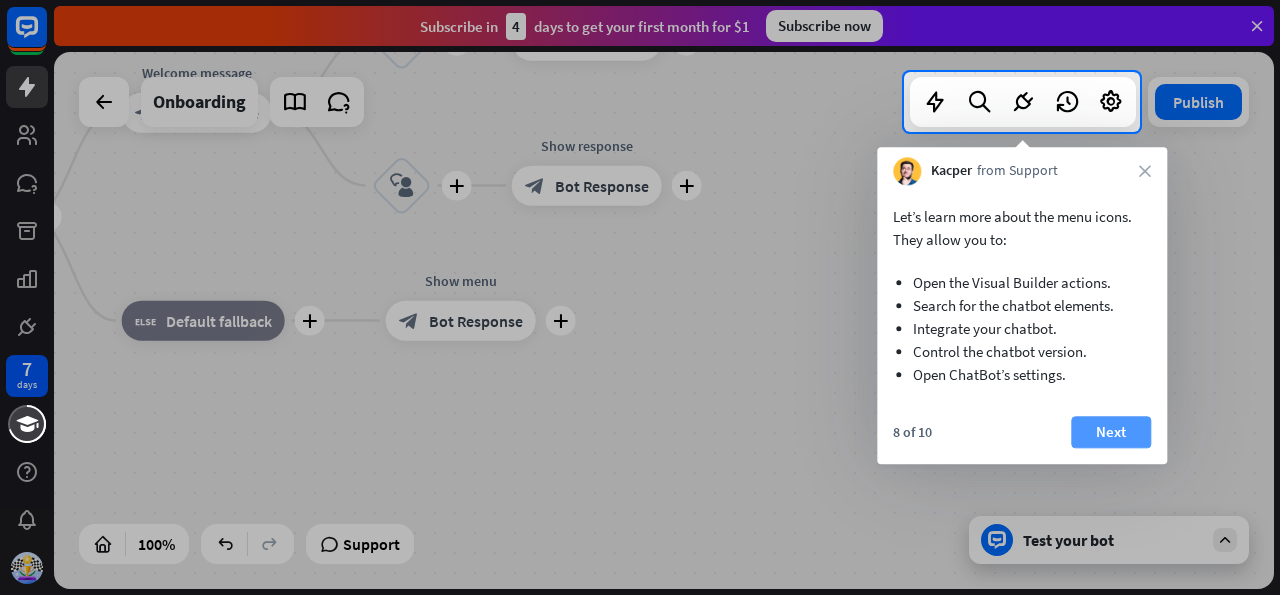 click on "Next" at bounding box center [1111, 432] 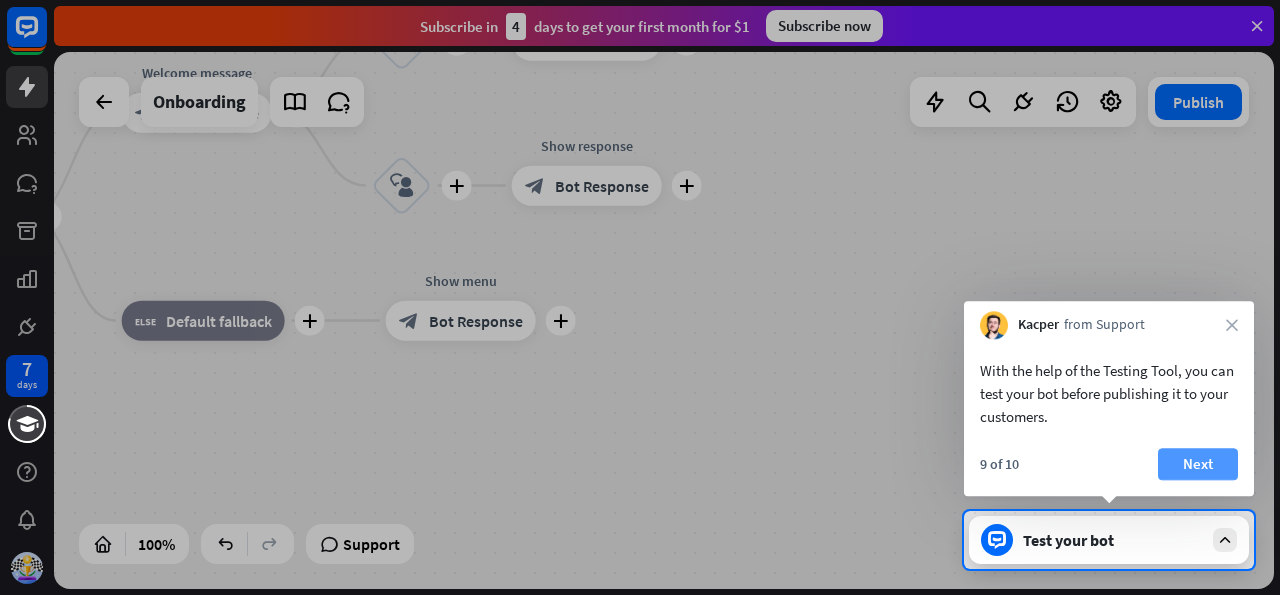 click on "Next" at bounding box center [1198, 464] 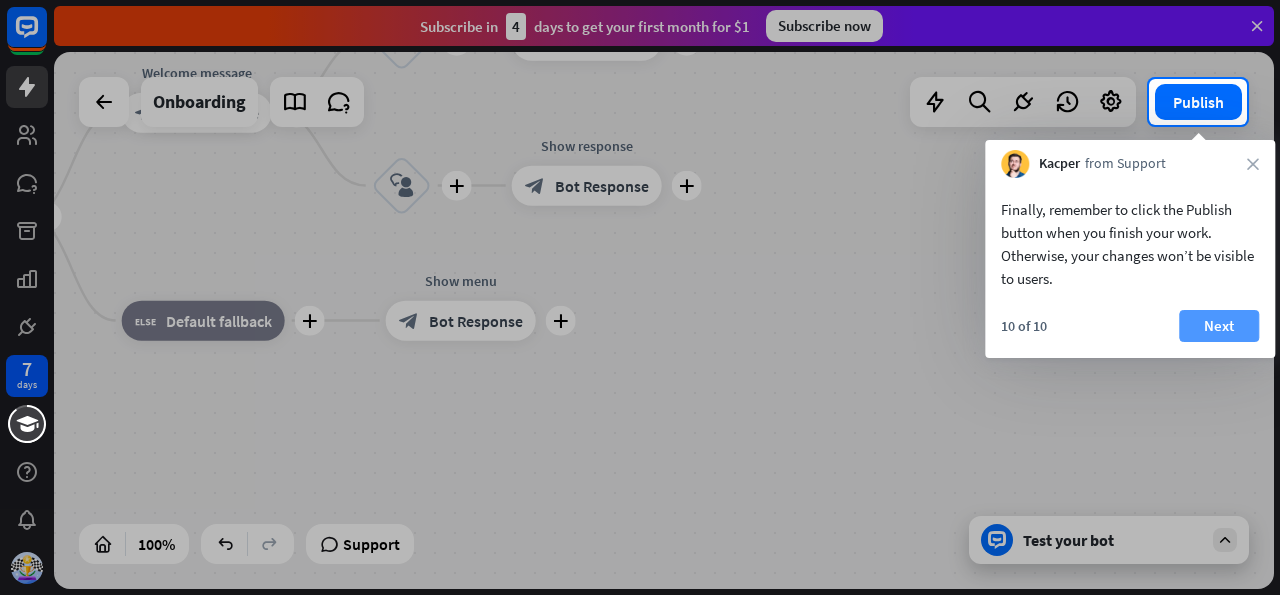 click on "Next" at bounding box center (1219, 326) 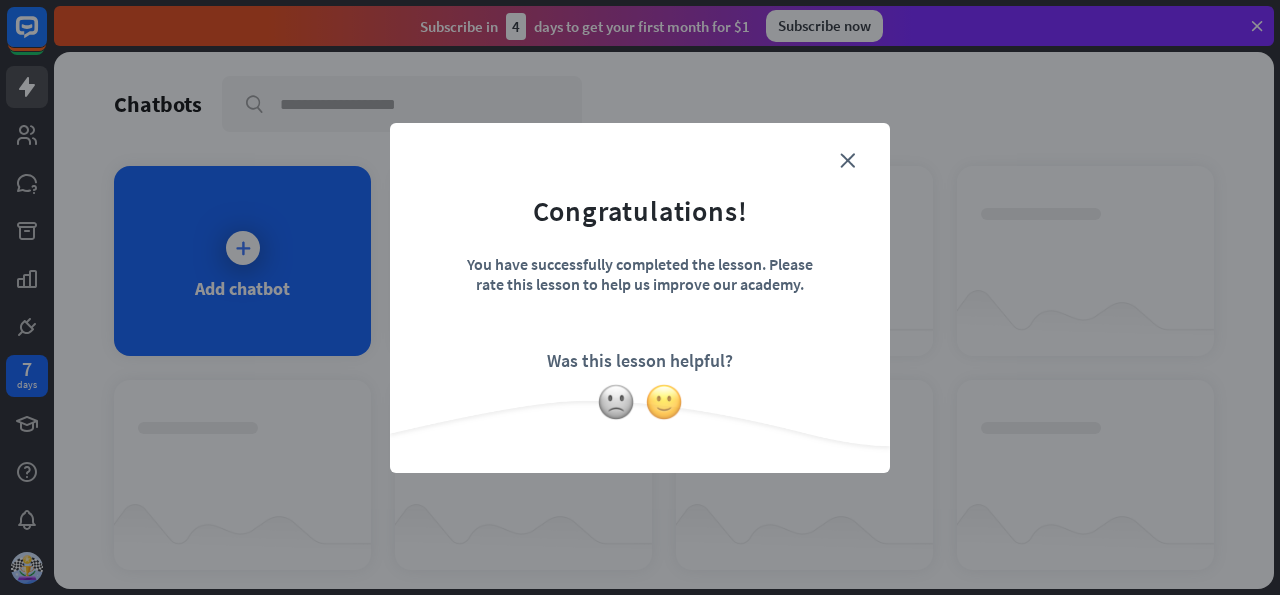 click at bounding box center (664, 402) 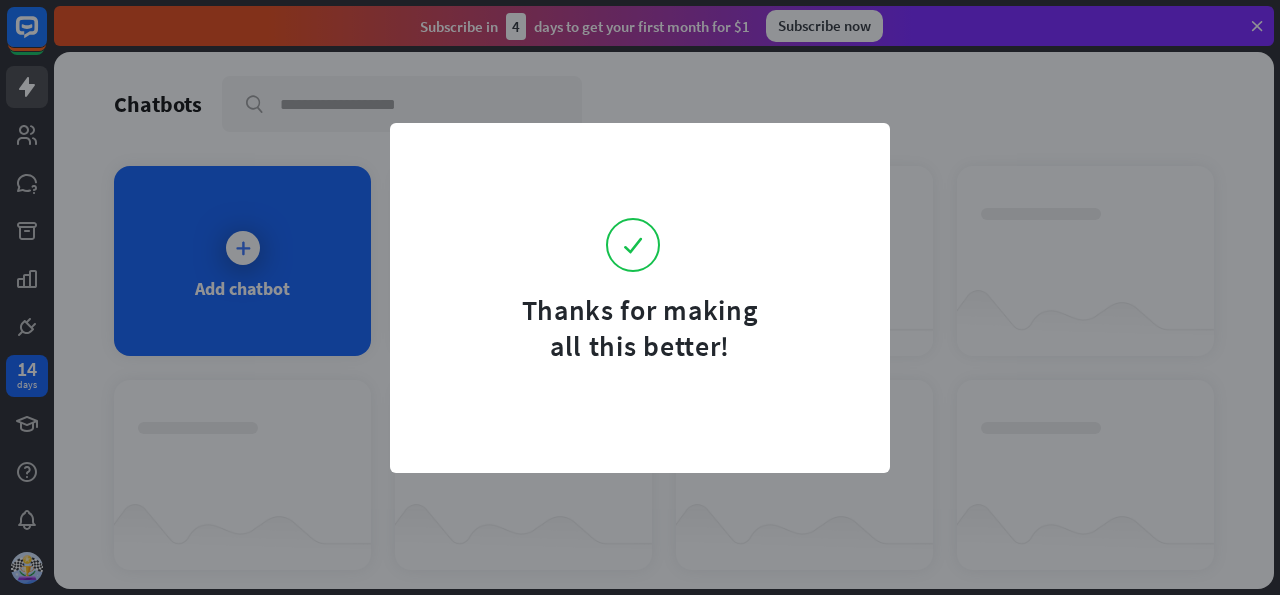 click on "Thanks for making all this better!" at bounding box center [640, 256] 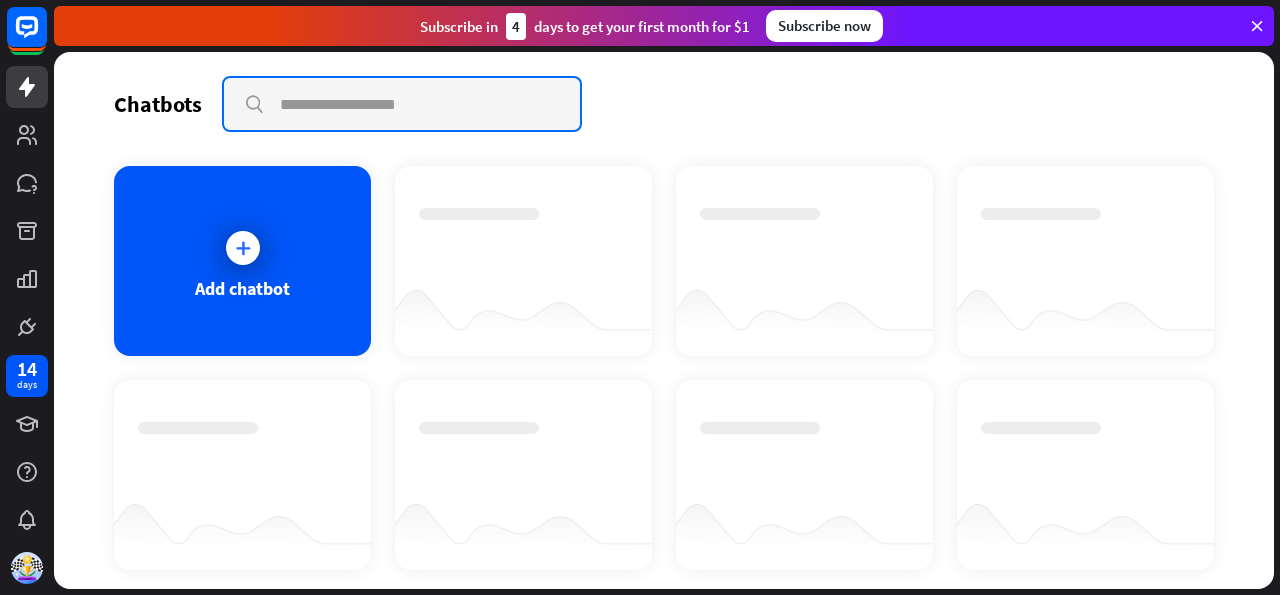 click at bounding box center (402, 104) 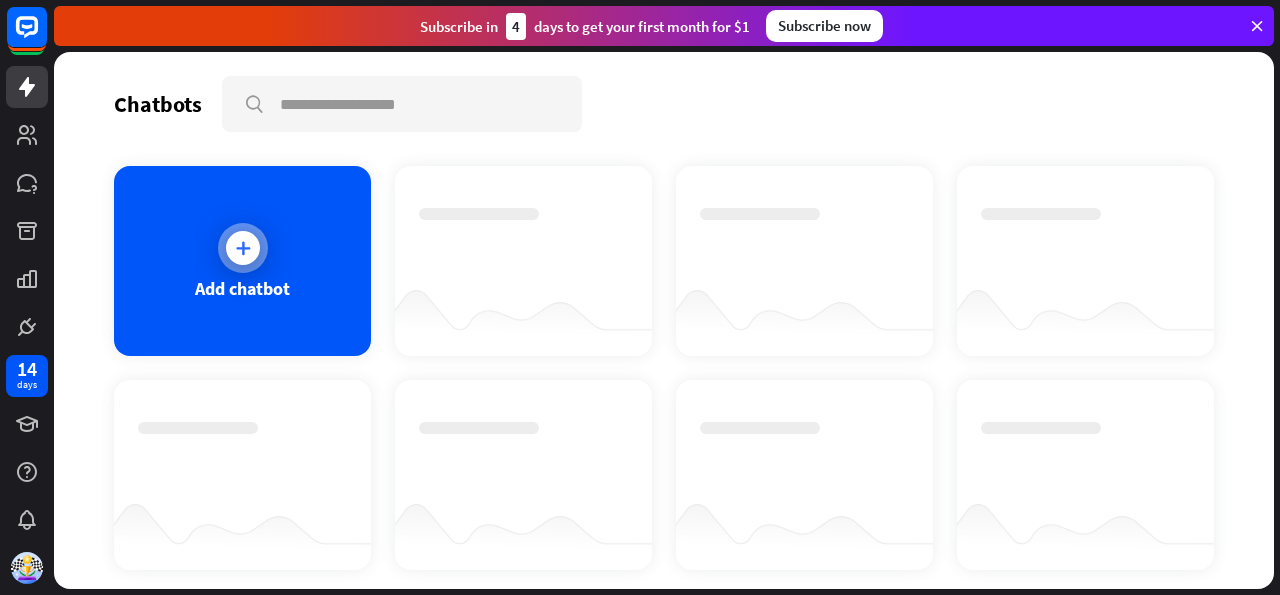click at bounding box center [243, 248] 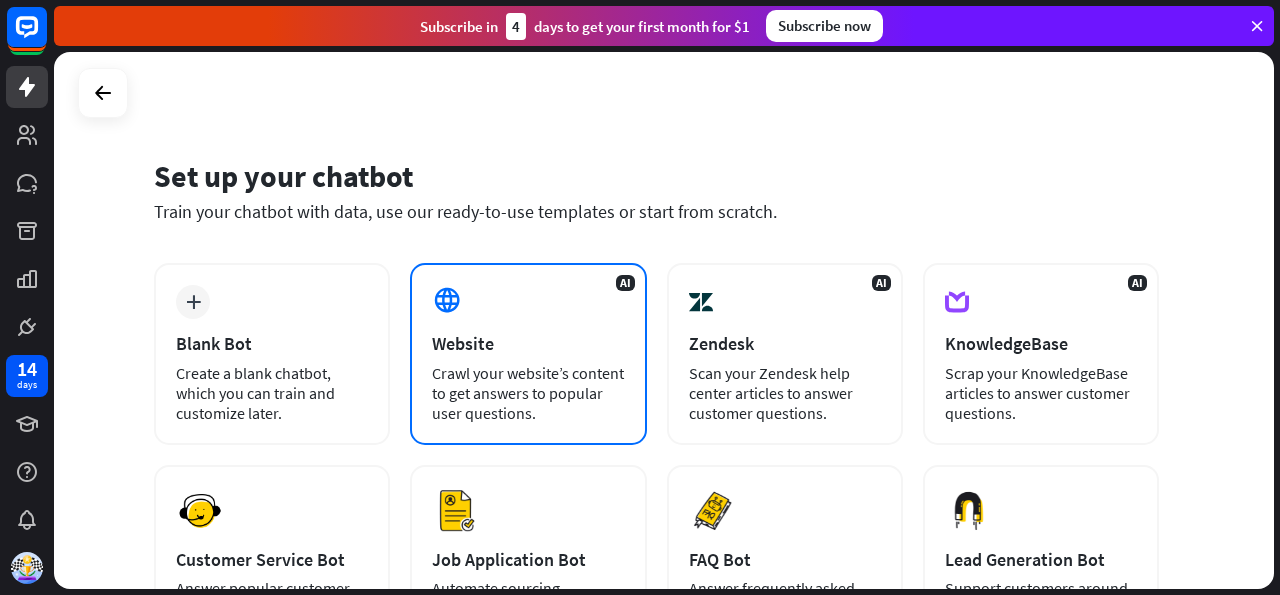 click on "Crawl your website’s content to get answers to
popular user questions." at bounding box center [528, 393] 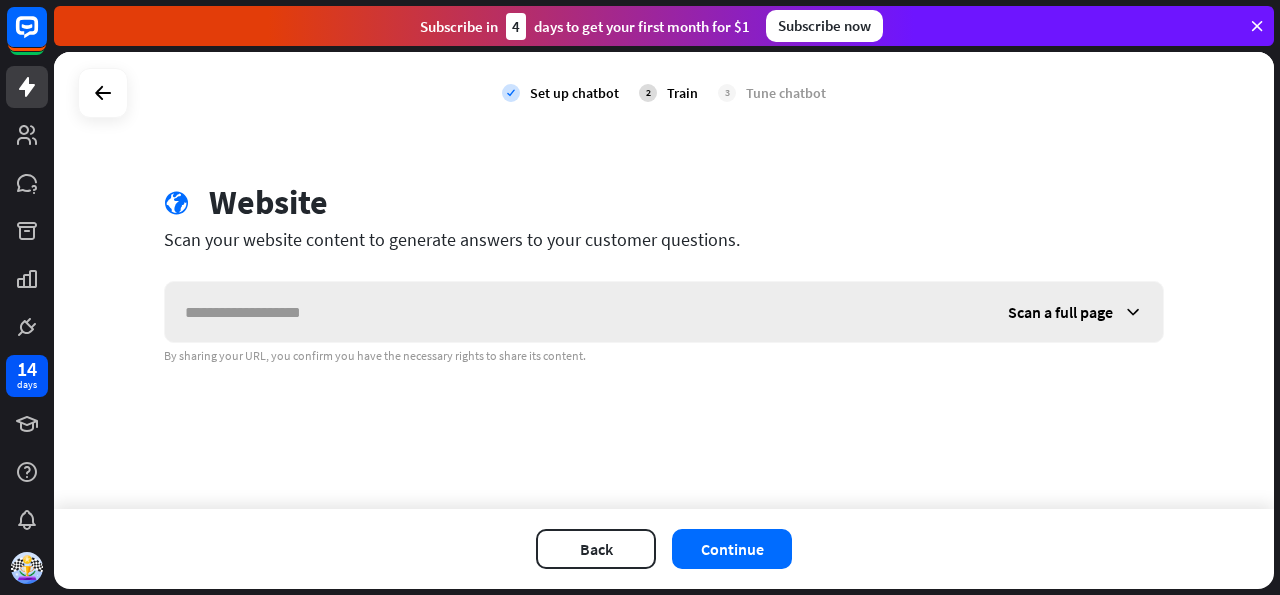 click at bounding box center [576, 312] 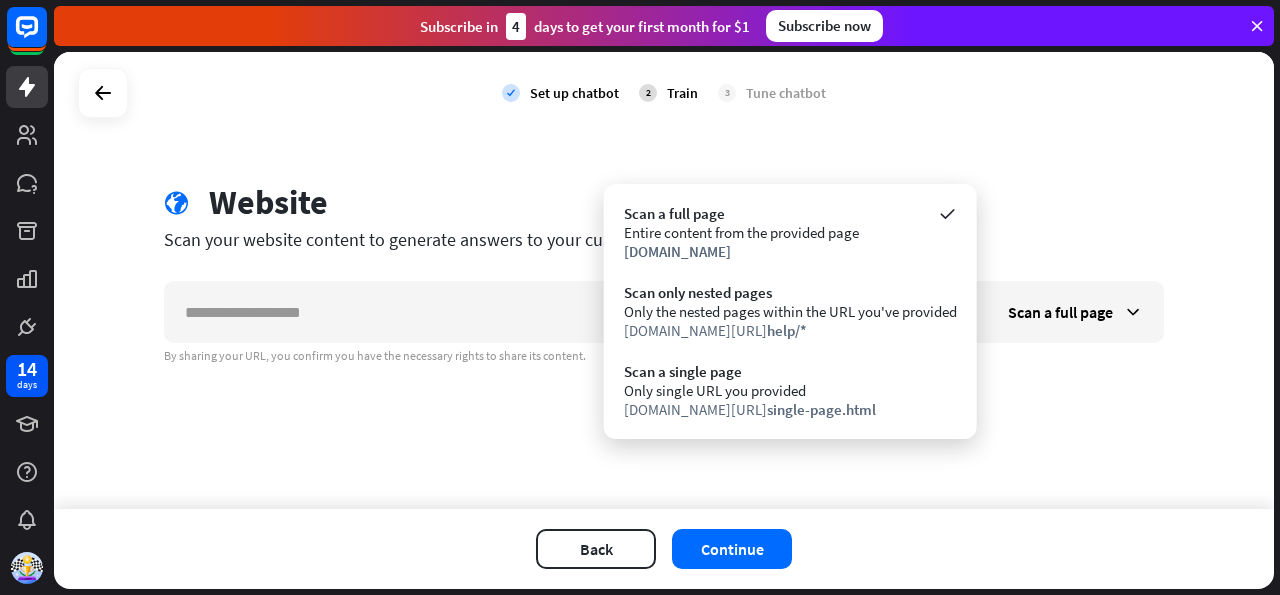 click on "globe
Website
Scan your website content to generate answers to your customer
questions.
Scan a full page
By sharing your URL, you confirm you have the necessary rights to
share its content." at bounding box center [664, 273] 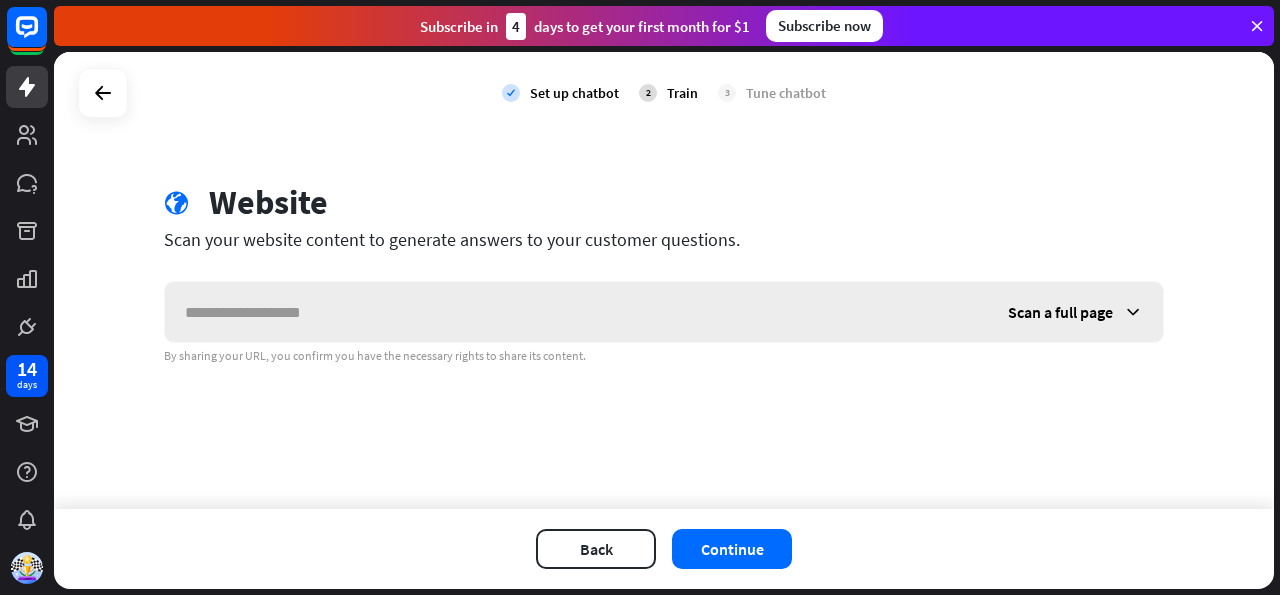 click on "Scan a full page" at bounding box center [1060, 312] 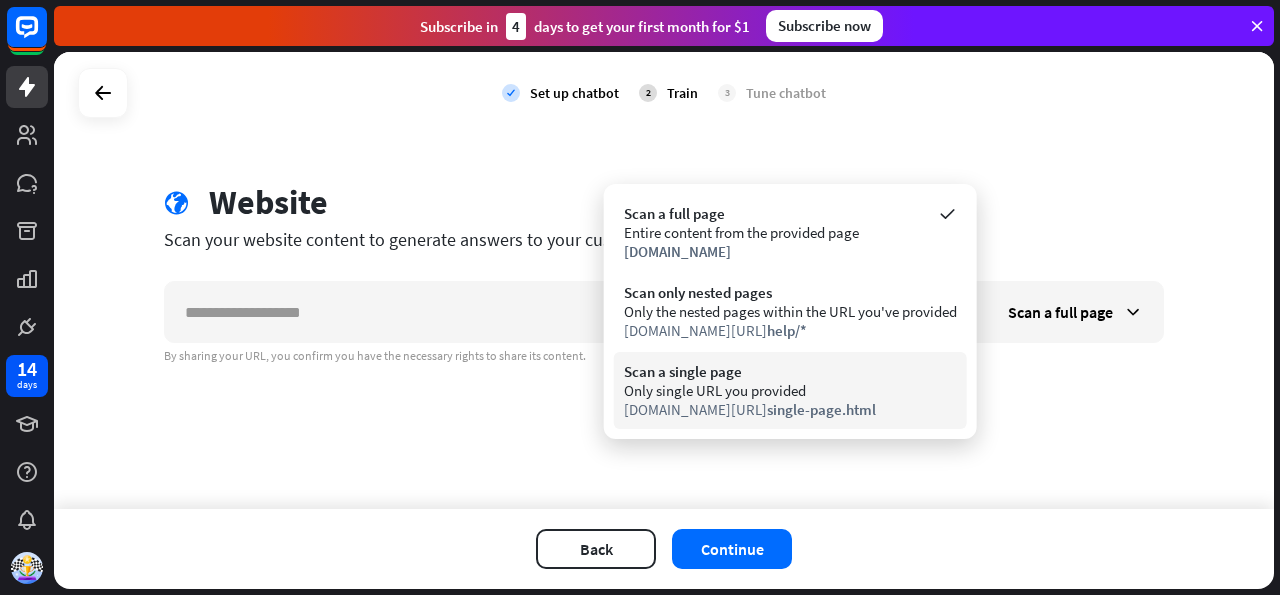 click on "Only single URL you provided" at bounding box center [790, 390] 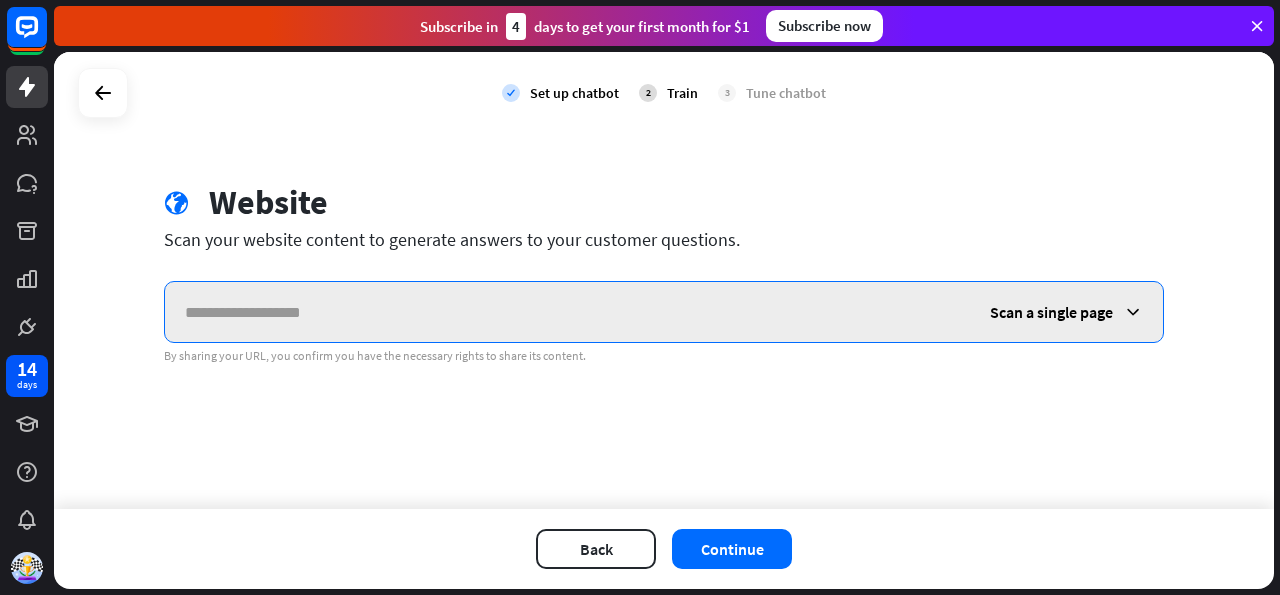 click at bounding box center [567, 312] 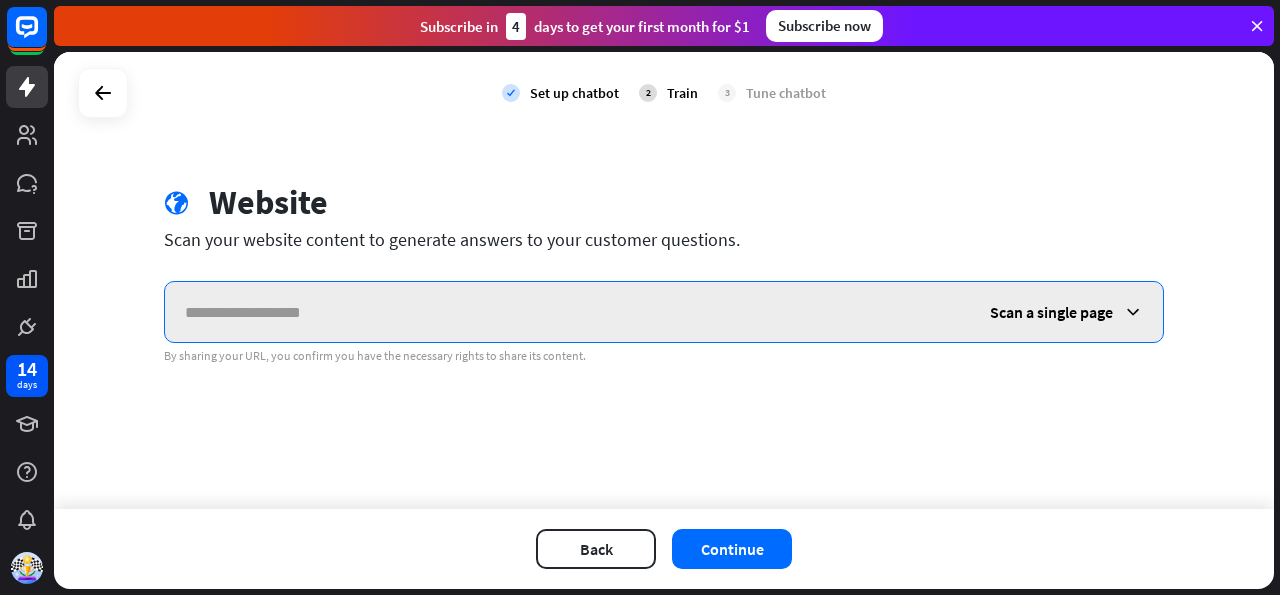 click at bounding box center [567, 312] 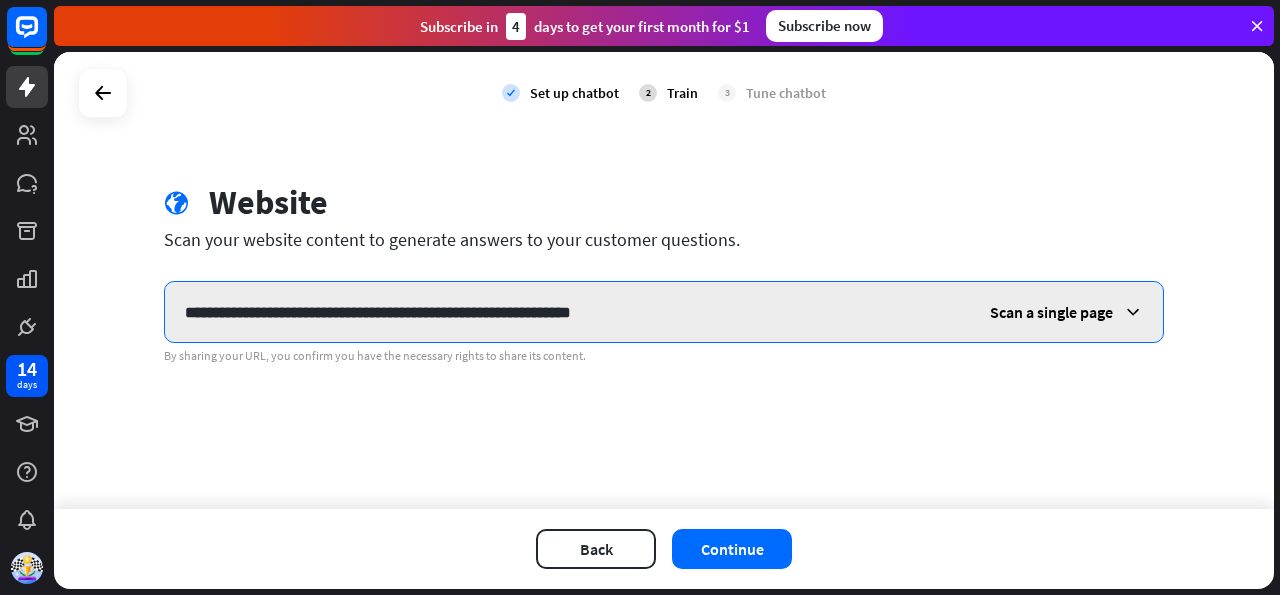 click on "**********" at bounding box center [567, 312] 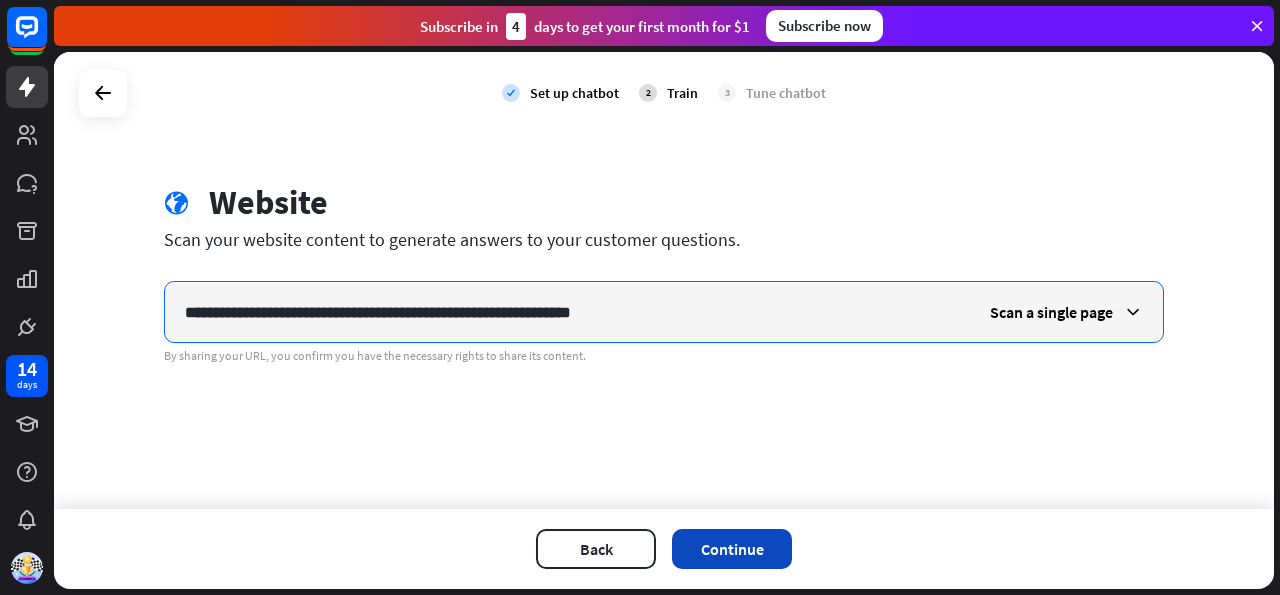 type on "**********" 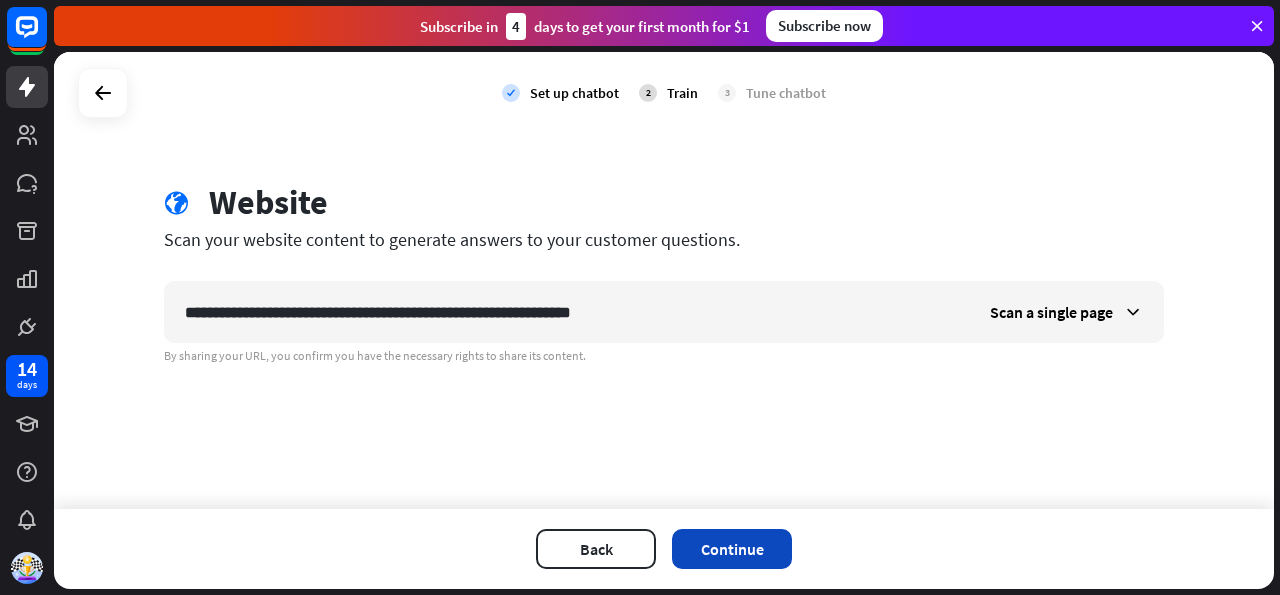 click on "Continue" at bounding box center [732, 549] 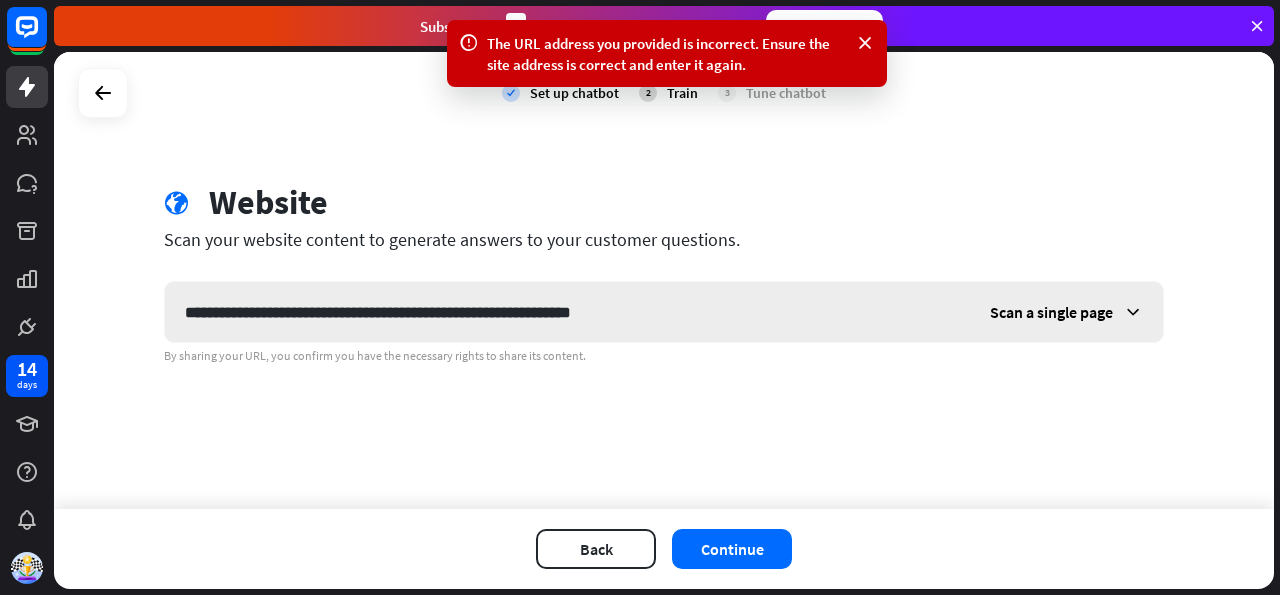 click on "Scan a single page" at bounding box center [1051, 312] 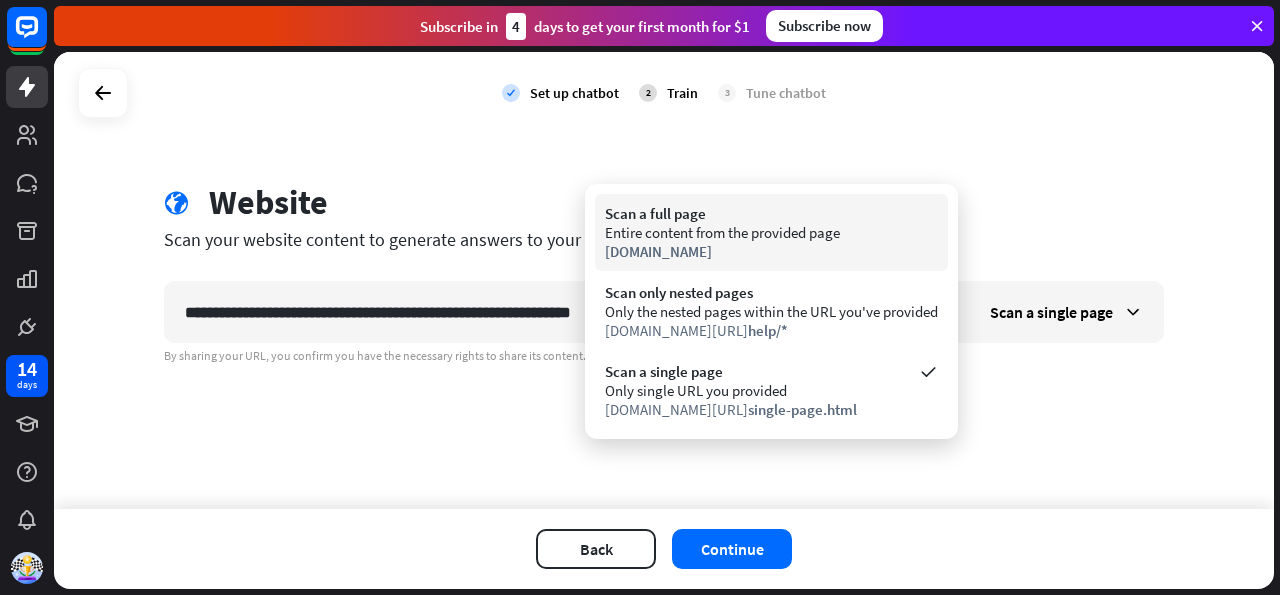 click on "Entire content from the provided page" at bounding box center [771, 232] 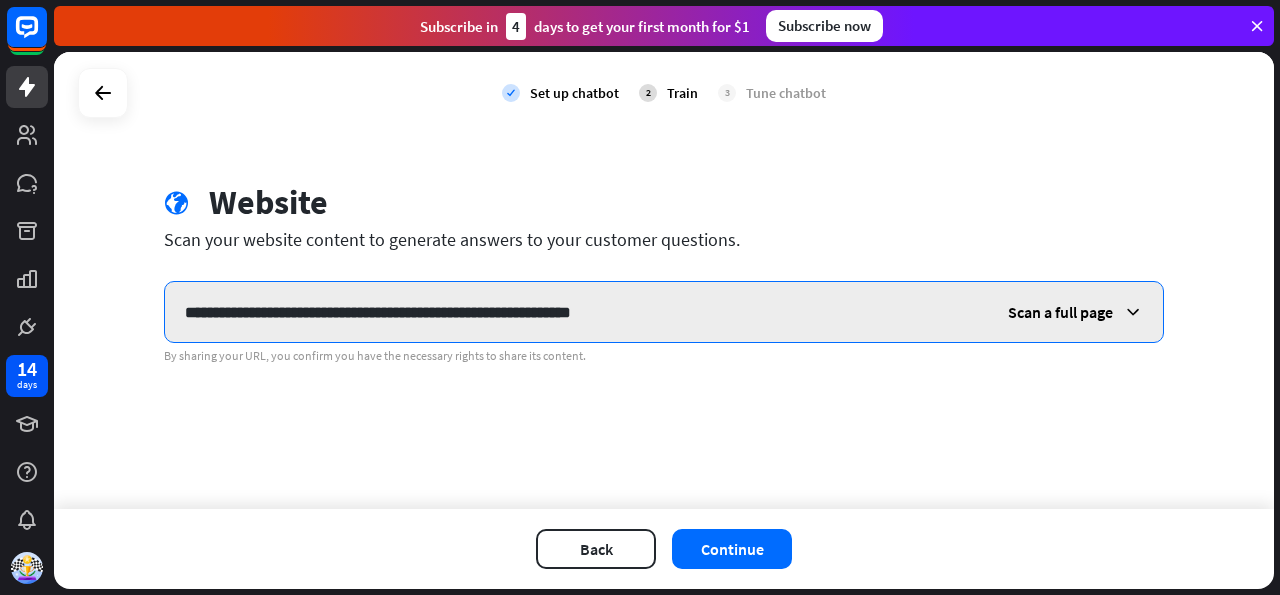 click on "**********" at bounding box center [576, 312] 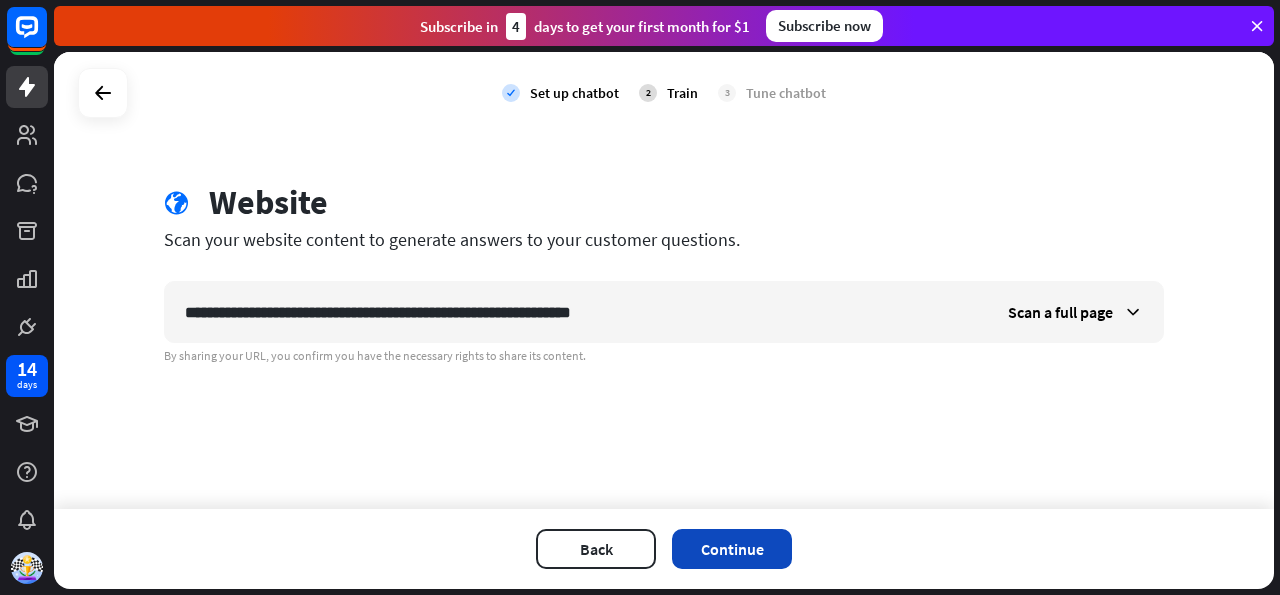 click on "Continue" at bounding box center [732, 549] 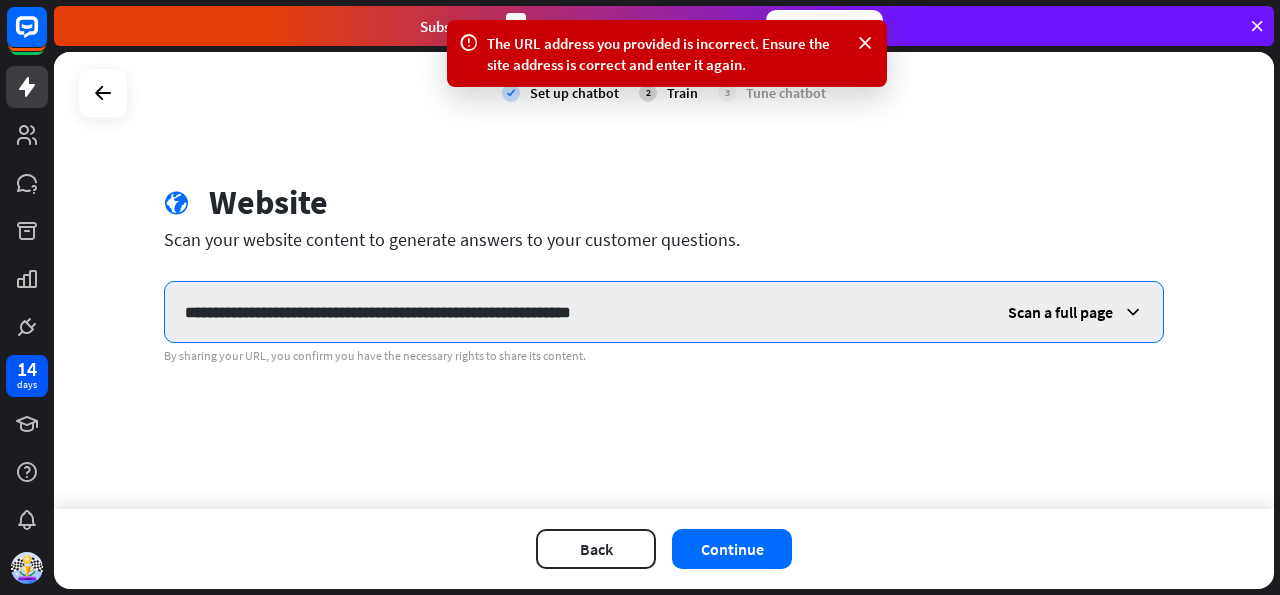 click on "**********" at bounding box center [576, 312] 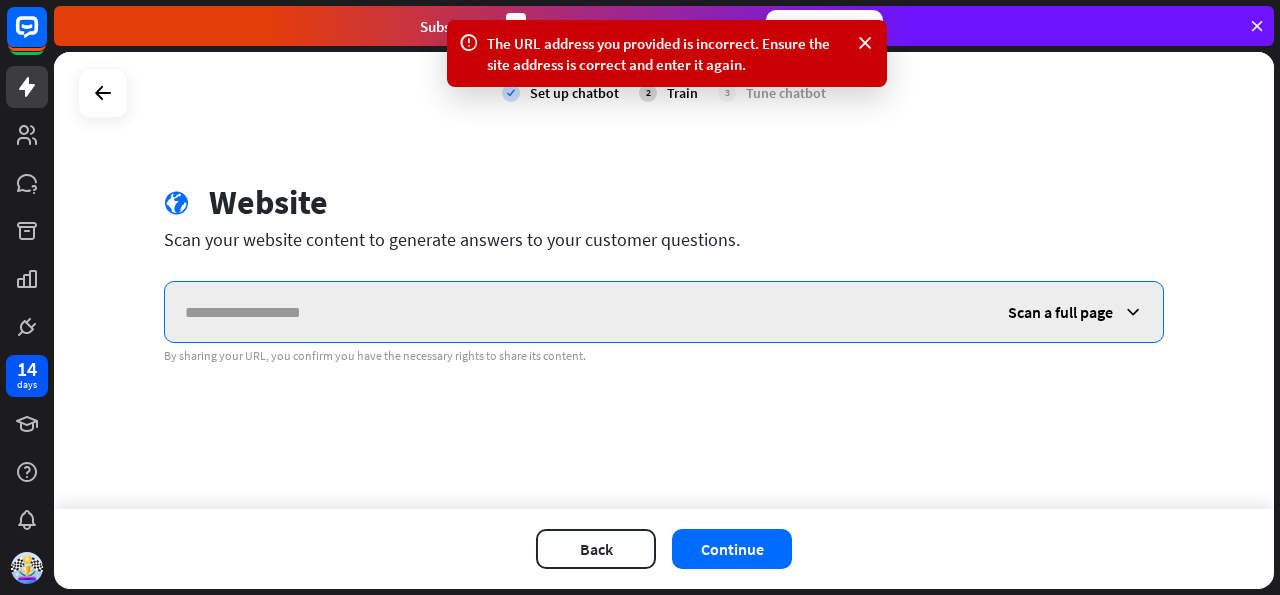 click at bounding box center (576, 312) 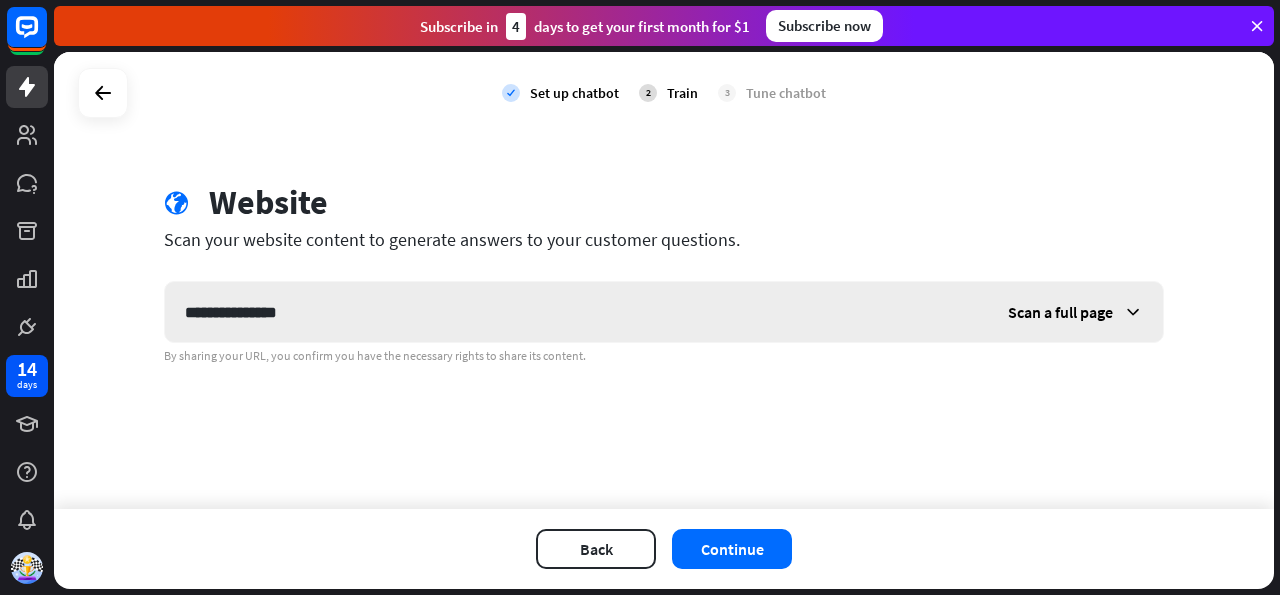 click on "Scan a full page" at bounding box center (1060, 312) 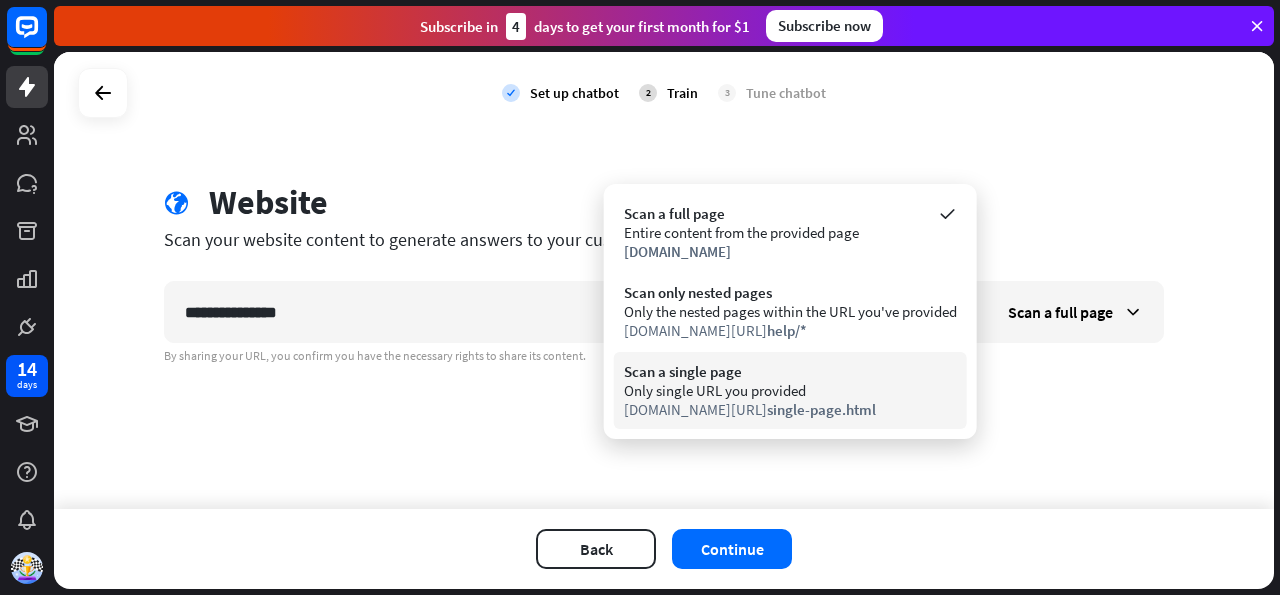click on "Only single URL you provided" at bounding box center (790, 390) 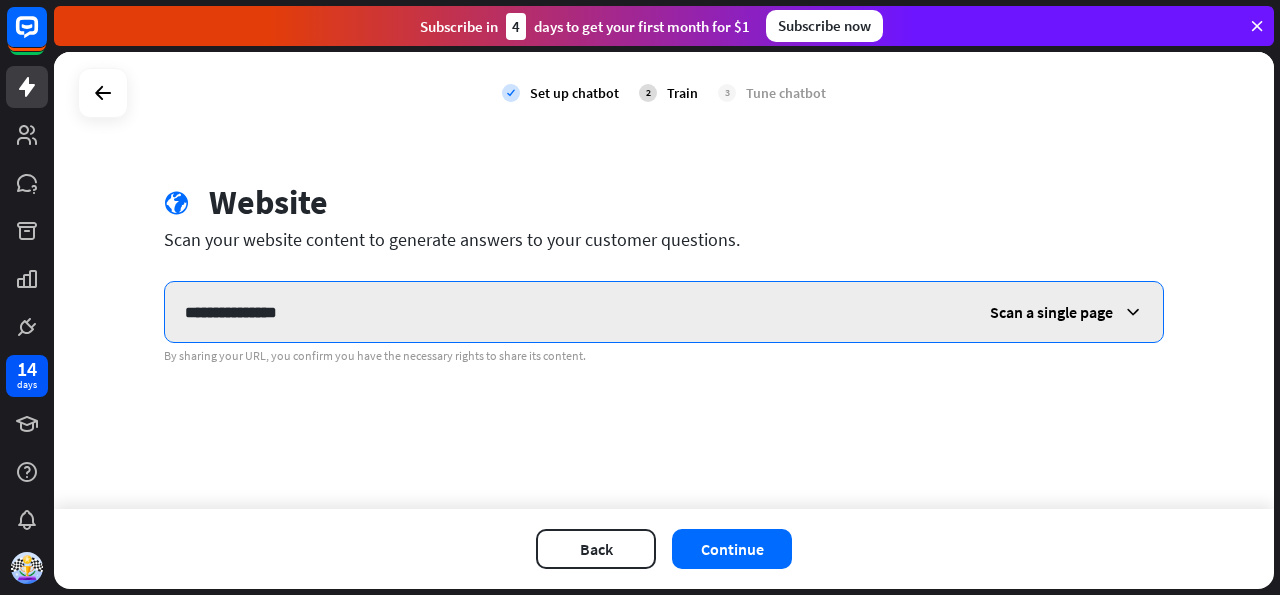 click on "**********" at bounding box center [567, 312] 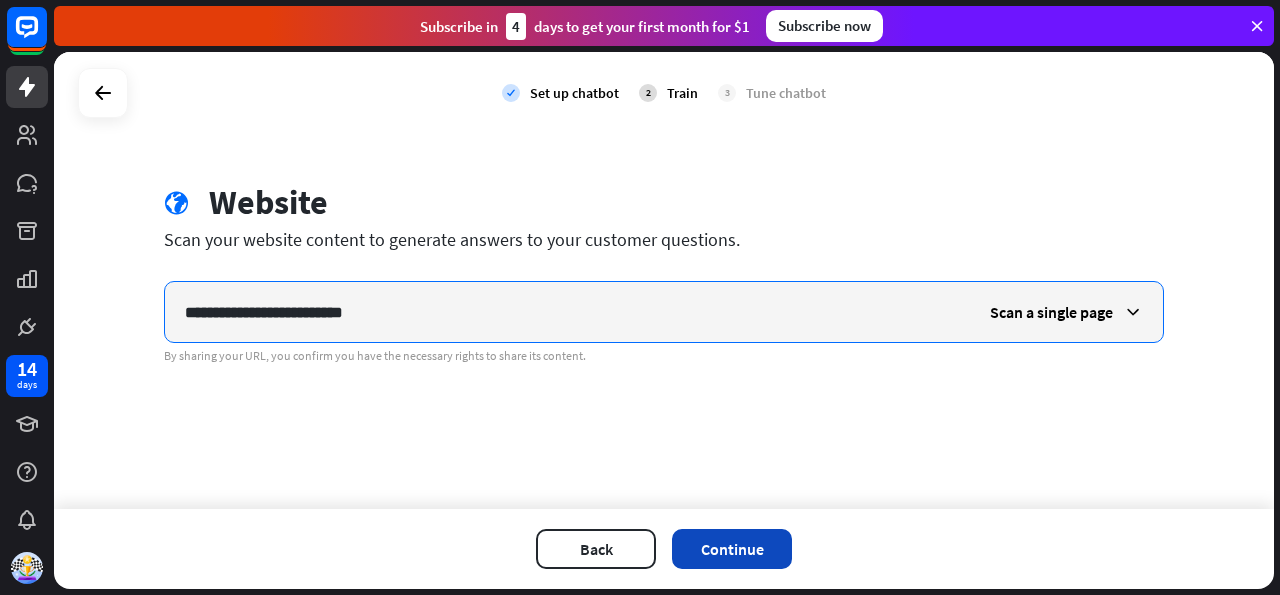 type on "**********" 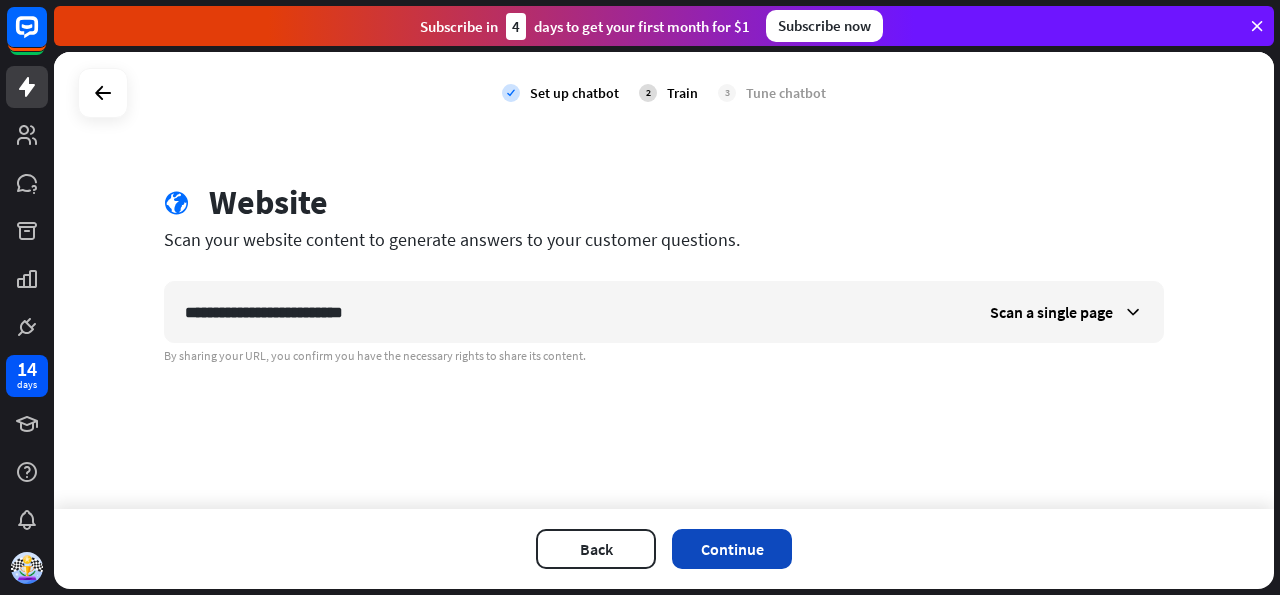 click on "Continue" at bounding box center (732, 549) 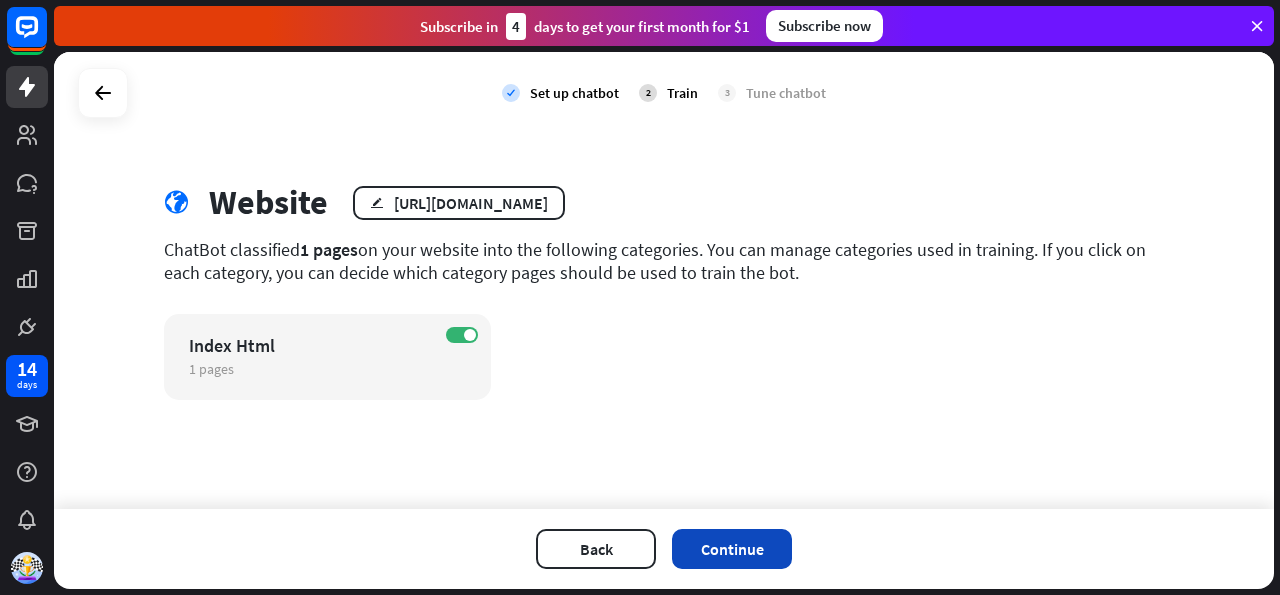 click on "Continue" at bounding box center (732, 549) 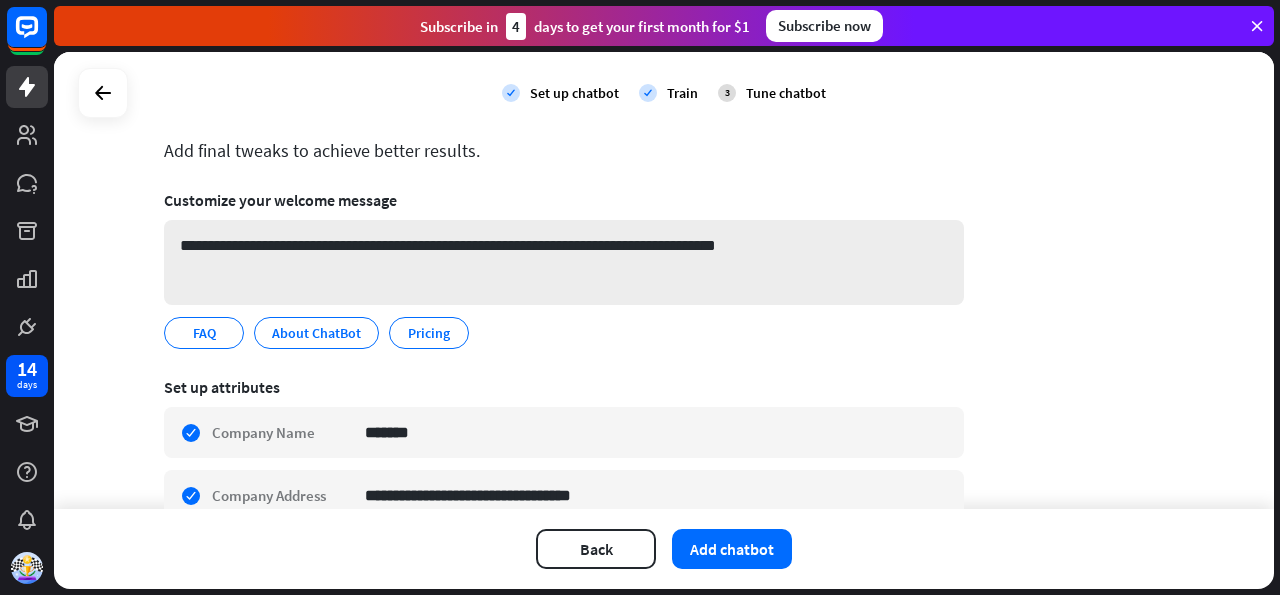 scroll, scrollTop: 0, scrollLeft: 0, axis: both 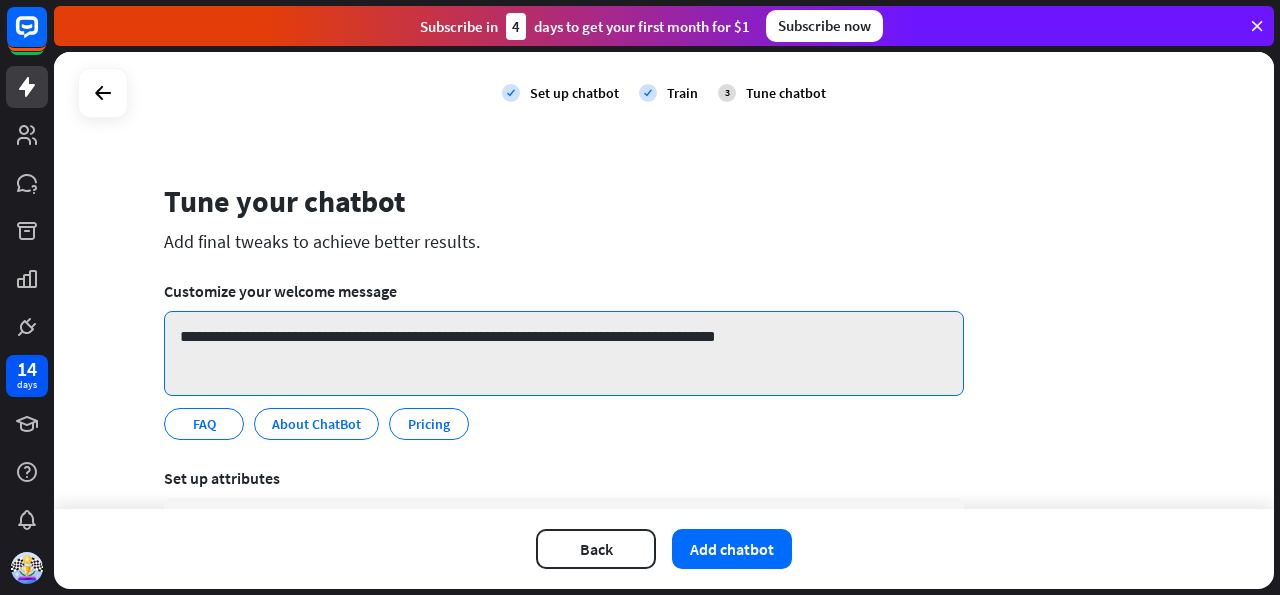 click on "**********" at bounding box center [564, 353] 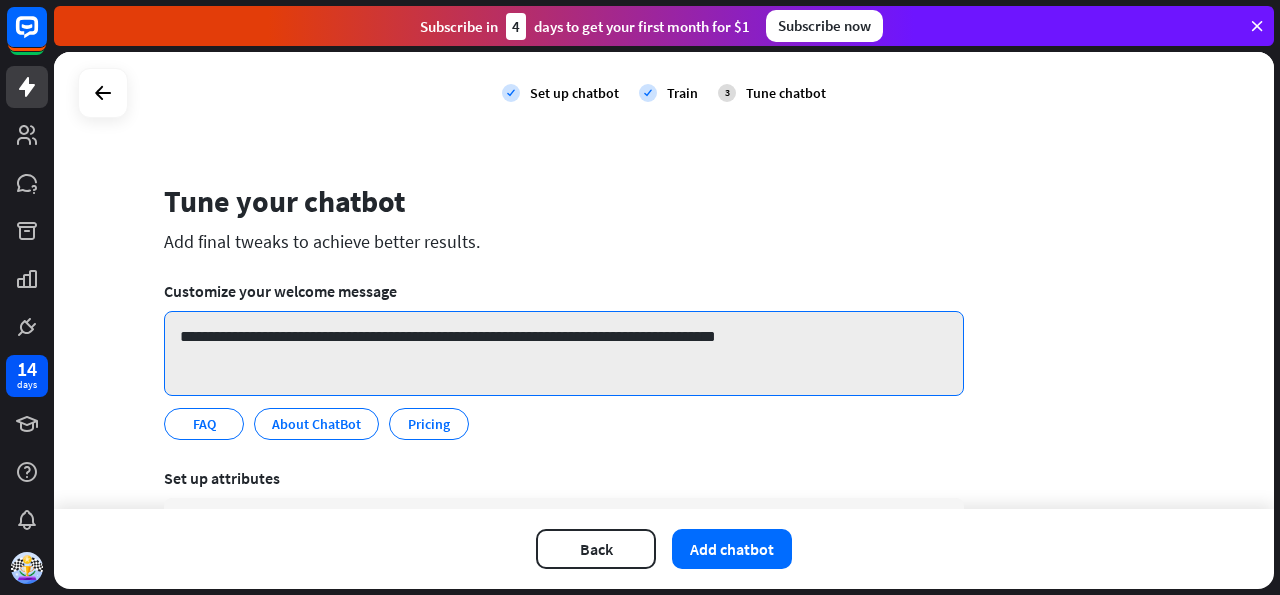 click on "**********" at bounding box center (564, 353) 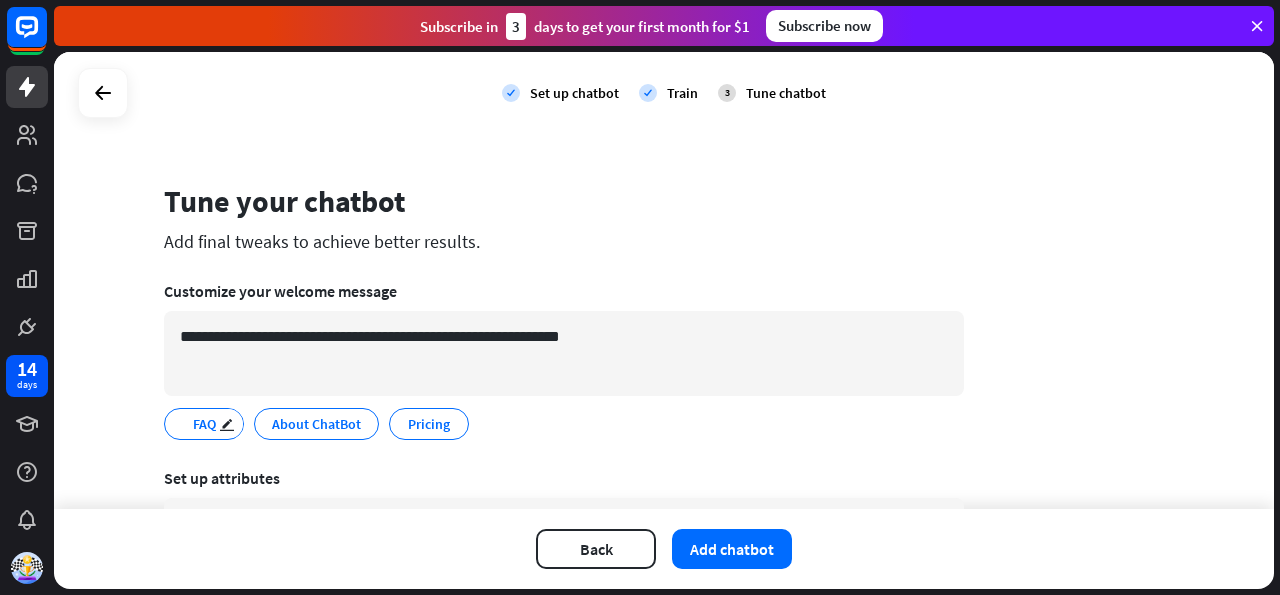 click on "FAQ" at bounding box center (204, 424) 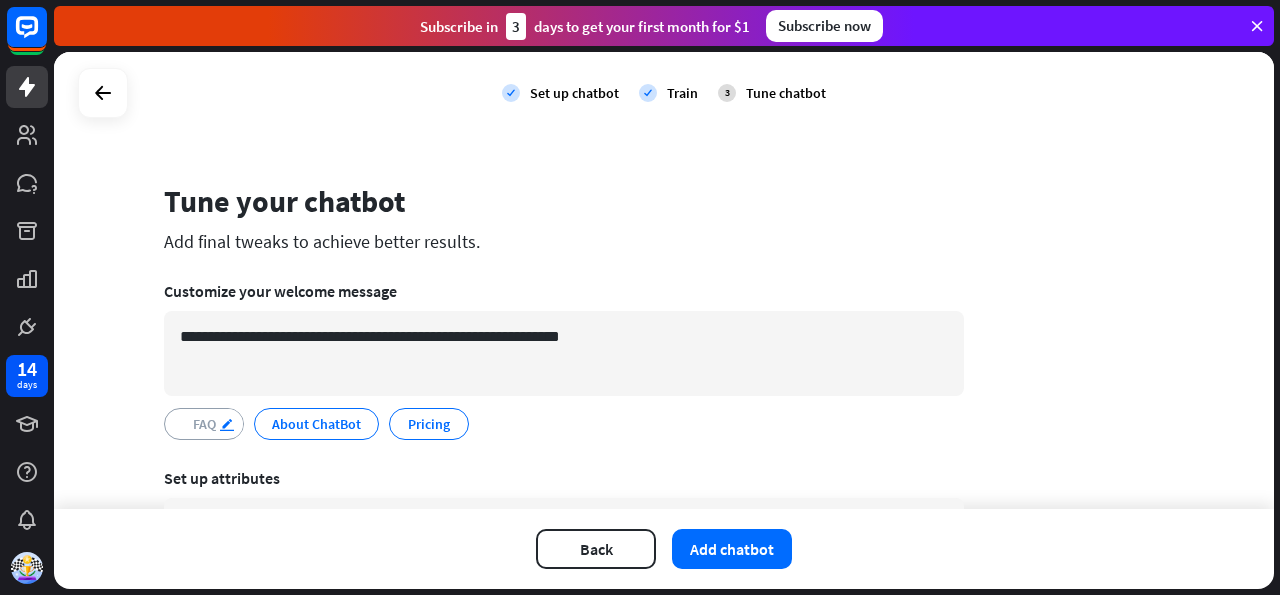 click on "edit" at bounding box center (227, 424) 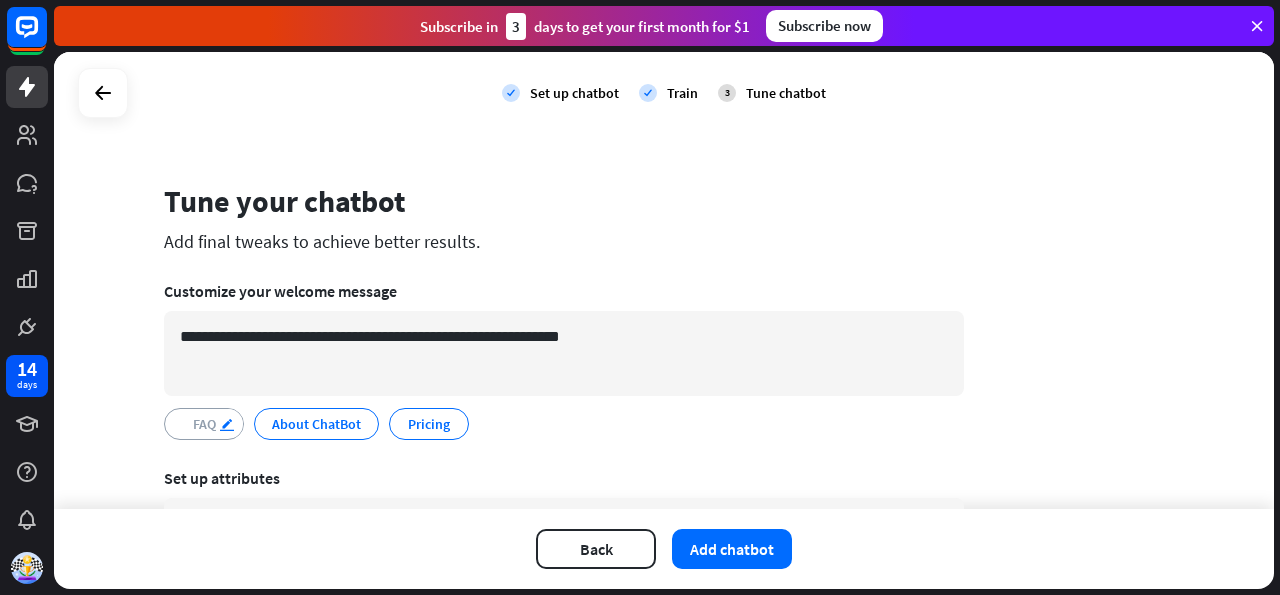 click on "edit" at bounding box center (227, 424) 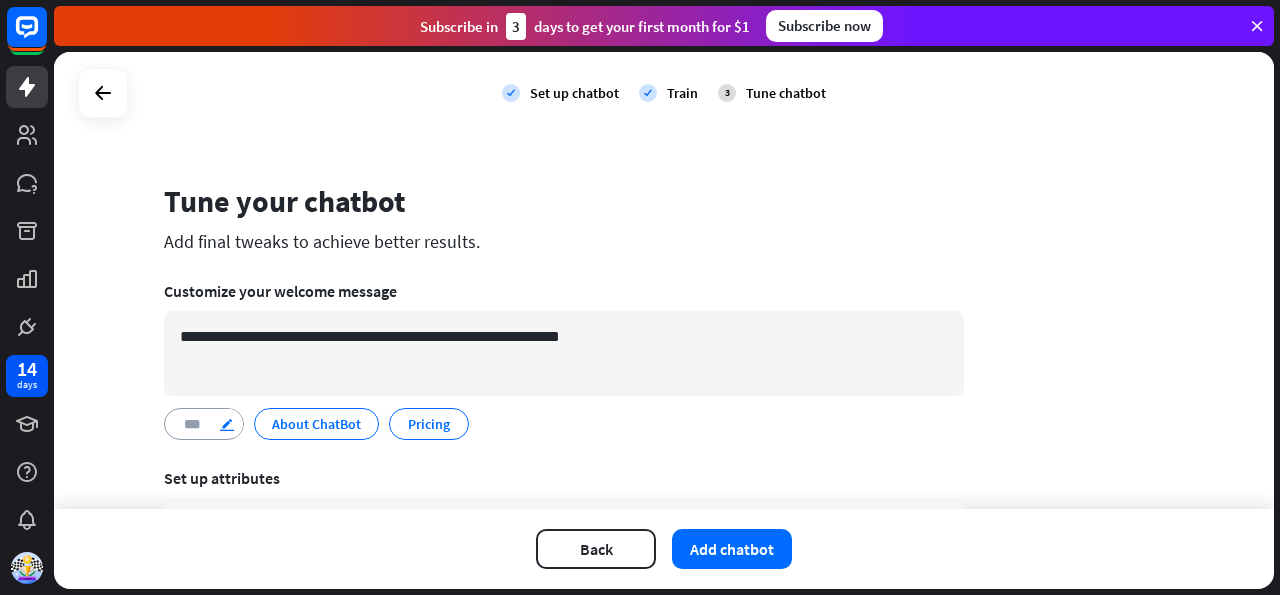 click on "edit" at bounding box center [227, 424] 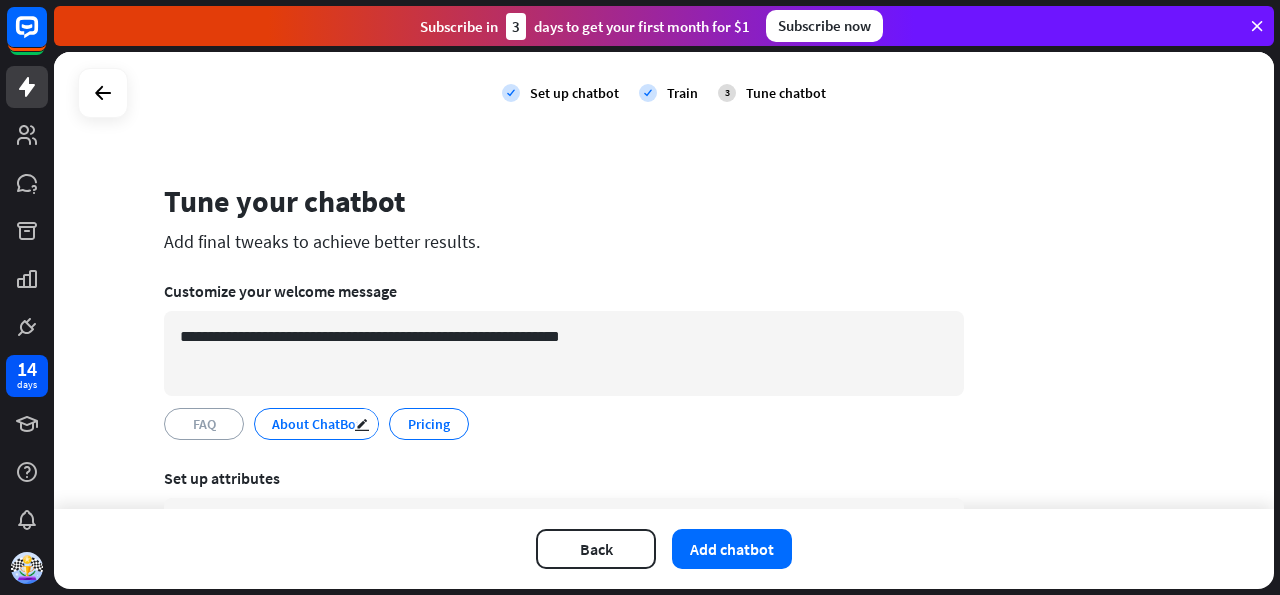 click on "About ChatBot" at bounding box center [316, 424] 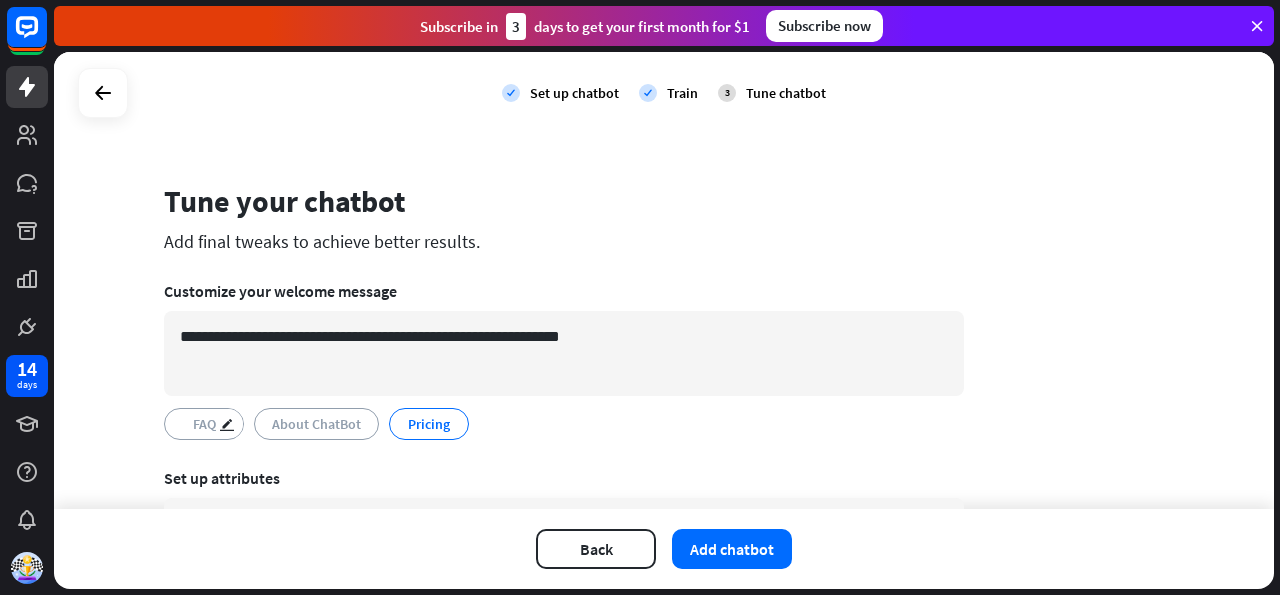 click on "FAQ" at bounding box center (204, 424) 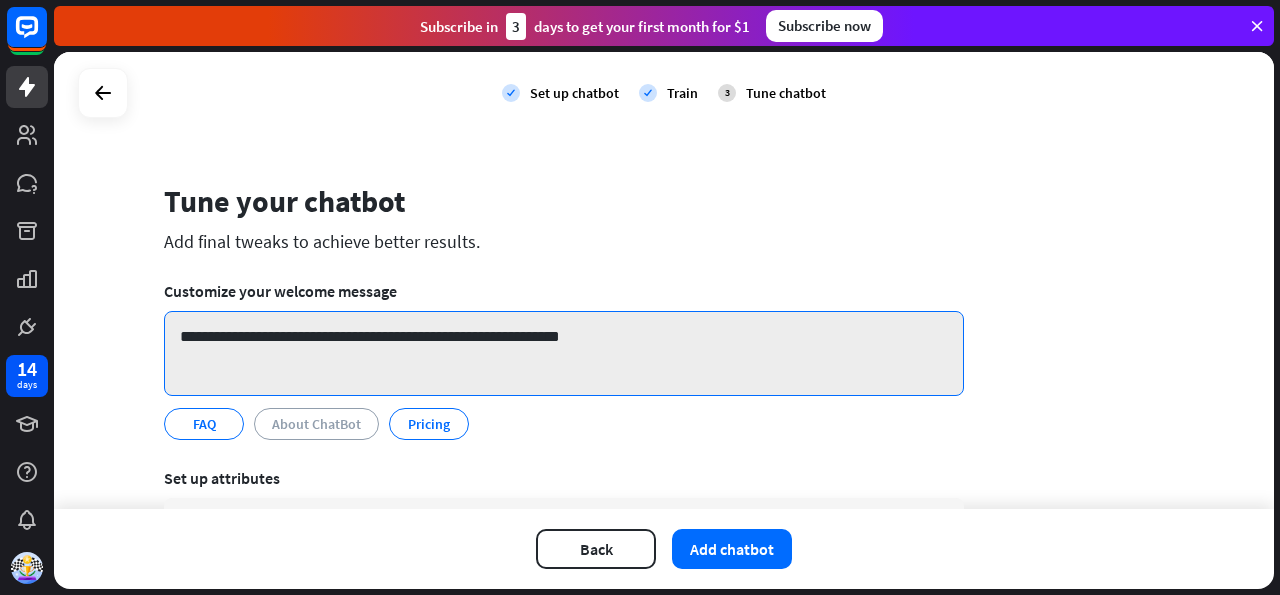 click on "**********" at bounding box center (564, 353) 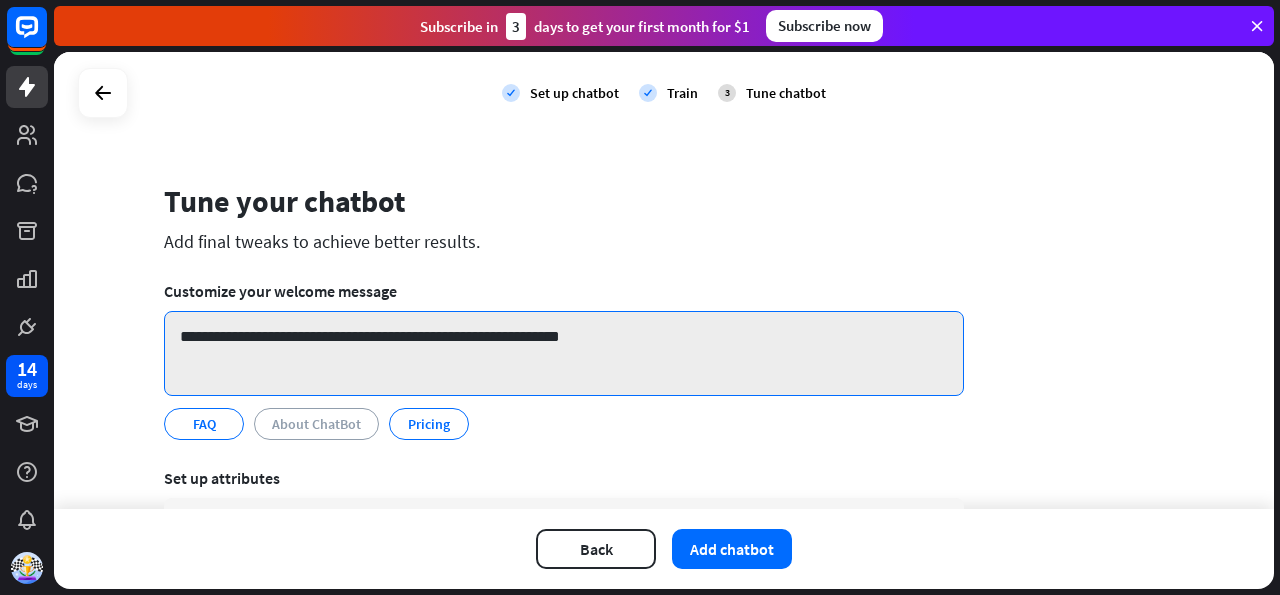click on "**********" at bounding box center (564, 353) 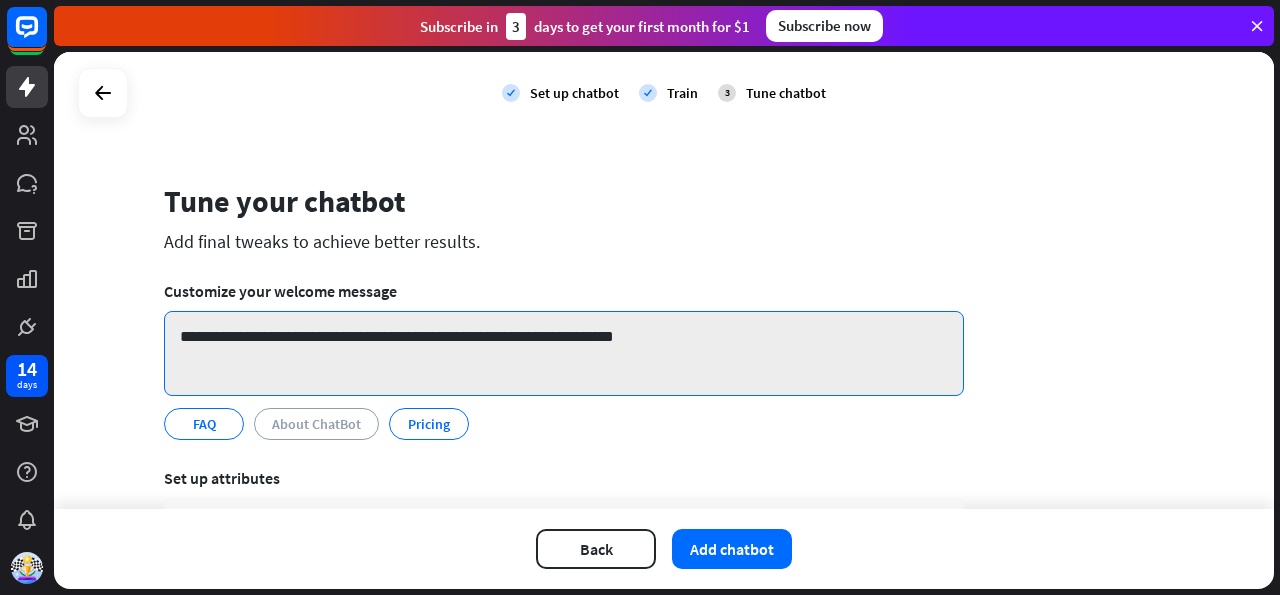 scroll, scrollTop: 15, scrollLeft: 0, axis: vertical 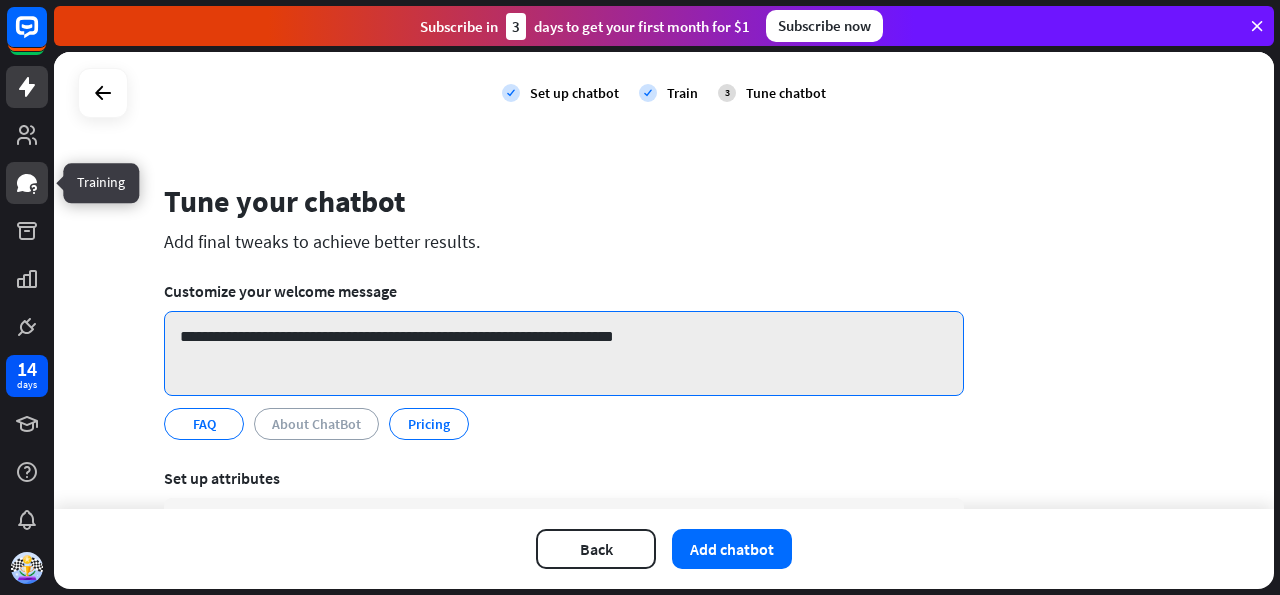 type on "**********" 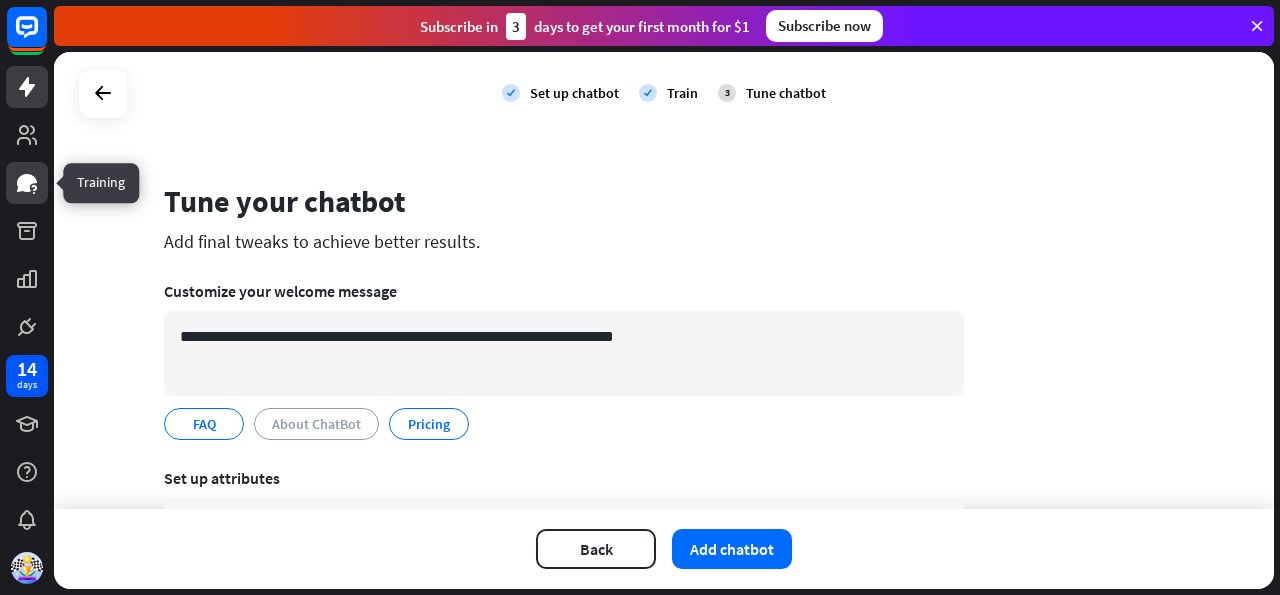 click 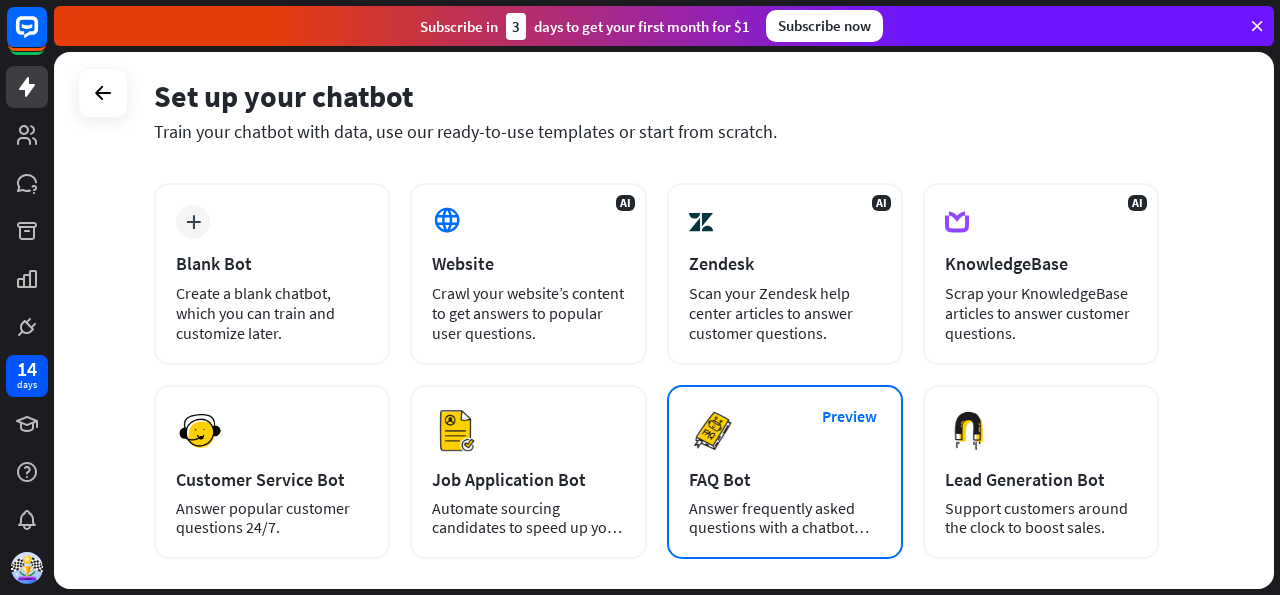 scroll, scrollTop: 112, scrollLeft: 0, axis: vertical 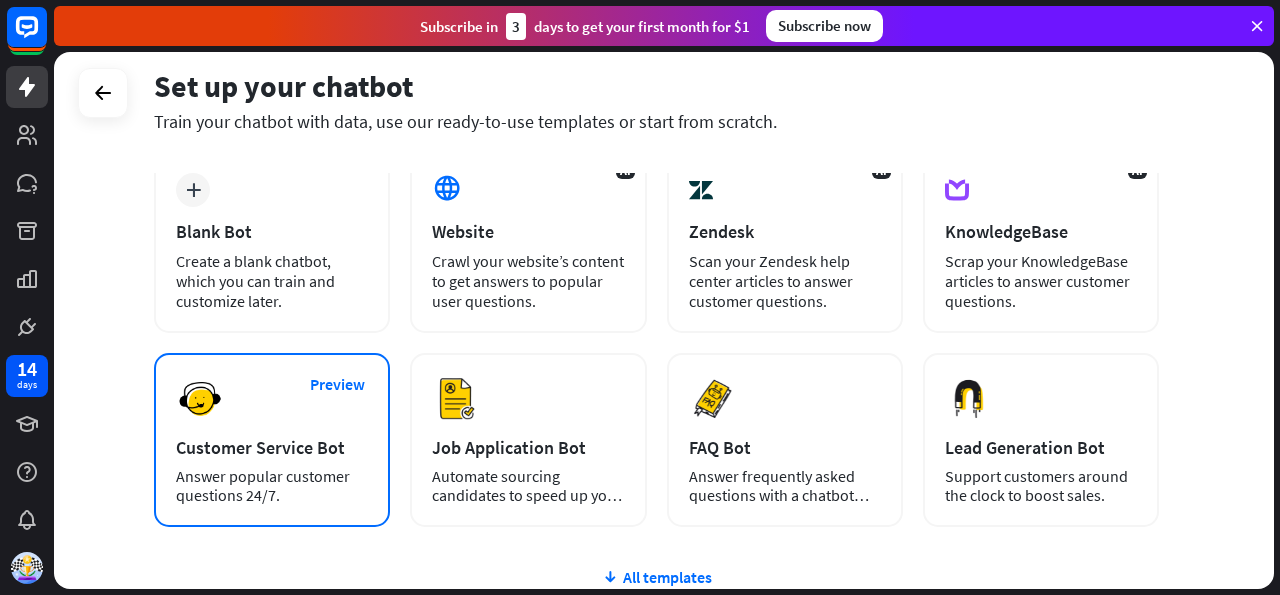 click on "Preview
Customer Service Bot
Answer popular customer questions 24/7." at bounding box center (272, 440) 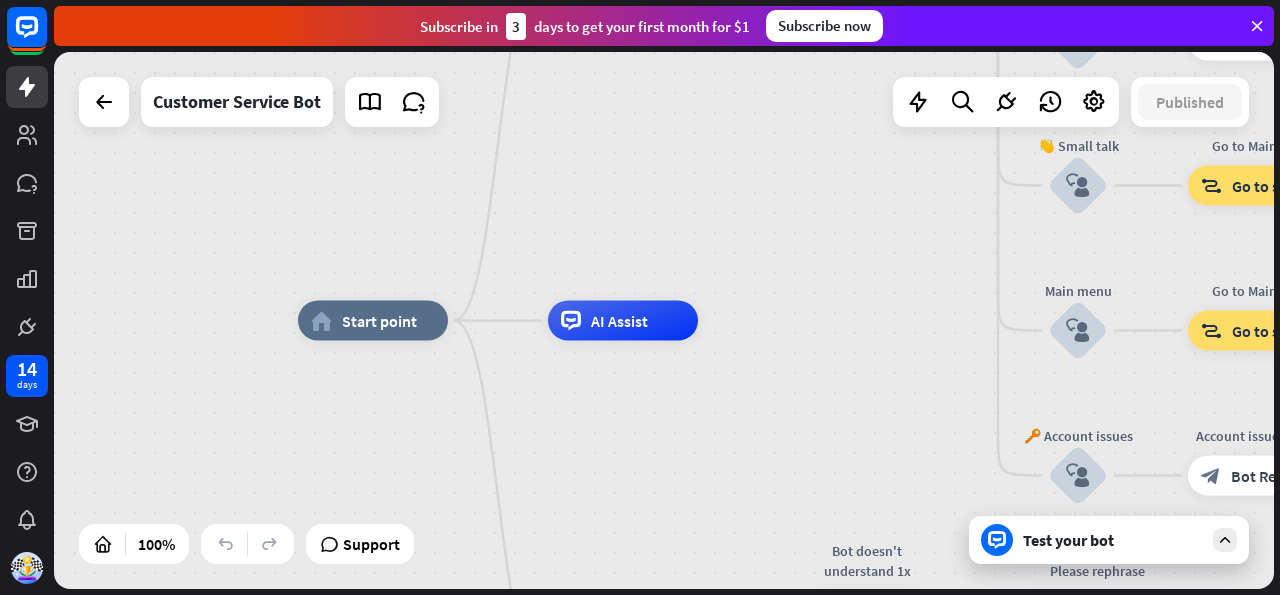 click on "Test your bot" at bounding box center [1113, 540] 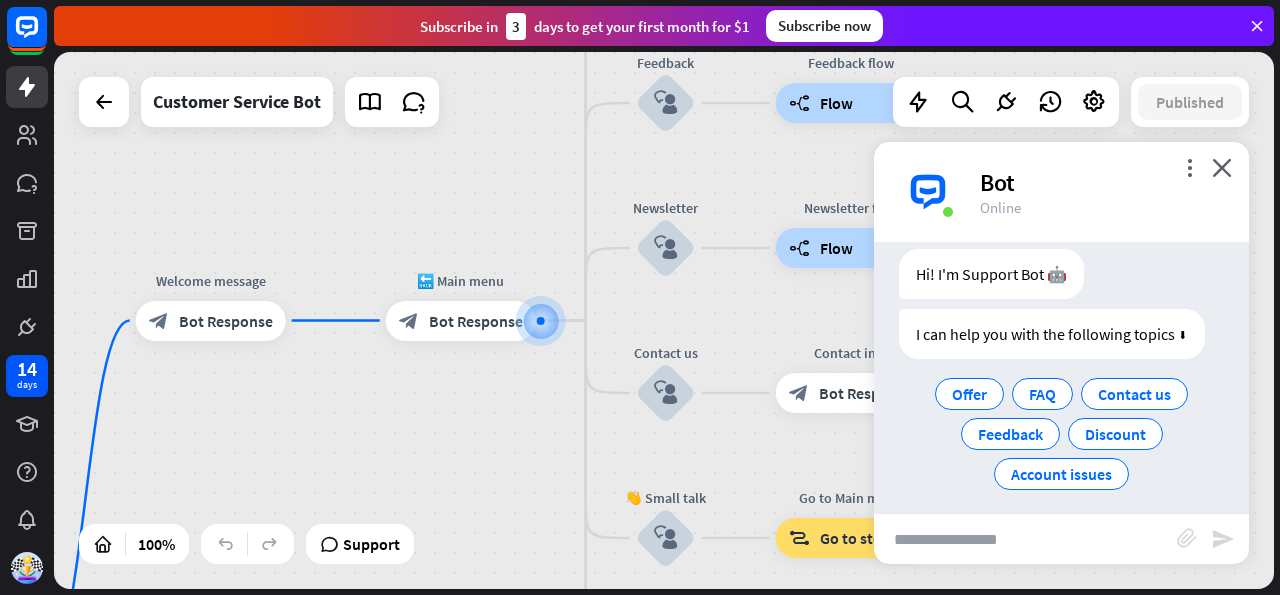 scroll, scrollTop: 61, scrollLeft: 0, axis: vertical 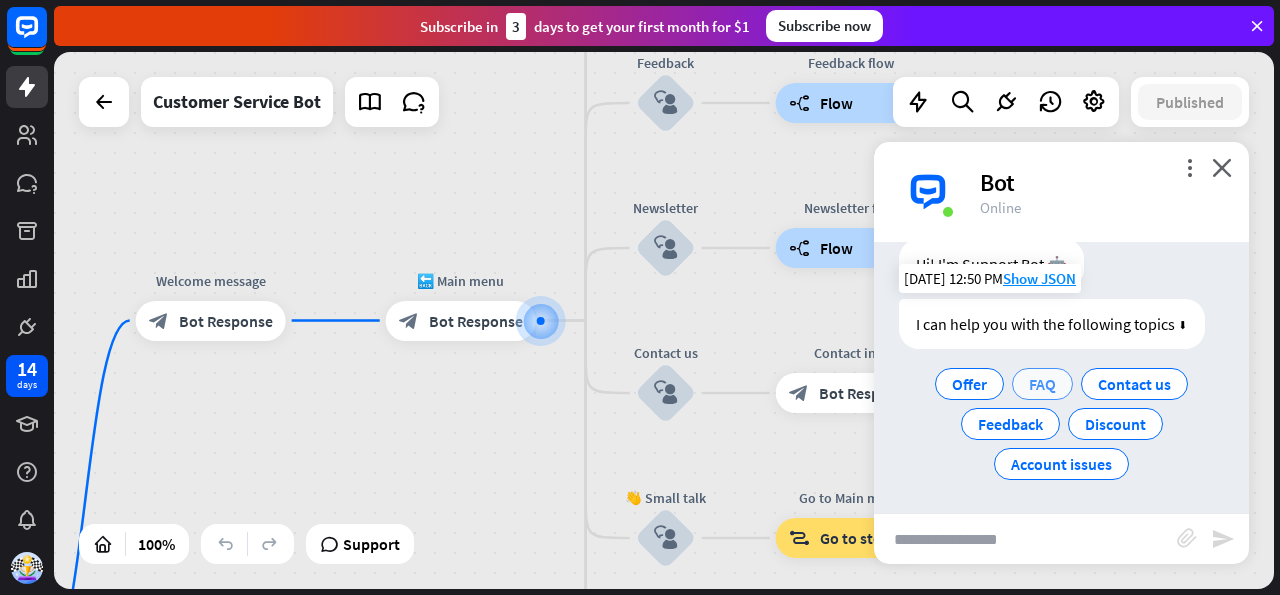 click on "FAQ" at bounding box center [1042, 384] 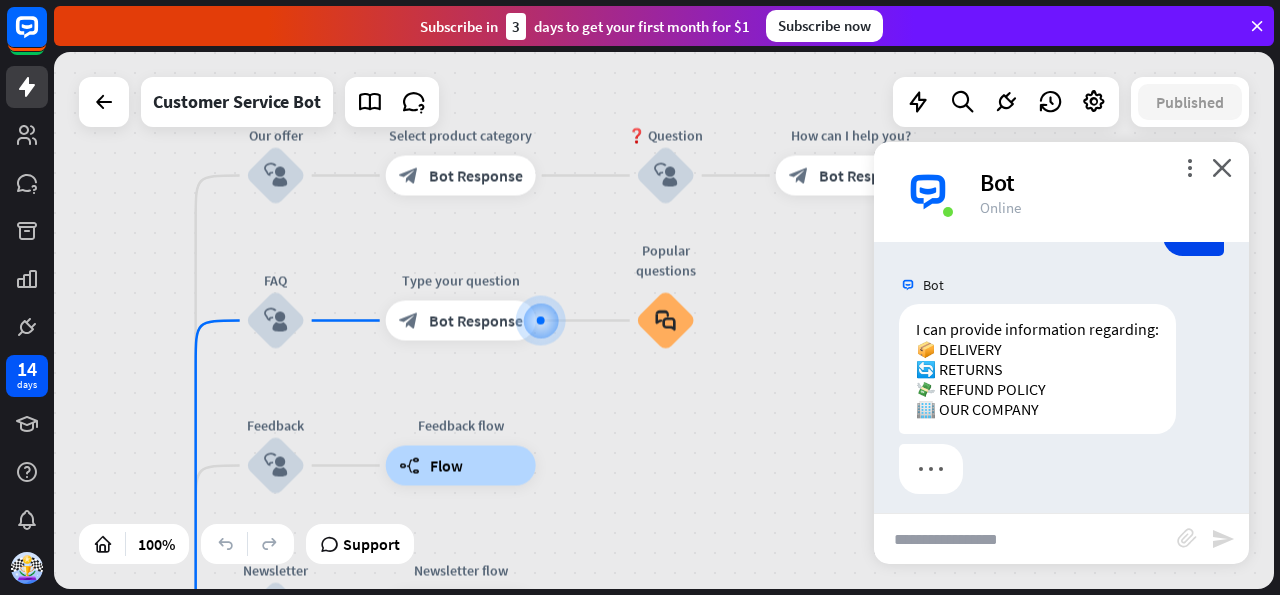 scroll, scrollTop: 262, scrollLeft: 0, axis: vertical 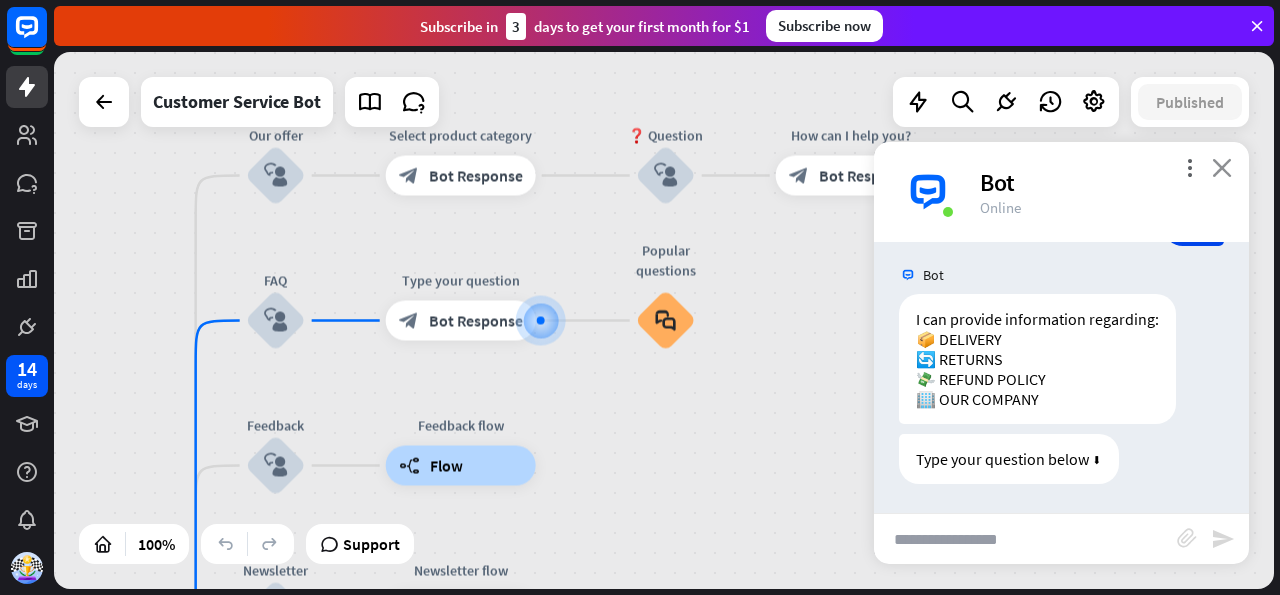 click on "close" at bounding box center (1222, 167) 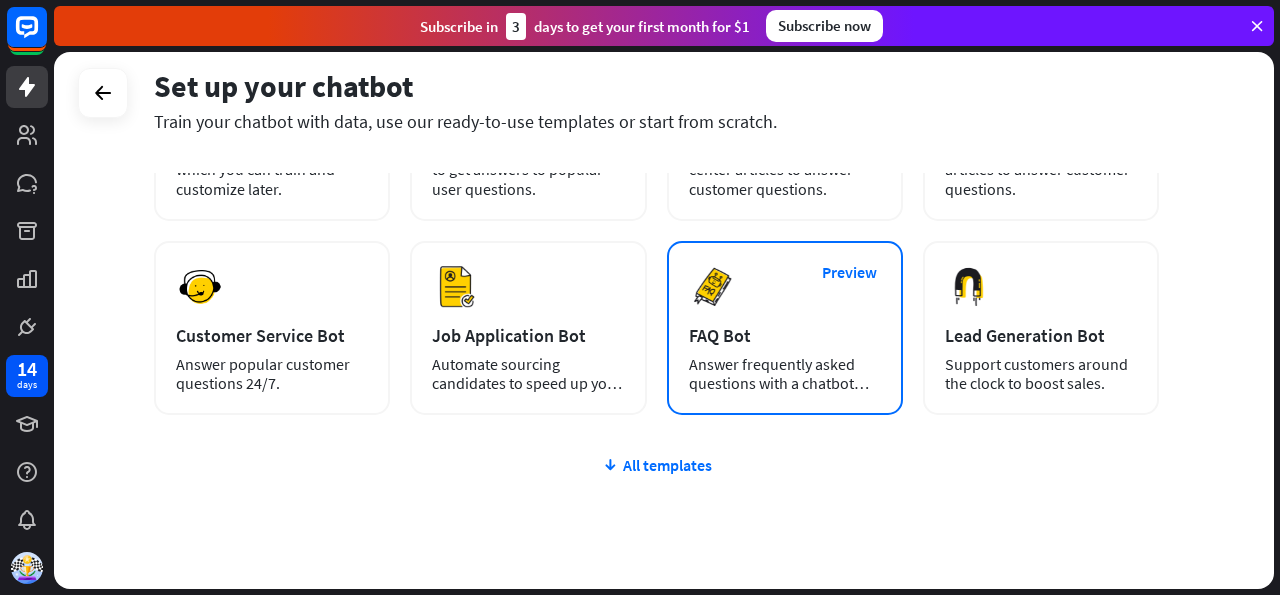 scroll, scrollTop: 112, scrollLeft: 0, axis: vertical 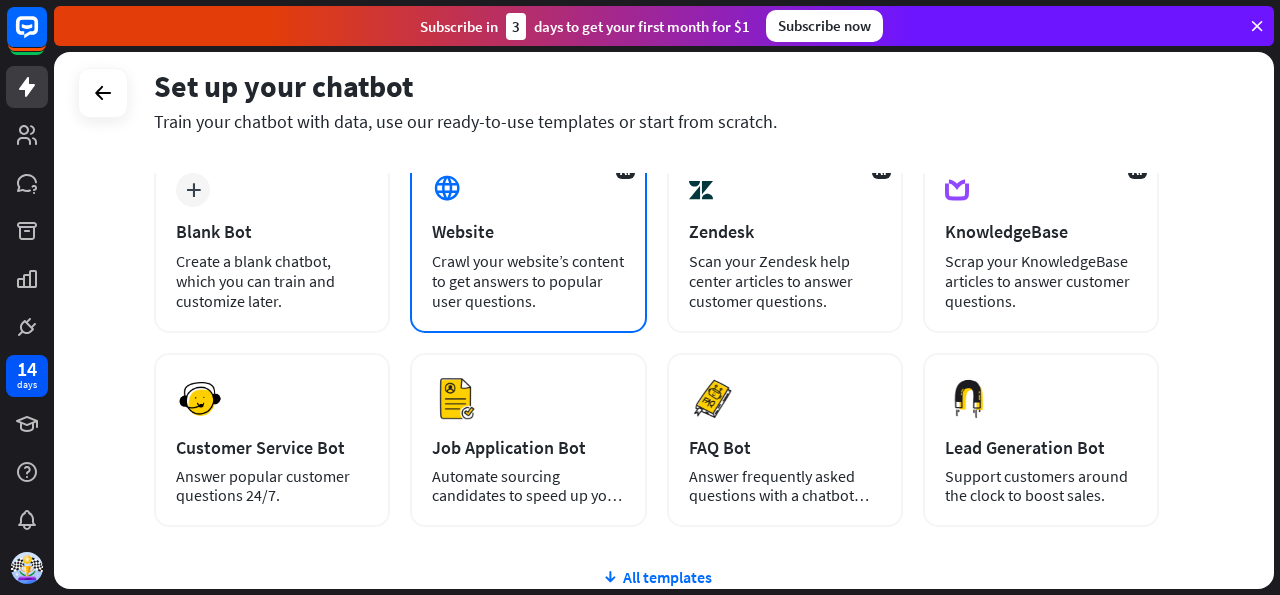 click on "Crawl your website’s content to get answers to
popular user questions." at bounding box center [528, 281] 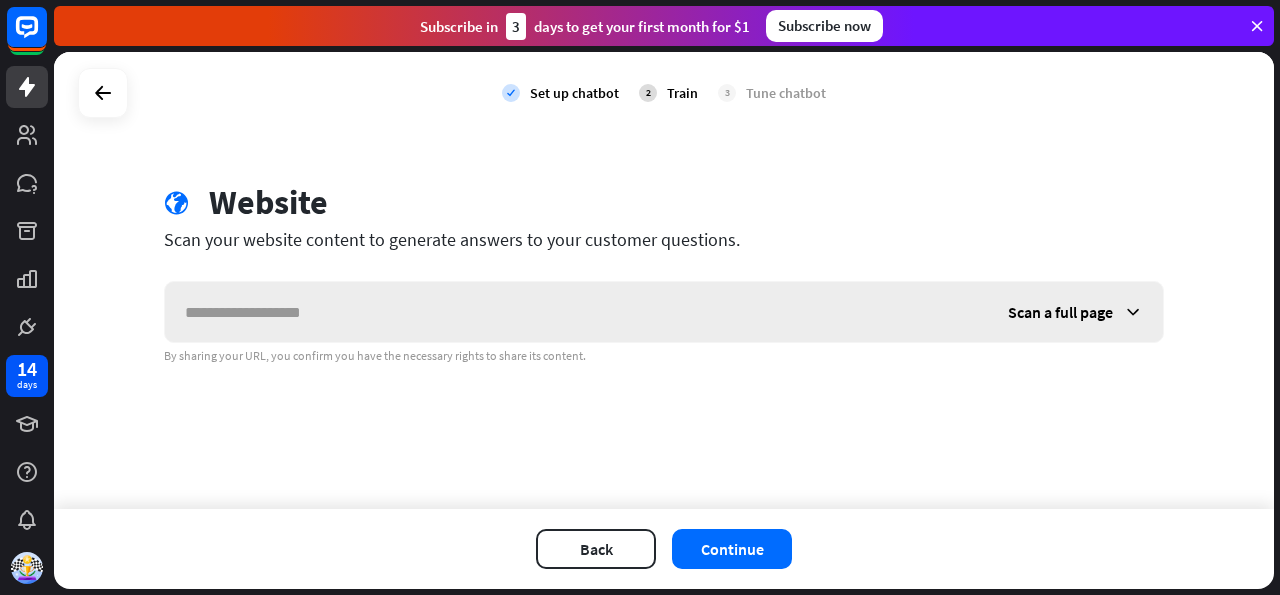 click at bounding box center [576, 312] 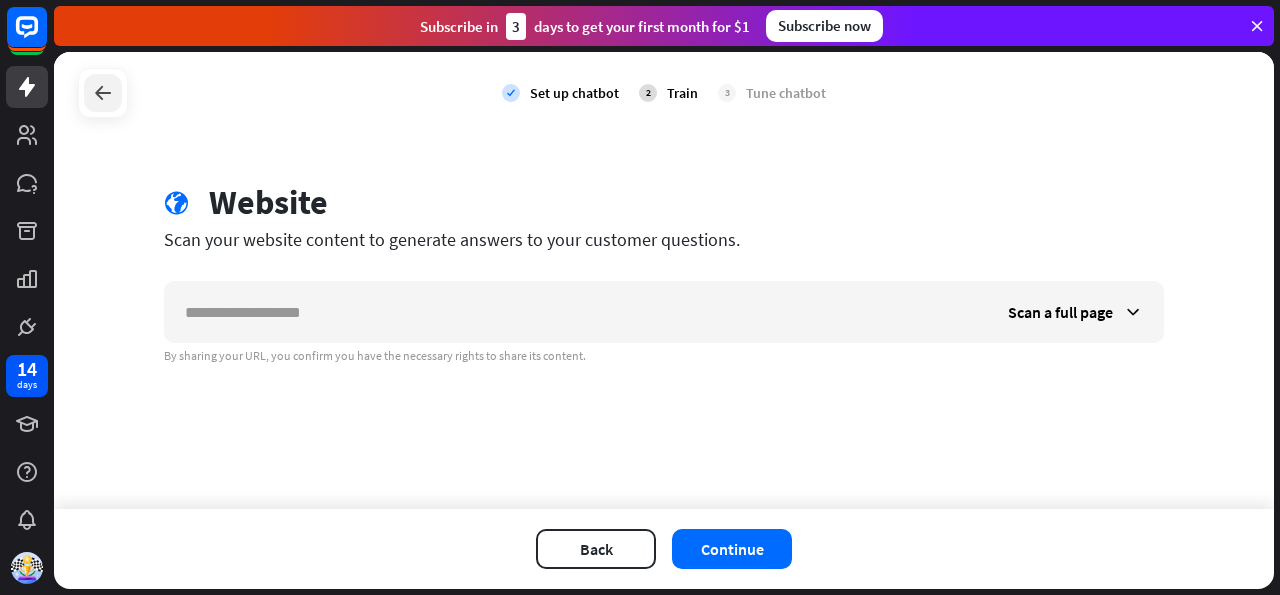 click at bounding box center [103, 93] 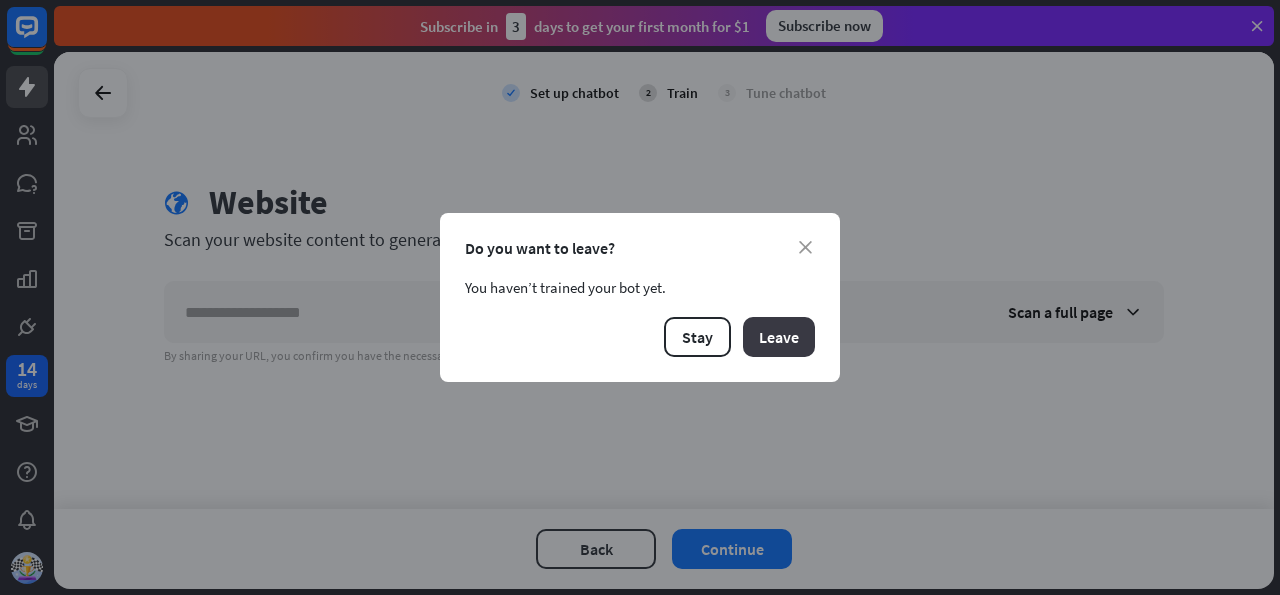 click on "Leave" at bounding box center [779, 337] 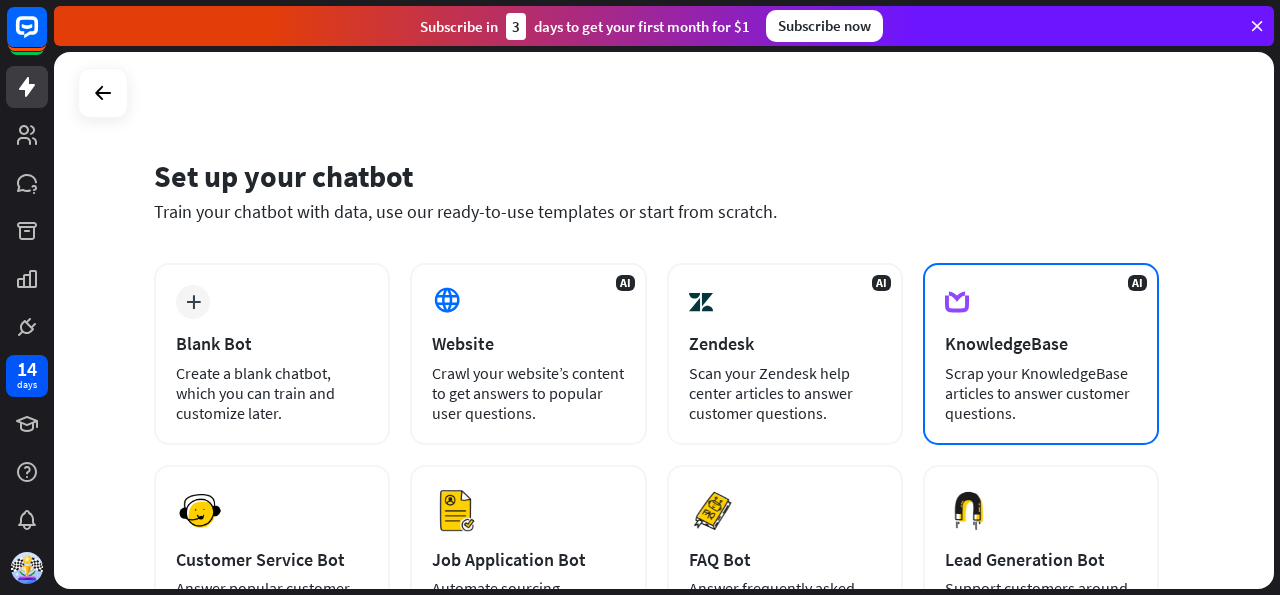 scroll, scrollTop: 112, scrollLeft: 0, axis: vertical 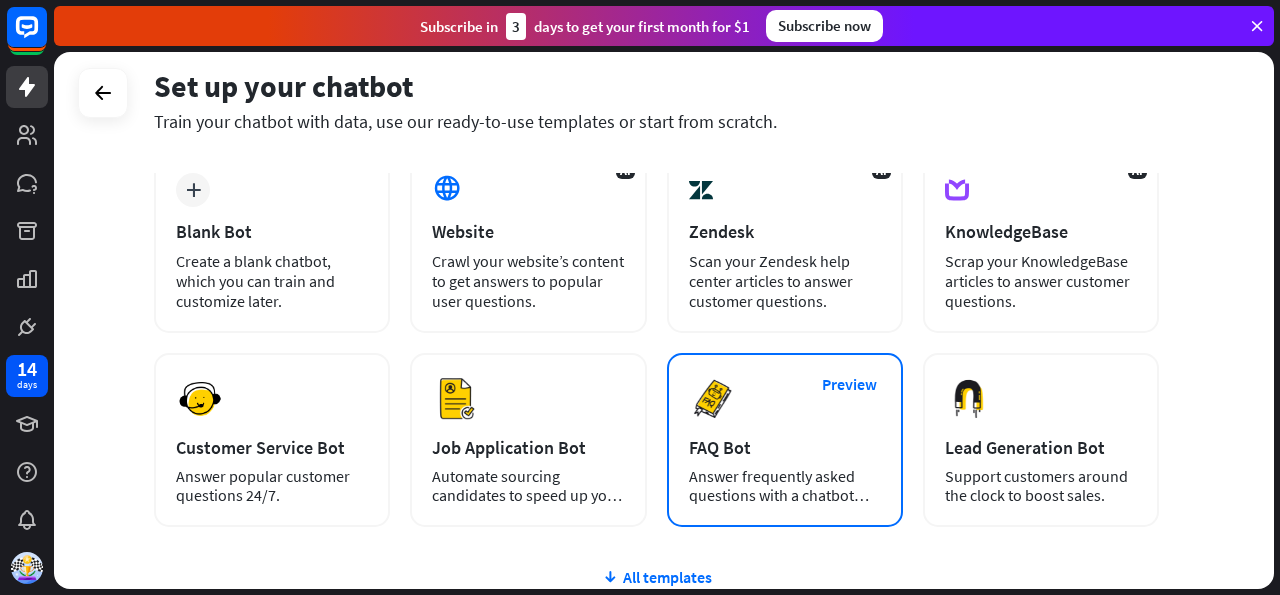 click on "Preview
FAQ Bot
[PERSON_NAME] frequently asked questions with a chatbot and save your time." at bounding box center (785, 440) 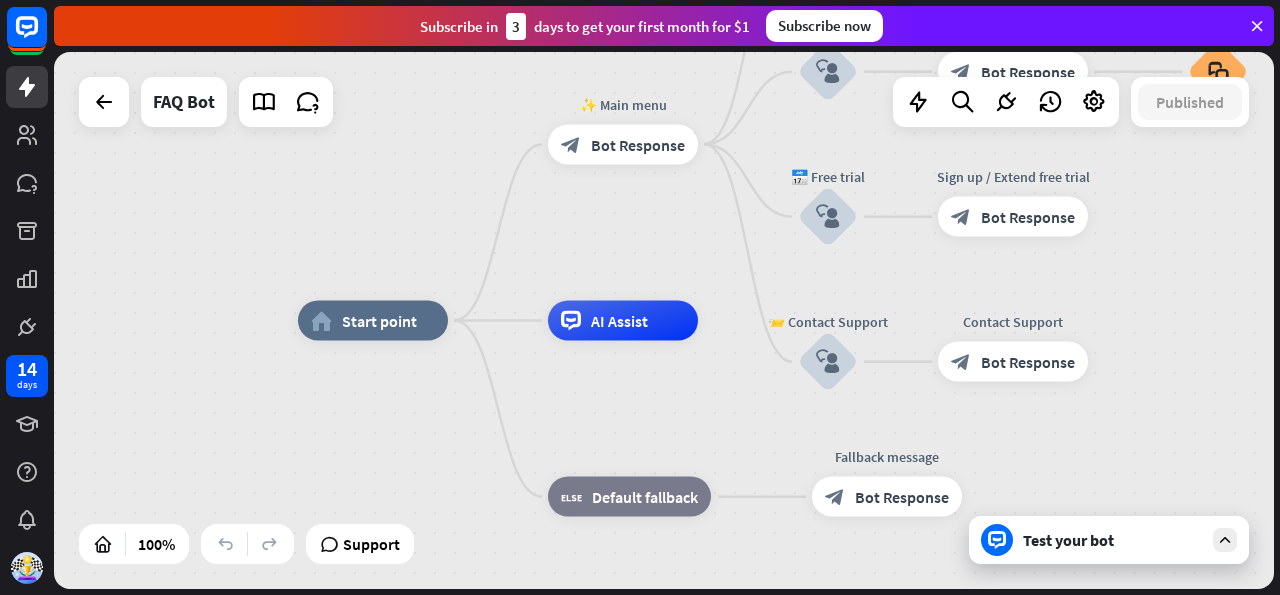 click at bounding box center [1225, 540] 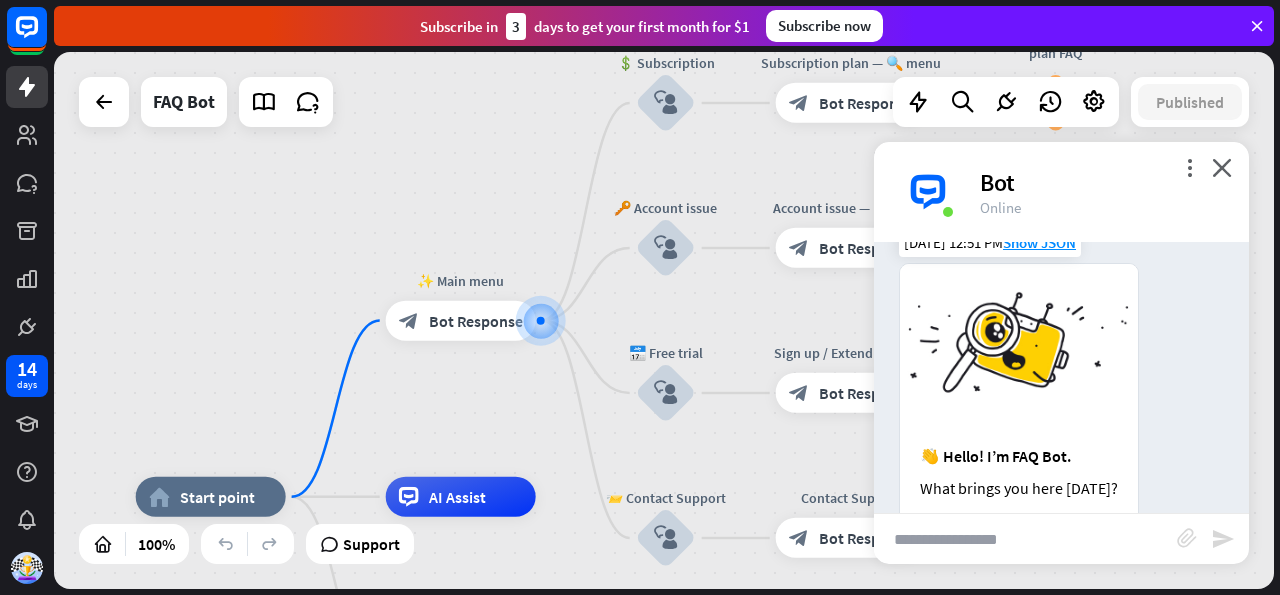 scroll, scrollTop: 261, scrollLeft: 0, axis: vertical 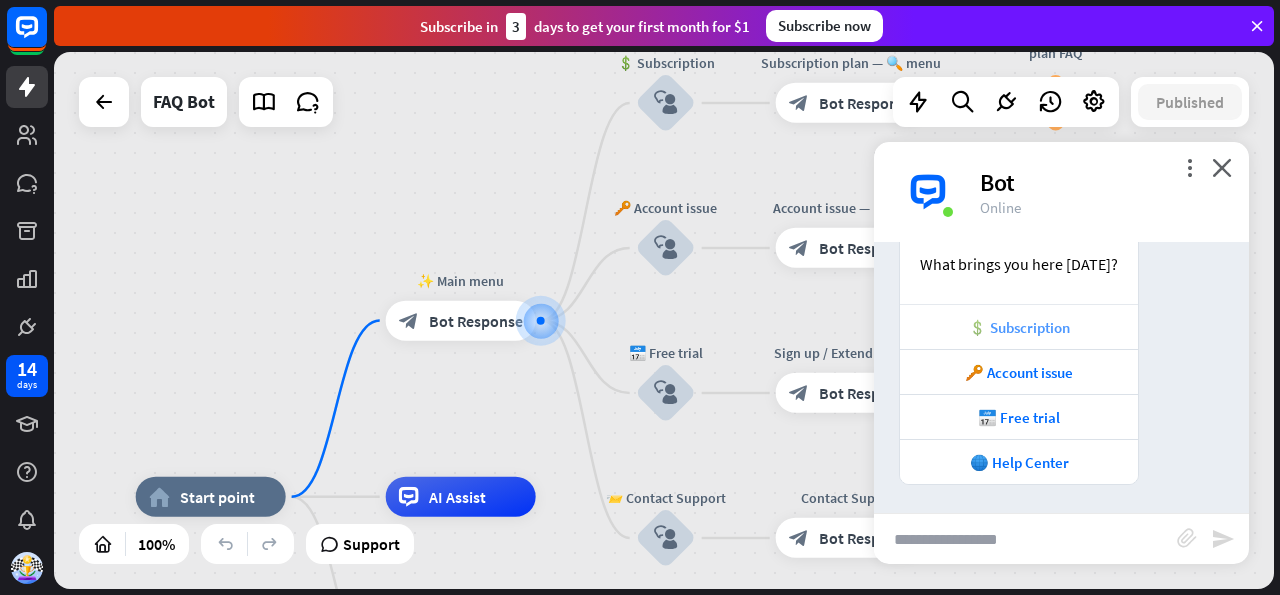 click on "💲 Subscription" at bounding box center [1019, 327] 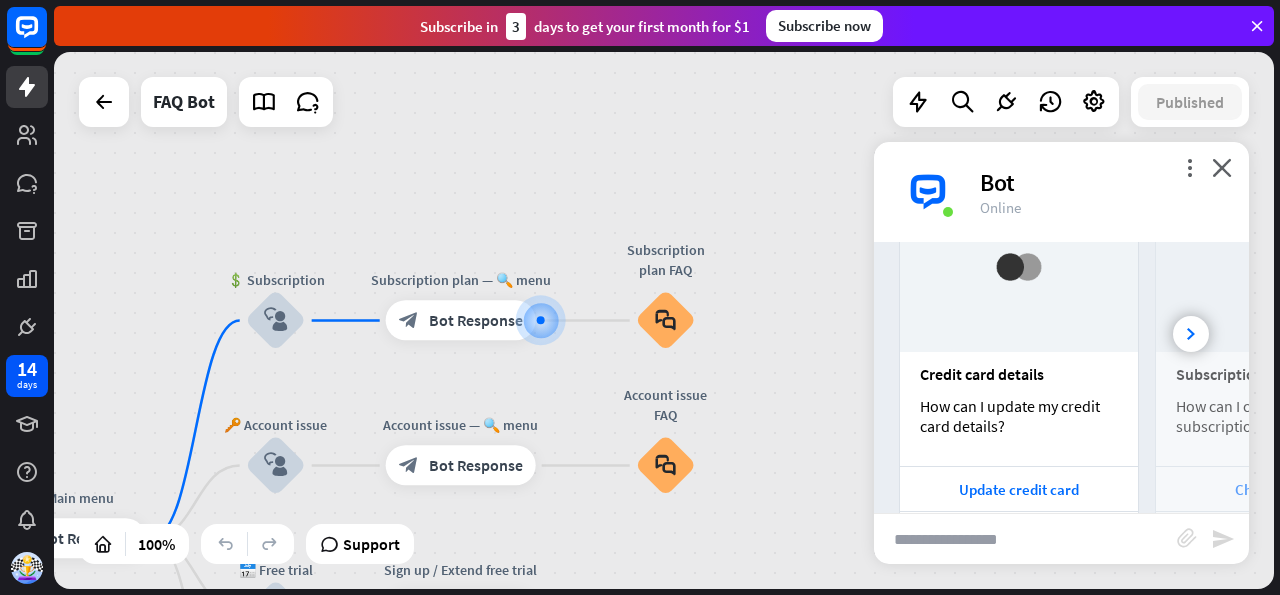 scroll, scrollTop: 782, scrollLeft: 0, axis: vertical 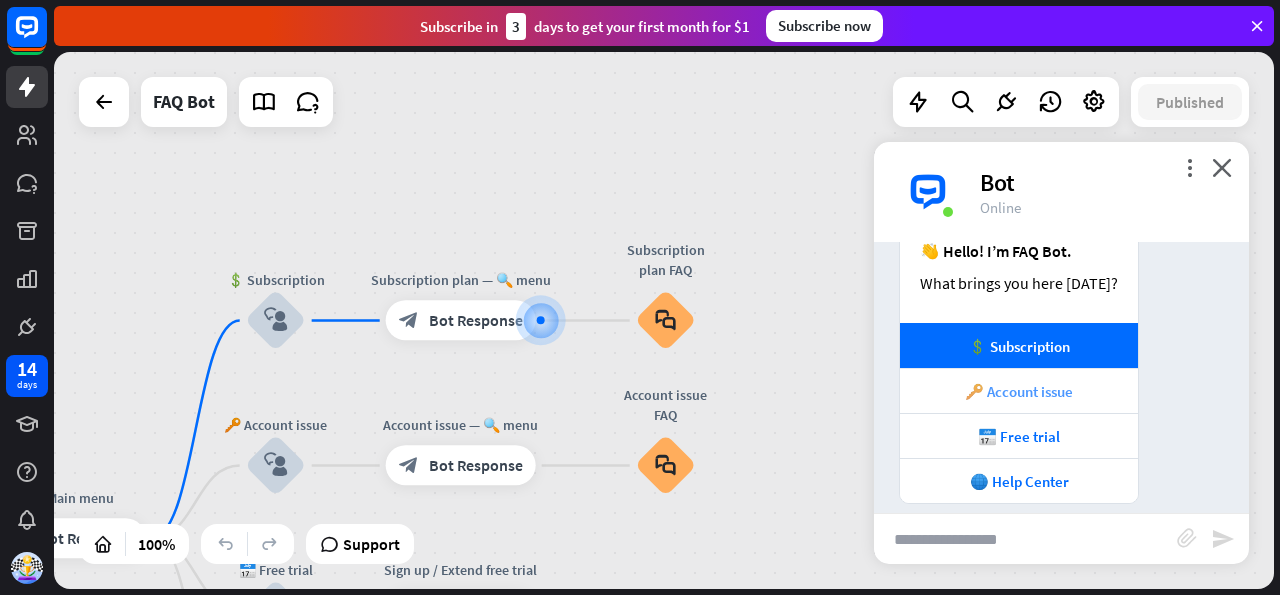 click on "🔑 Account issue" at bounding box center [1019, 390] 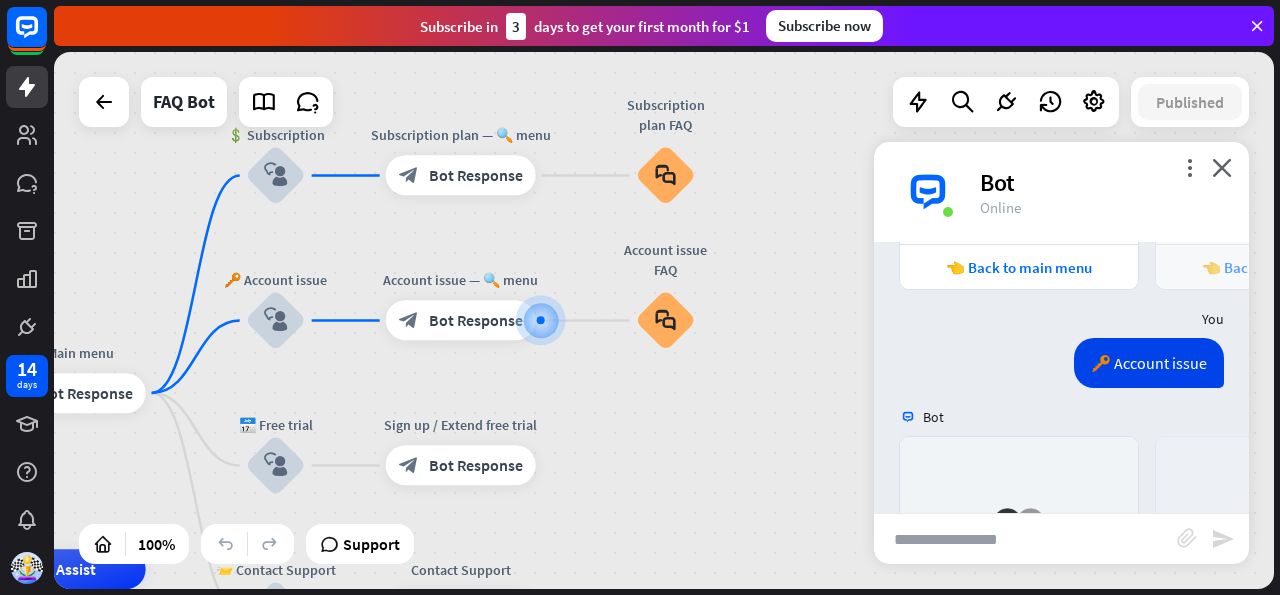 scroll, scrollTop: 1324, scrollLeft: 0, axis: vertical 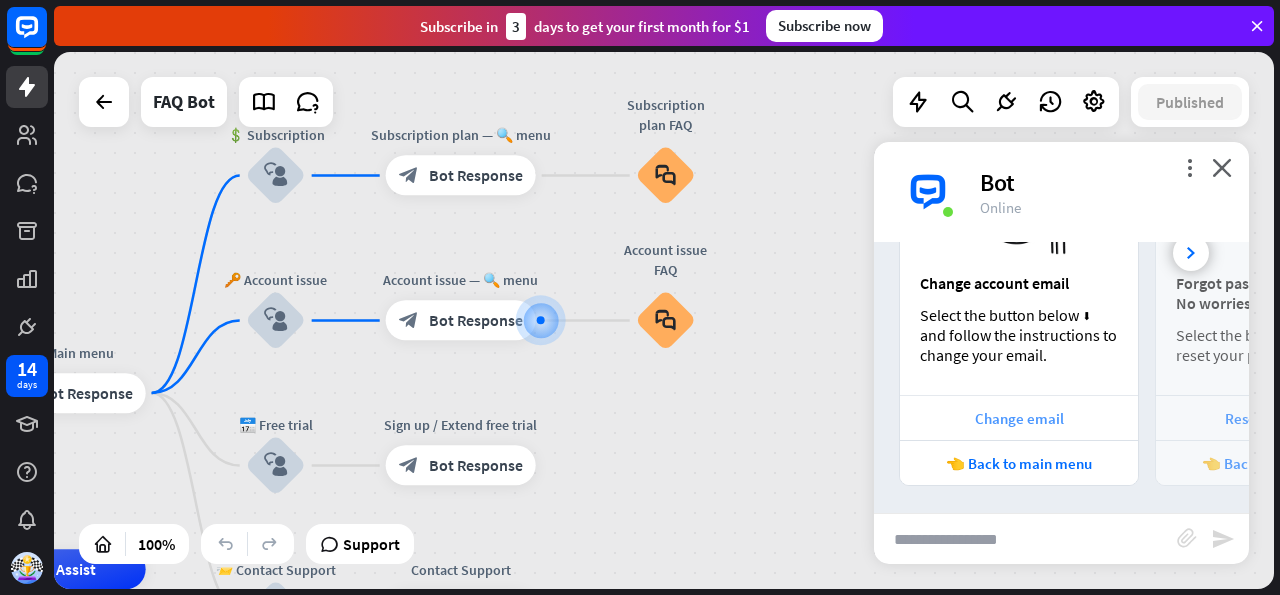 click on "Change email" at bounding box center [1019, 418] 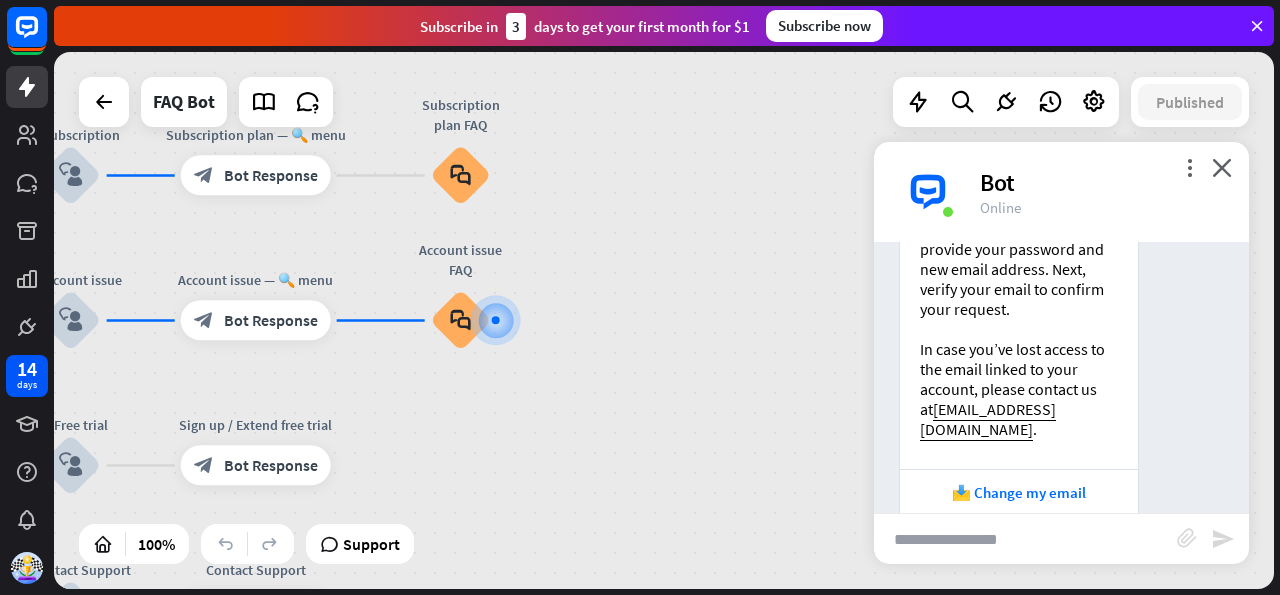 scroll, scrollTop: 1823, scrollLeft: 0, axis: vertical 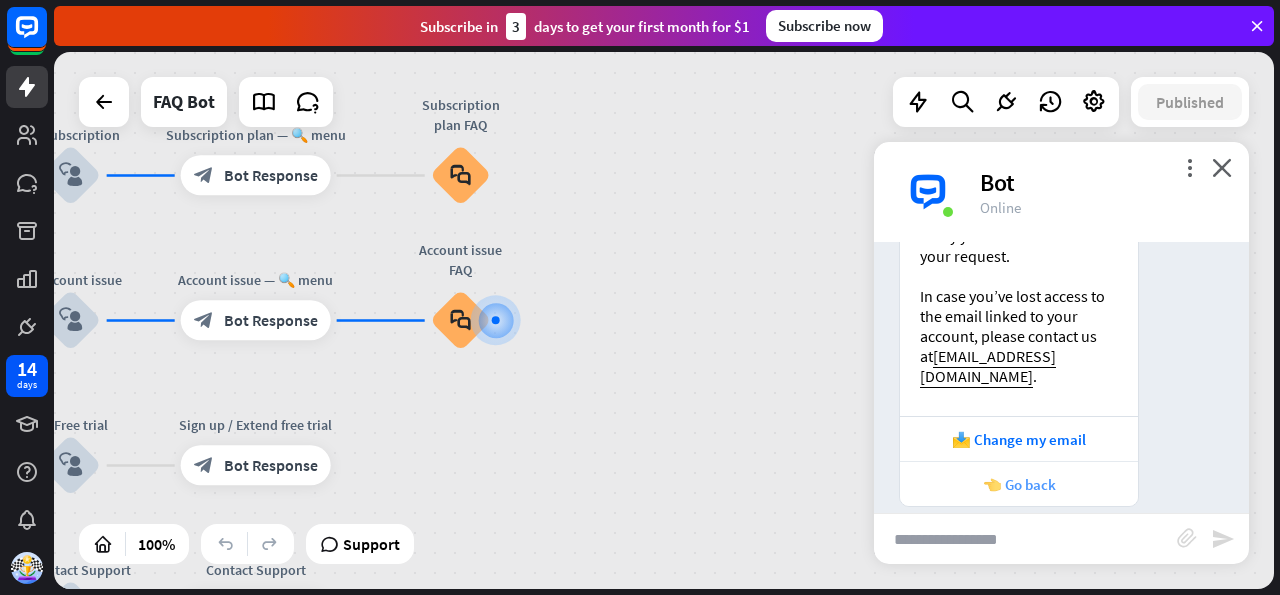click on "👈 Go back" at bounding box center [1019, 484] 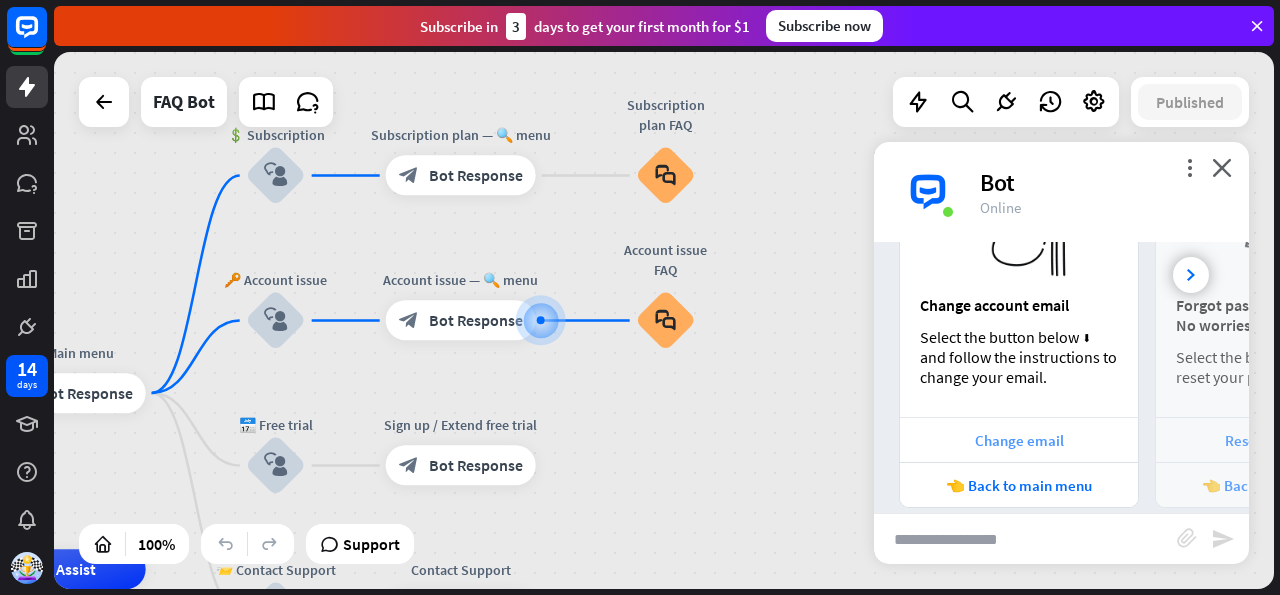scroll, scrollTop: 2365, scrollLeft: 0, axis: vertical 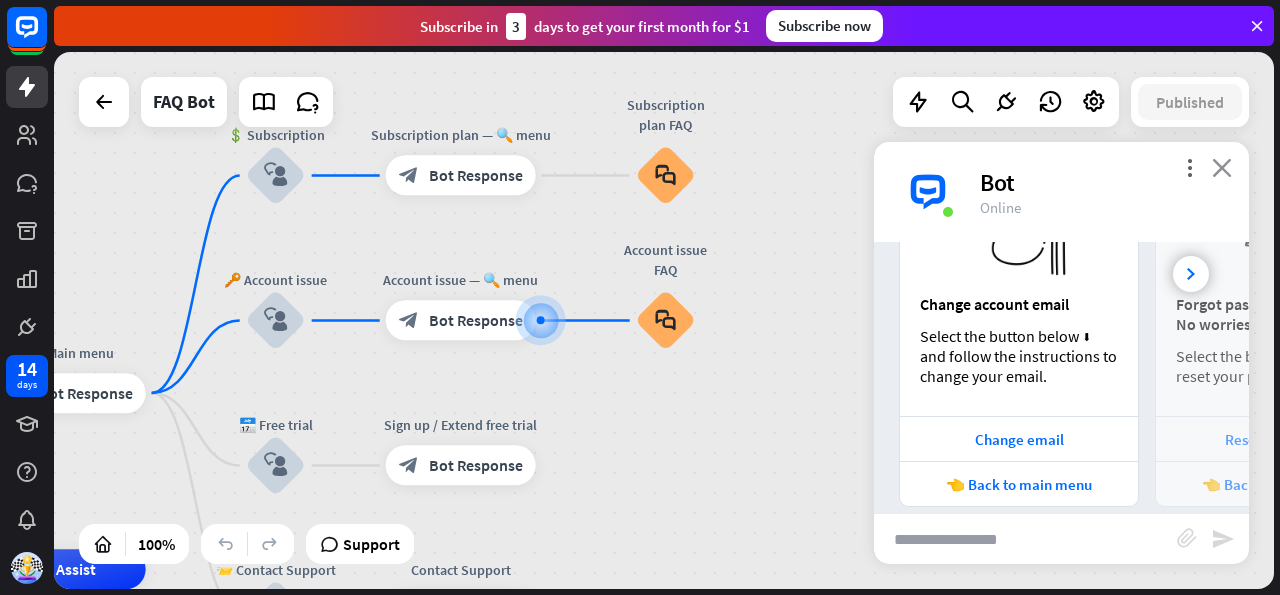 click on "close" at bounding box center (1222, 167) 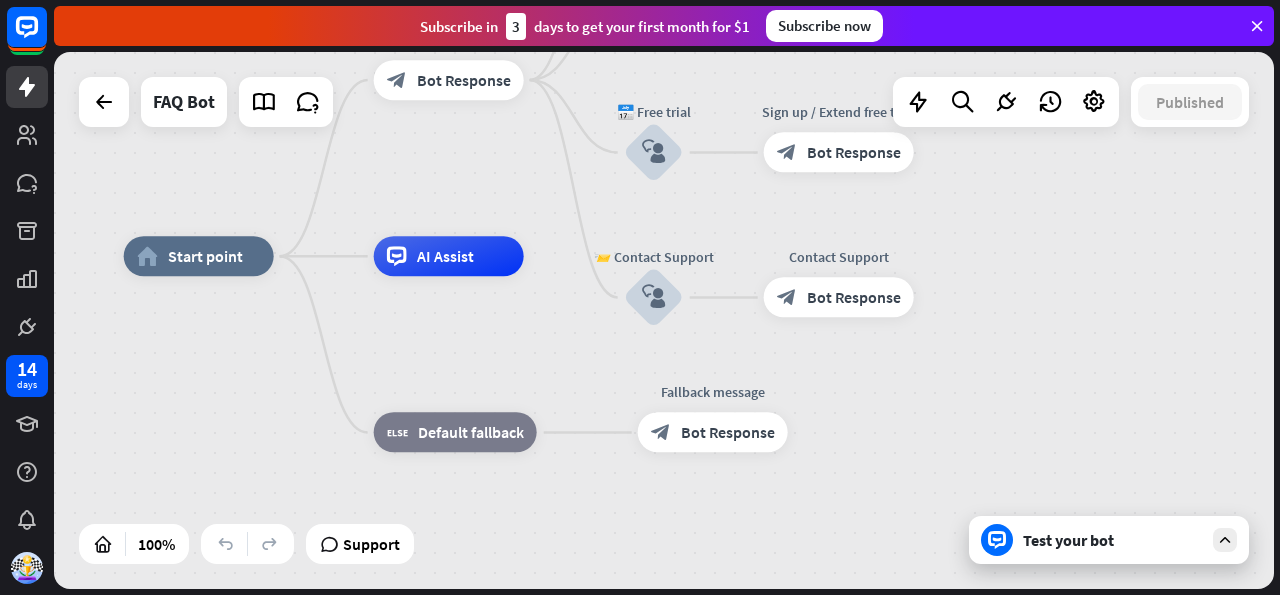 drag, startPoint x: 559, startPoint y: 549, endPoint x: 937, endPoint y: 236, distance: 490.76776 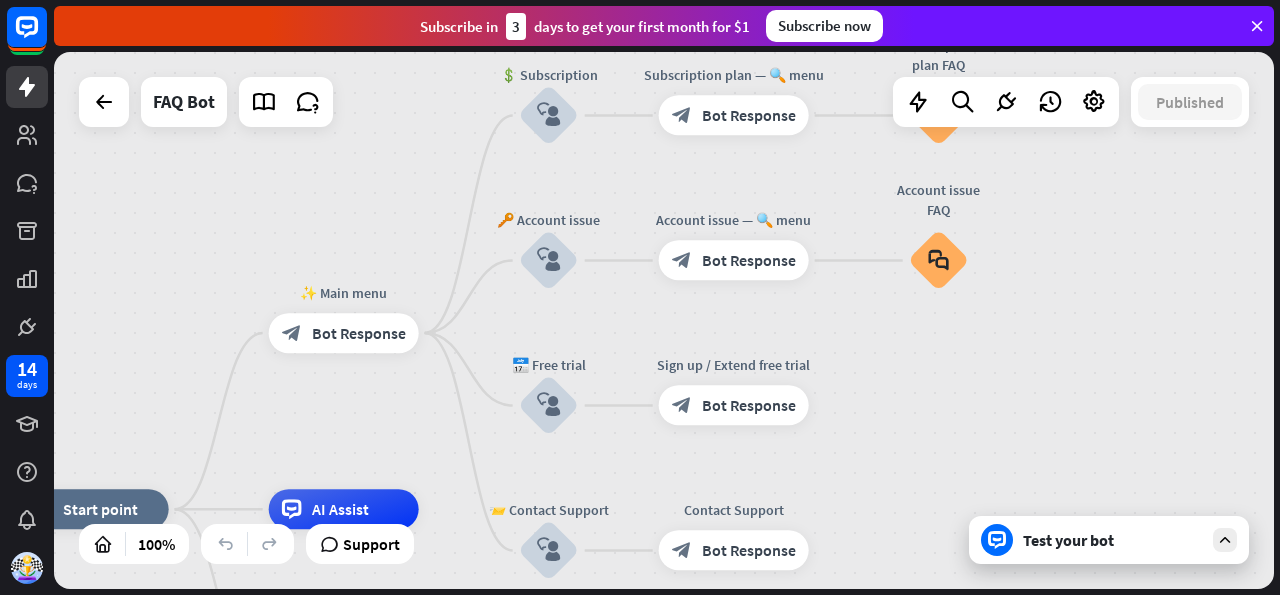 drag, startPoint x: 929, startPoint y: 382, endPoint x: 856, endPoint y: 372, distance: 73.68175 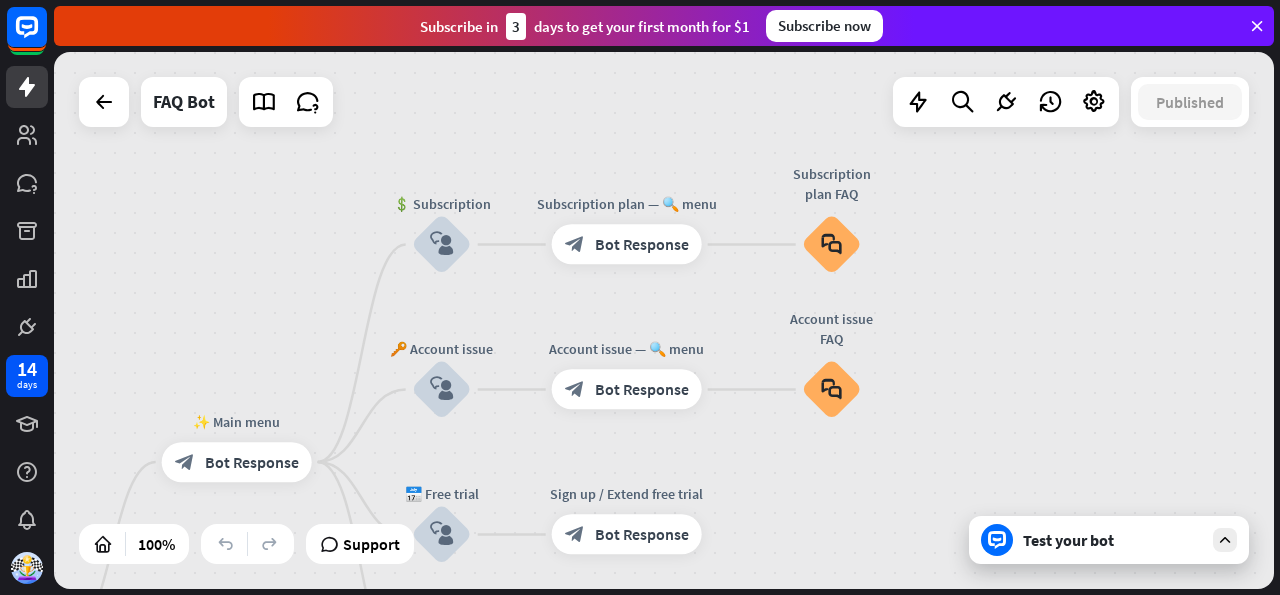 drag, startPoint x: 905, startPoint y: 361, endPoint x: 825, endPoint y: 211, distance: 170 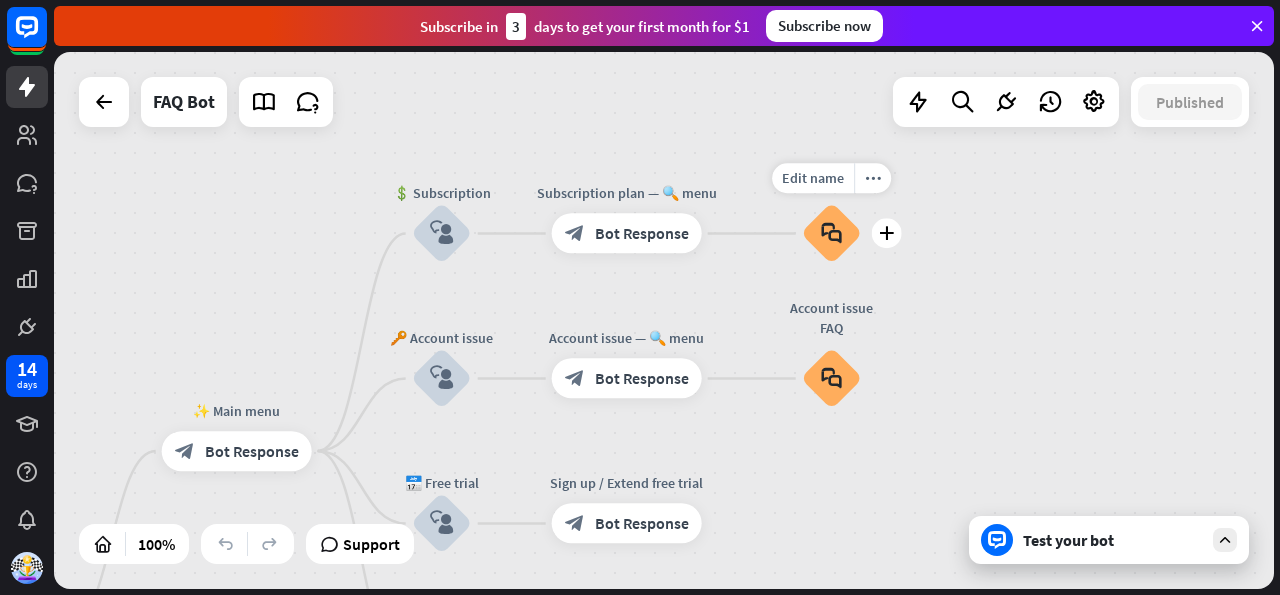 click on "block_faq" at bounding box center [831, 234] 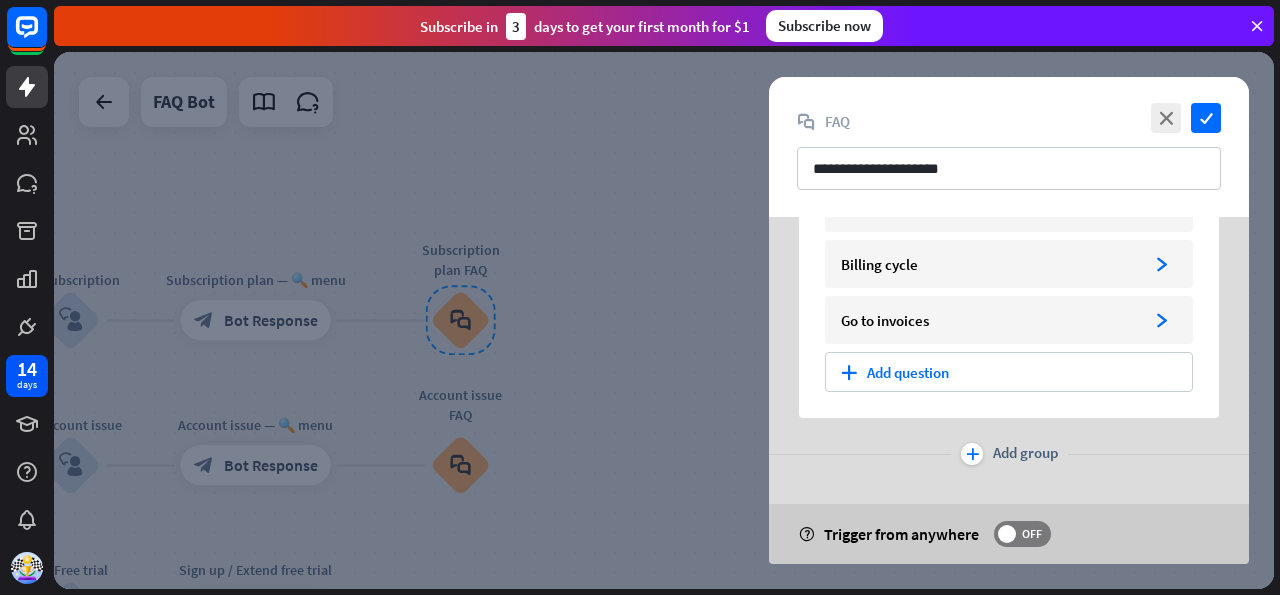 scroll, scrollTop: 0, scrollLeft: 0, axis: both 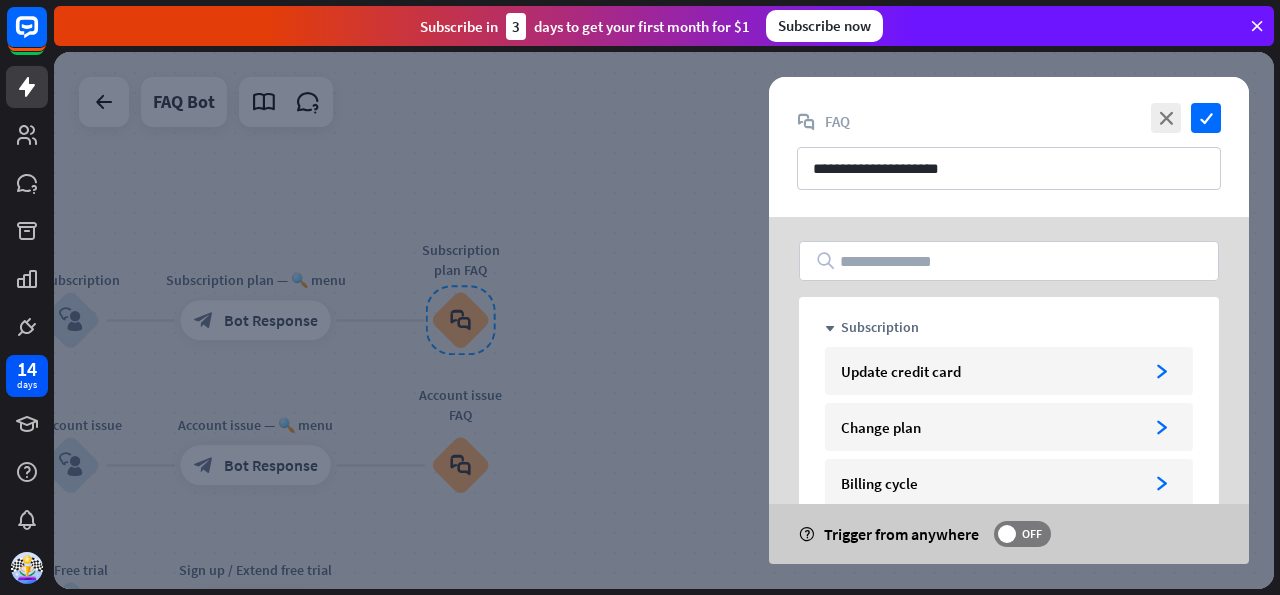 click at bounding box center [664, 320] 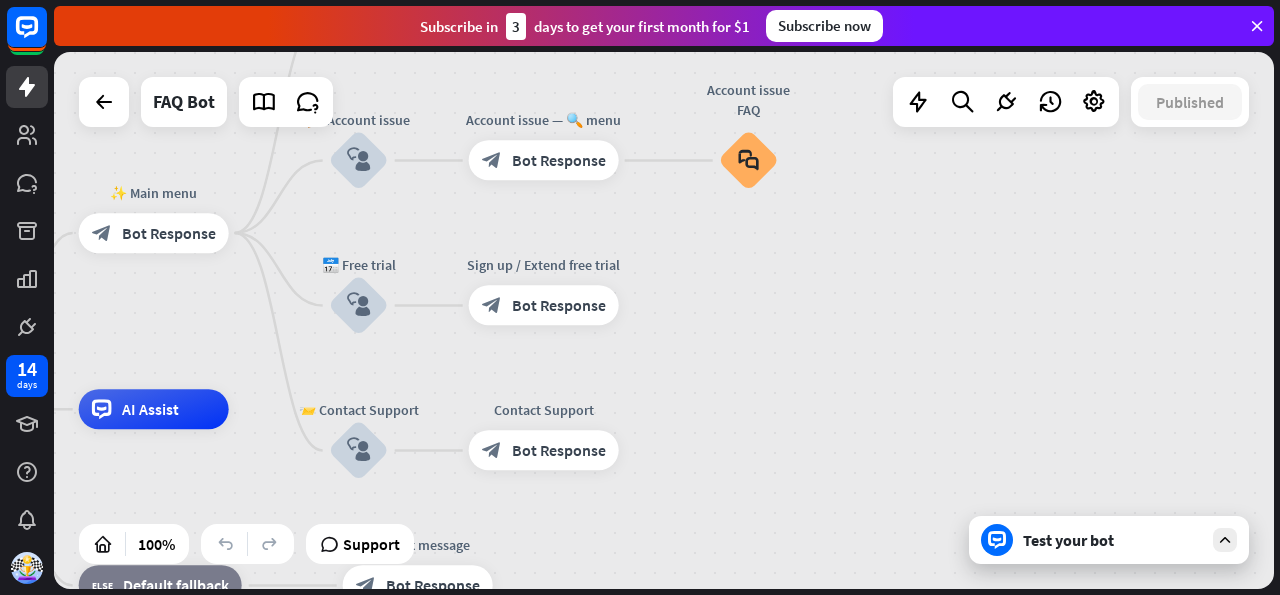 drag, startPoint x: 599, startPoint y: 428, endPoint x: 825, endPoint y: 338, distance: 243.26117 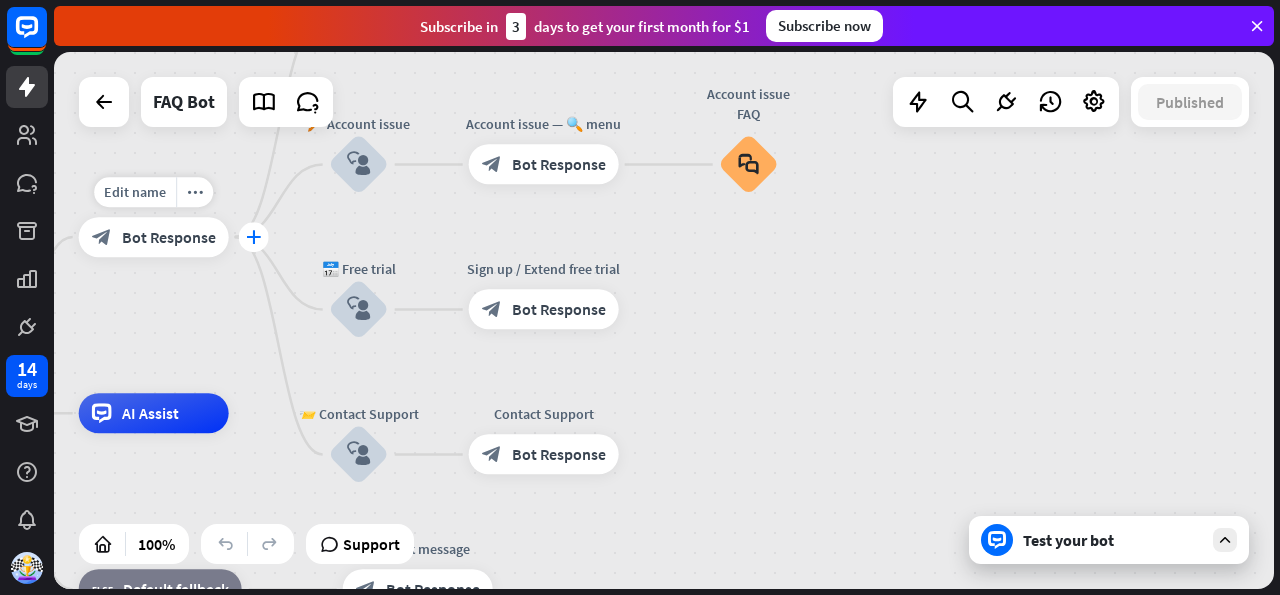click on "plus" at bounding box center [253, 237] 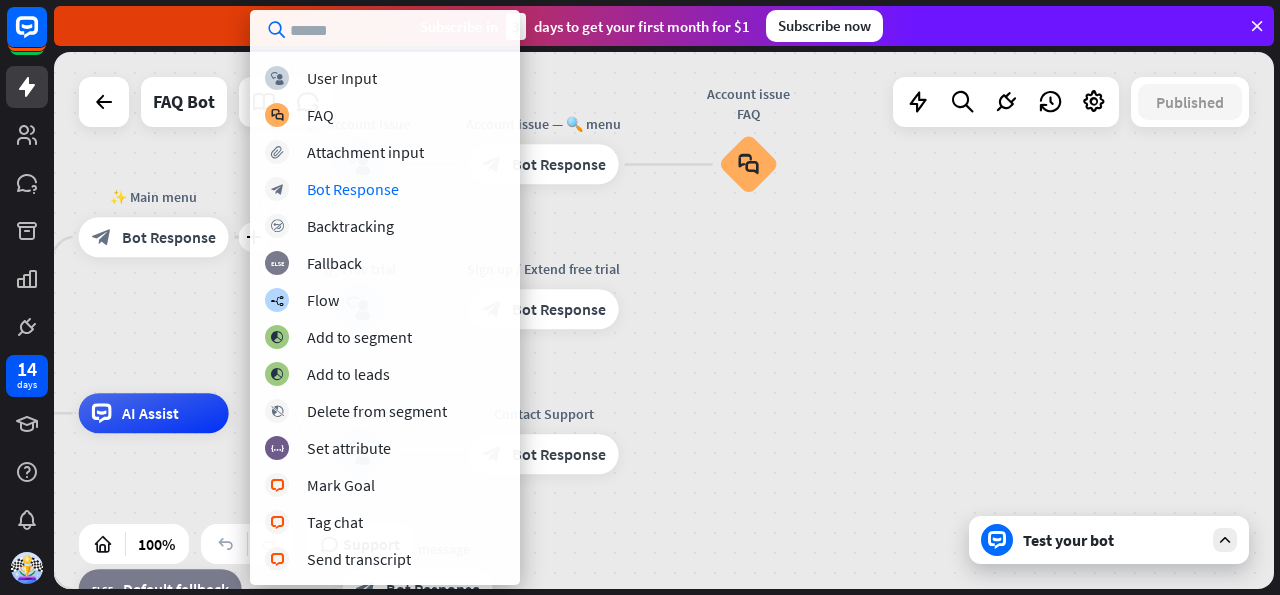 scroll, scrollTop: 1, scrollLeft: 0, axis: vertical 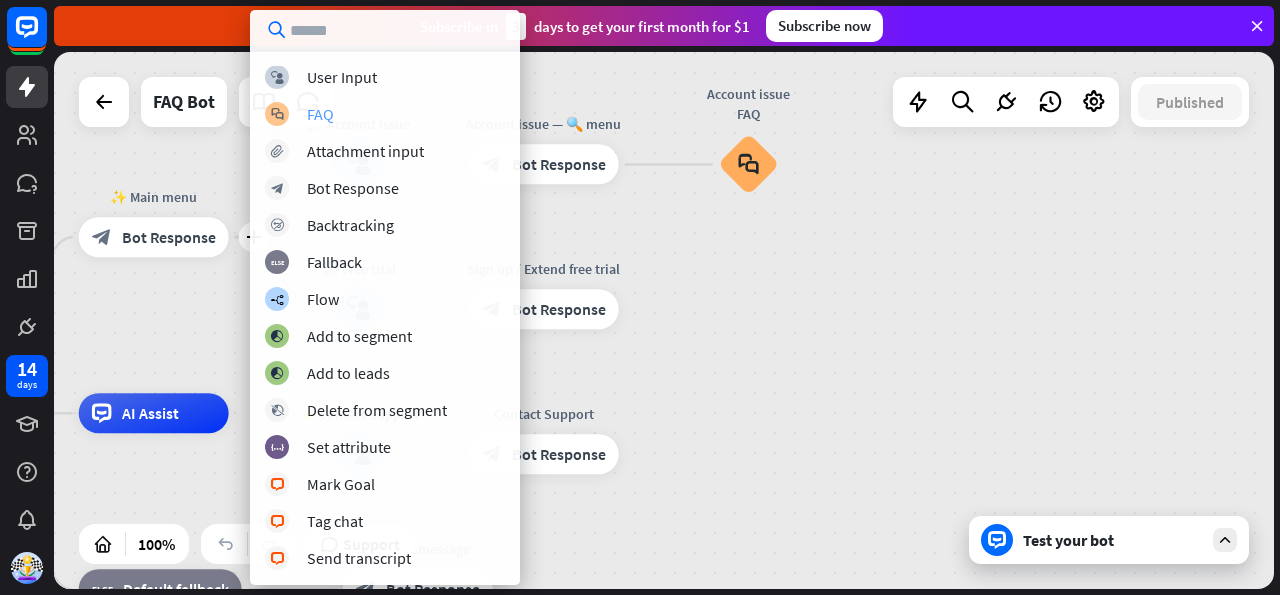 click on "block_faq
FAQ" at bounding box center (385, 114) 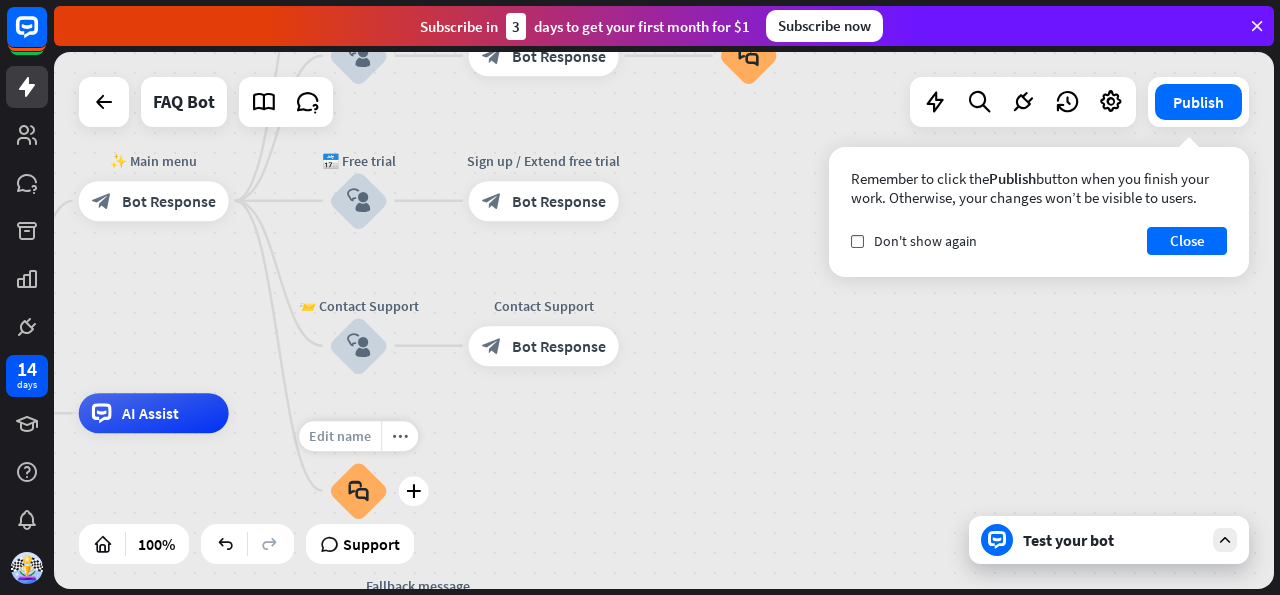 click on "Edit name" at bounding box center (340, 436) 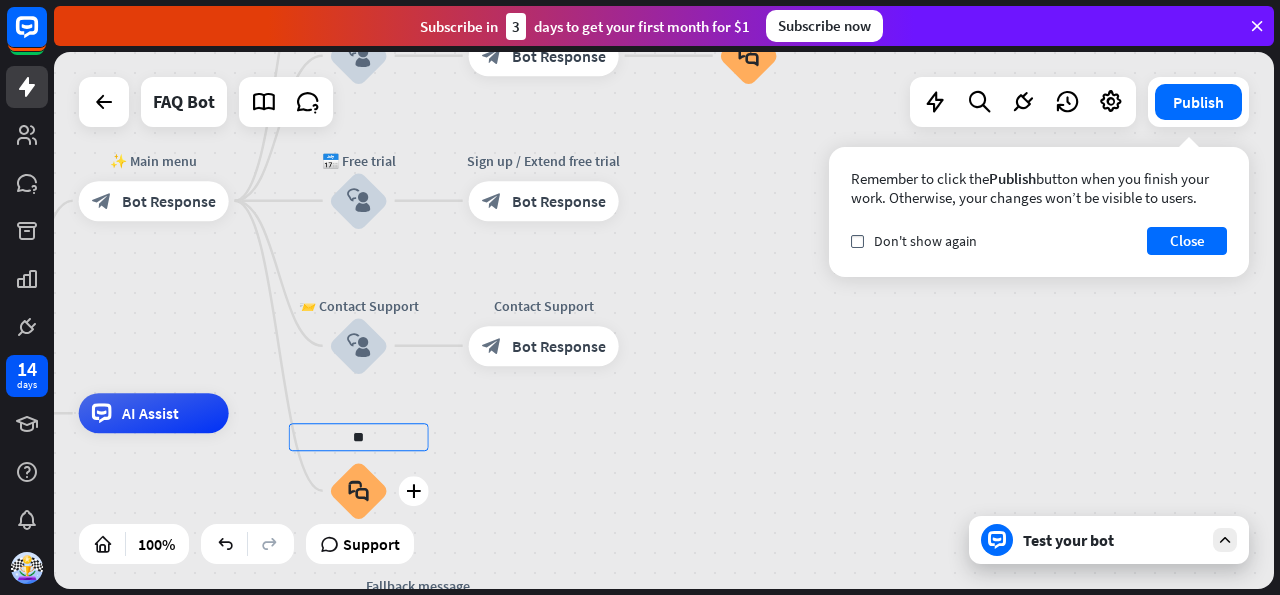 type on "*" 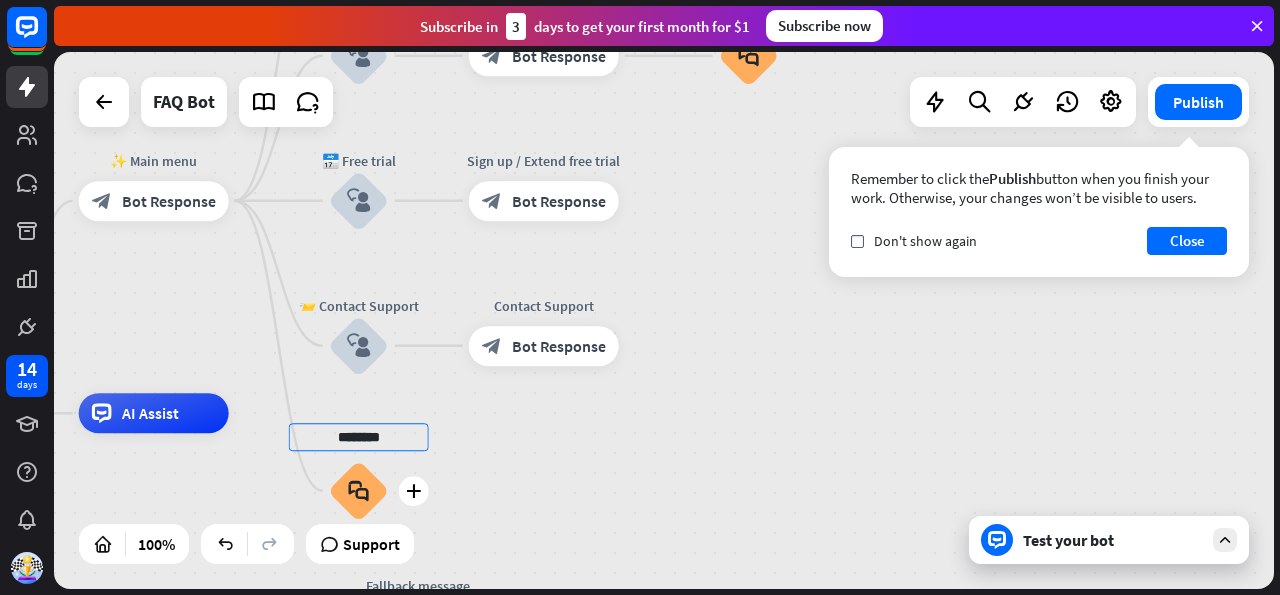 type on "********" 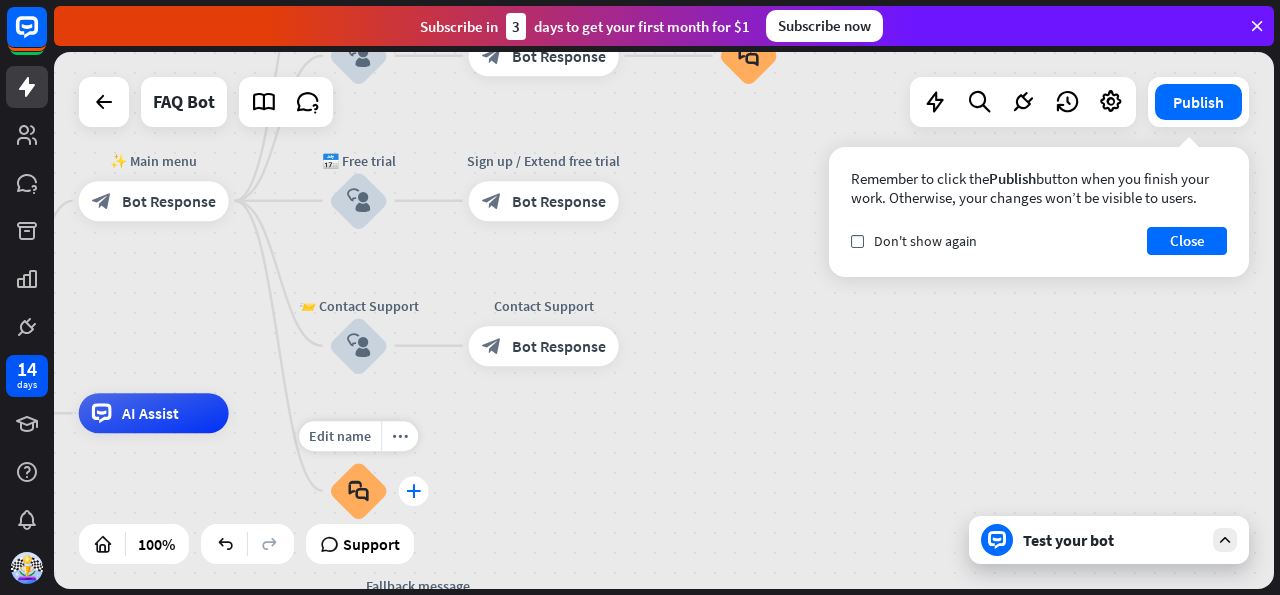click on "plus" at bounding box center (413, 491) 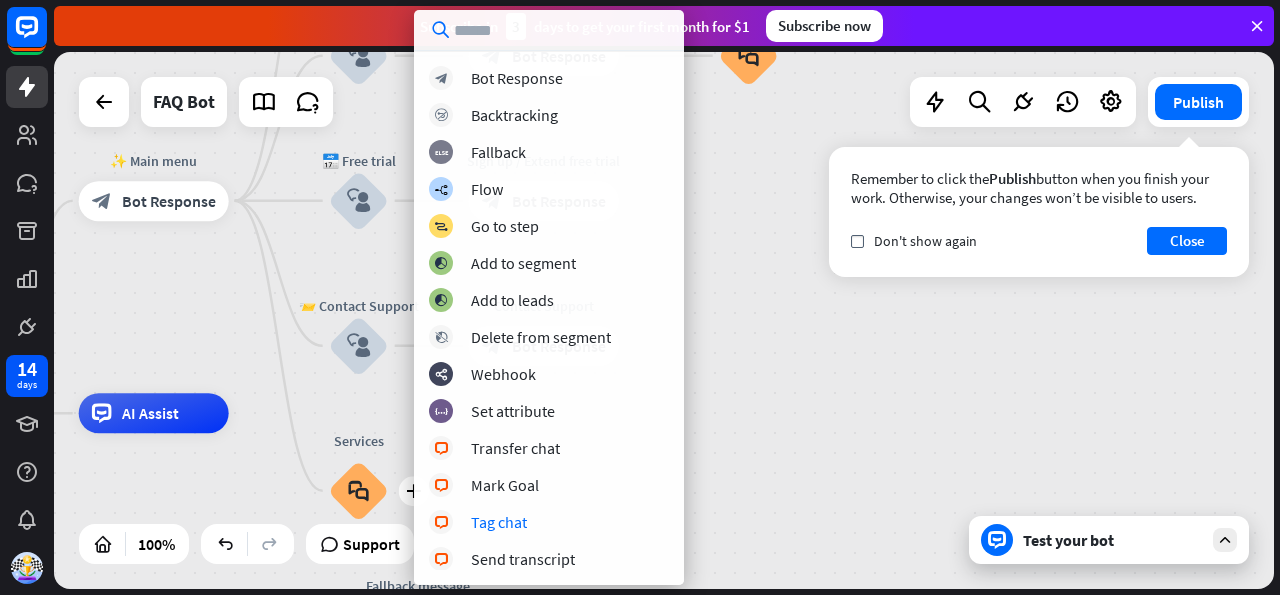 scroll, scrollTop: 467, scrollLeft: 0, axis: vertical 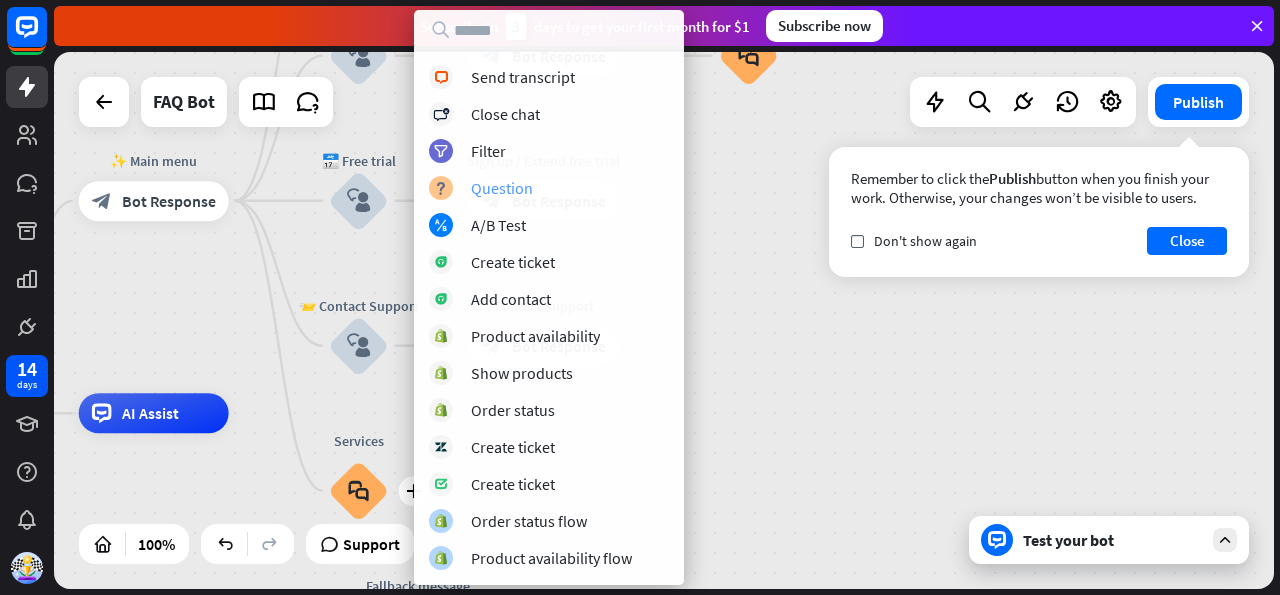 click on "block_question
Question" at bounding box center [549, 188] 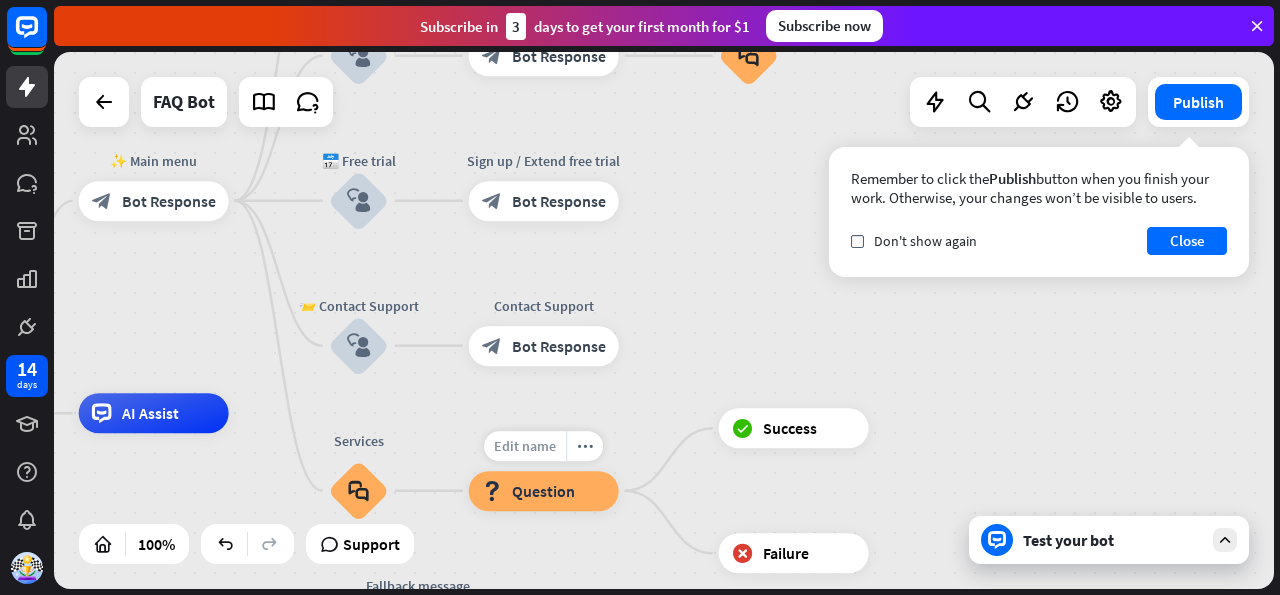 click on "Edit name" at bounding box center [525, 446] 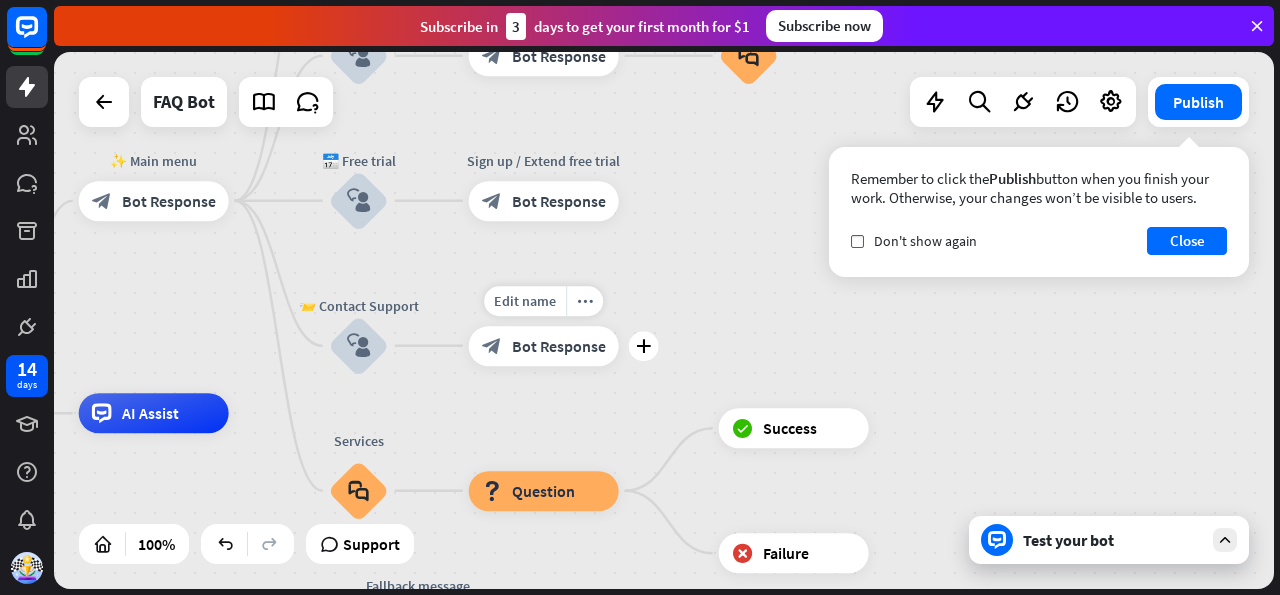click on "Edit name   more_horiz         plus   Contact Support   block_bot_response   Bot Response" at bounding box center (544, 346) 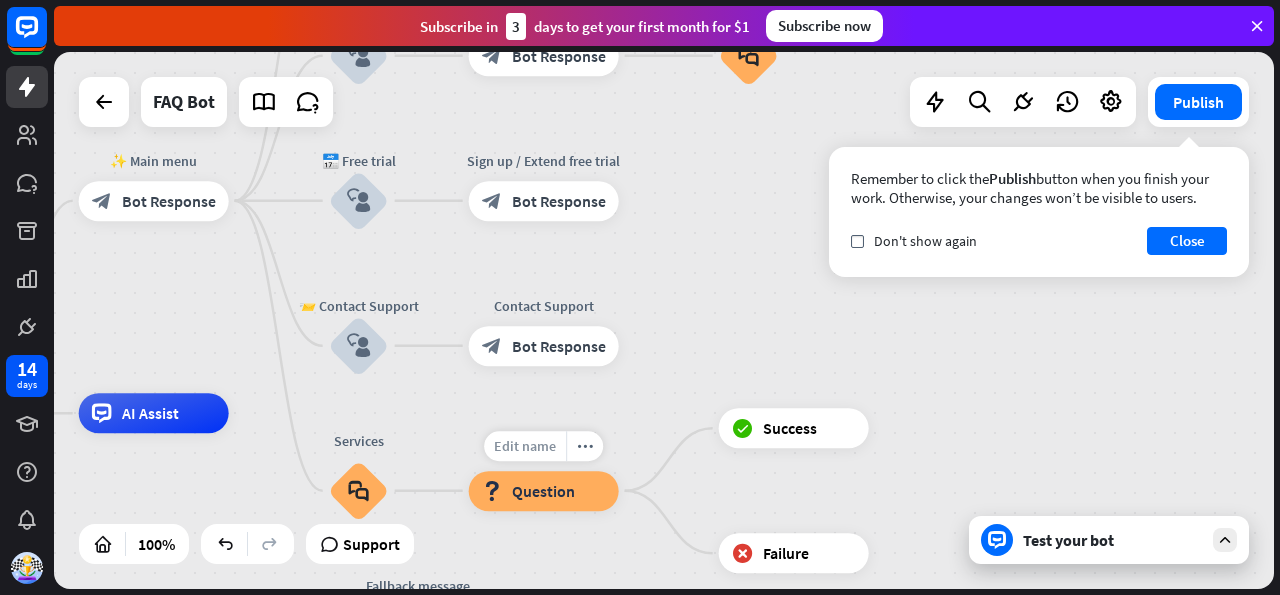 click on "Edit name" at bounding box center [525, 446] 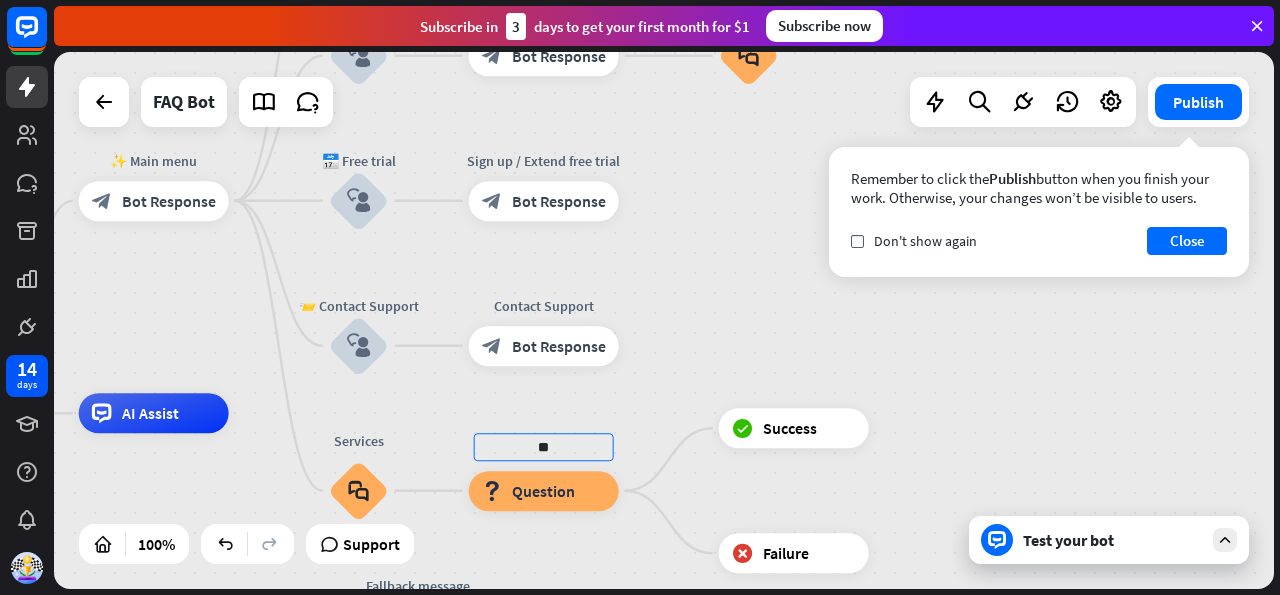 type on "*" 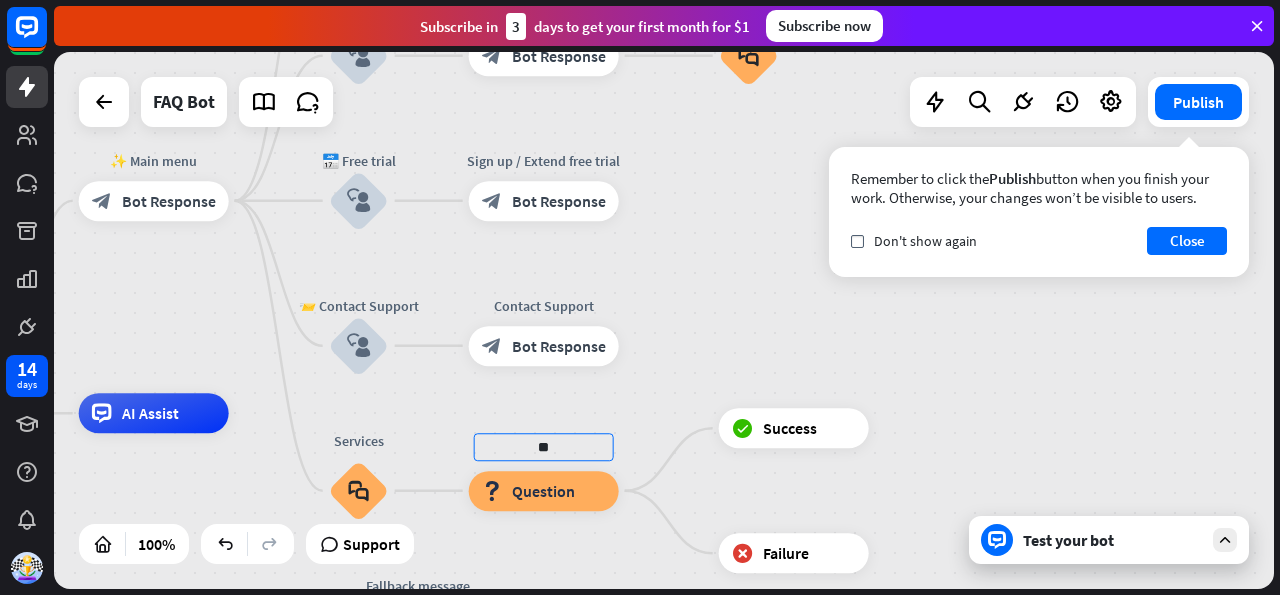 type on "*" 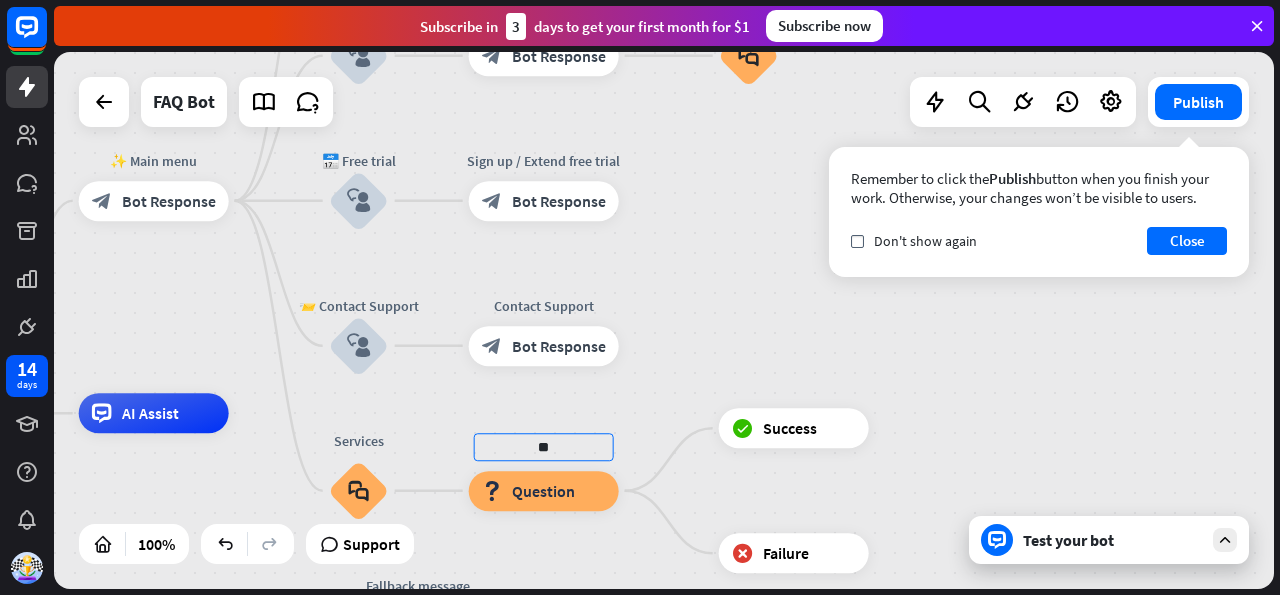 type on "*" 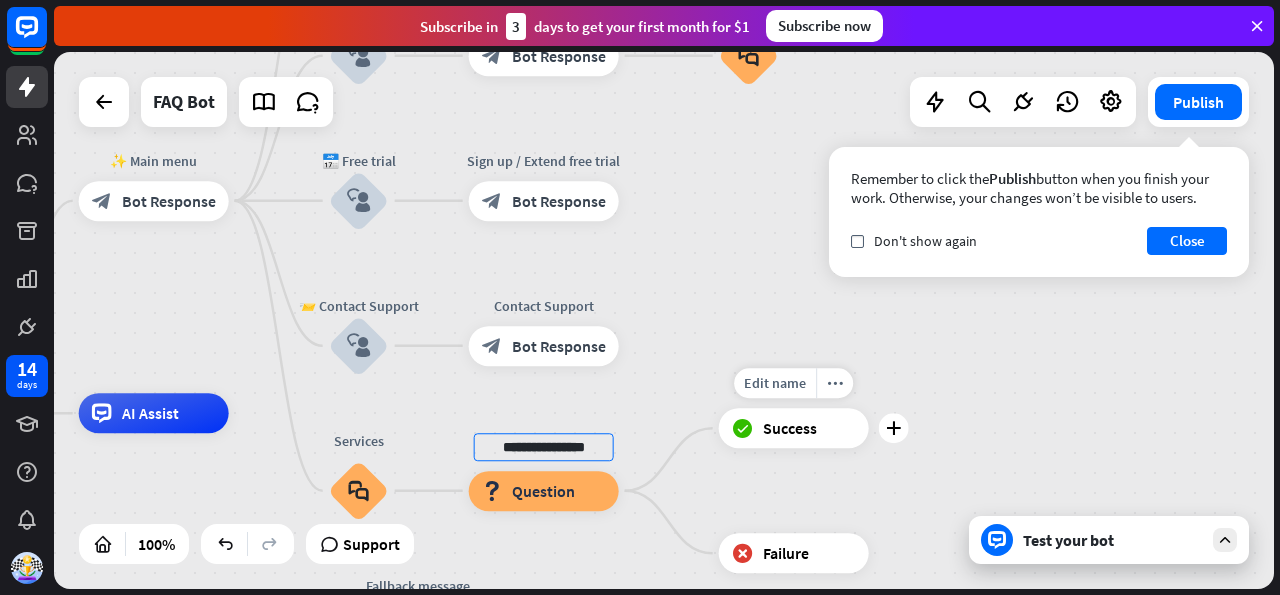 type on "**********" 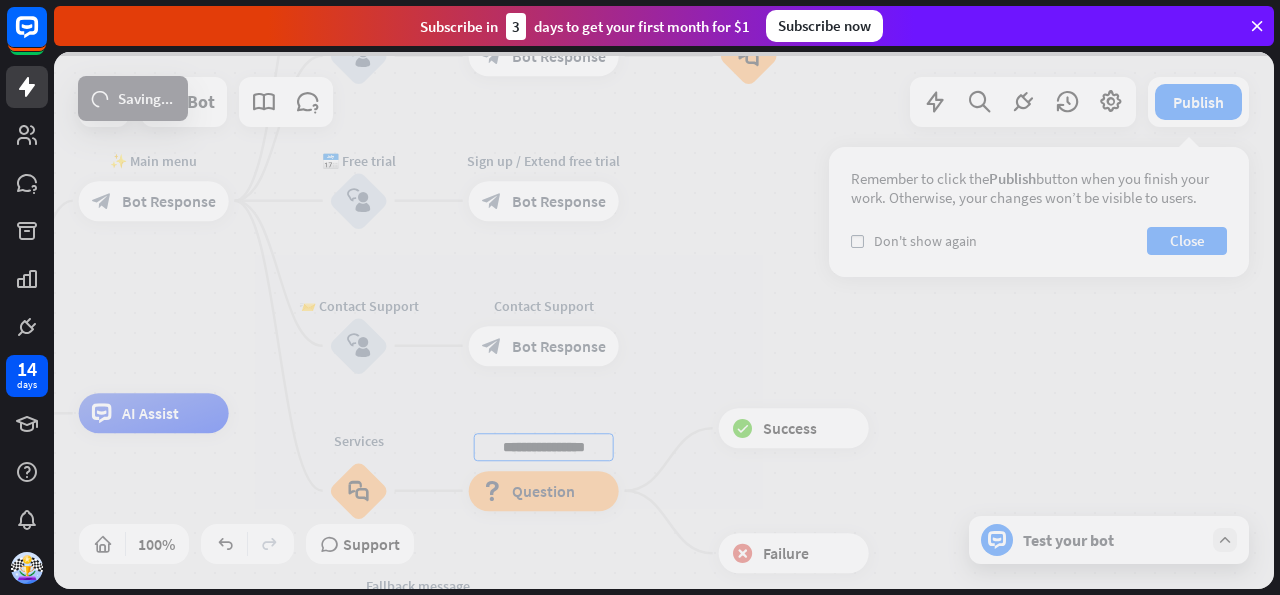 click on "**********" at bounding box center [664, 320] 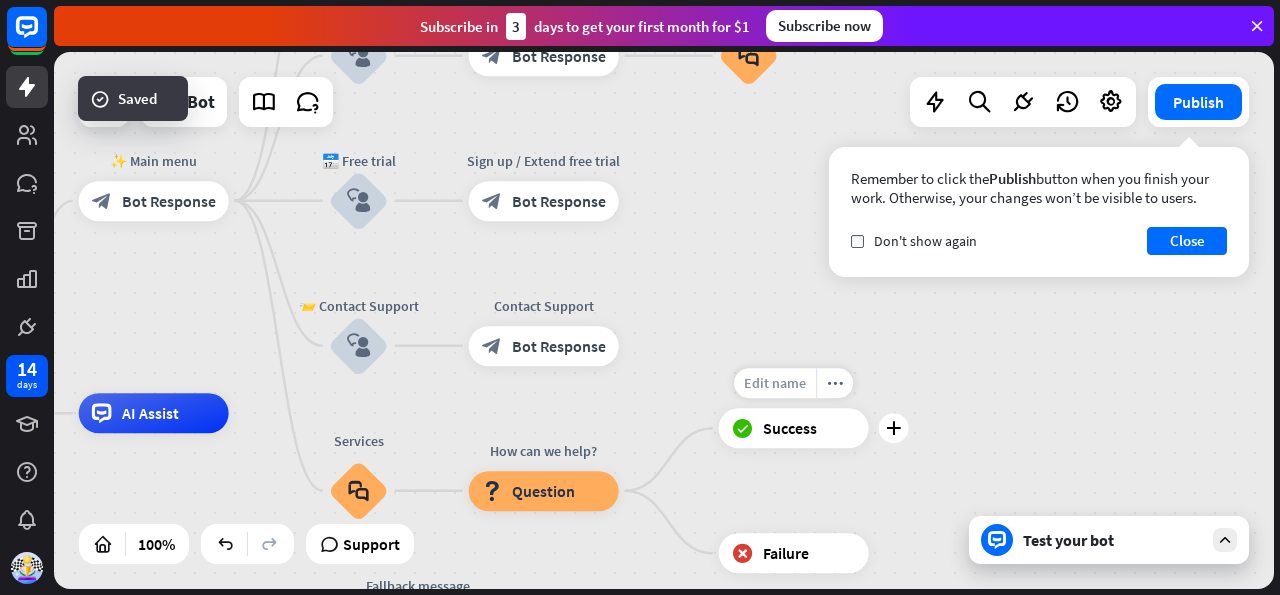 click on "Edit name" at bounding box center [775, 383] 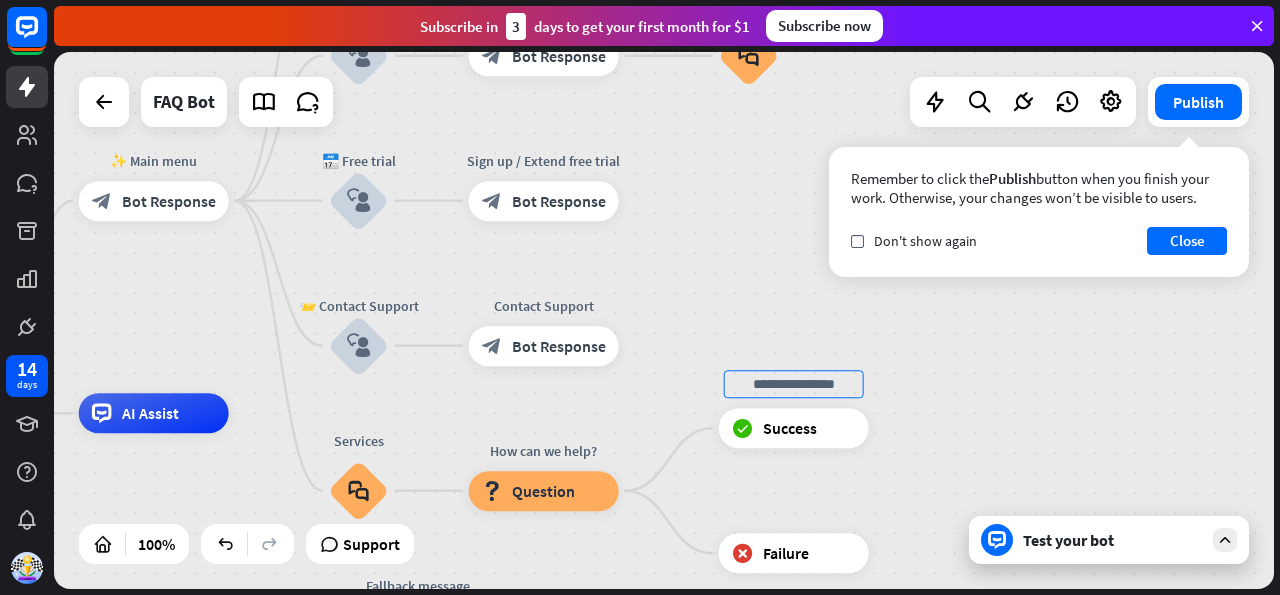 click on "home_2   Start point                 ✨ Main menu   block_bot_response   Bot Response                 💲 Subscription   block_user_input                 Subscription plan — 🔍 menu   block_bot_response   Bot Response                 Subscription plan FAQ   block_faq                 🔑 Account issue   block_user_input                 Account issue — 🔍 menu   block_bot_response   Bot Response                 Account issue FAQ   block_faq                 📅 Free trial   block_user_input                 Sign up / Extend free trial   block_bot_response   Bot Response                 📨 Contact Support   block_user_input                 Contact Support   block_bot_response   Bot Response                 Services   block_faq                 How can we help?   block_question   Question                   block_success   Success                   block_failure   Failure                     AI Assist                   block_fallback   Default fallback                 Fallback message" at bounding box center (664, 320) 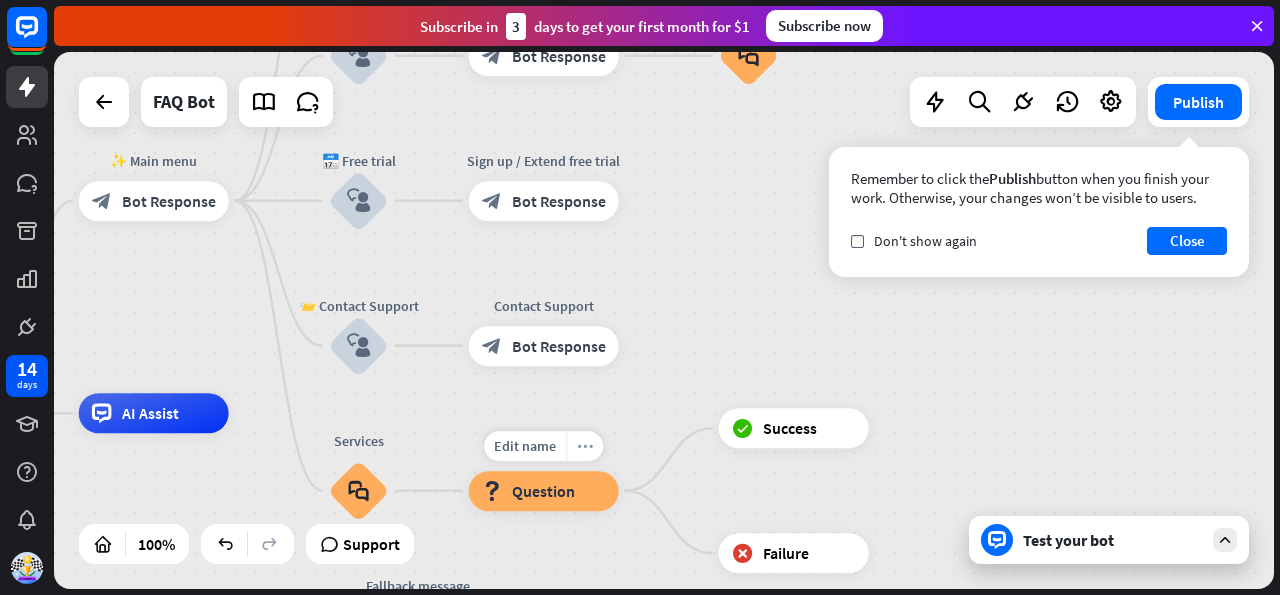 click on "more_horiz" at bounding box center [584, 446] 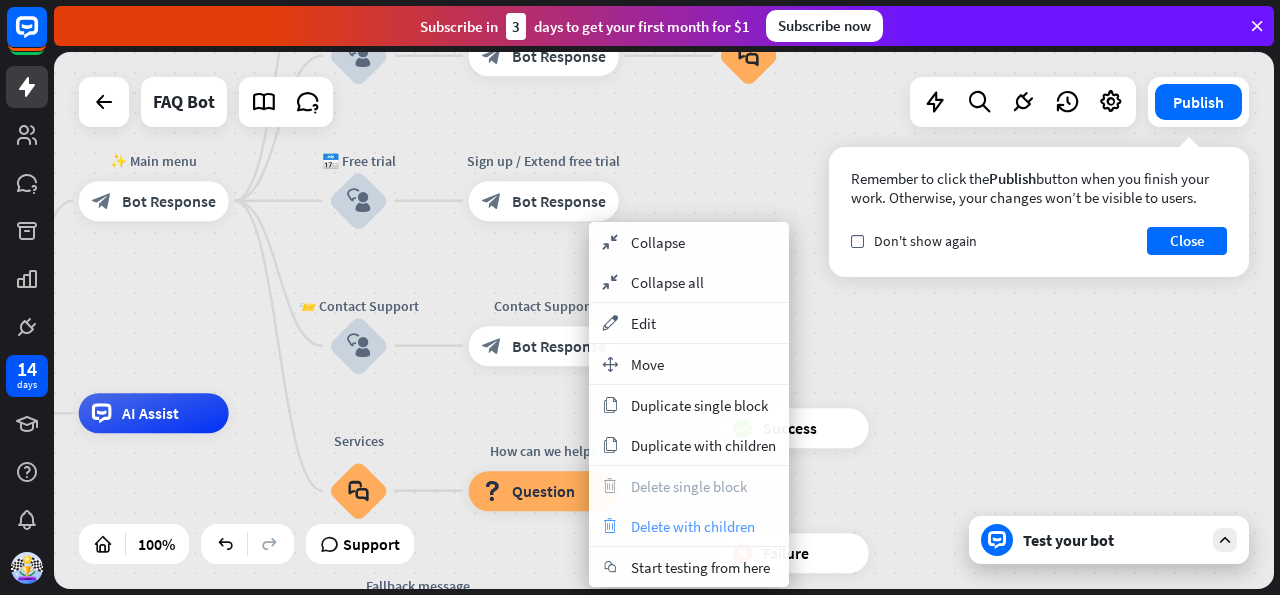 click on "Delete with children" at bounding box center [693, 526] 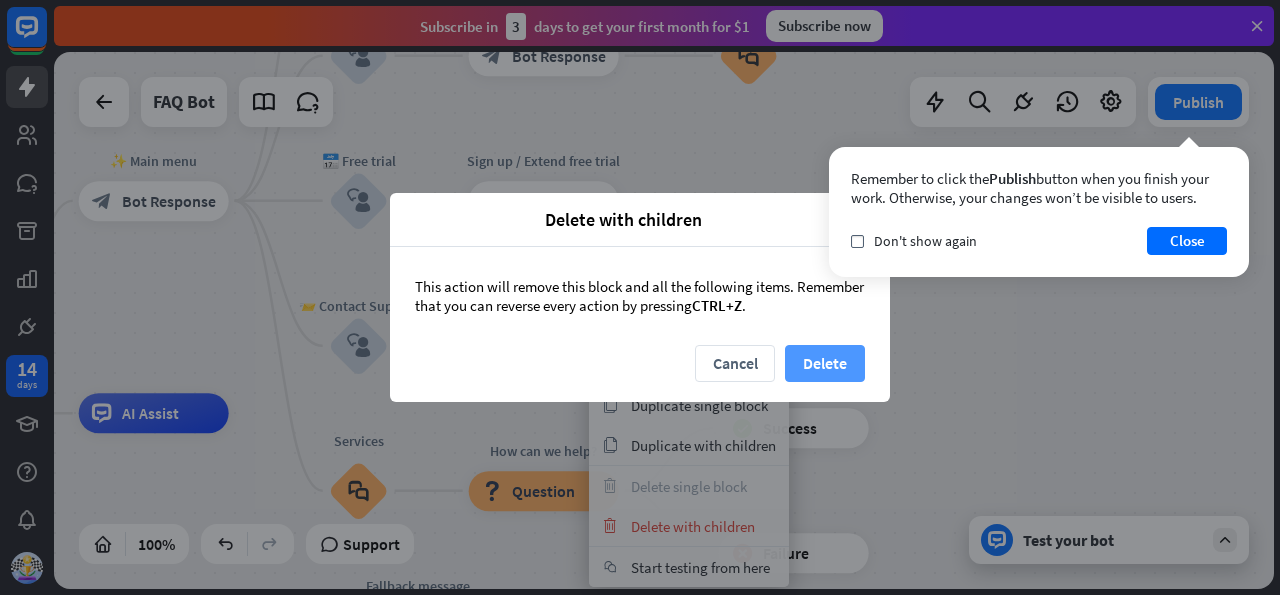 click on "Delete" at bounding box center [825, 363] 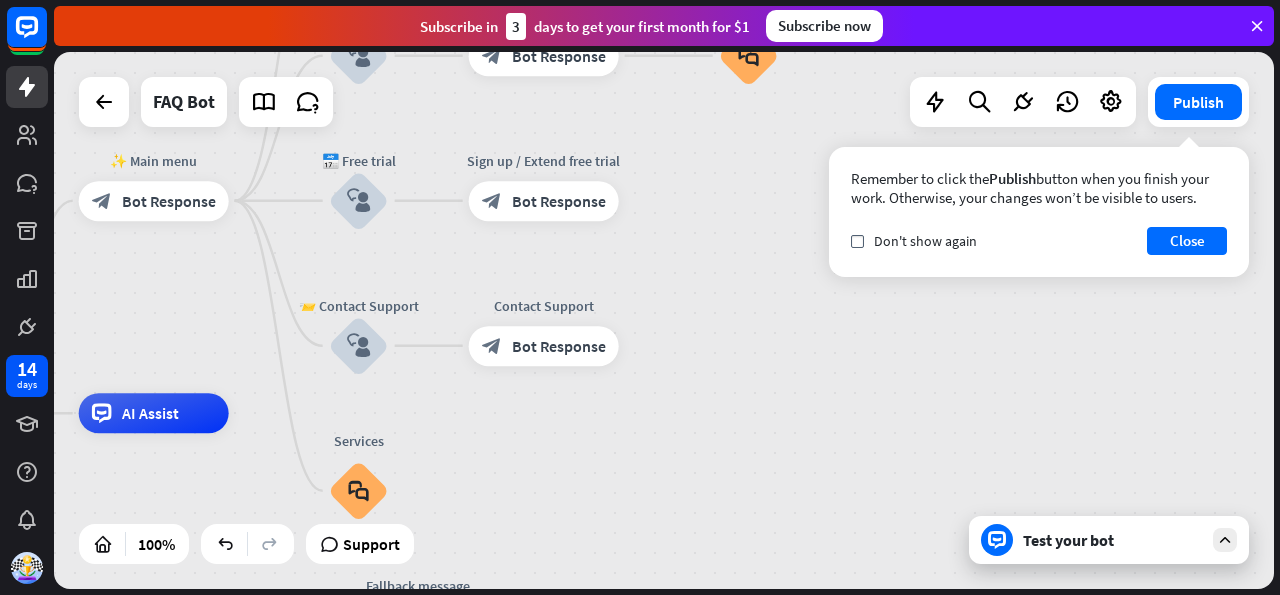 click on "home_2   Start point                 ✨ Main menu   block_bot_response   Bot Response                 💲 Subscription   block_user_input                 Subscription plan — 🔍 menu   block_bot_response   Bot Response                 Subscription plan FAQ   block_faq                 🔑 Account issue   block_user_input                 Account issue — 🔍 menu   block_bot_response   Bot Response                 Account issue FAQ   block_faq                 📅 Free trial   block_user_input                 Sign up / Extend free trial   block_bot_response   Bot Response                 📨 Contact Support   block_user_input                 Contact Support   block_bot_response   Bot Response                 Services   block_faq                     AI Assist                   block_fallback   Default fallback                 Fallback message   block_bot_response   Bot Response" at bounding box center [439, 681] 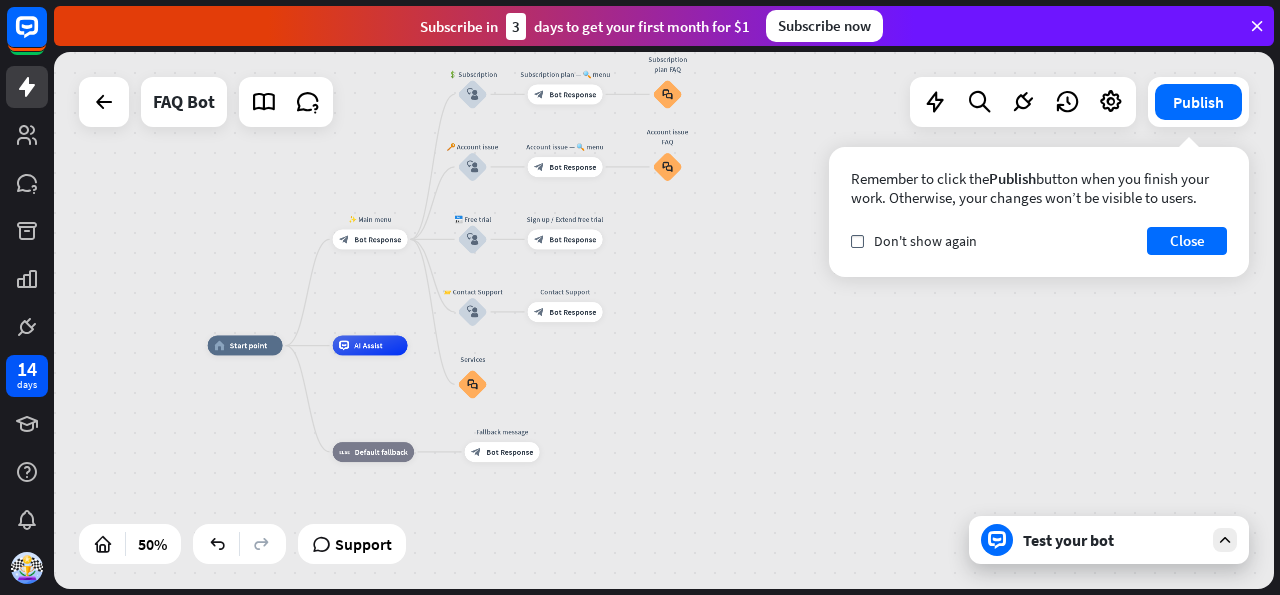 drag, startPoint x: 637, startPoint y: 434, endPoint x: 659, endPoint y: 390, distance: 49.193497 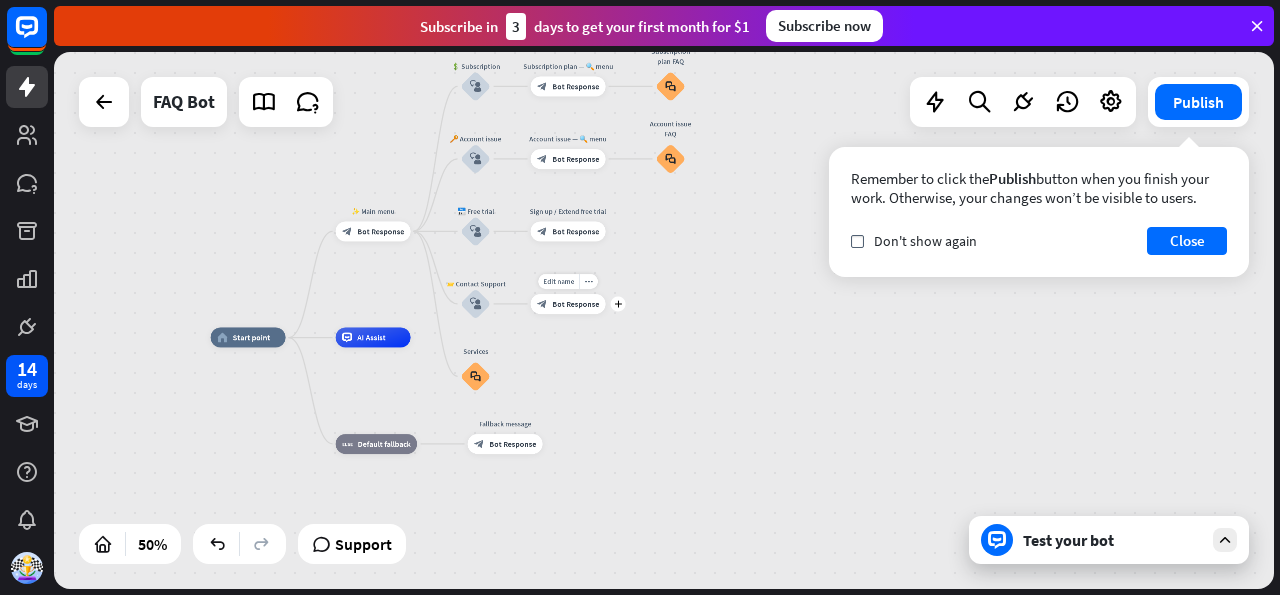 click on "Bot Response" at bounding box center (575, 304) 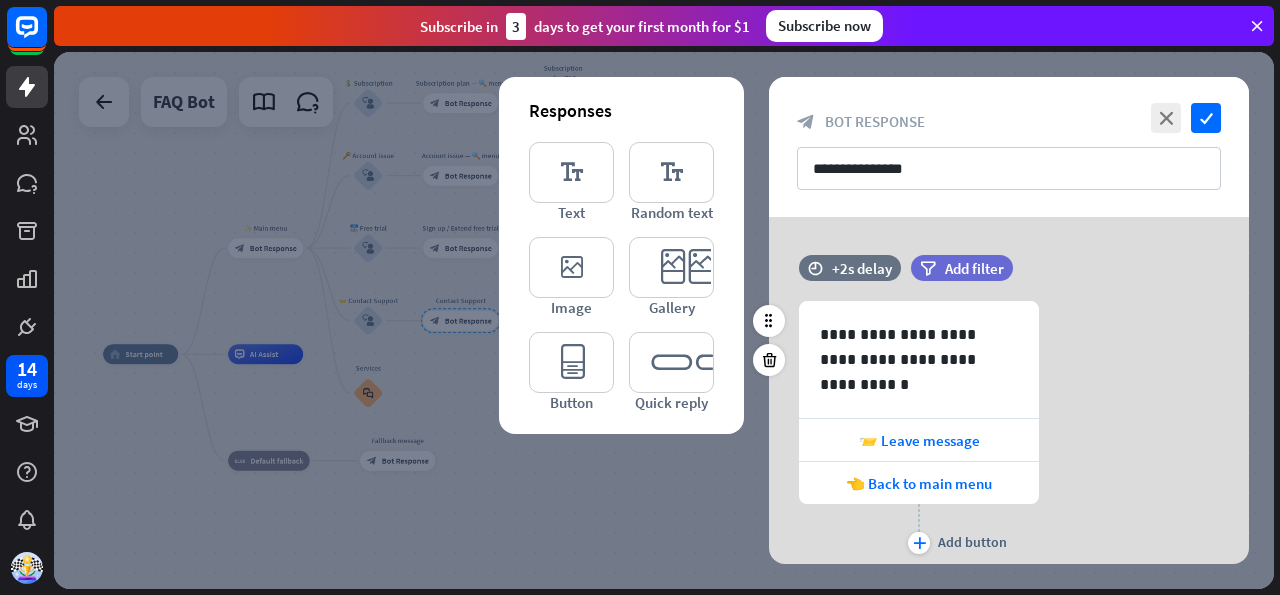 scroll, scrollTop: 63, scrollLeft: 0, axis: vertical 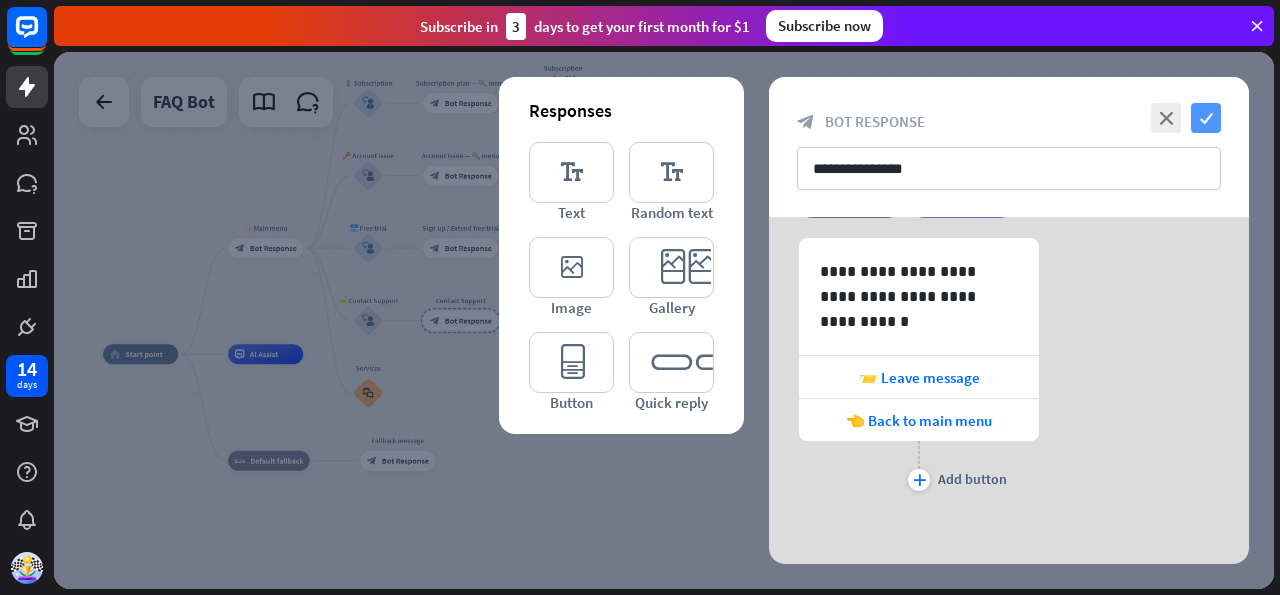 click on "check" at bounding box center [1206, 118] 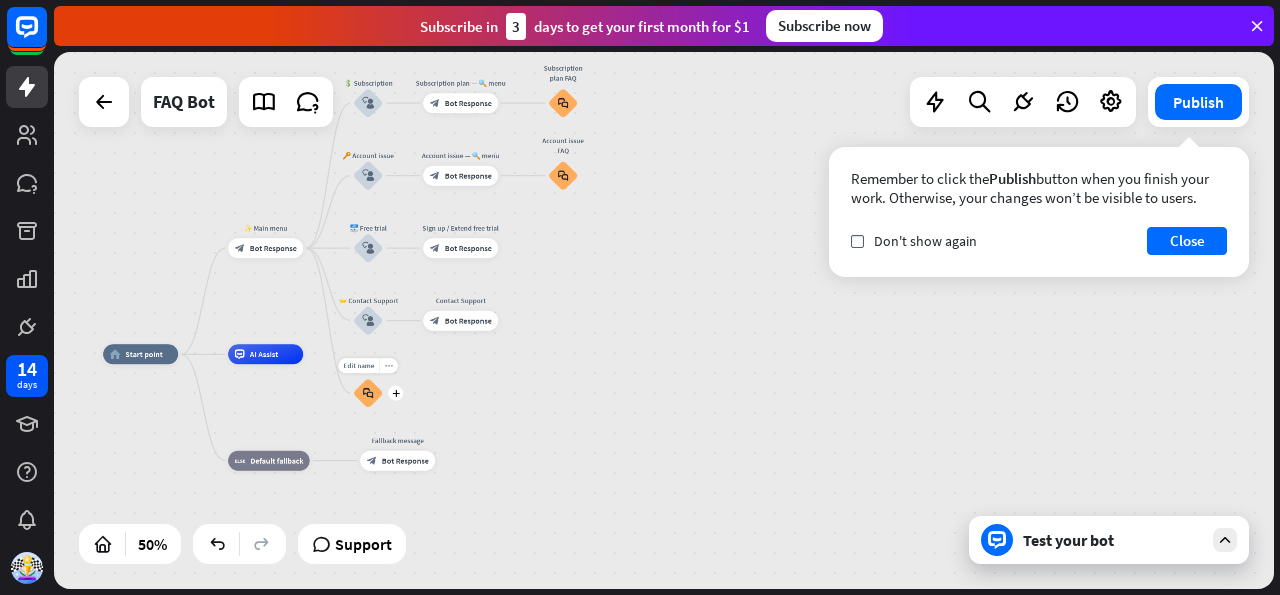 click on "more_horiz" at bounding box center [389, 366] 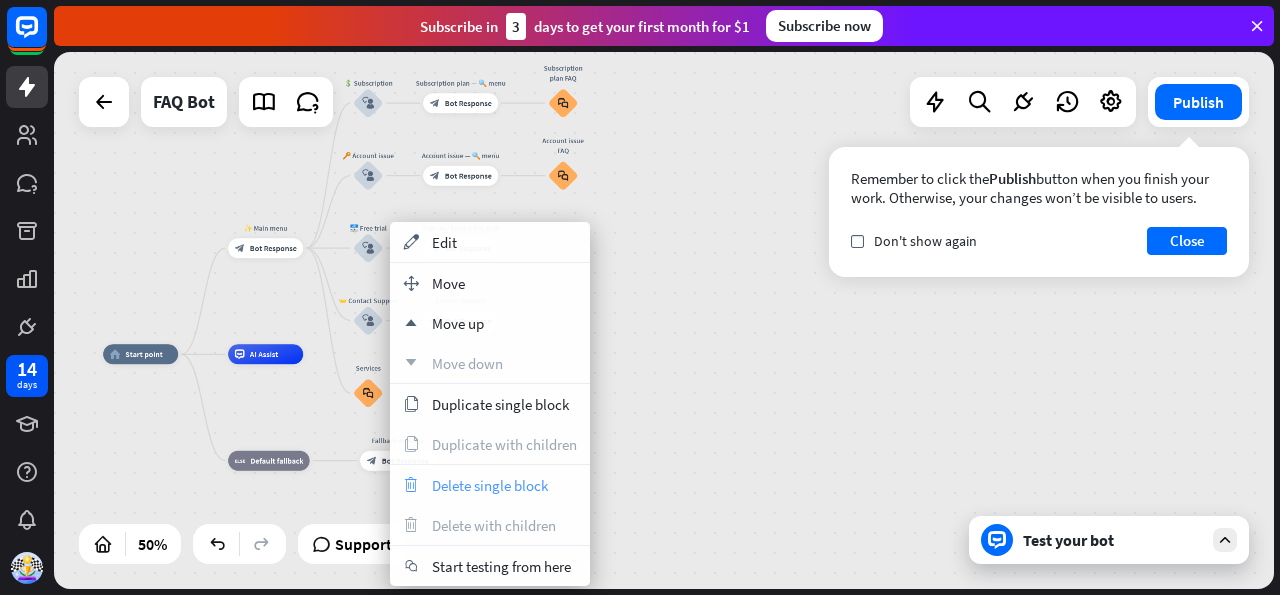 click on "Delete single block" at bounding box center [490, 485] 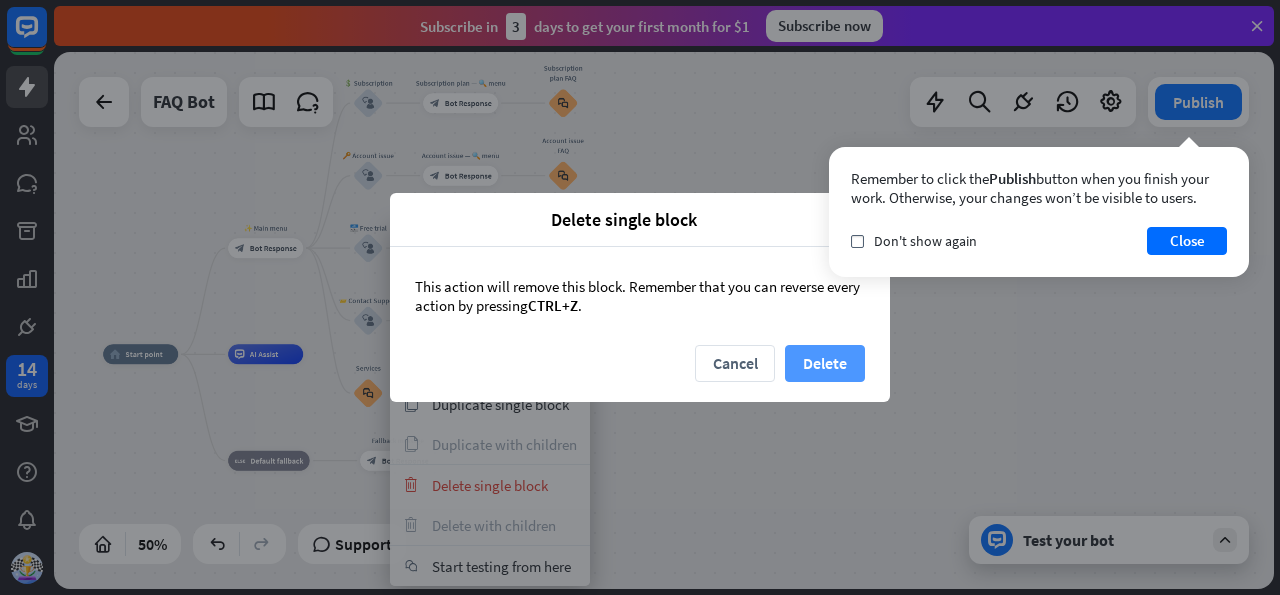 click on "Delete" at bounding box center [825, 363] 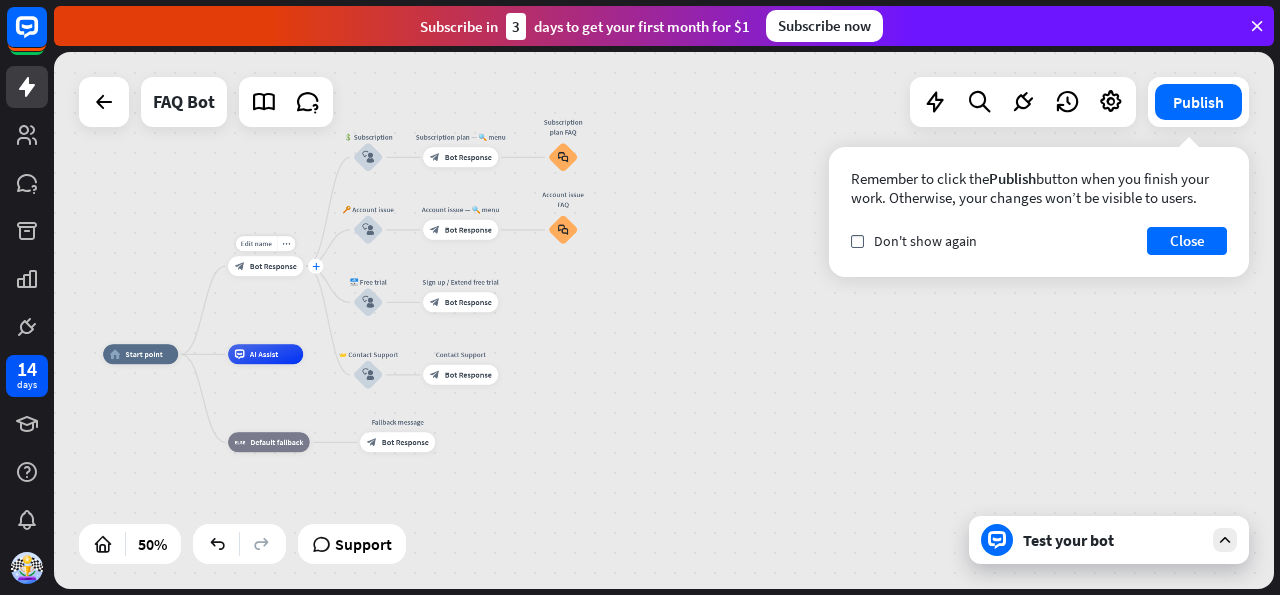 click on "plus" at bounding box center [315, 266] 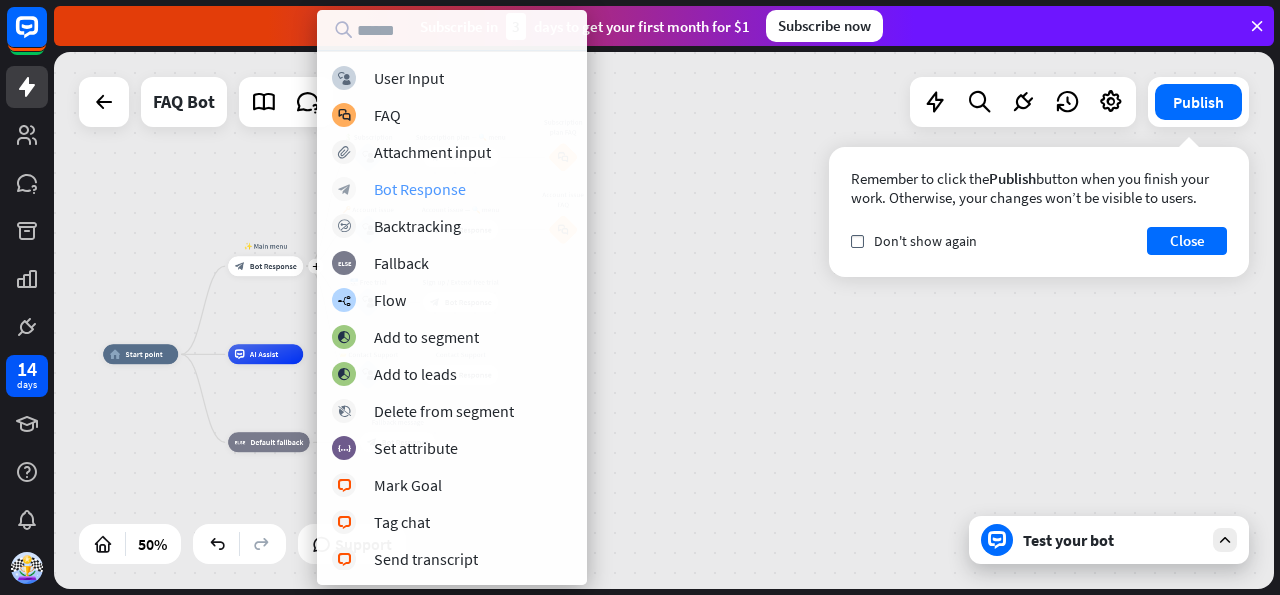 click on "Bot Response" at bounding box center [420, 189] 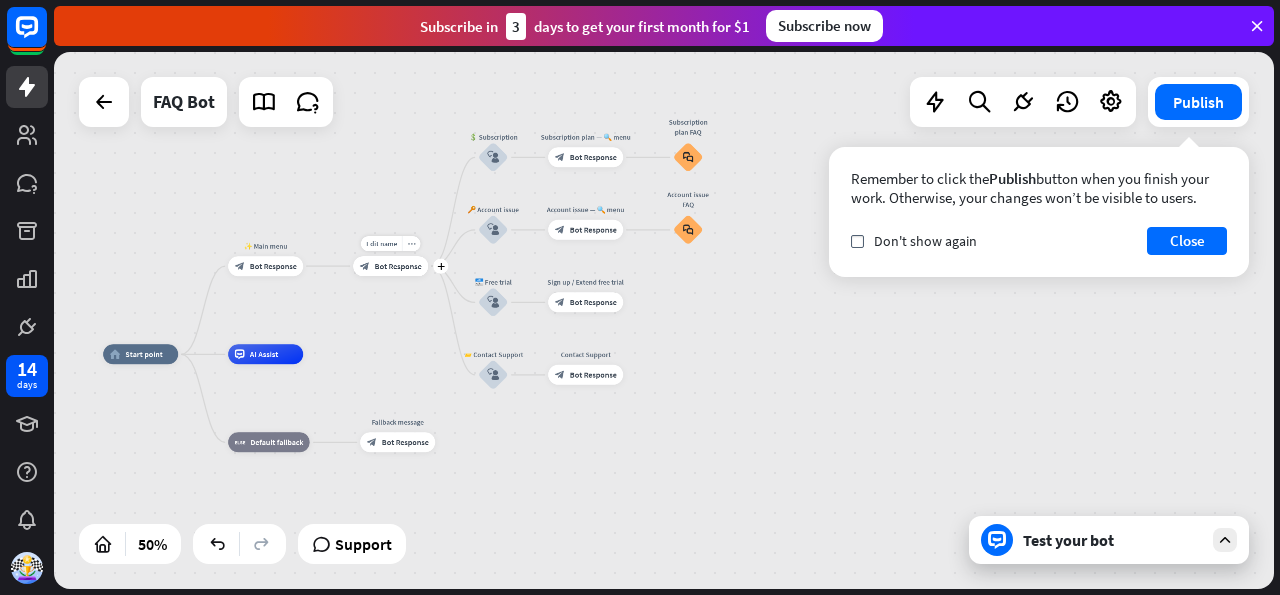 click on "more_horiz" at bounding box center (411, 243) 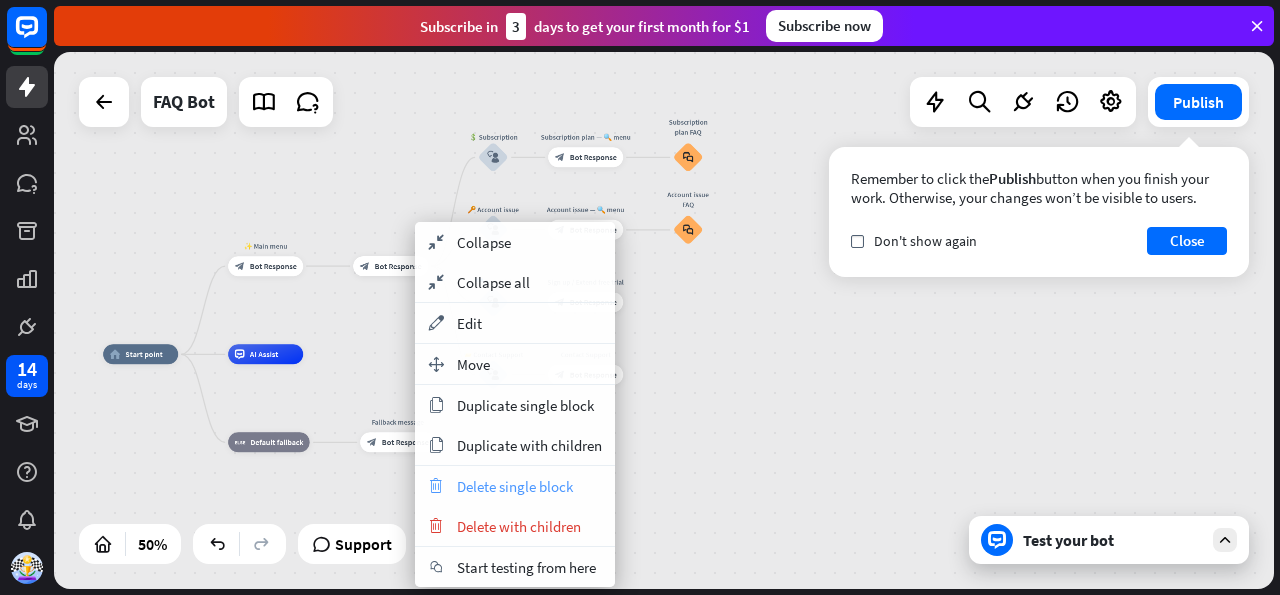 click on "Delete single block" at bounding box center [515, 486] 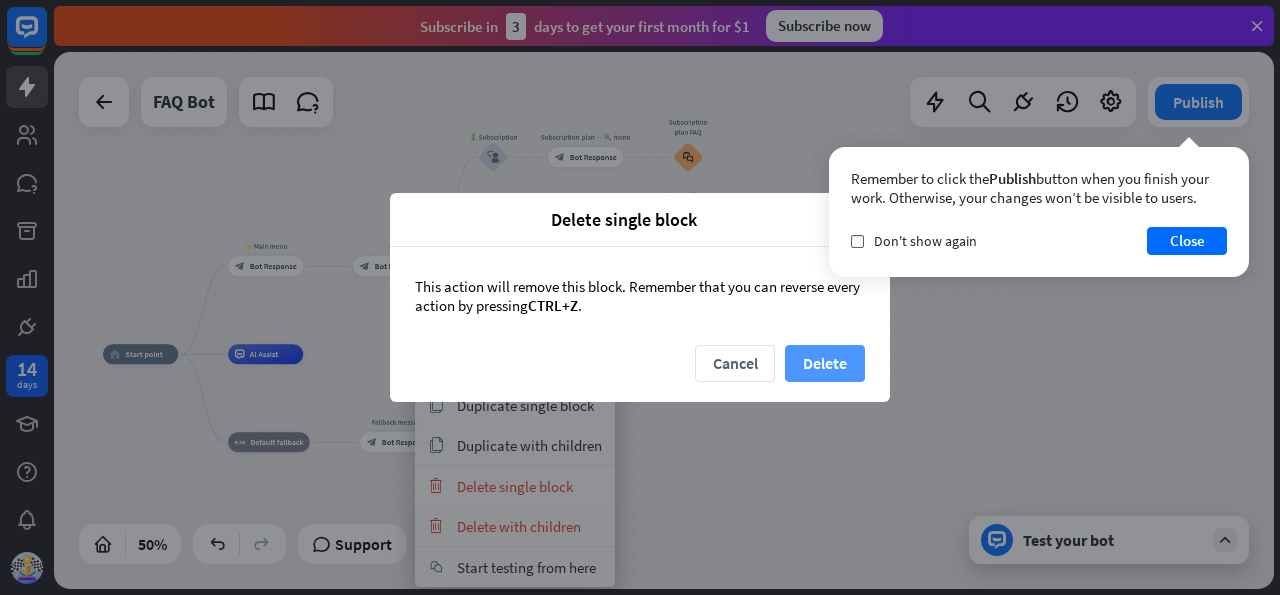click on "Delete" at bounding box center [825, 363] 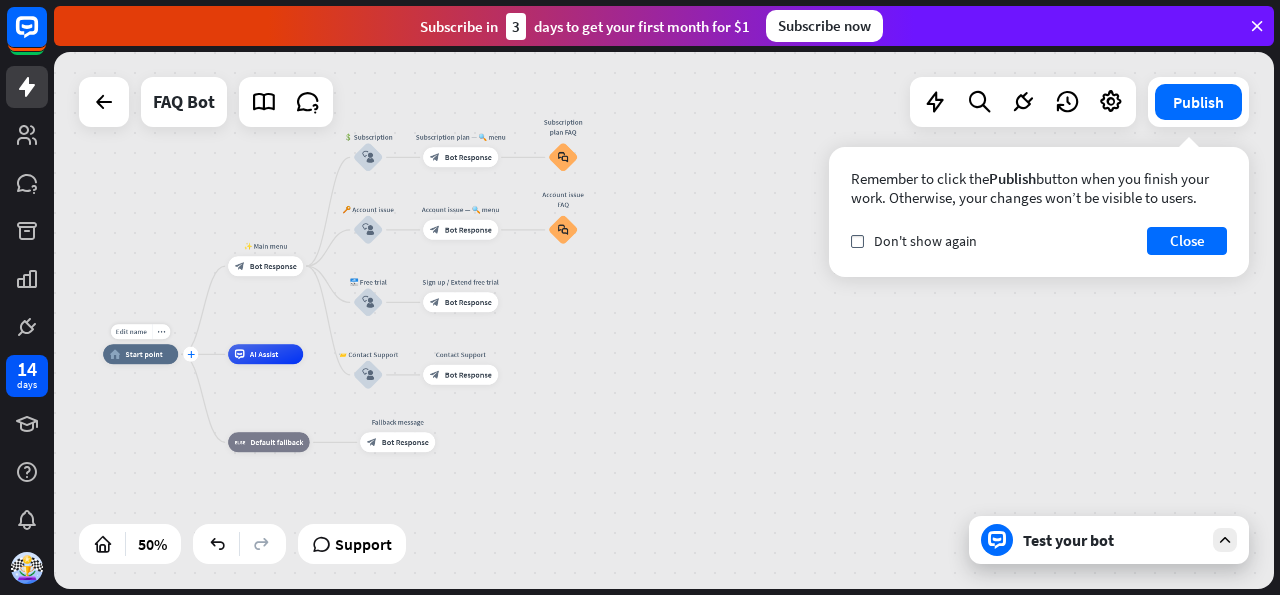 click on "plus" at bounding box center (191, 354) 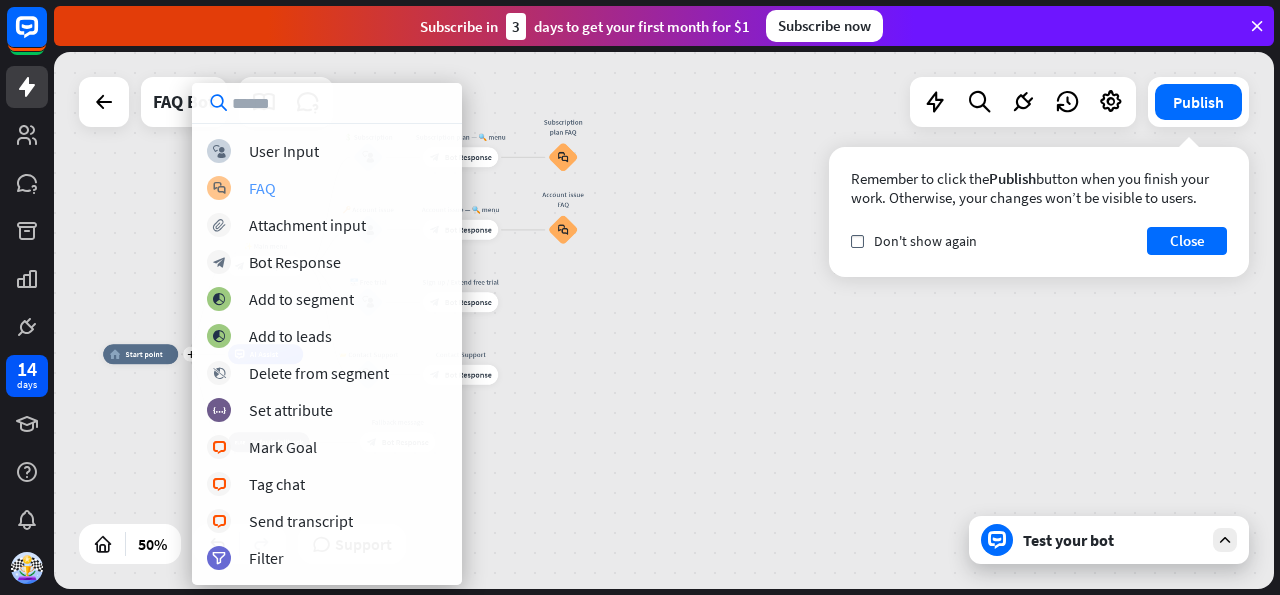 click on "block_faq
FAQ" at bounding box center [327, 188] 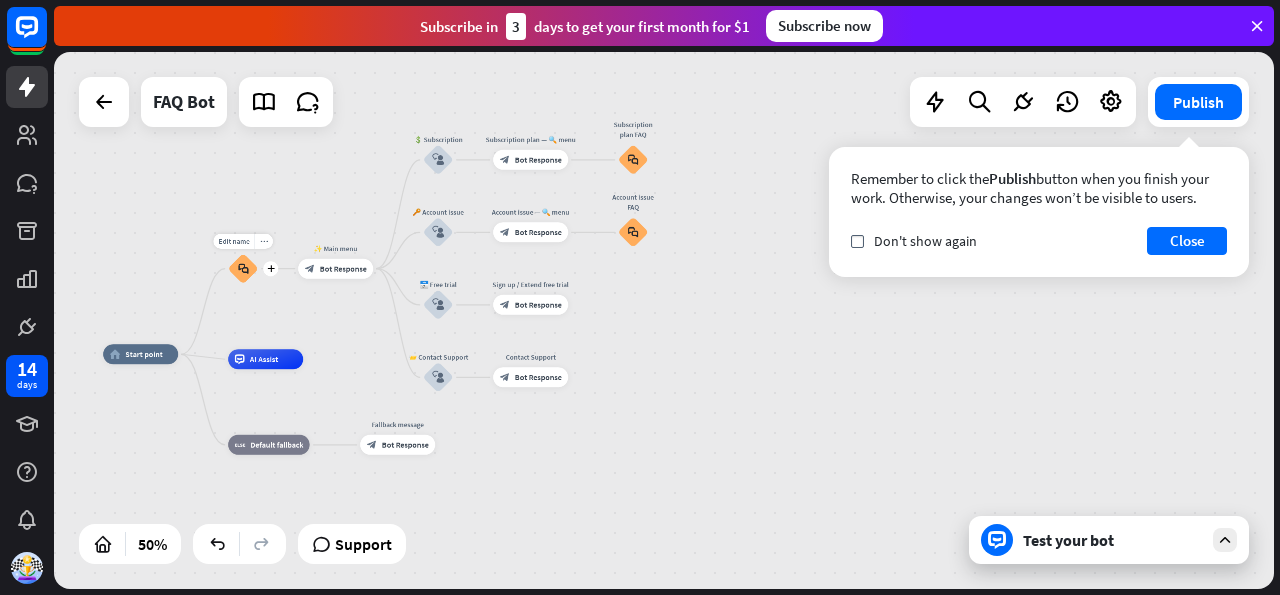 click on "block_faq" at bounding box center (243, 268) 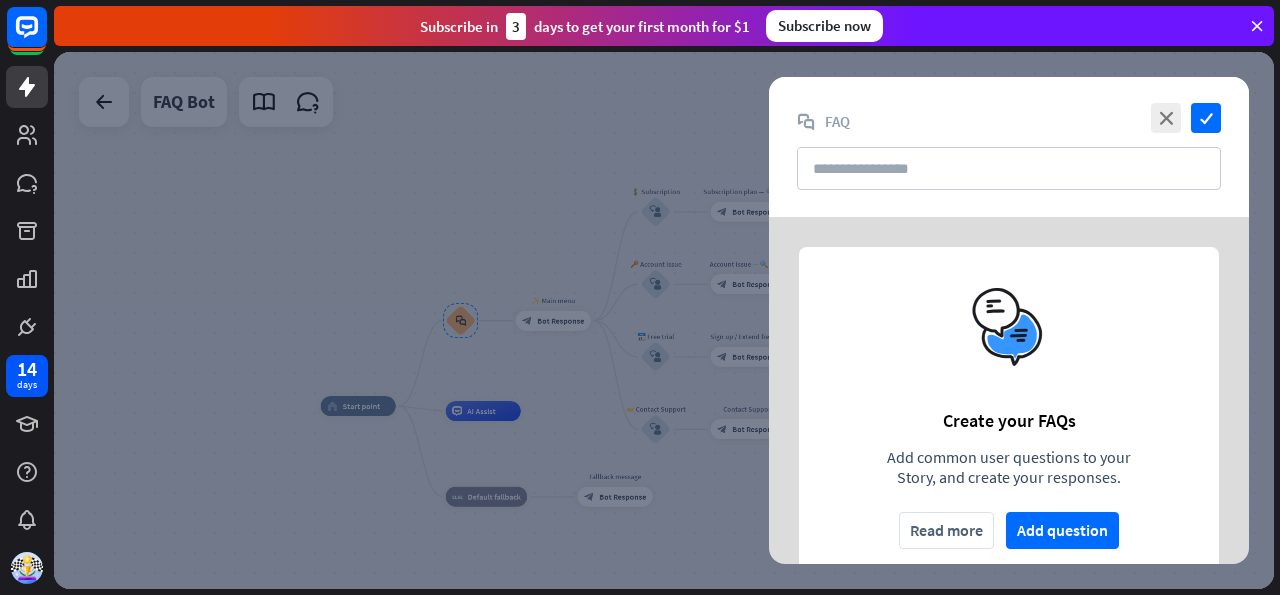scroll, scrollTop: 55, scrollLeft: 0, axis: vertical 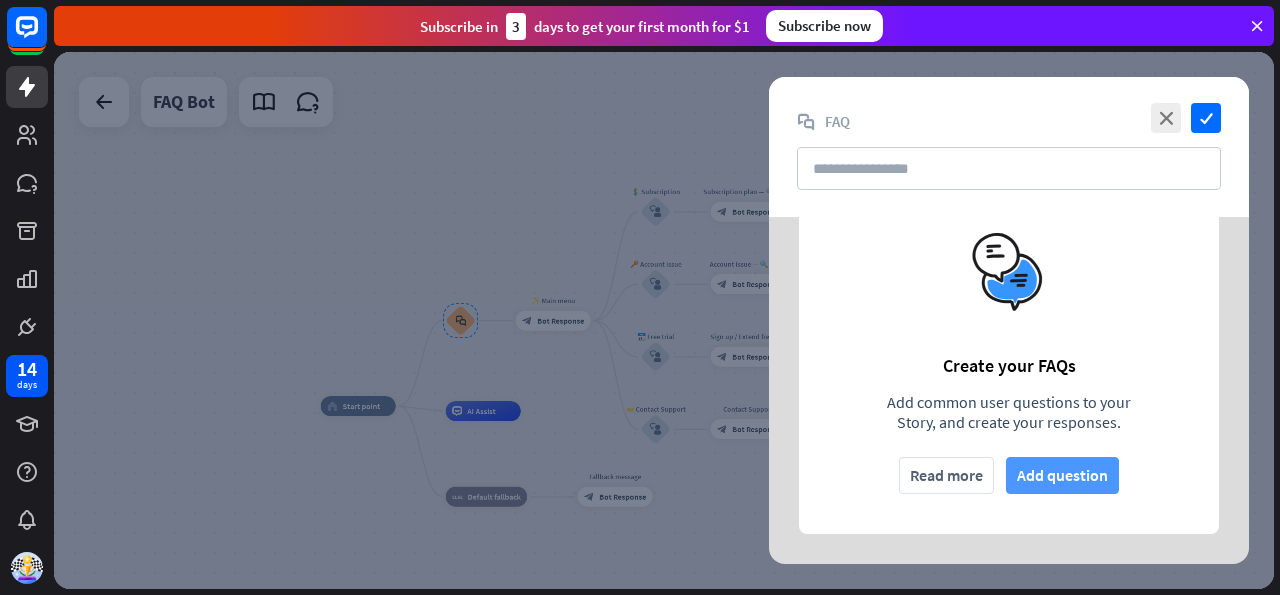 click on "Add question" at bounding box center [1062, 475] 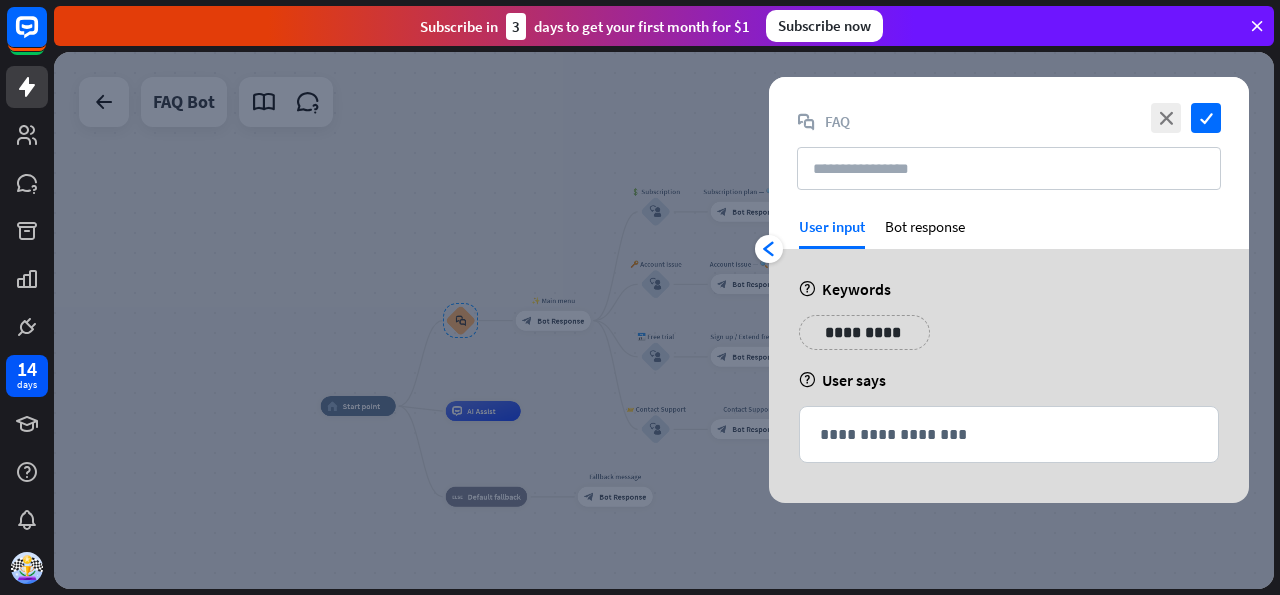 scroll, scrollTop: 0, scrollLeft: 0, axis: both 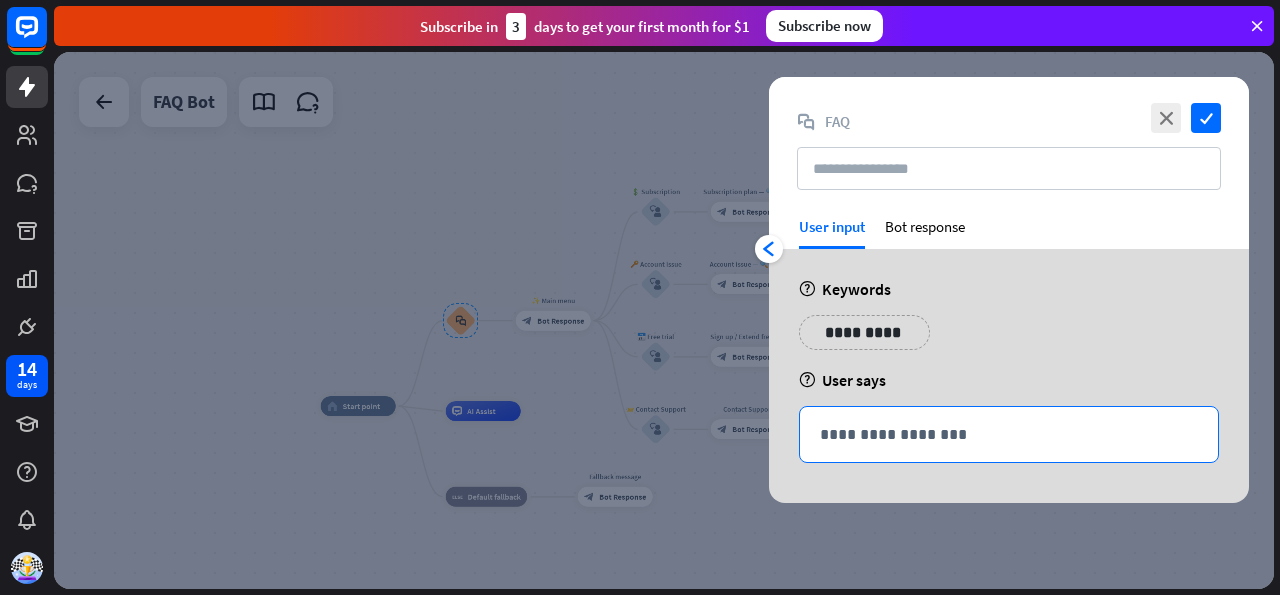click on "**********" at bounding box center (1009, 434) 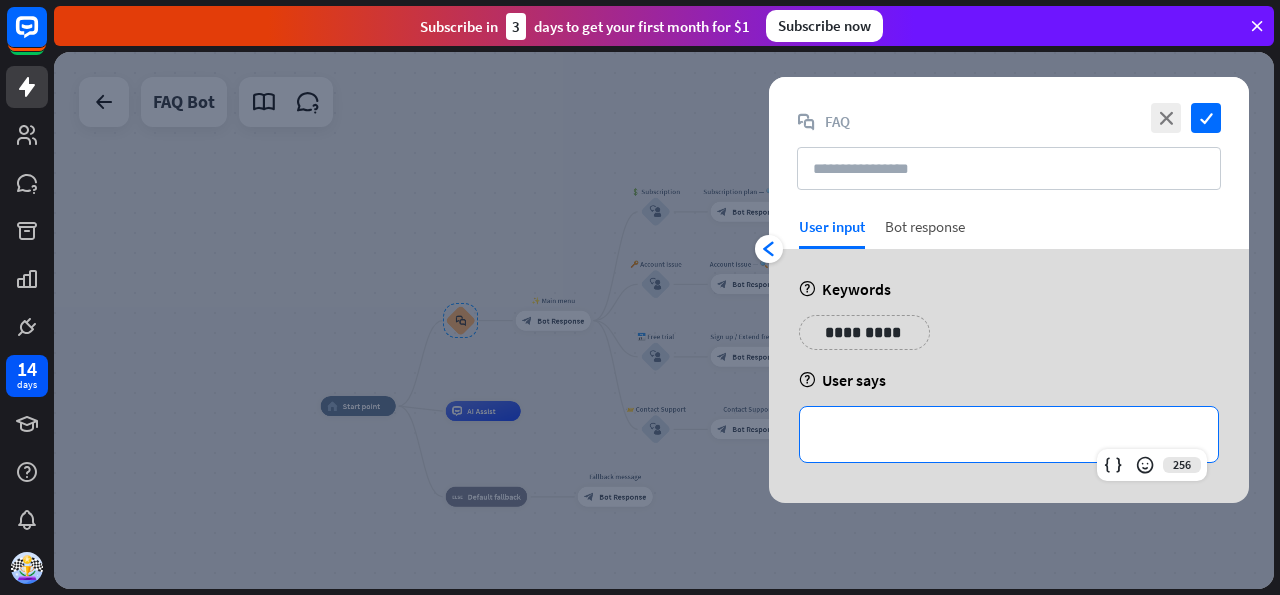 click on "Bot response" at bounding box center (925, 233) 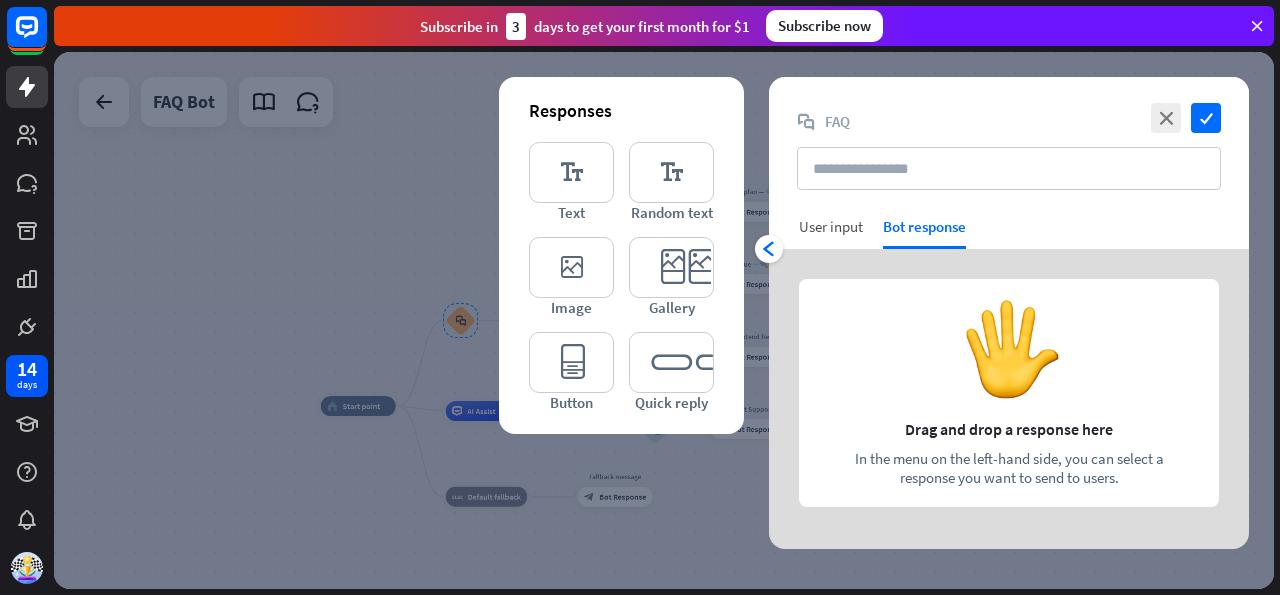 click on "User input" at bounding box center [831, 226] 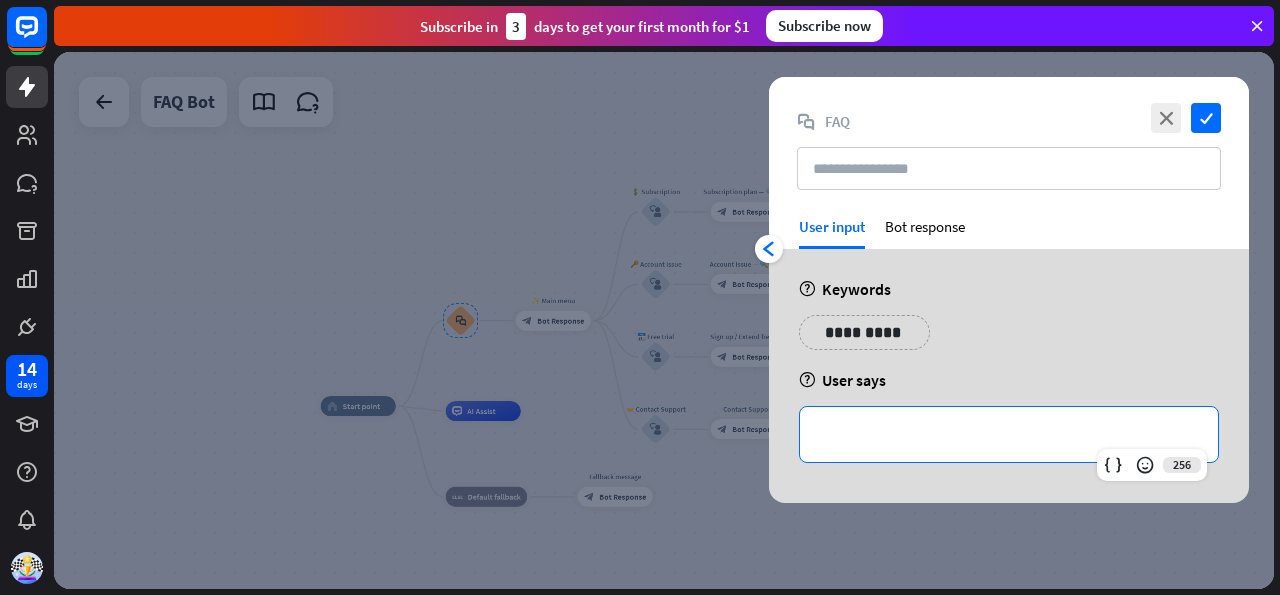 click on "**********" at bounding box center (1009, 434) 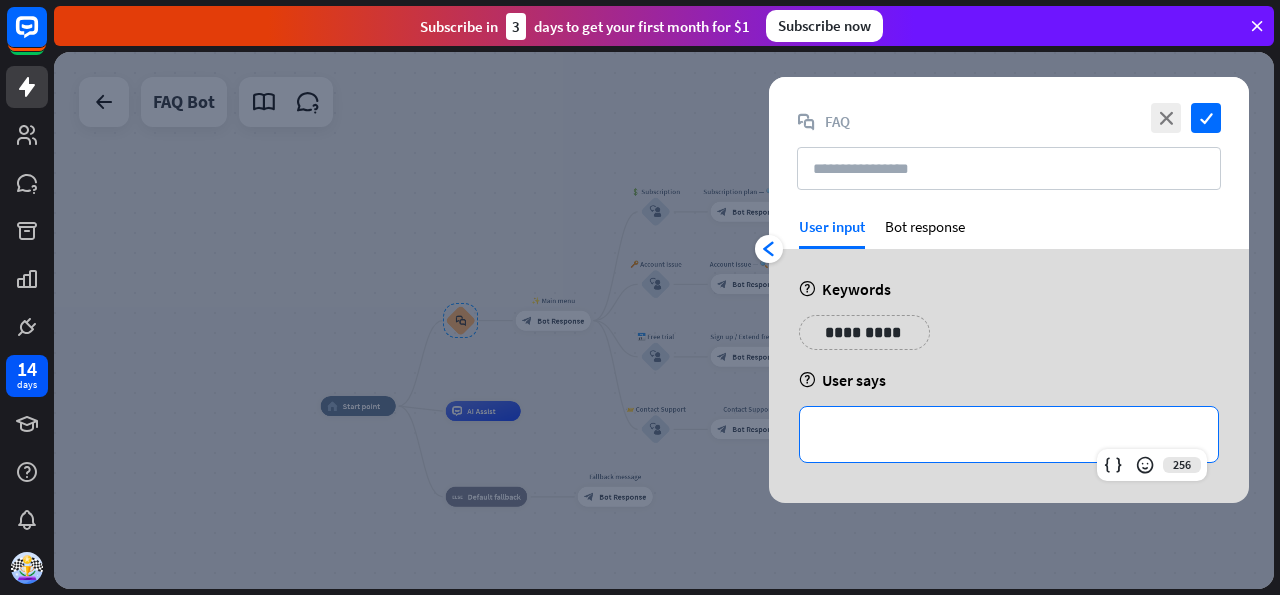 type 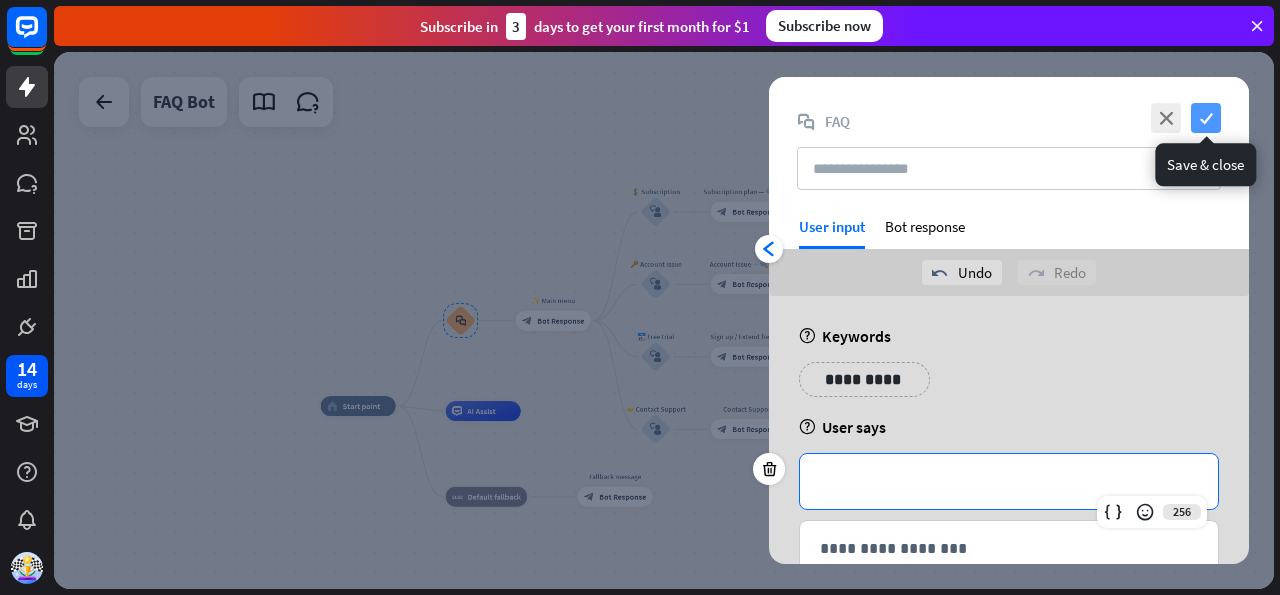 click on "check" at bounding box center (1206, 118) 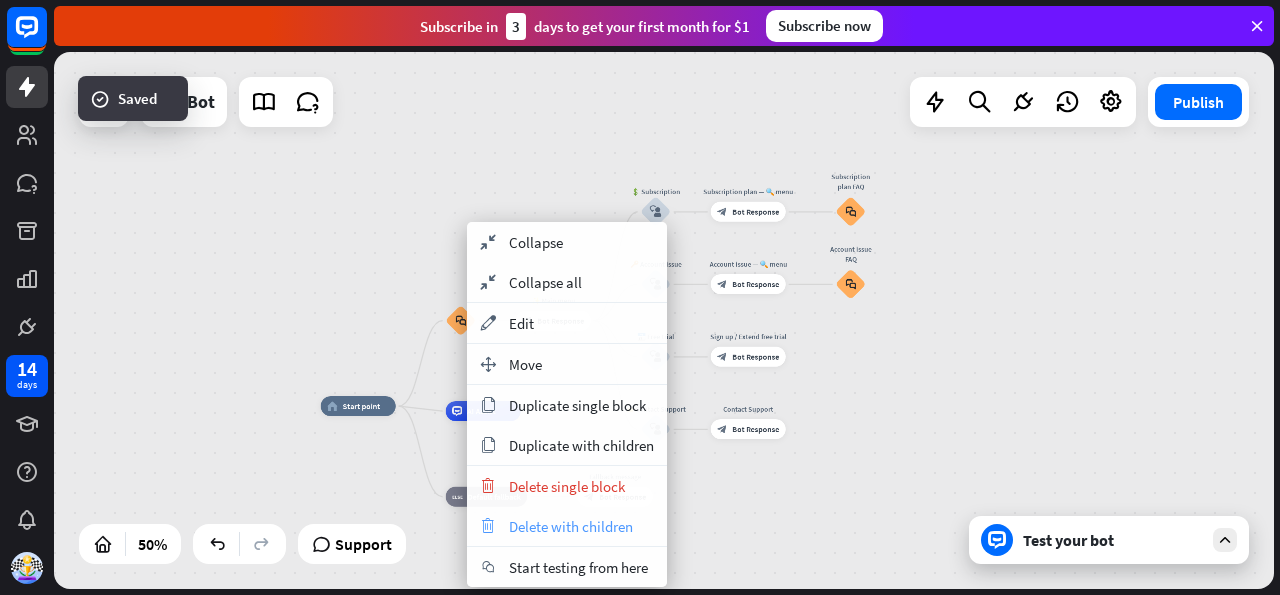 click on "Delete with children" at bounding box center [571, 526] 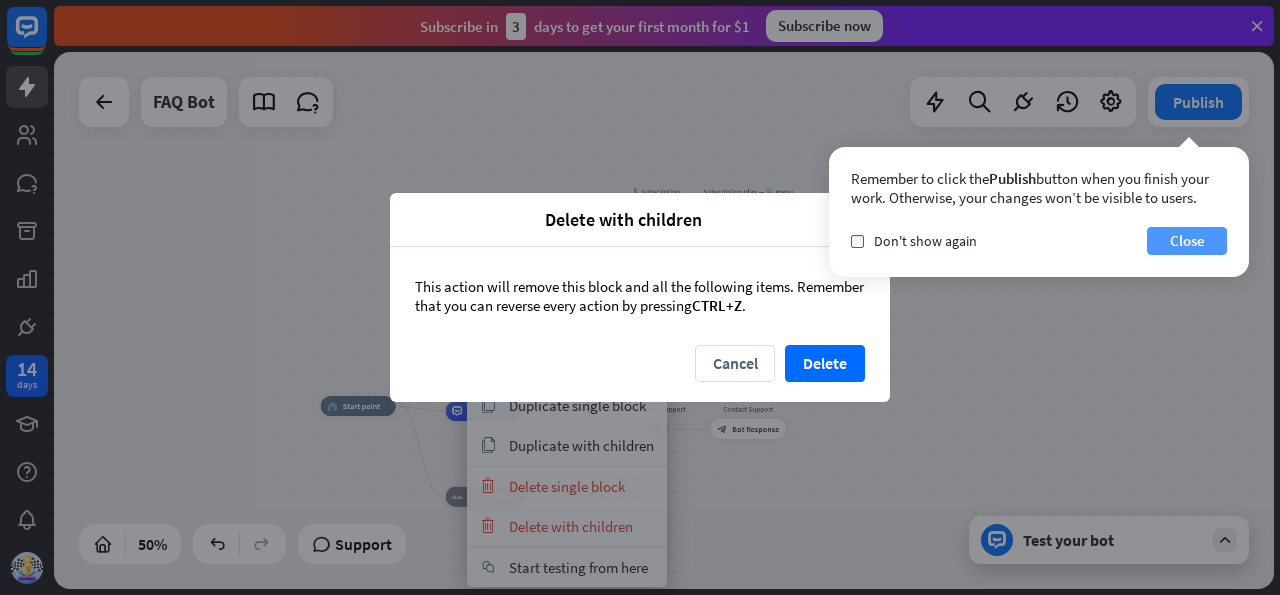 click on "Close" at bounding box center (1187, 241) 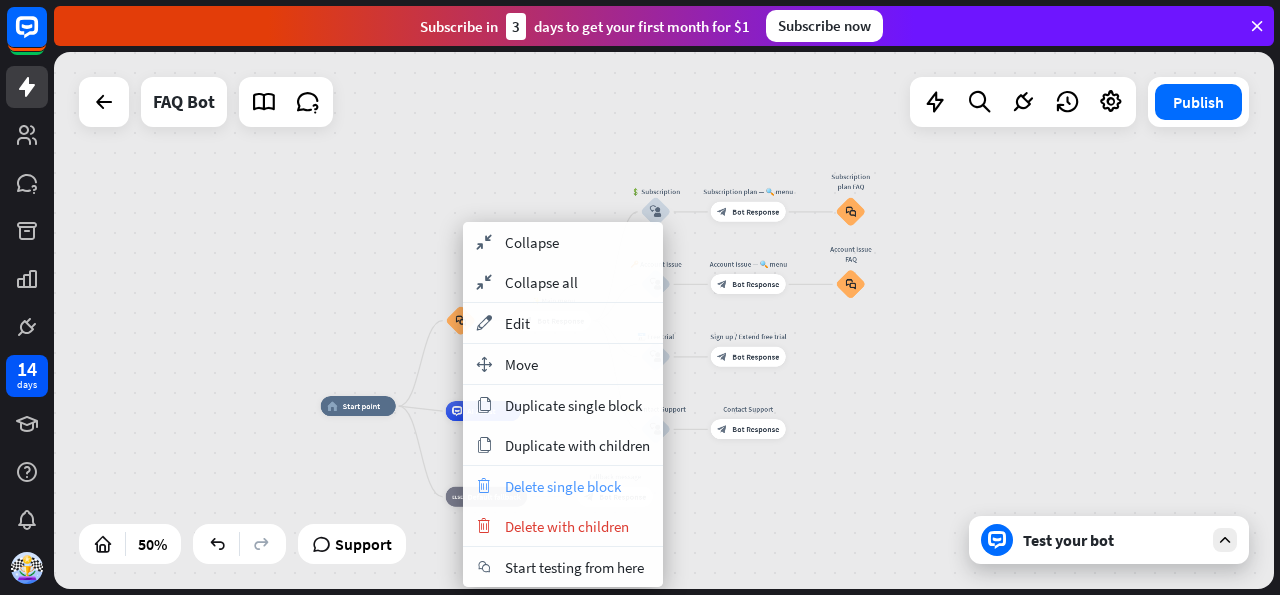 click on "Delete single block" at bounding box center (563, 486) 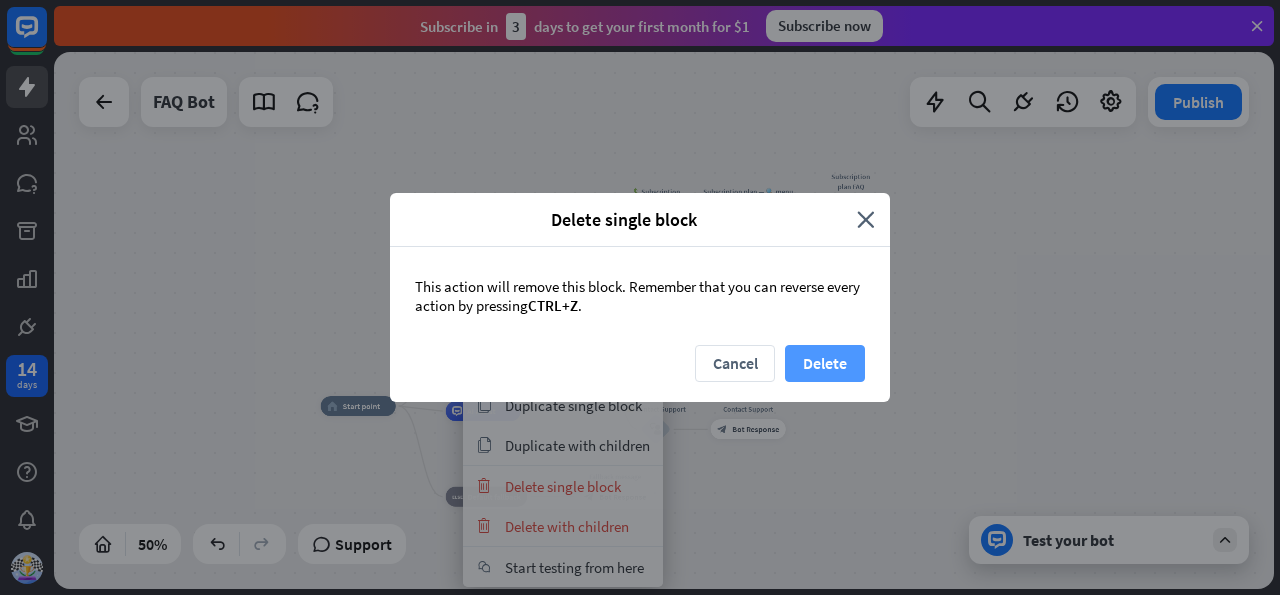 click on "Delete" at bounding box center [825, 363] 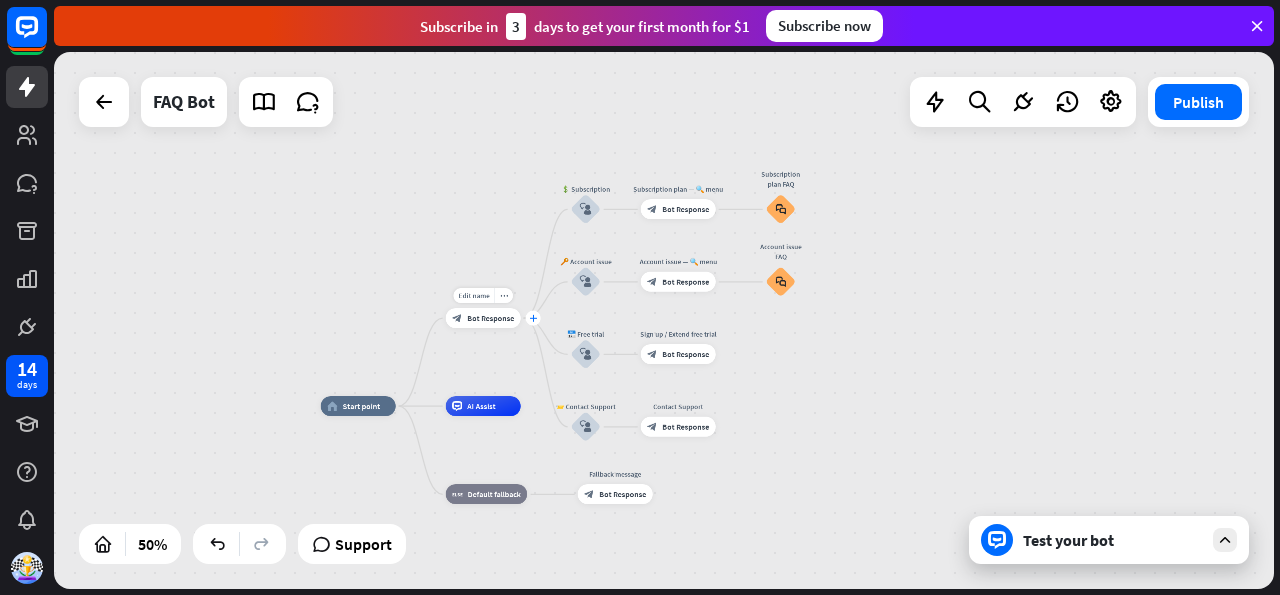 click on "plus" at bounding box center [533, 318] 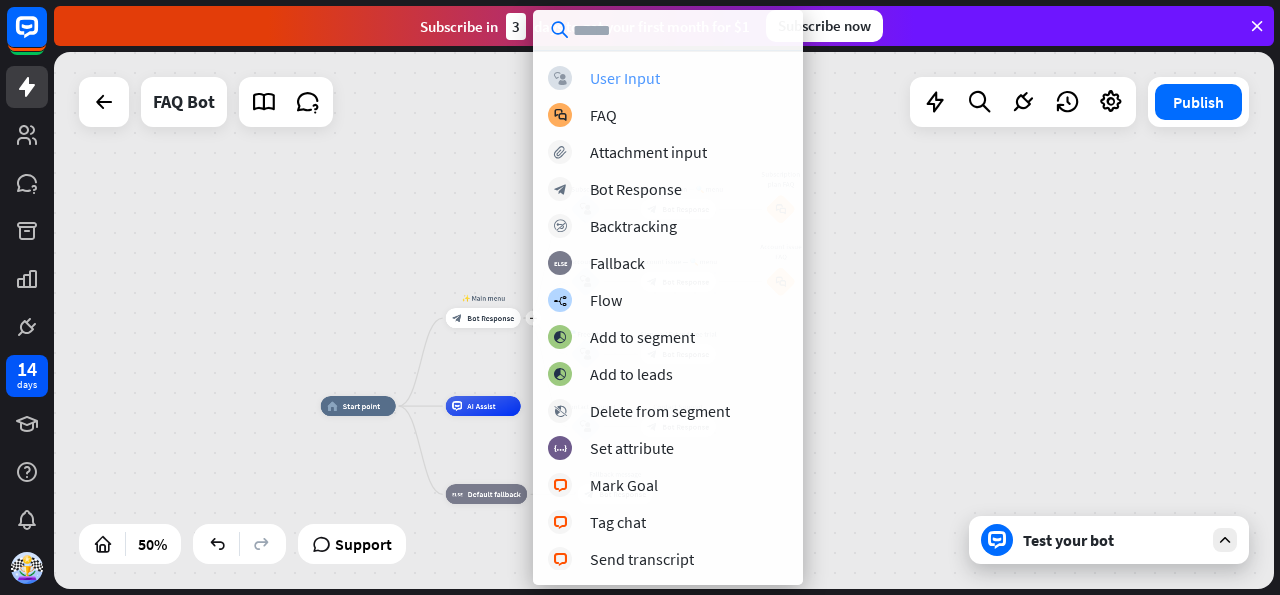click on "User Input" at bounding box center (625, 78) 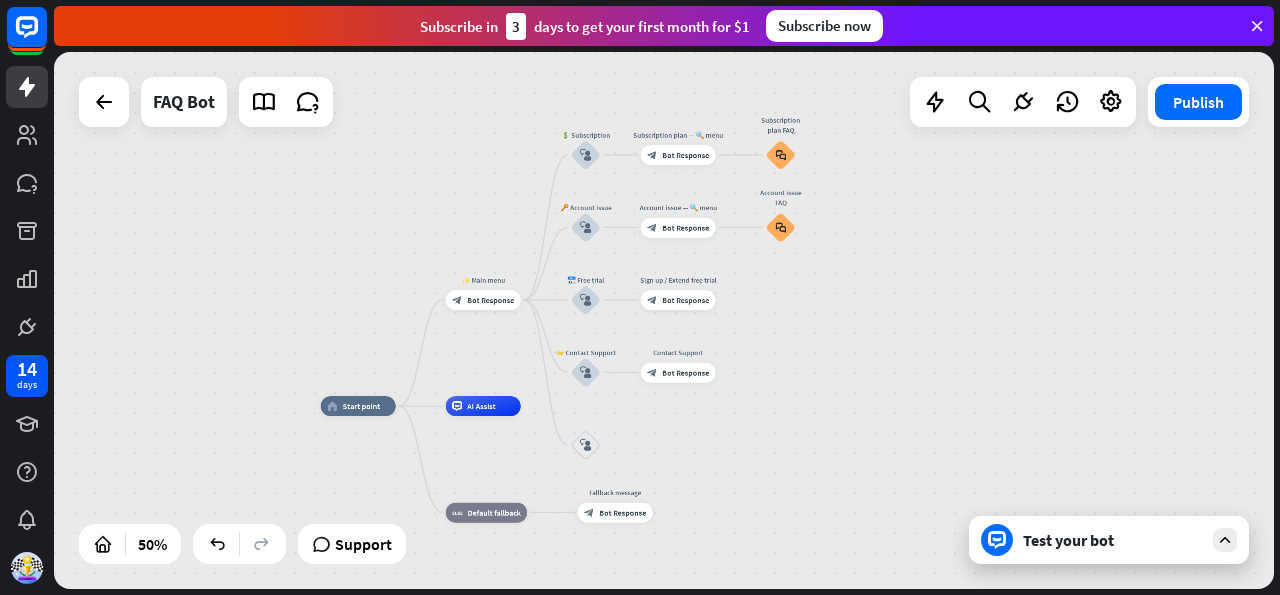 click on "home_2   Start point                 ✨ Main menu   block_bot_response   Bot Response                 💲 Subscription   block_user_input                 Subscription plan — 🔍 menu   block_bot_response   Bot Response                 Subscription plan FAQ   block_faq                 🔑 Account issue   block_user_input                 Account issue — 🔍 menu   block_bot_response   Bot Response                 Account issue FAQ   block_faq                 📅 Free trial   block_user_input                 Sign up / Extend free trial   block_bot_response   Bot Response                 📨 Contact Support   block_user_input                 Contact Support   block_bot_response   Bot Response                   block_user_input                     AI Assist                   block_fallback   Default fallback                 Fallback message   block_bot_response   Bot Response" at bounding box center [626, 540] 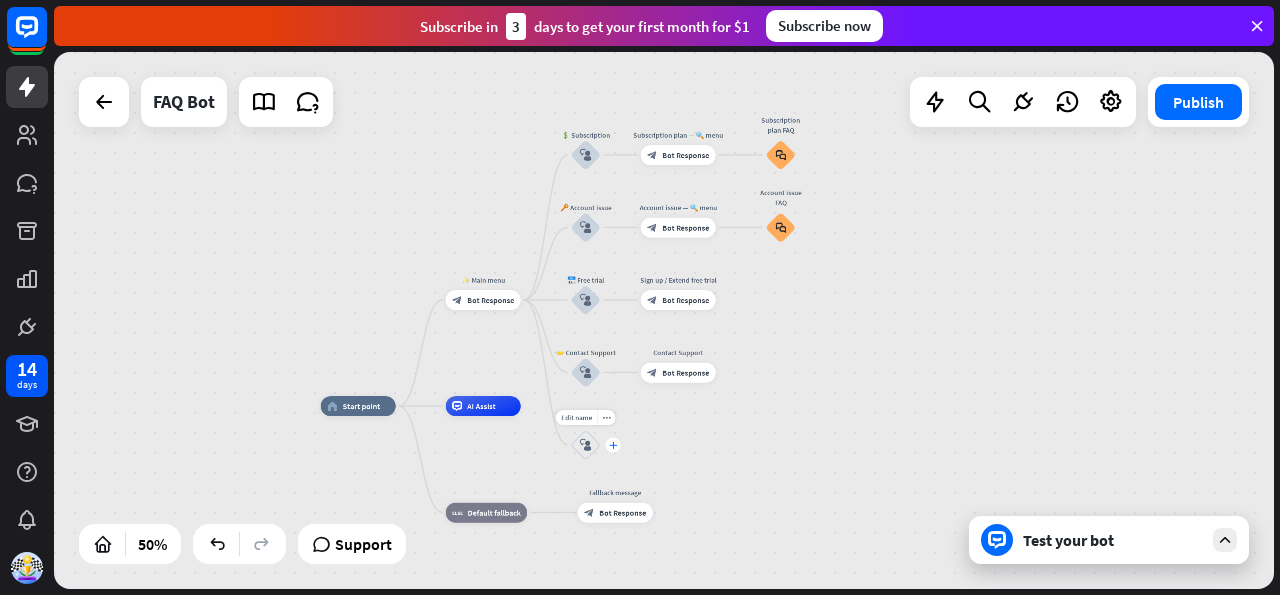 click on "plus" at bounding box center [613, 444] 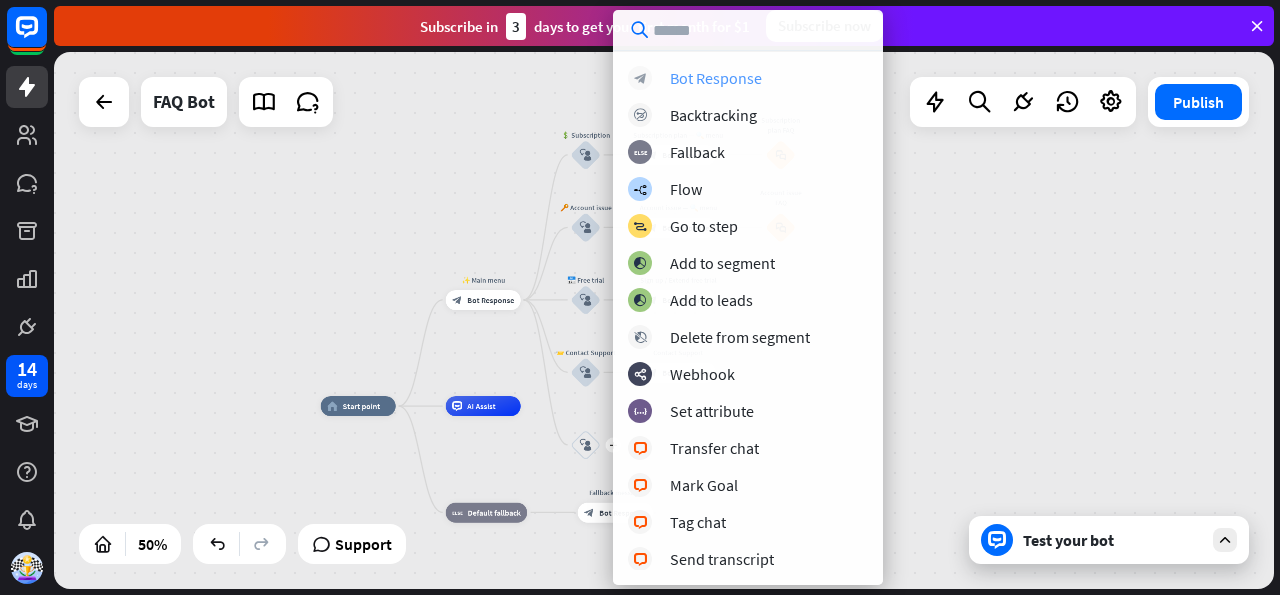 click on "Bot Response" at bounding box center [716, 78] 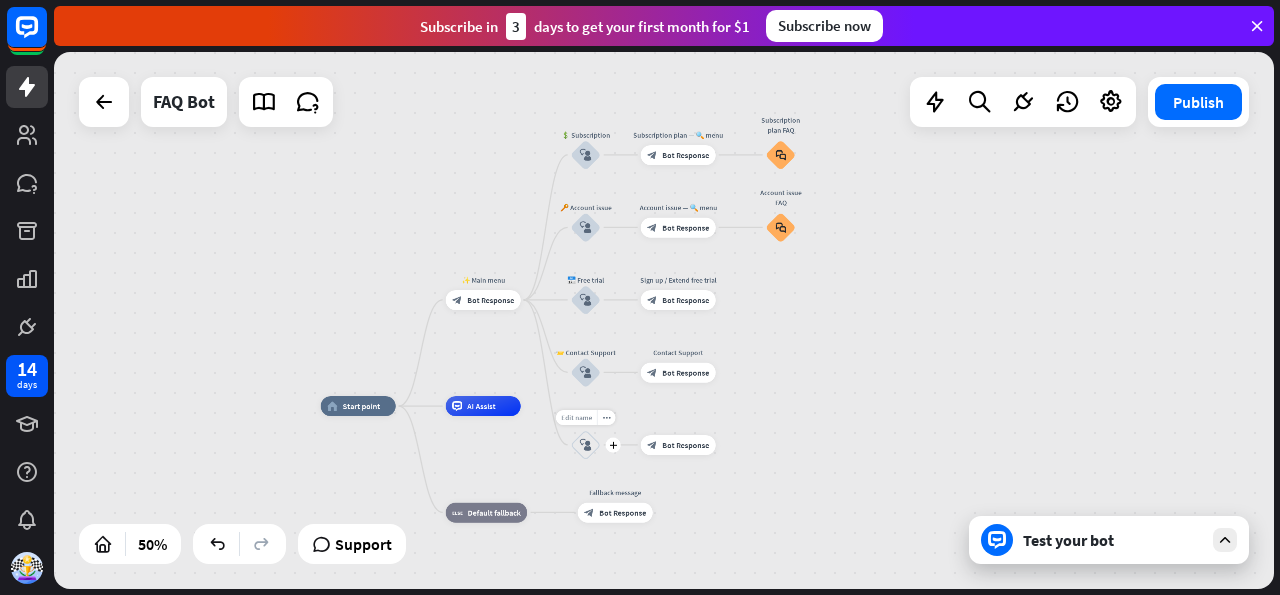 click on "Edit name" at bounding box center (576, 417) 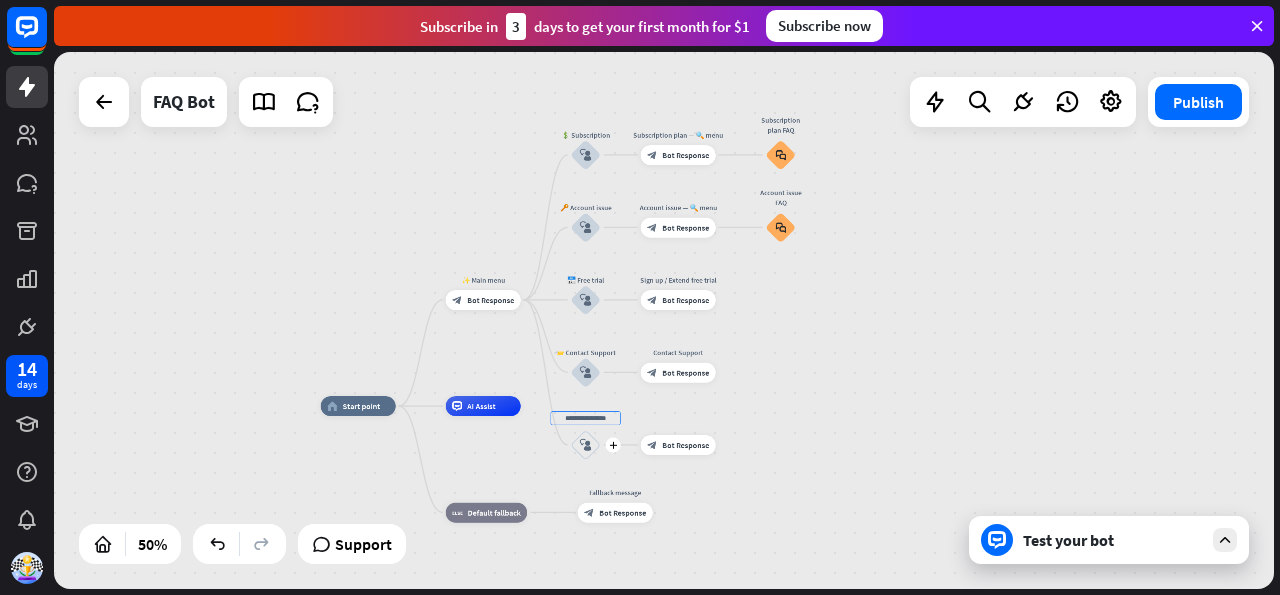 click at bounding box center (586, 418) 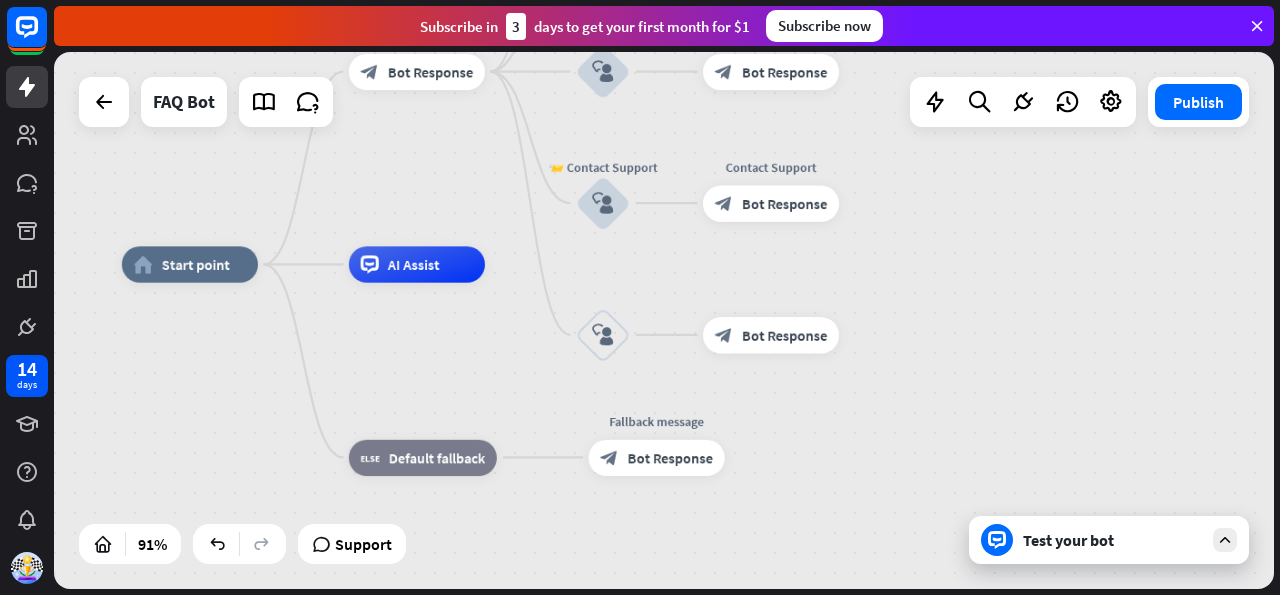 drag, startPoint x: 747, startPoint y: 431, endPoint x: 923, endPoint y: 286, distance: 228.03728 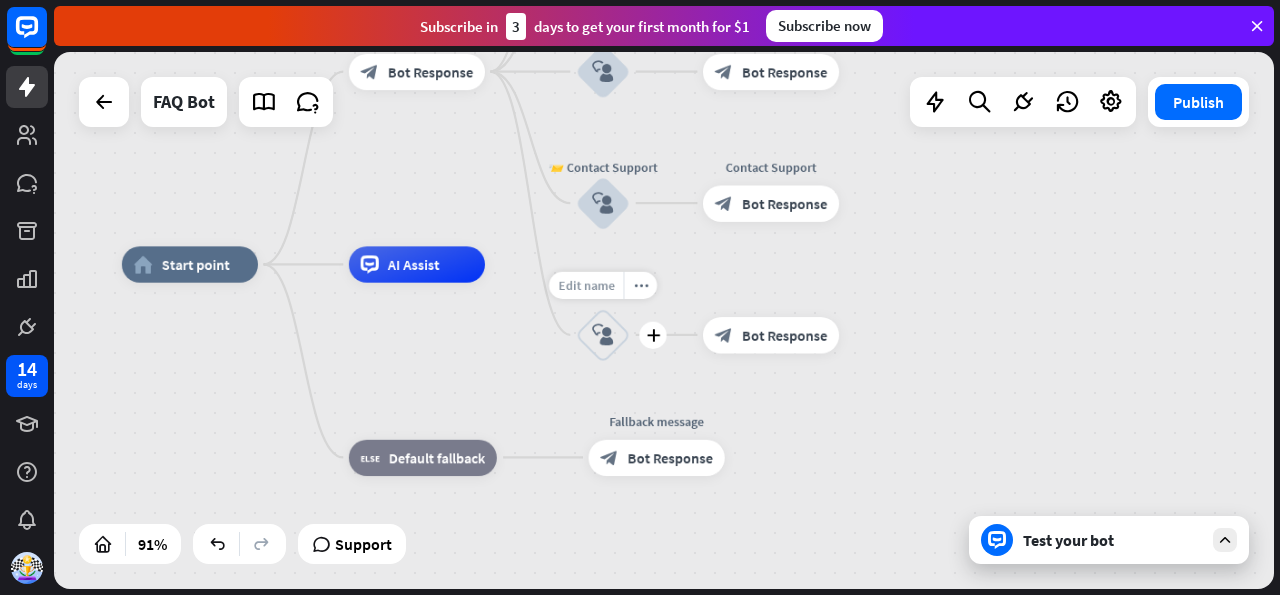click on "Edit name" at bounding box center [586, 285] 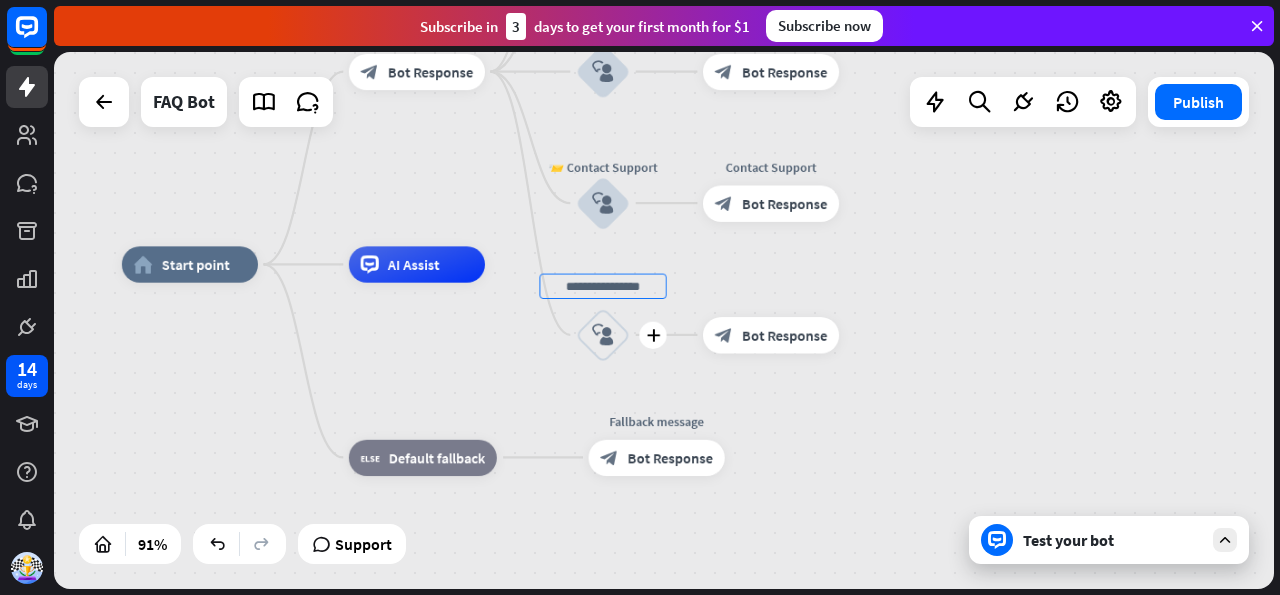 click at bounding box center (602, 285) 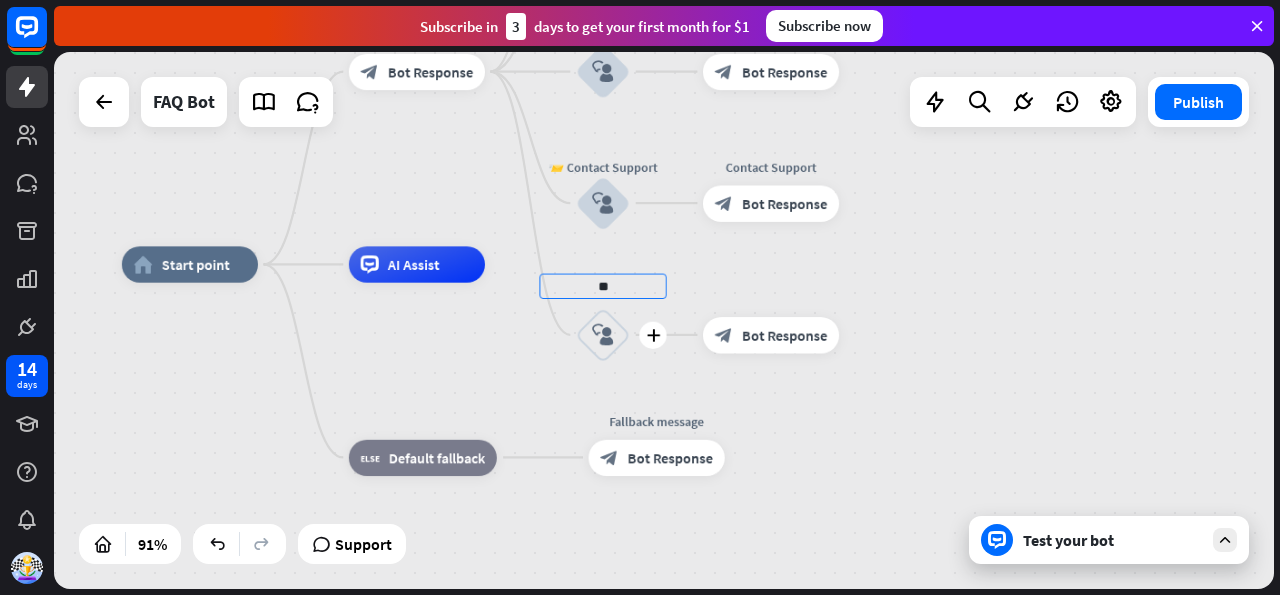 type on "*" 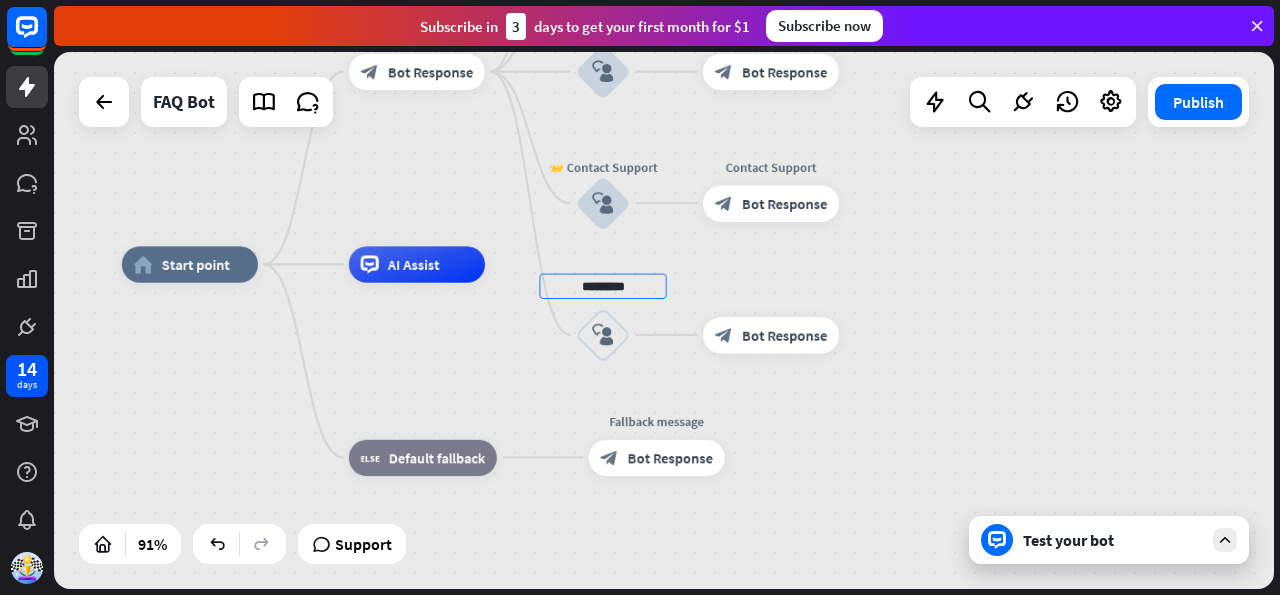 type on "********" 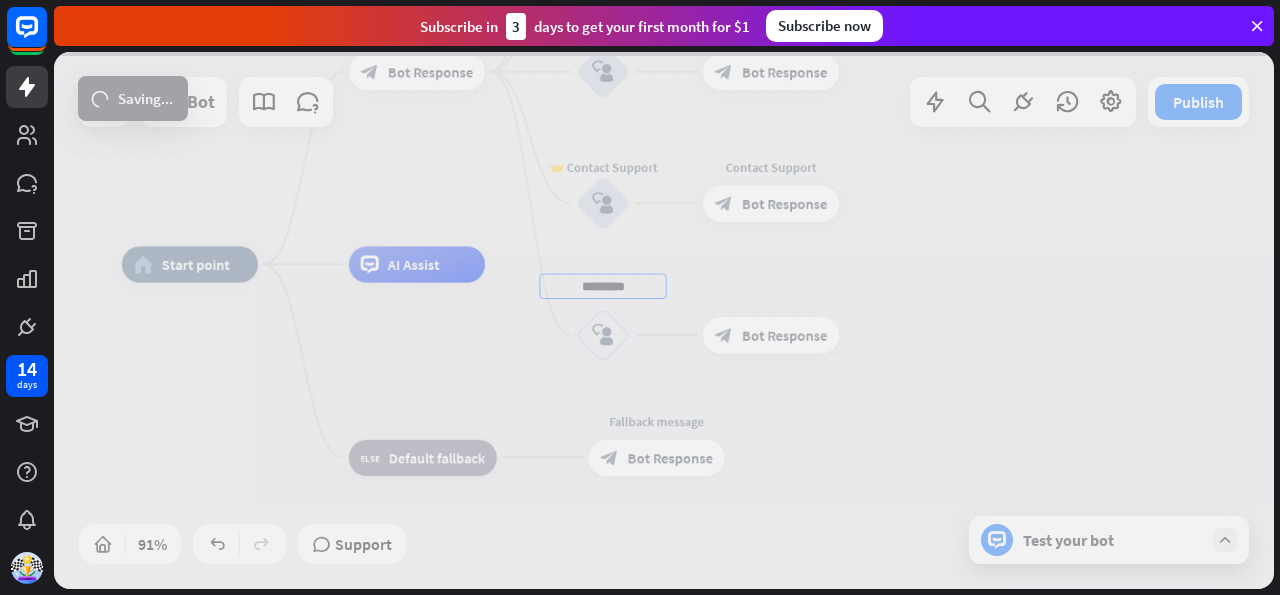 click on "home_2   Start point                 ✨ Main menu   block_bot_response   Bot Response                 💲 Subscription   block_user_input                 Subscription plan — 🔍 menu   block_bot_response   Bot Response                 Subscription plan FAQ   block_faq                 🔑 Account issue   block_user_input                 Account issue — 🔍 menu   block_bot_response   Bot Response                 Account issue FAQ   block_faq                 📅 Free trial   block_user_input                 Sign up / Extend free trial   block_bot_response   Bot Response                 📨 Contact Support   block_user_input                 Contact Support   block_bot_response   Bot Response         ********           block_user_input                   block_bot_response   Bot Response                     AI Assist                   block_fallback   Default fallback                 Fallback message   block_bot_response   Bot Response                                             91%" at bounding box center [664, 320] 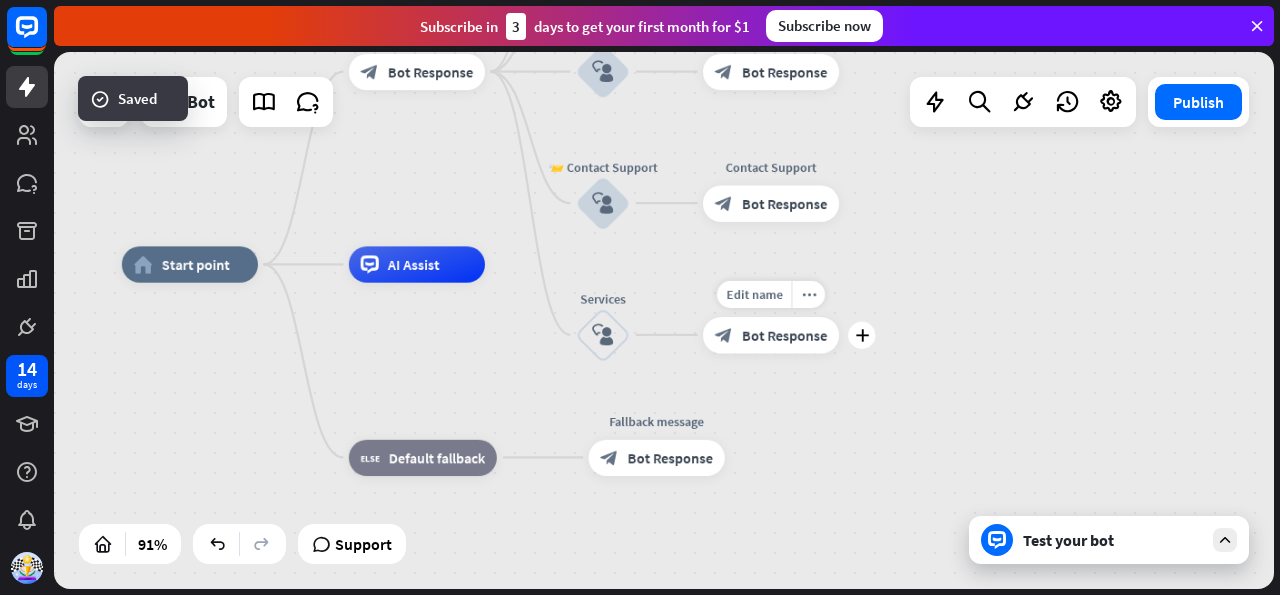 click on "Bot Response" at bounding box center (784, 335) 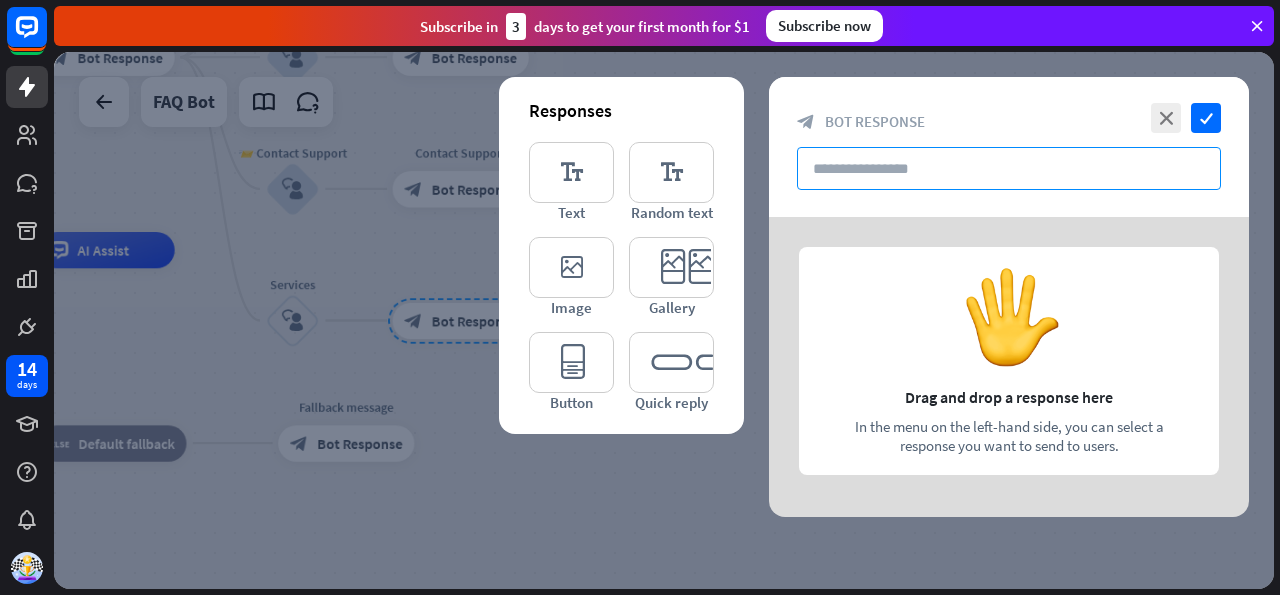 click at bounding box center [1009, 168] 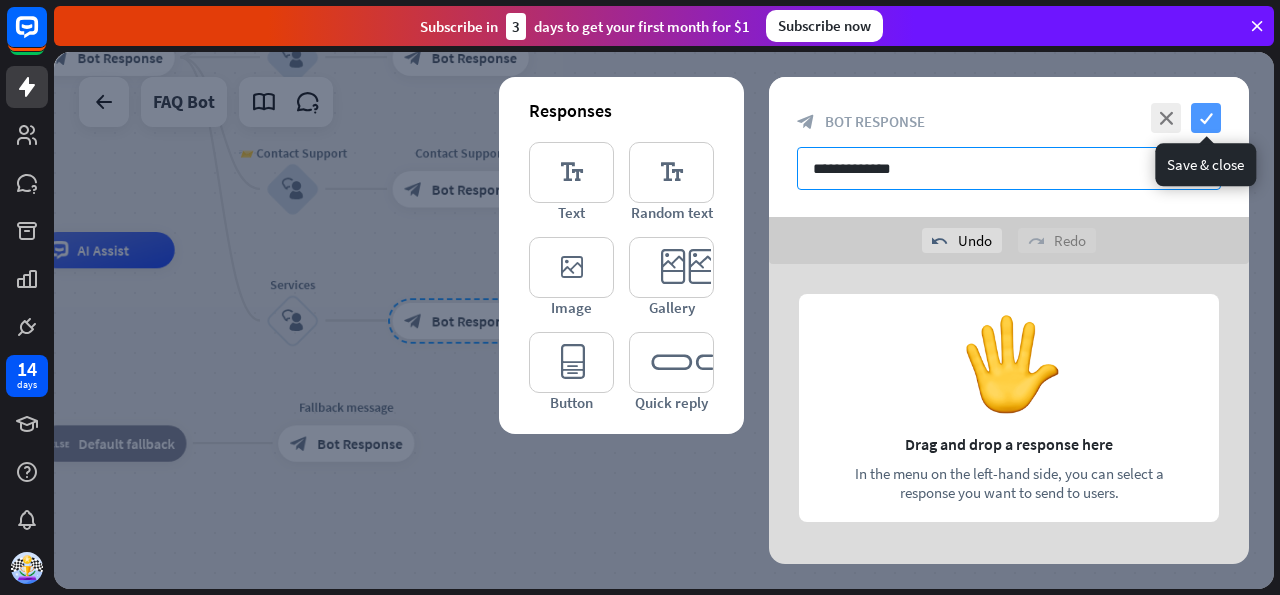 type on "**********" 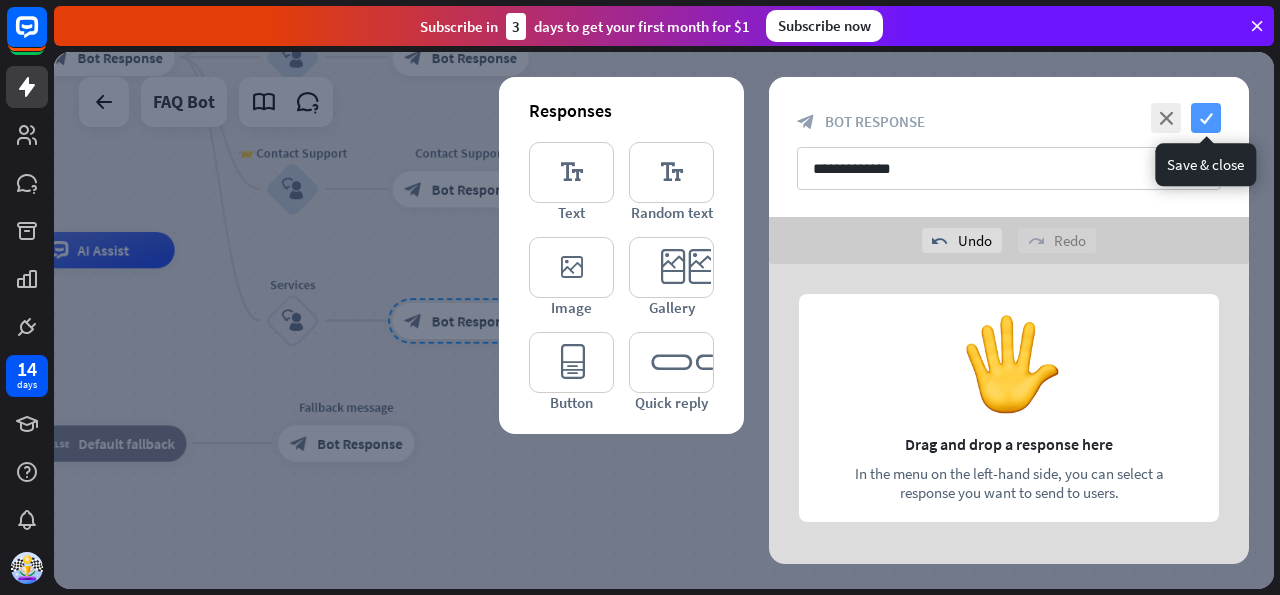 click on "check" at bounding box center (1206, 118) 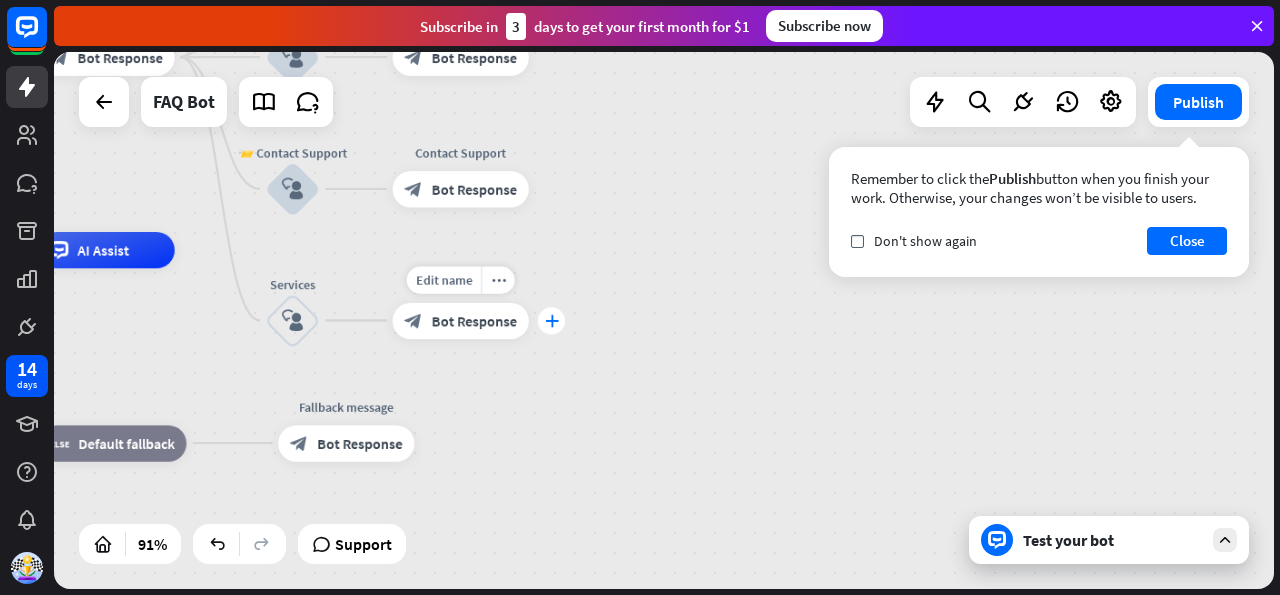 click on "plus" at bounding box center [552, 320] 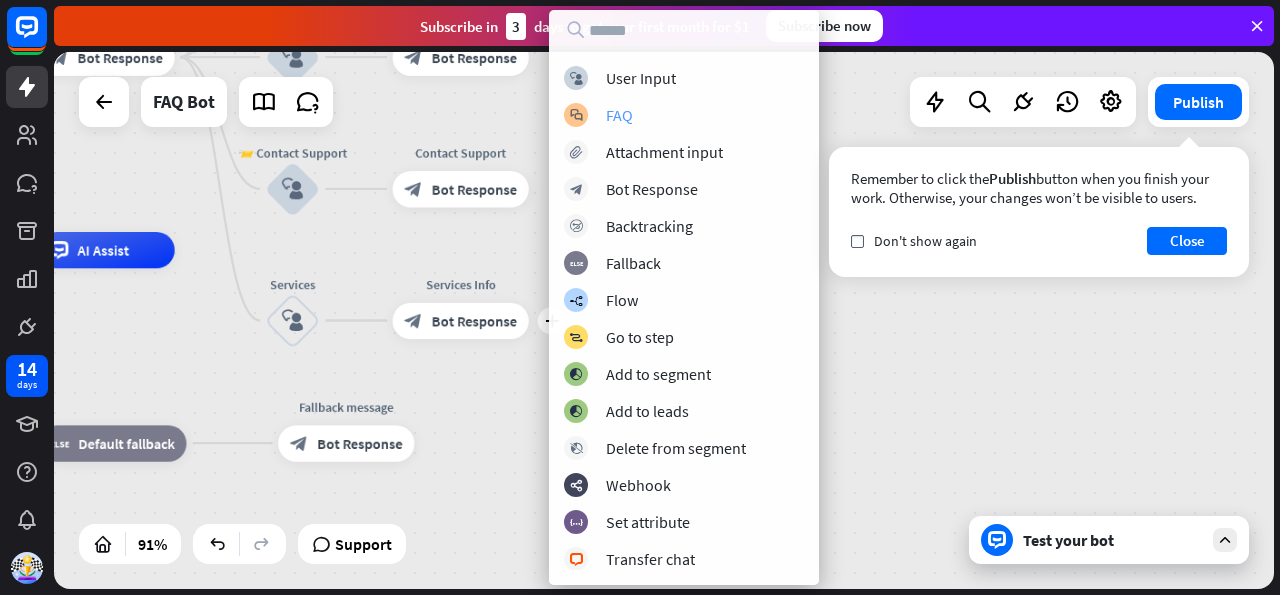 click on "FAQ" at bounding box center [619, 115] 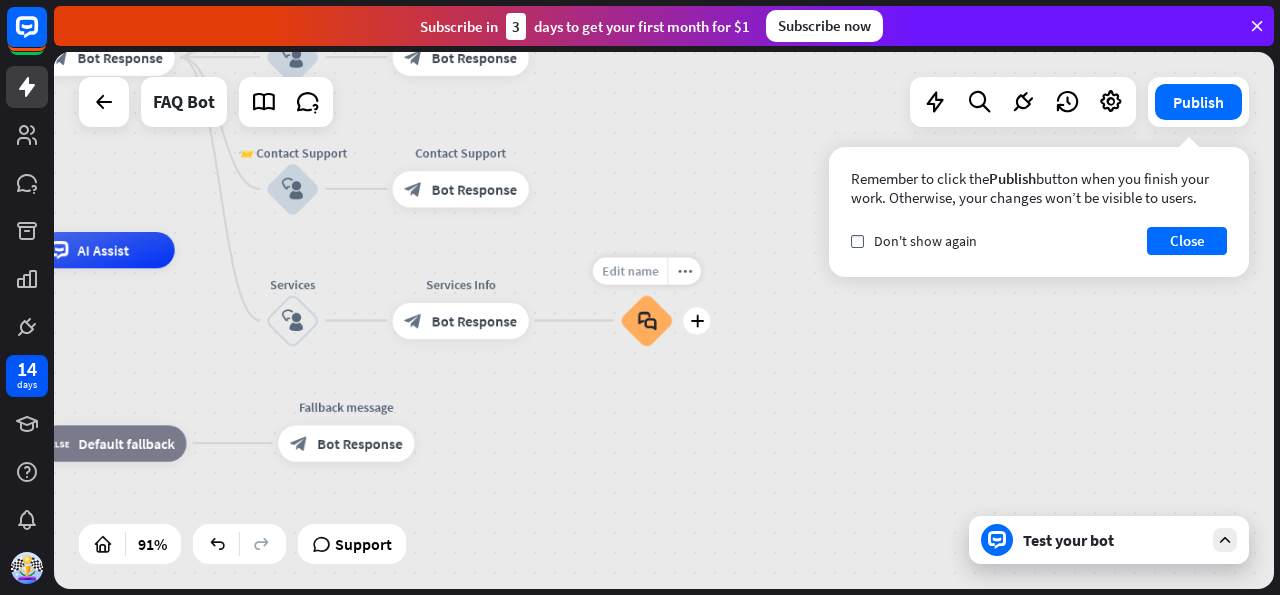 click on "Edit name" at bounding box center (630, 270) 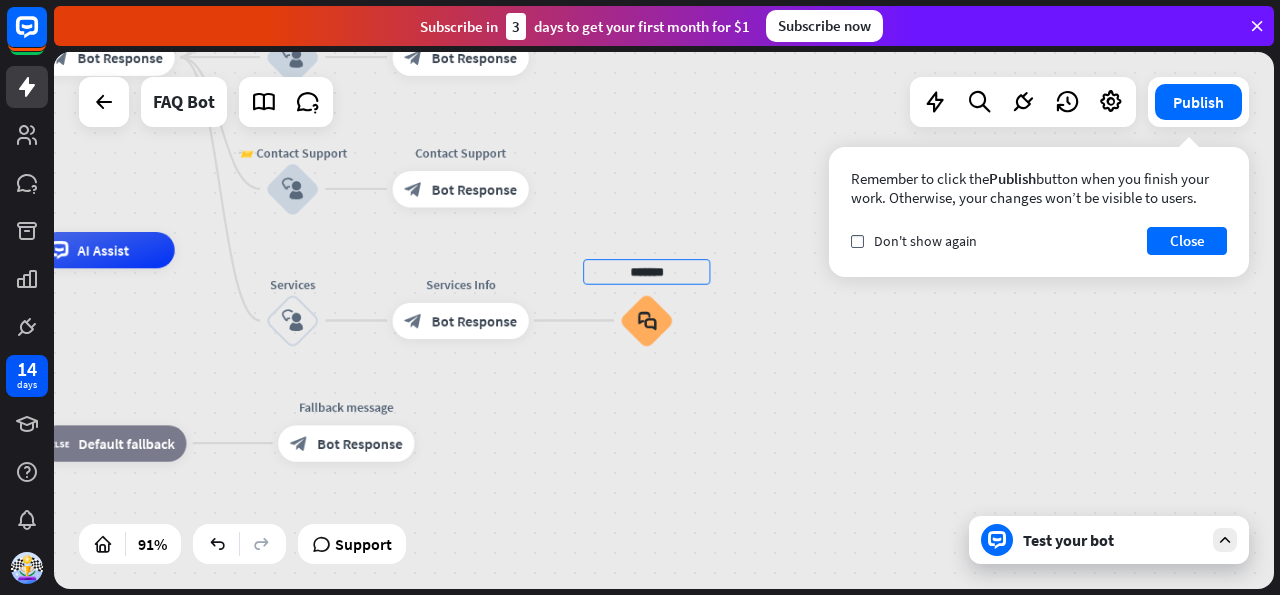 type on "*******" 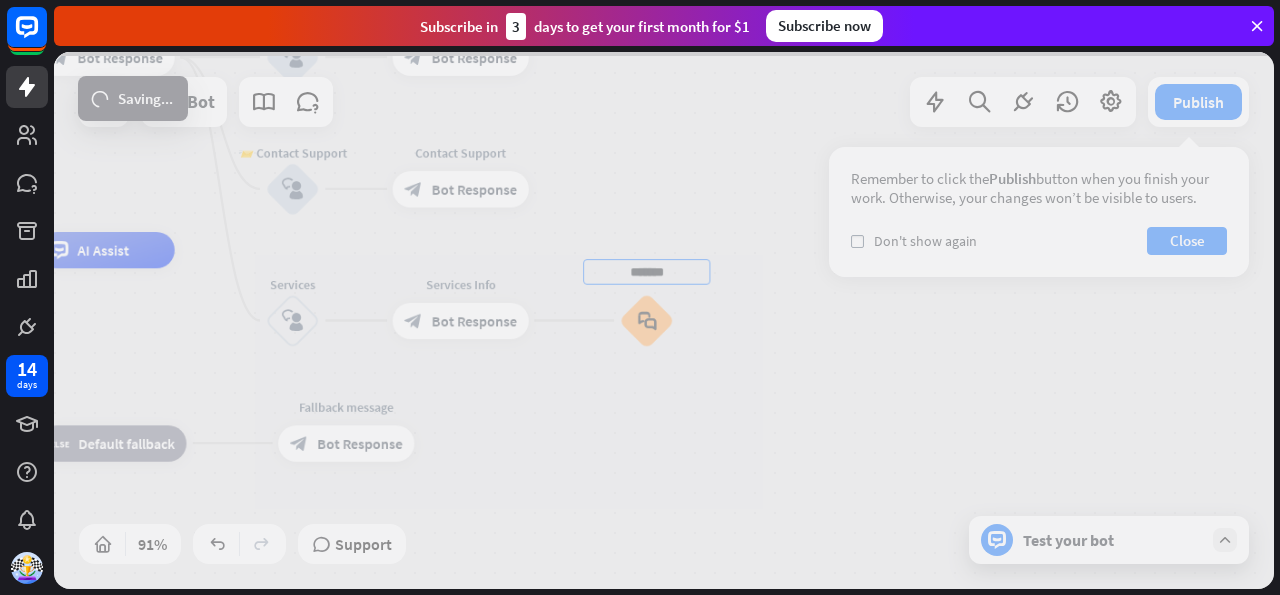 click on "home_2   Start point                 ✨ Main menu   block_bot_response   Bot Response                 💲 Subscription   block_user_input                 Subscription plan — 🔍 menu   block_bot_response   Bot Response                 Subscription plan FAQ   block_faq                 🔑 Account issue   block_user_input                 Account issue — 🔍 menu   block_bot_response   Bot Response                 Account issue FAQ   block_faq                 📅 Free trial   block_user_input                 Sign up / Extend free trial   block_bot_response   Bot Response                 📨 Contact Support   block_user_input                 Contact Support   block_bot_response   Bot Response                 Services   block_user_input                 Services Info   block_bot_response   Bot Response         *******           block_faq                     AI Assist                   block_fallback   Default fallback                 Fallback message   block_bot_response" at bounding box center (664, 320) 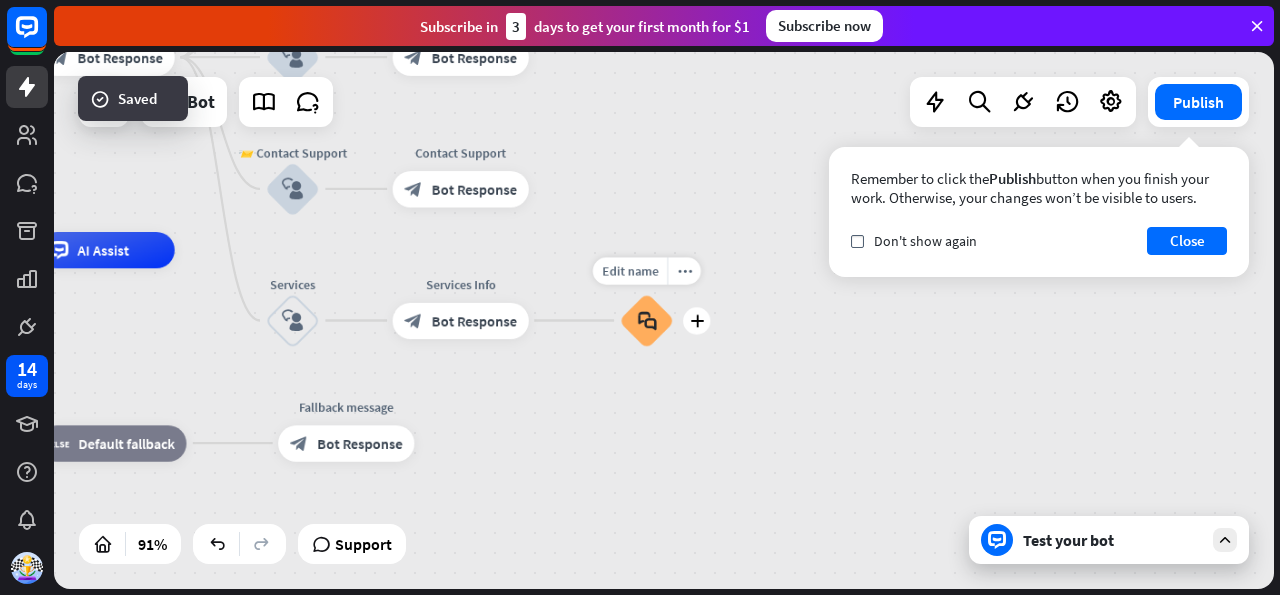 click on "block_faq" at bounding box center [646, 321] 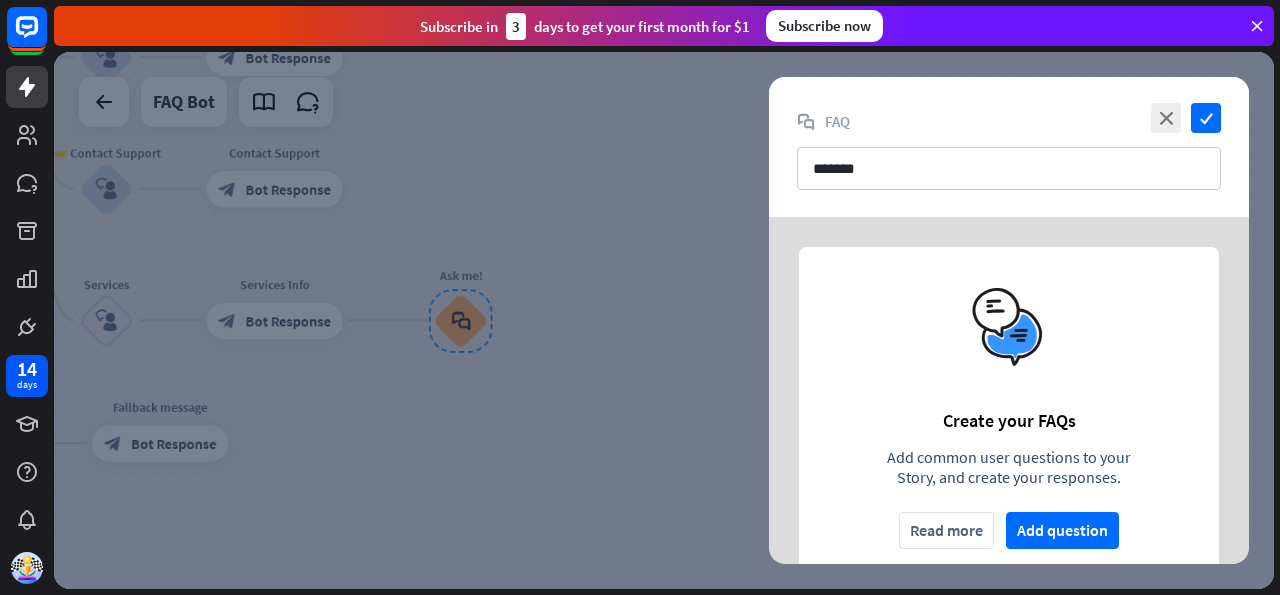 scroll, scrollTop: 55, scrollLeft: 0, axis: vertical 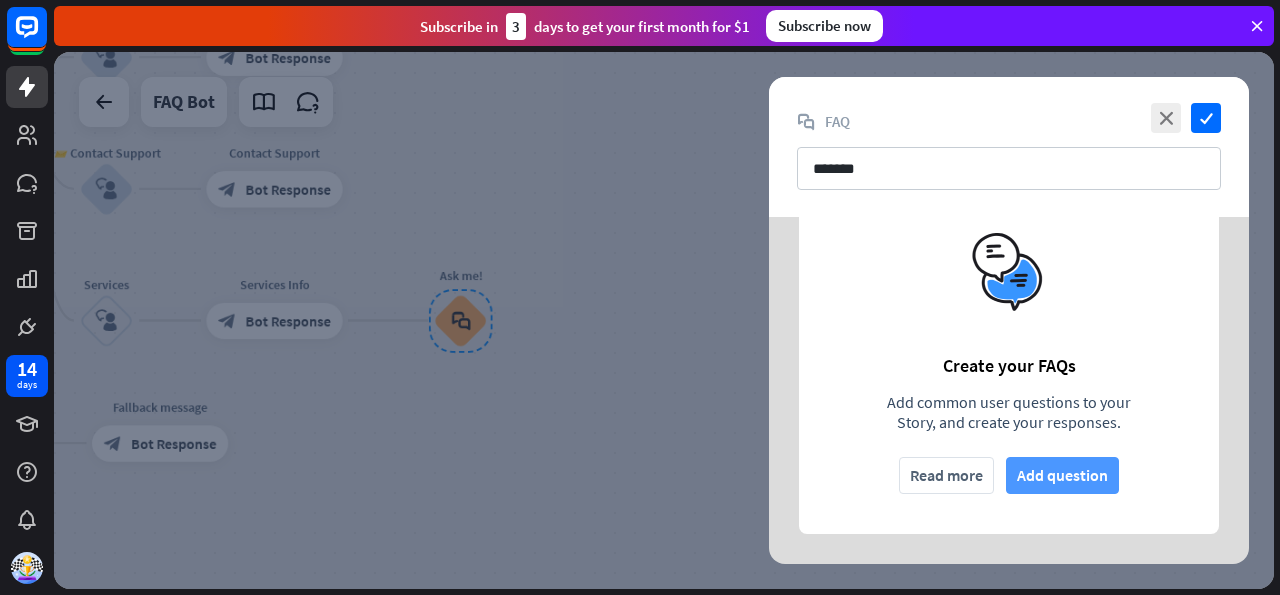 click on "Add question" at bounding box center [1062, 475] 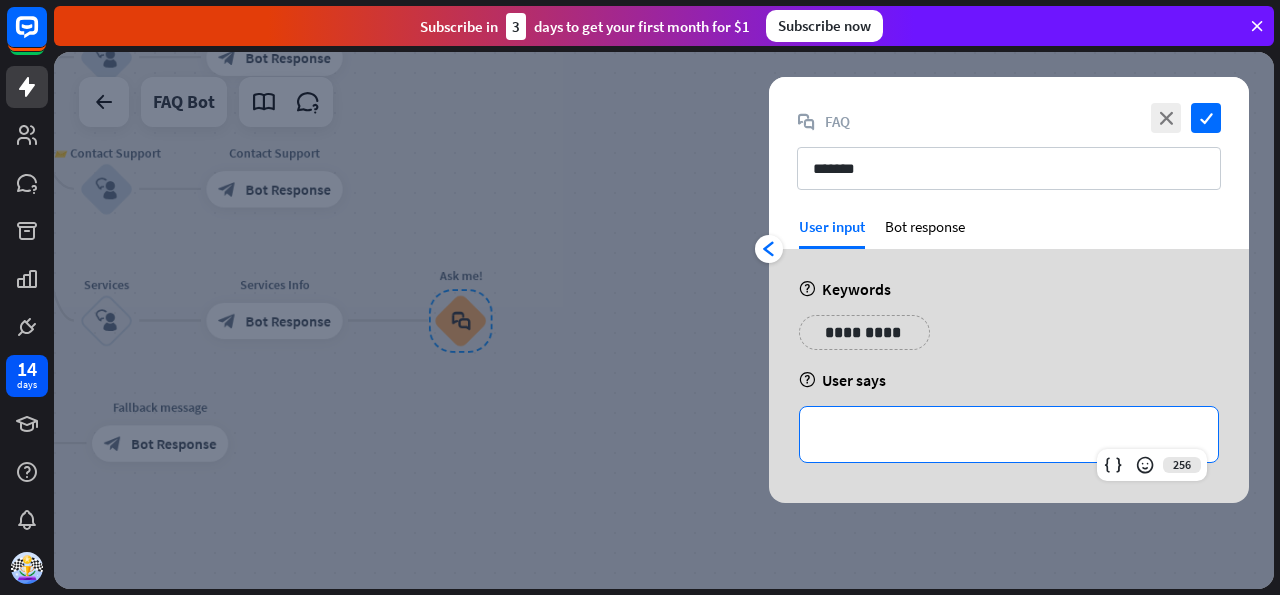 click on "**********" at bounding box center [1009, 434] 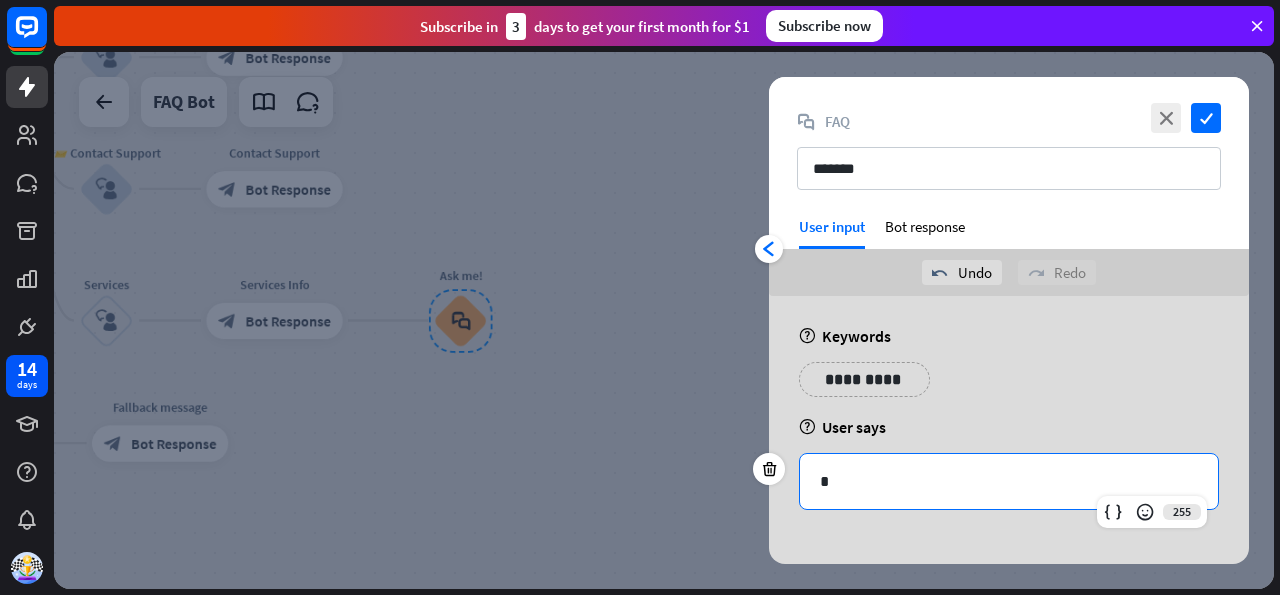 type 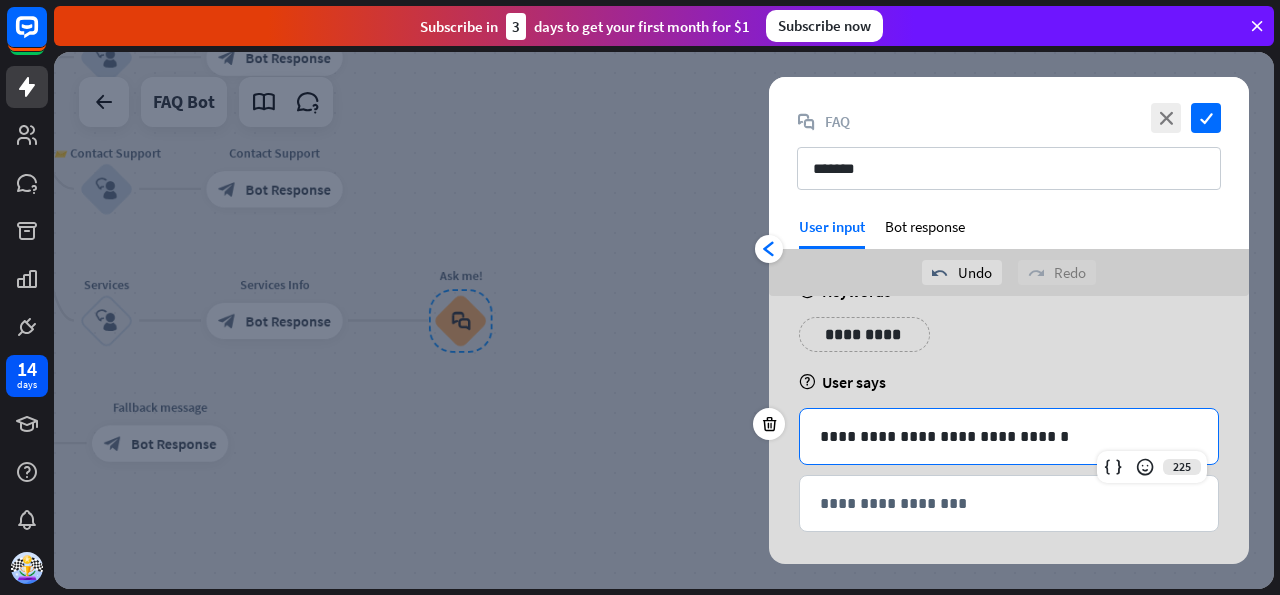 scroll, scrollTop: 50, scrollLeft: 0, axis: vertical 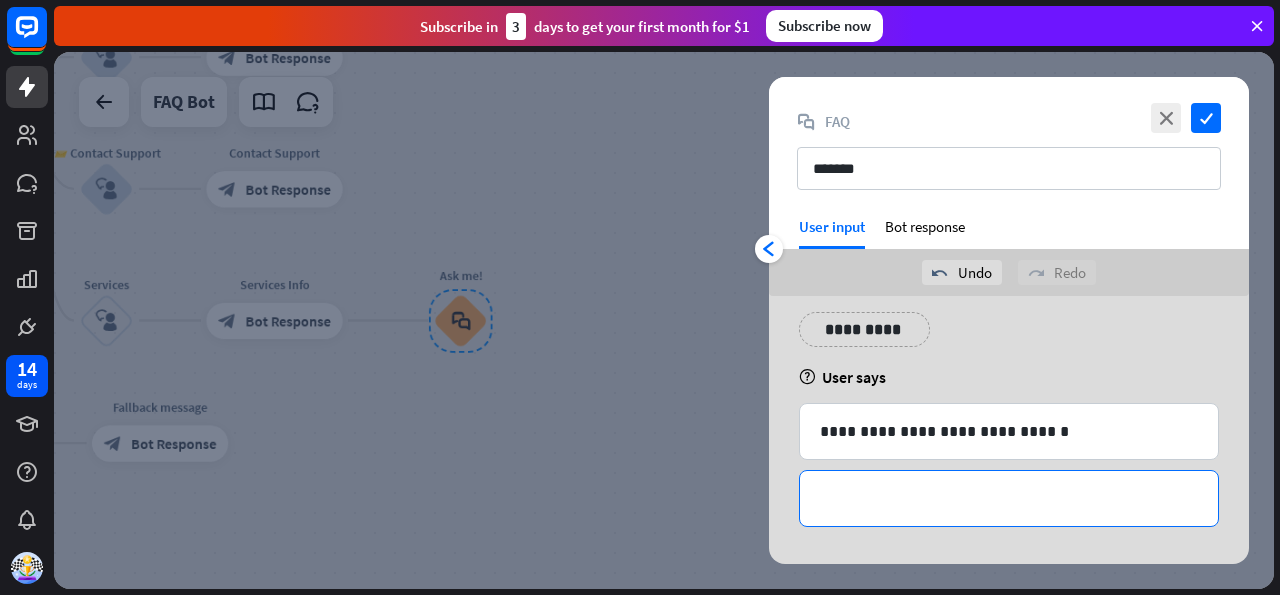 click on "**********" at bounding box center [1009, 498] 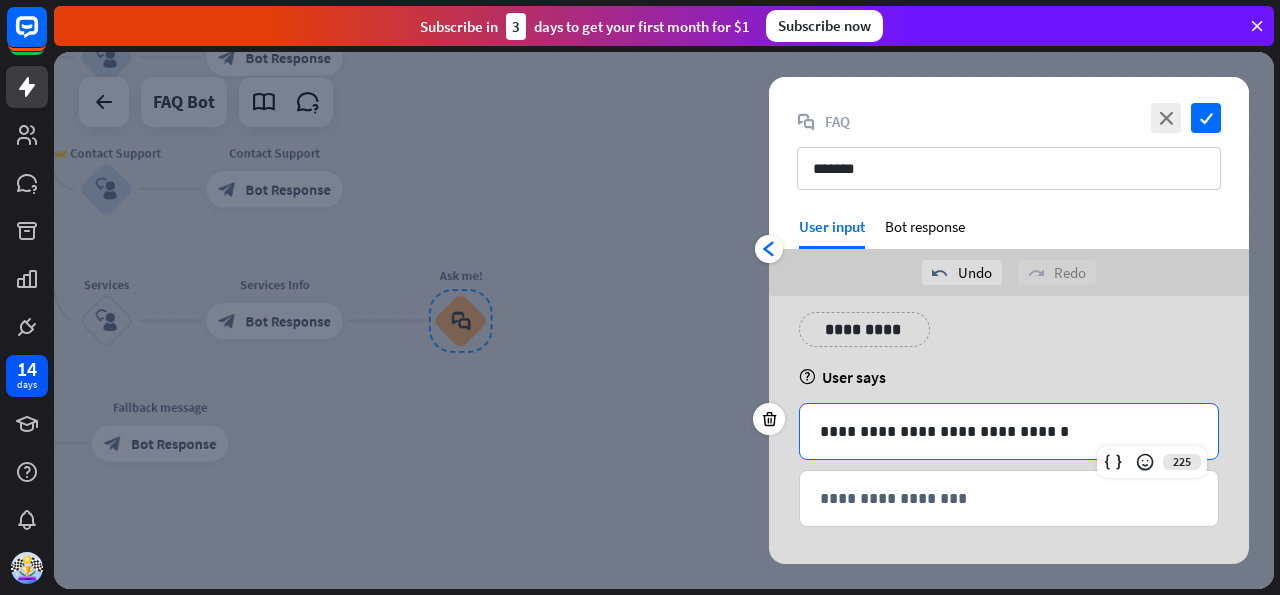 click on "**********" at bounding box center (1000, 431) 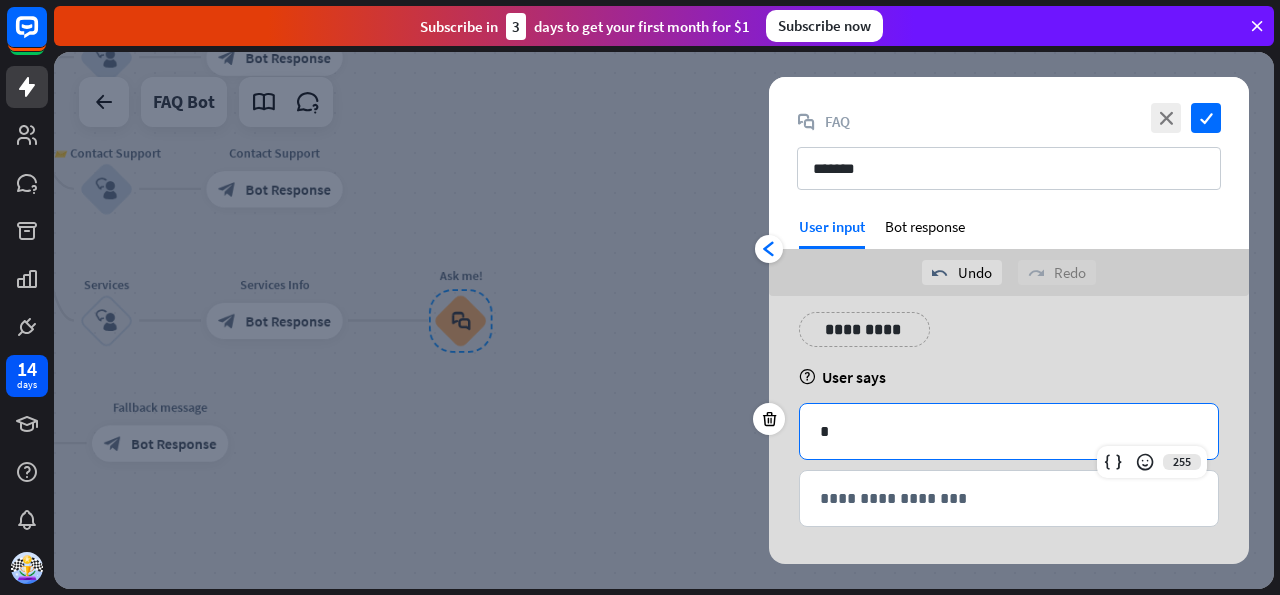 scroll, scrollTop: 0, scrollLeft: 0, axis: both 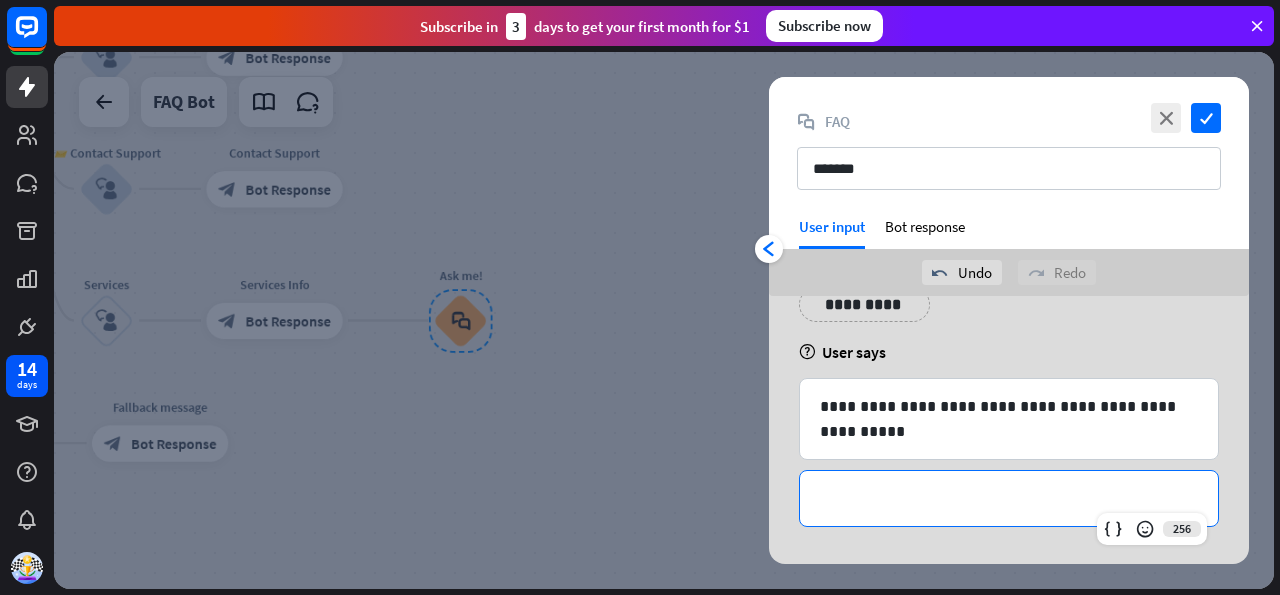 click on "**********" at bounding box center (1009, 498) 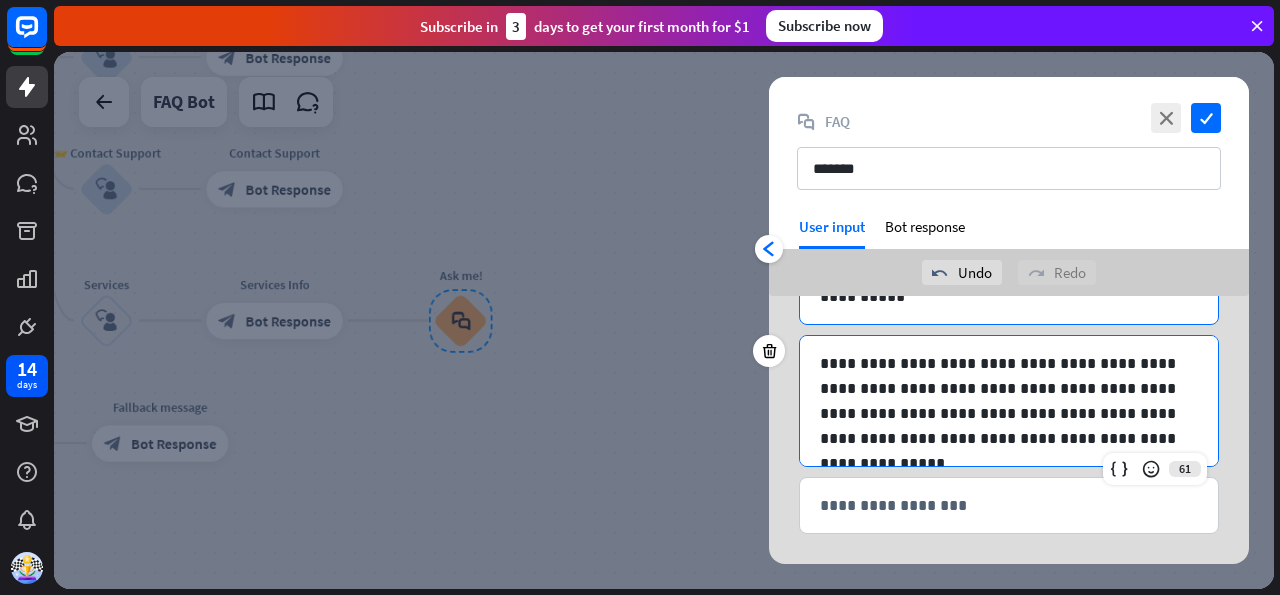 scroll, scrollTop: 216, scrollLeft: 0, axis: vertical 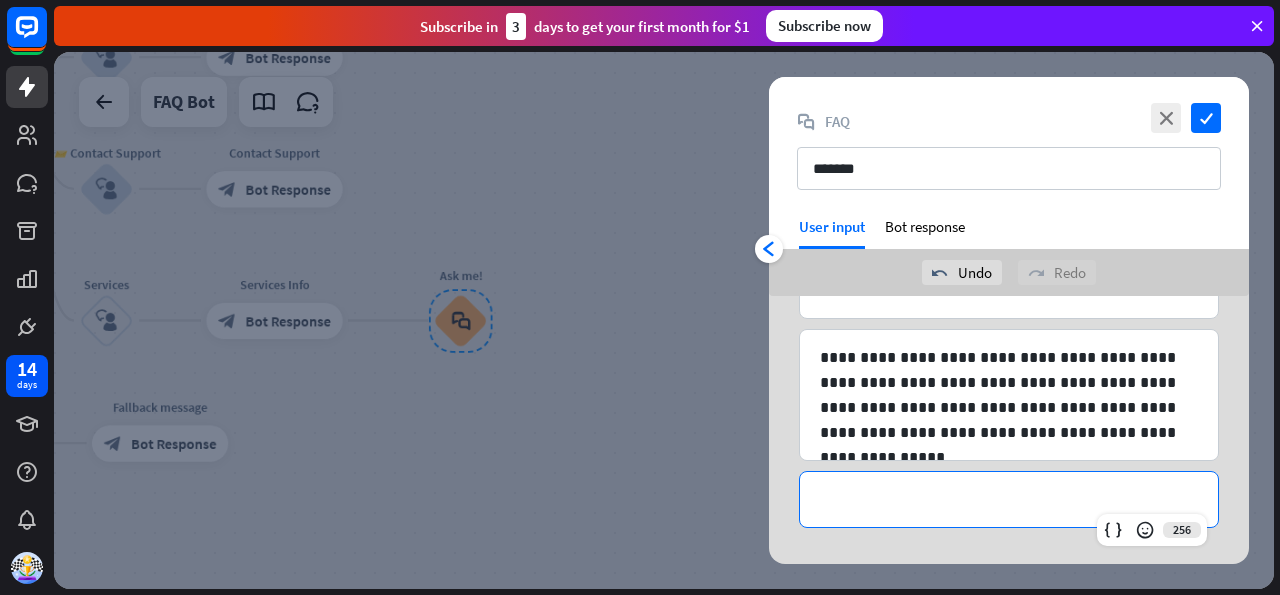 click on "**********" at bounding box center (1009, 499) 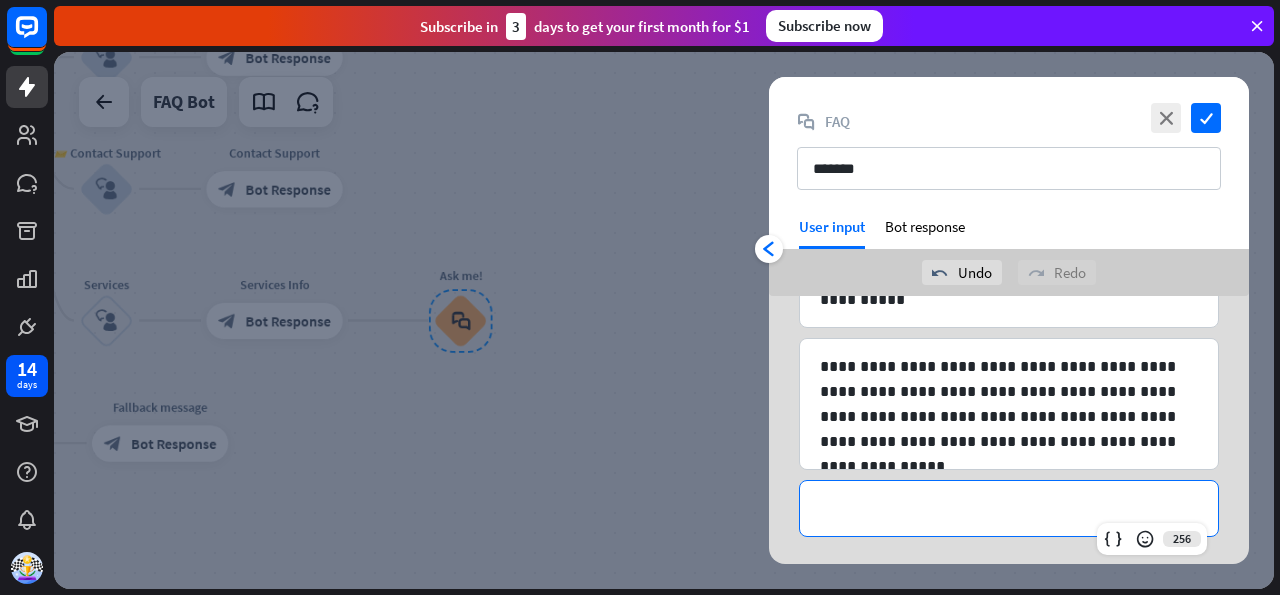 scroll, scrollTop: 216, scrollLeft: 0, axis: vertical 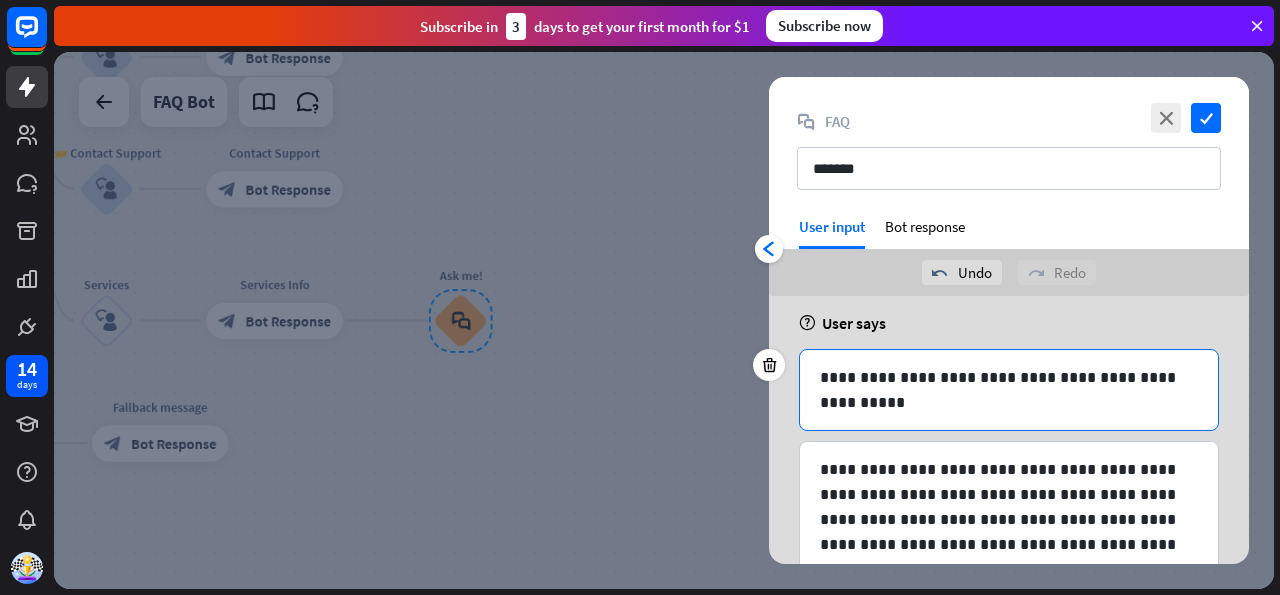 click on "**********" at bounding box center [1009, 390] 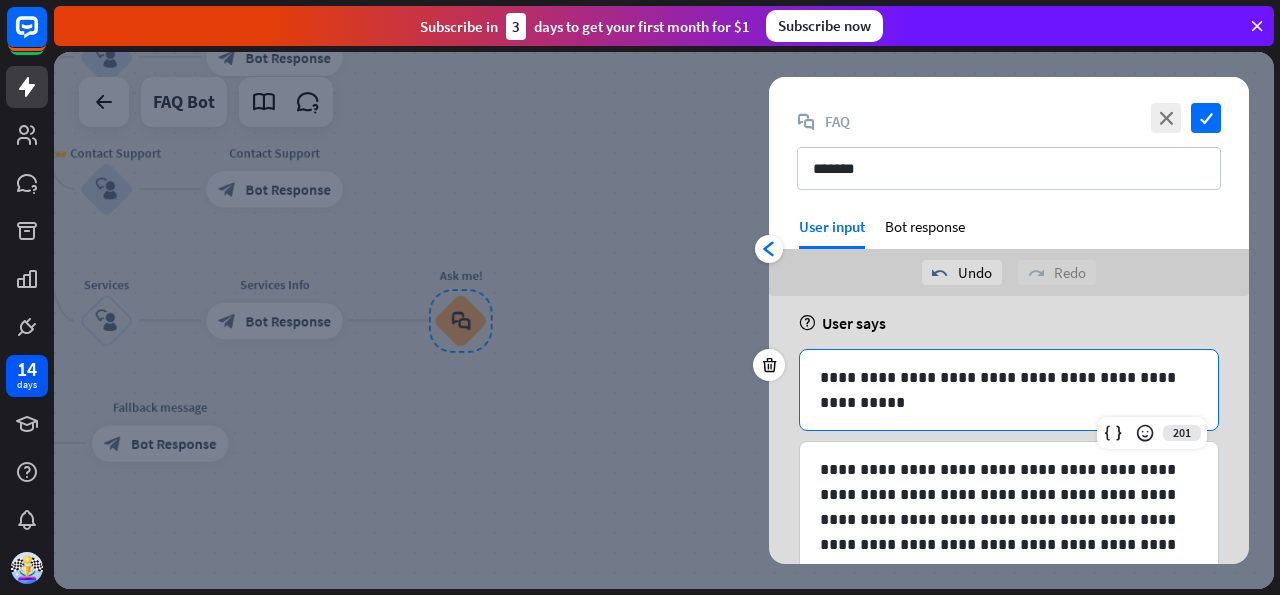 scroll, scrollTop: 216, scrollLeft: 0, axis: vertical 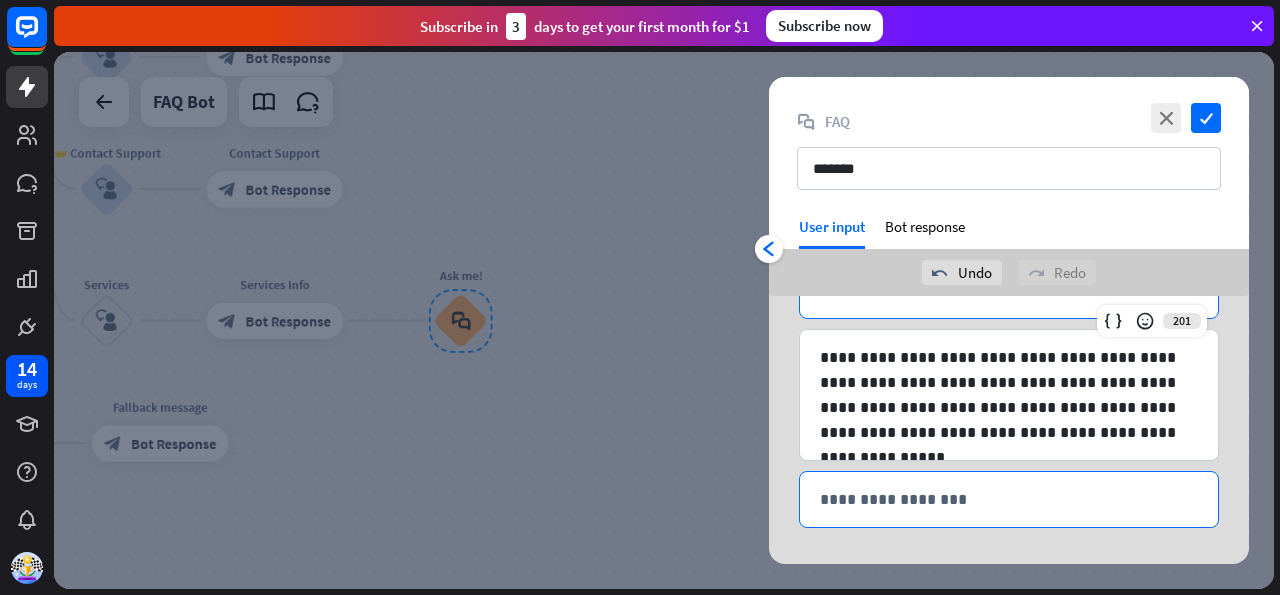 click on "**********" at bounding box center (1009, 499) 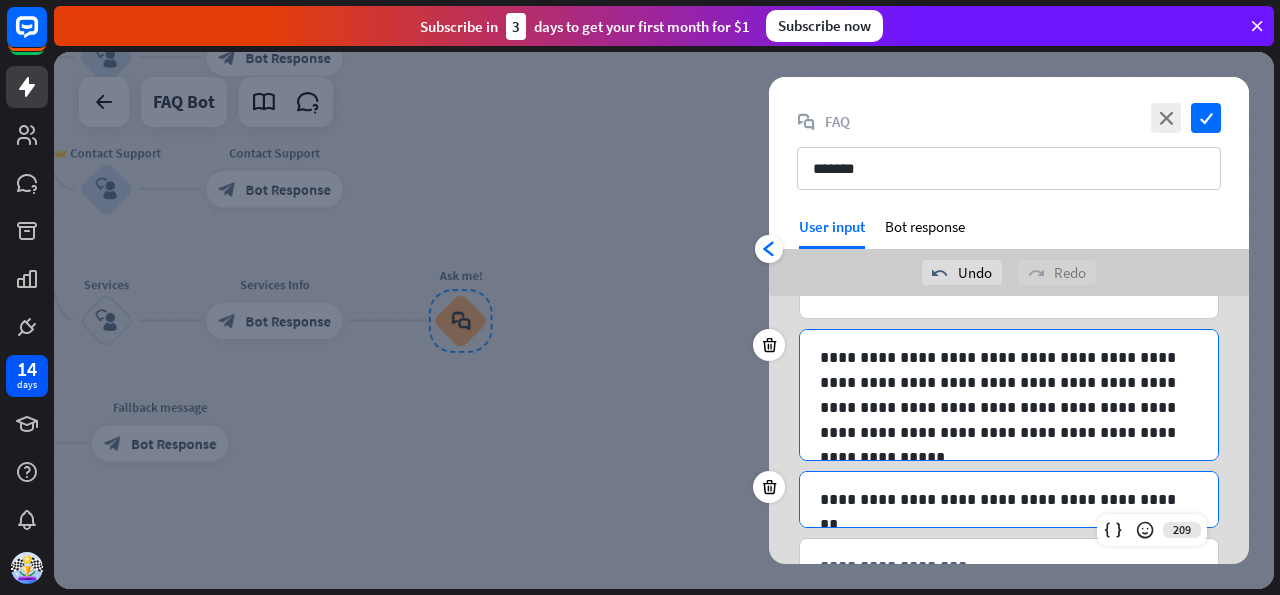 scroll, scrollTop: 283, scrollLeft: 0, axis: vertical 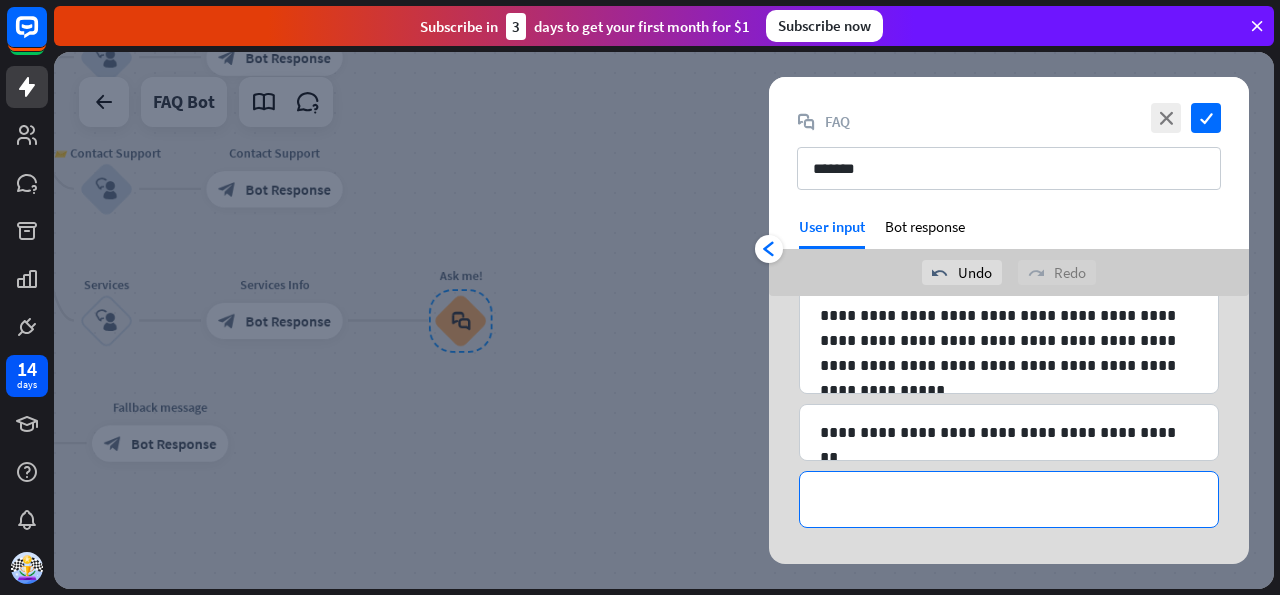 click on "**********" at bounding box center [1009, 499] 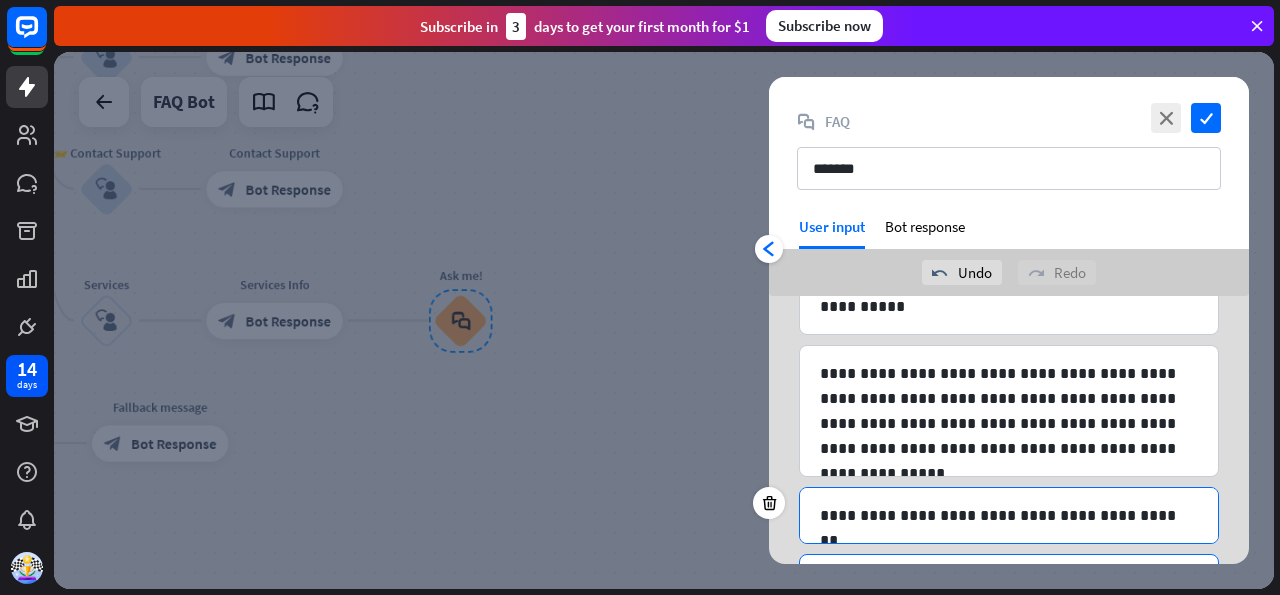 scroll, scrollTop: 171, scrollLeft: 0, axis: vertical 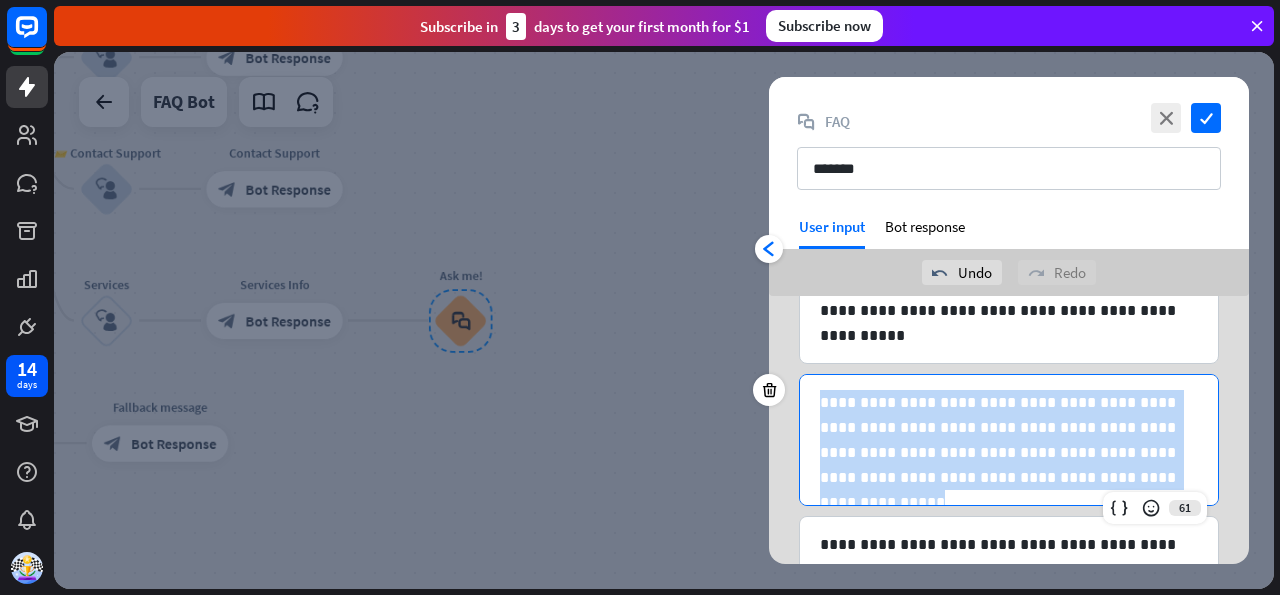 drag, startPoint x: 1092, startPoint y: 485, endPoint x: 824, endPoint y: 397, distance: 282.078 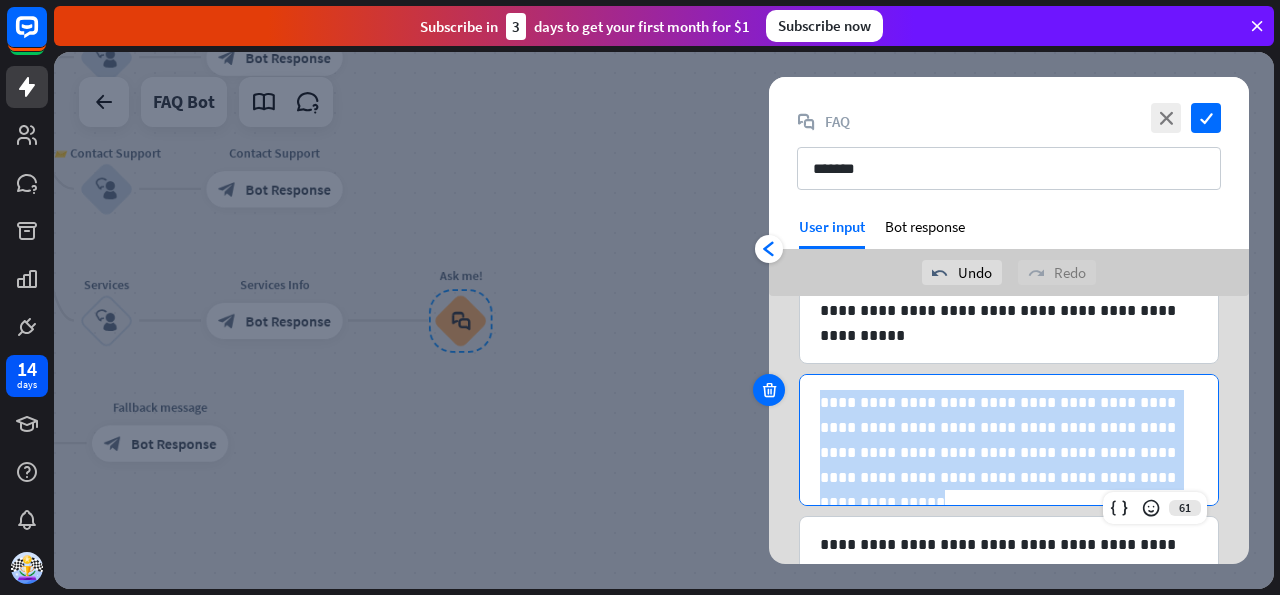 click at bounding box center (769, 390) 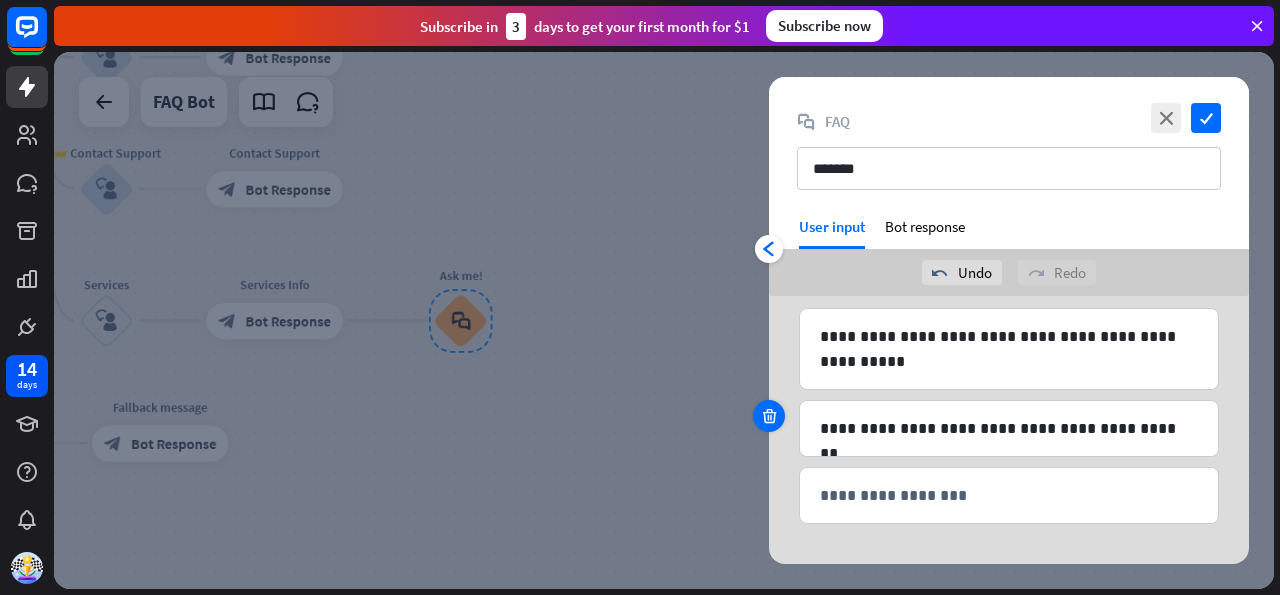 scroll, scrollTop: 141, scrollLeft: 0, axis: vertical 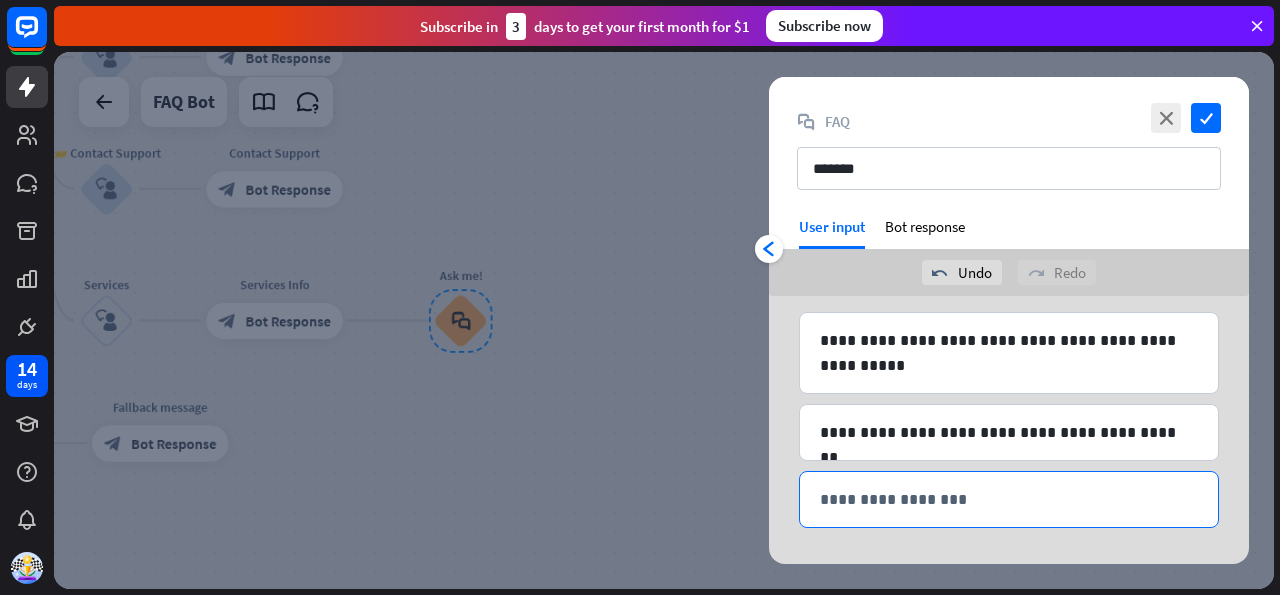 click on "**********" at bounding box center [1000, 499] 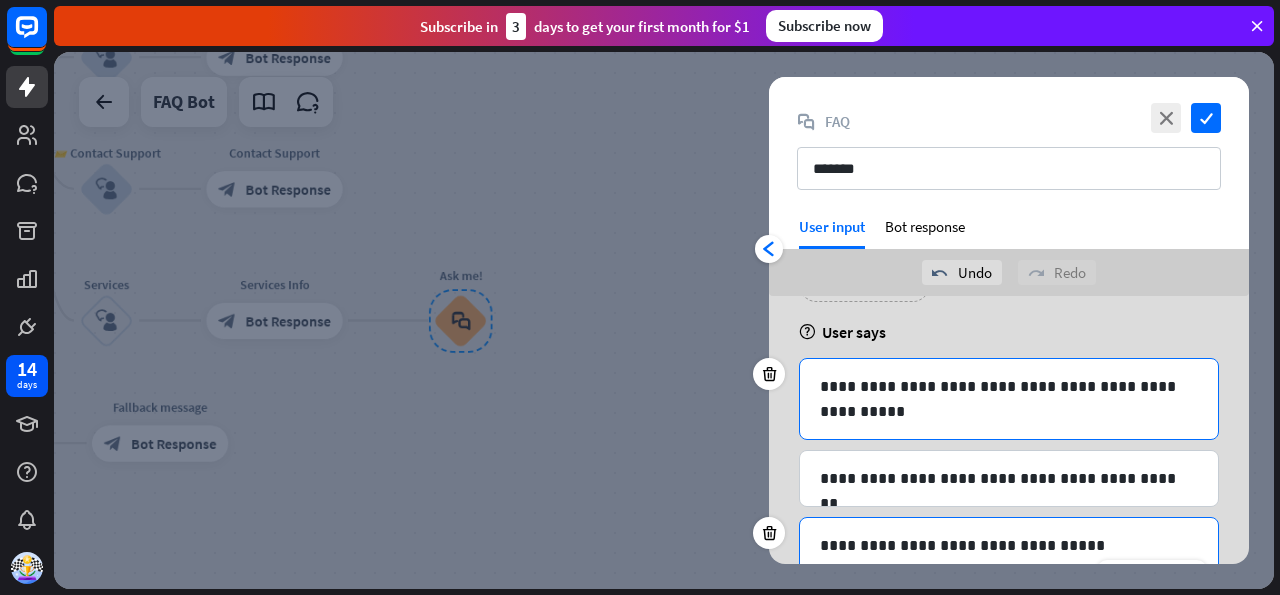 scroll, scrollTop: 207, scrollLeft: 0, axis: vertical 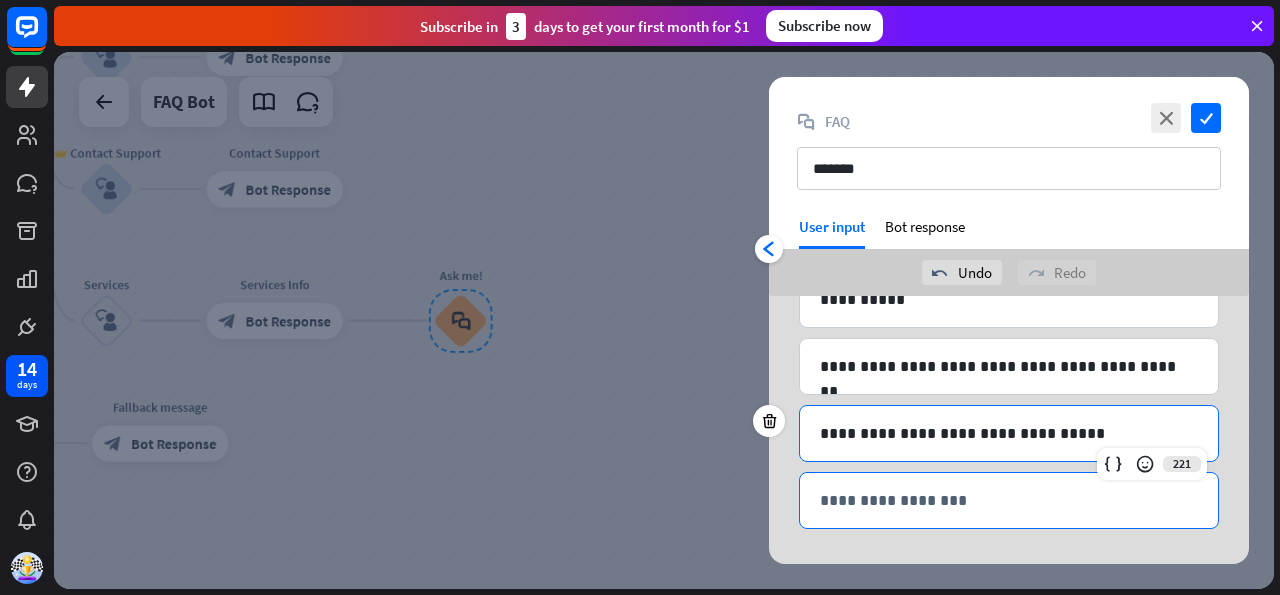 click on "**********" at bounding box center [1009, 500] 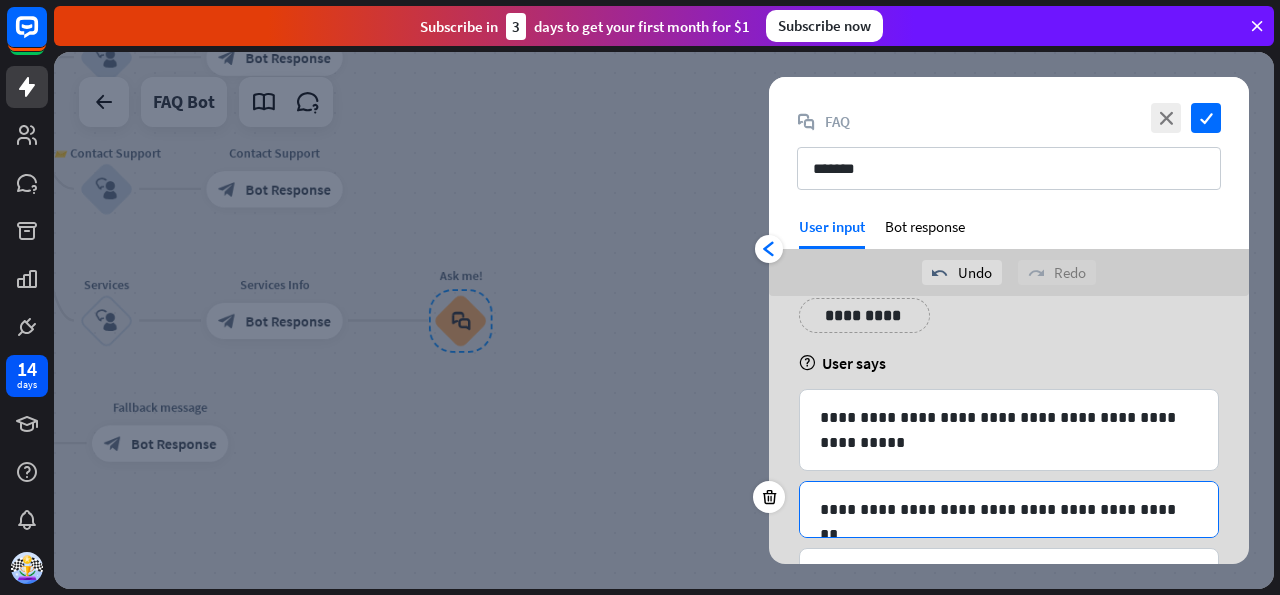 scroll, scrollTop: 0, scrollLeft: 0, axis: both 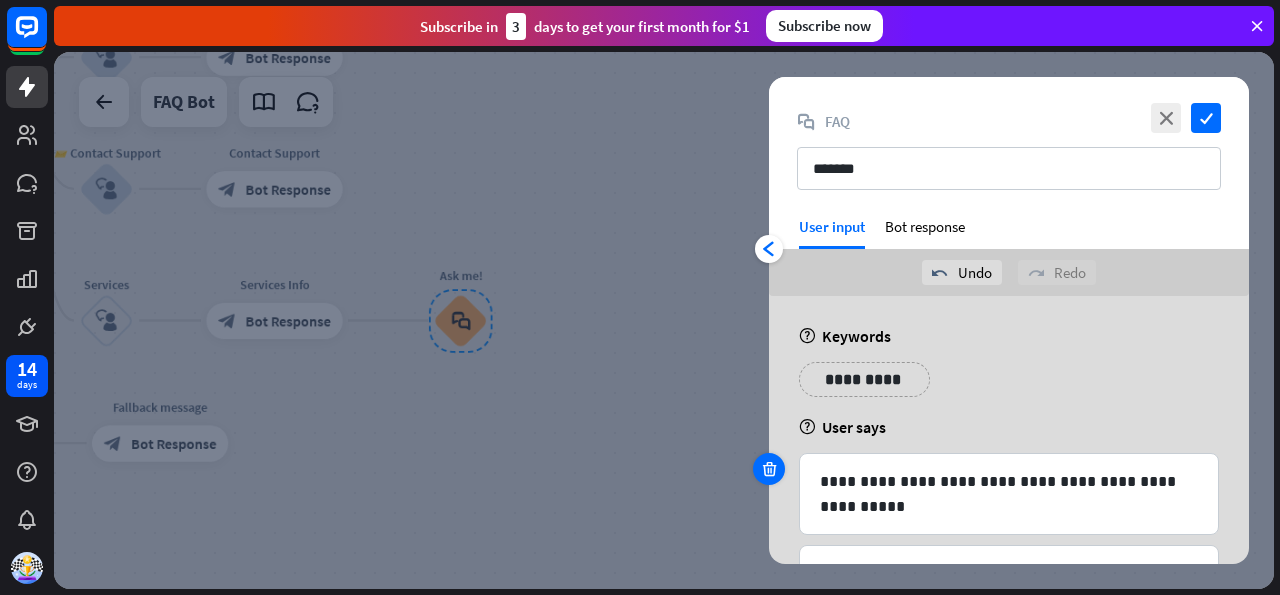 click at bounding box center (769, 469) 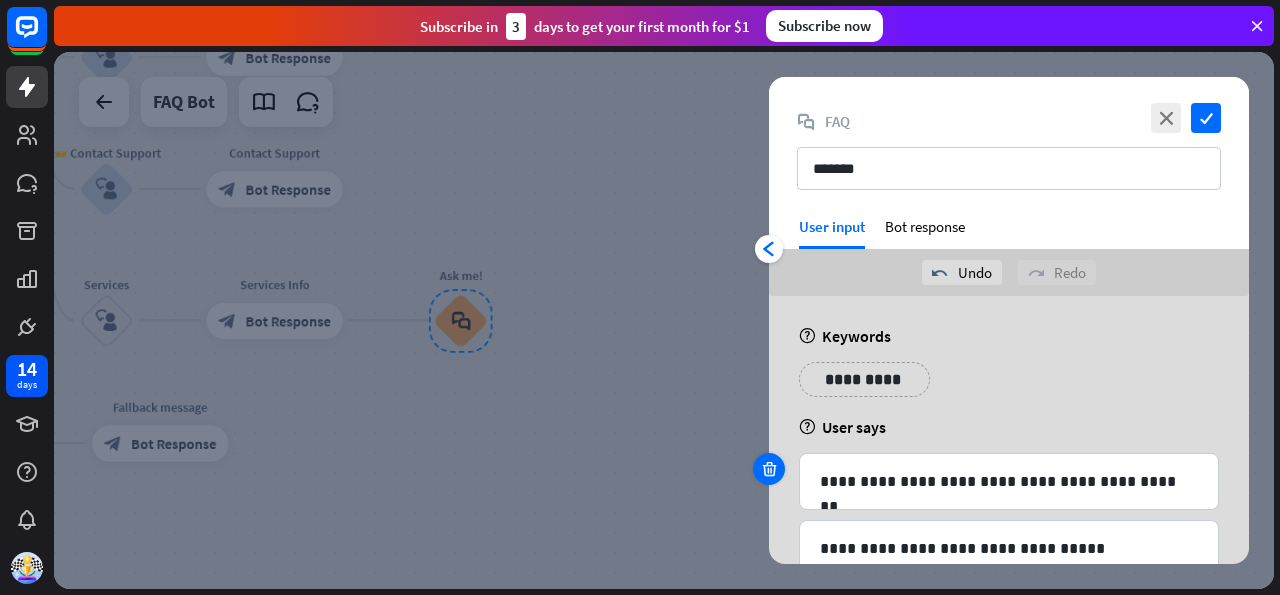 click at bounding box center [769, 469] 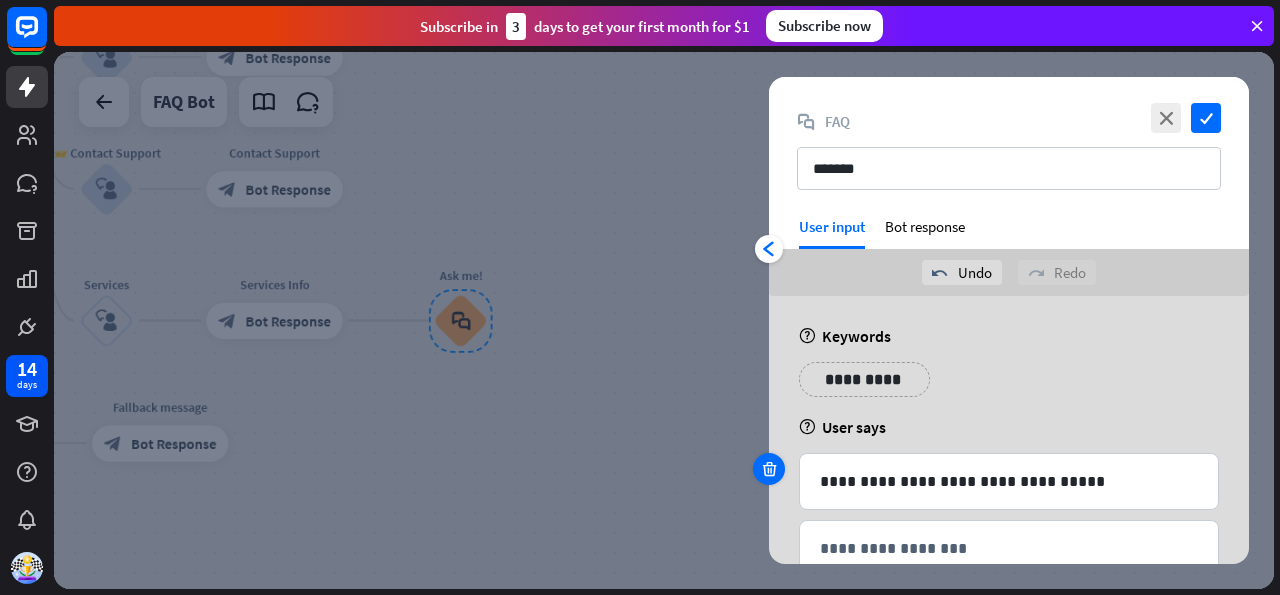 click at bounding box center (769, 469) 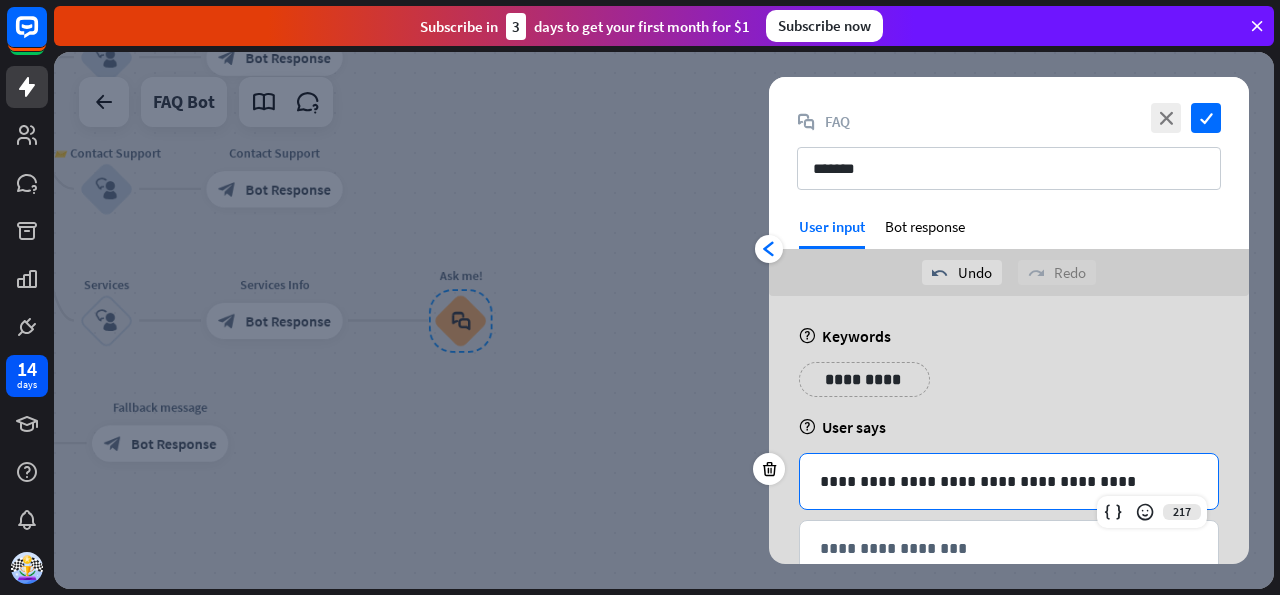 scroll, scrollTop: 50, scrollLeft: 0, axis: vertical 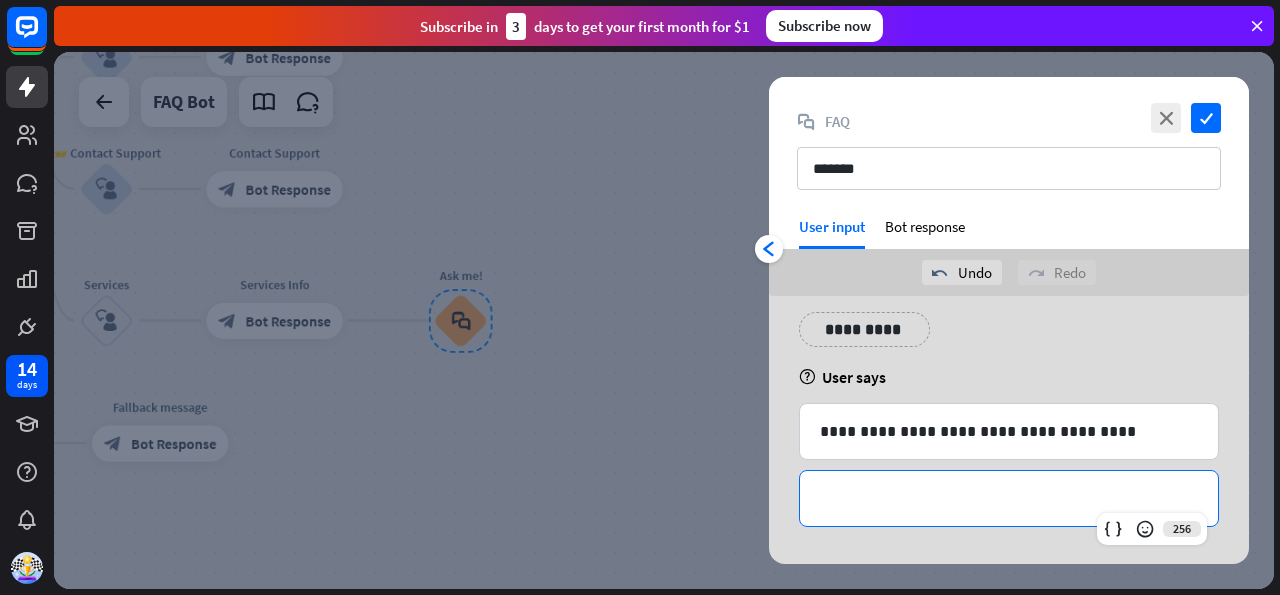 click on "**********" at bounding box center [1009, 498] 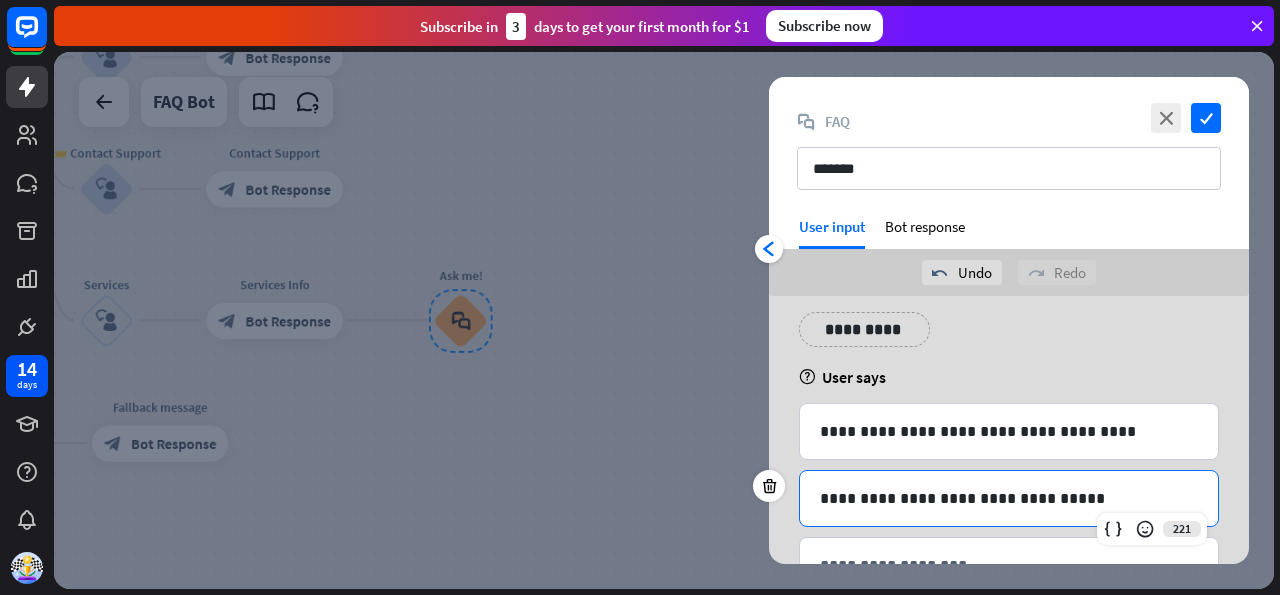 scroll, scrollTop: 116, scrollLeft: 0, axis: vertical 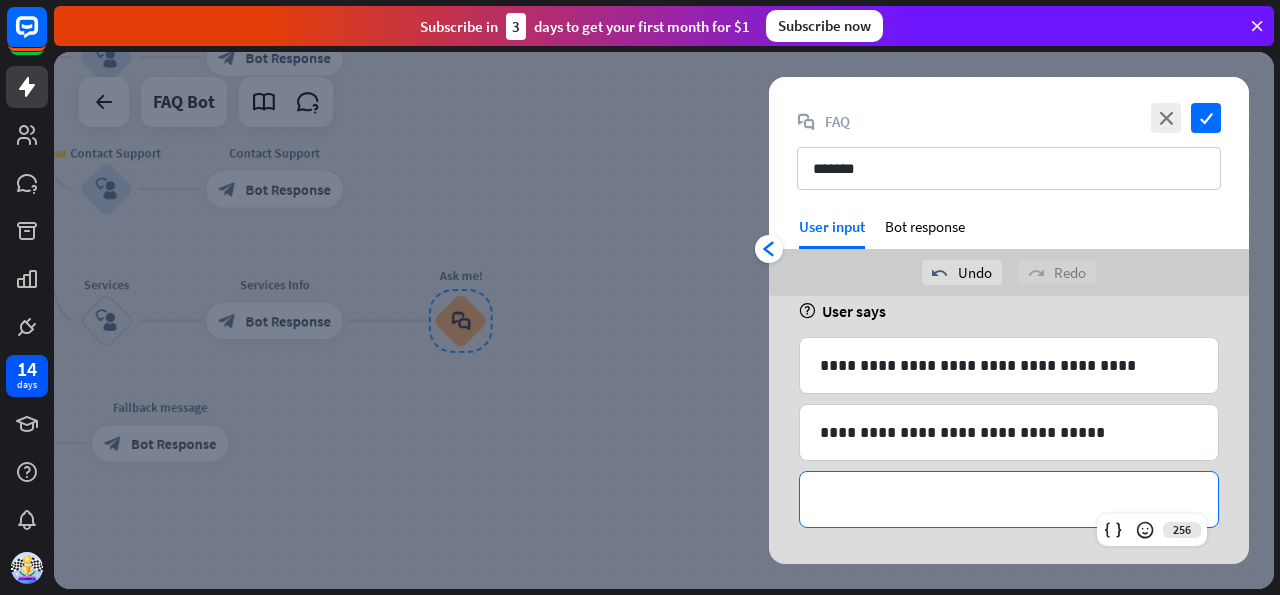 click on "**********" at bounding box center (1009, 499) 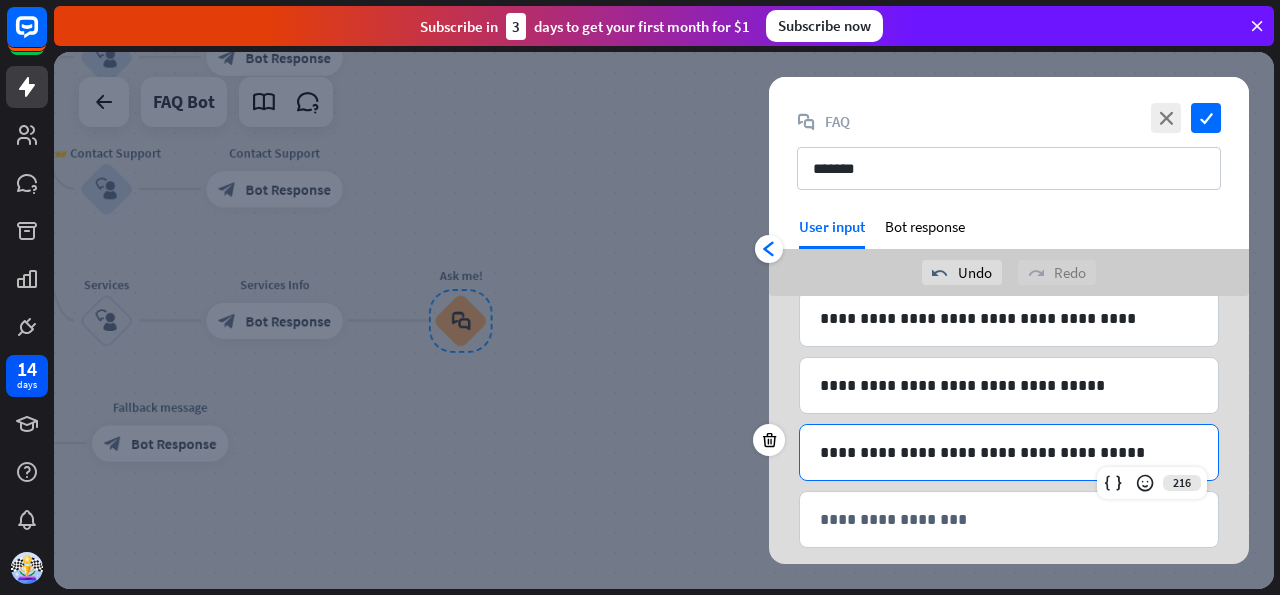 scroll, scrollTop: 183, scrollLeft: 0, axis: vertical 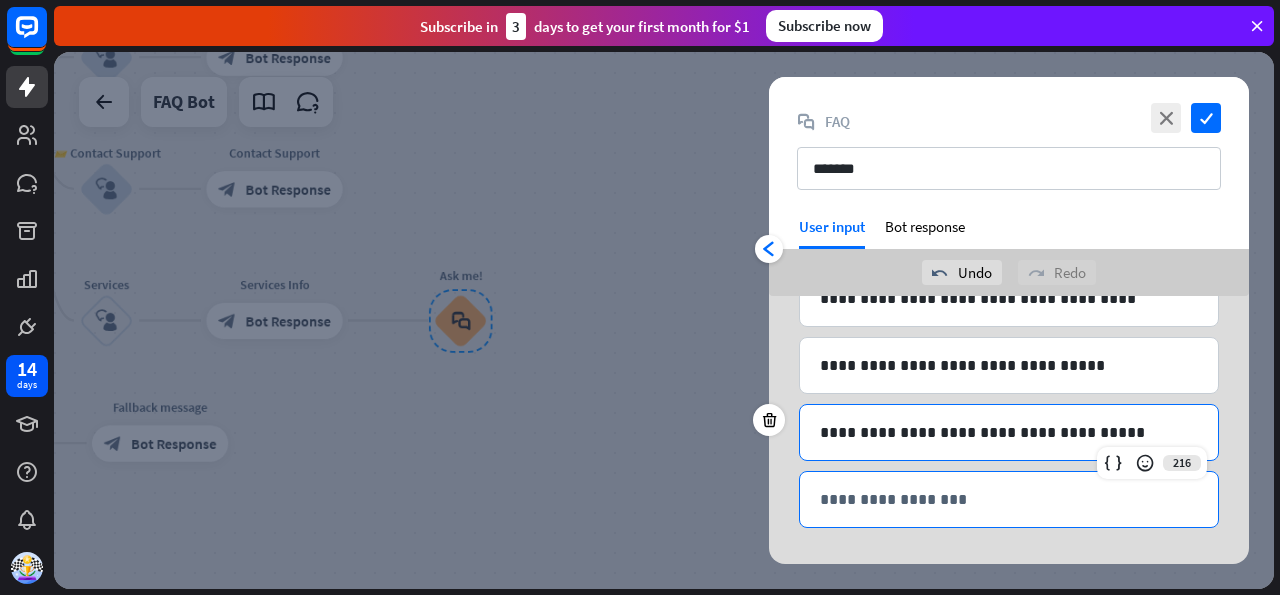 click on "**********" at bounding box center [1009, 499] 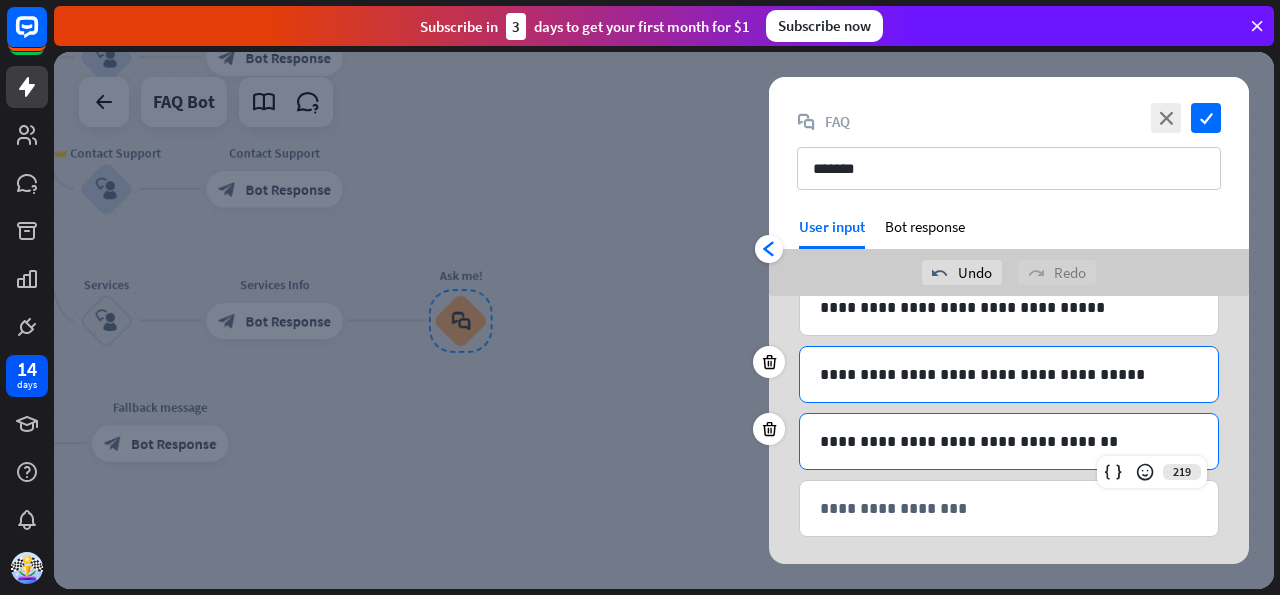 scroll, scrollTop: 249, scrollLeft: 0, axis: vertical 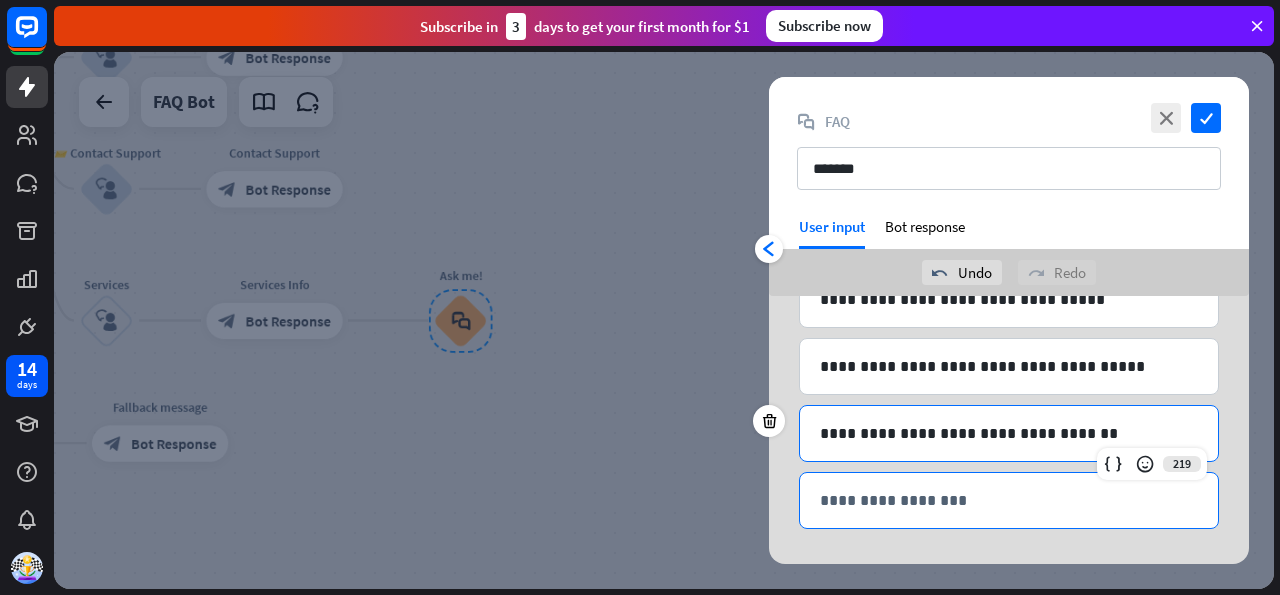 click on "**********" at bounding box center (1009, 500) 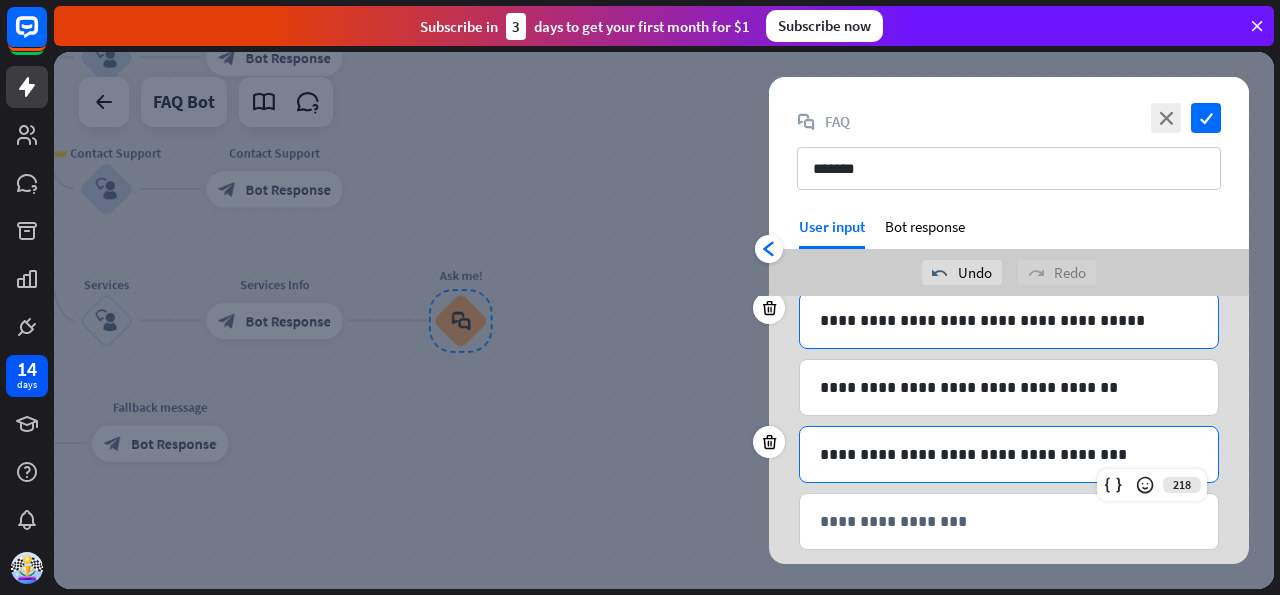 scroll, scrollTop: 315, scrollLeft: 0, axis: vertical 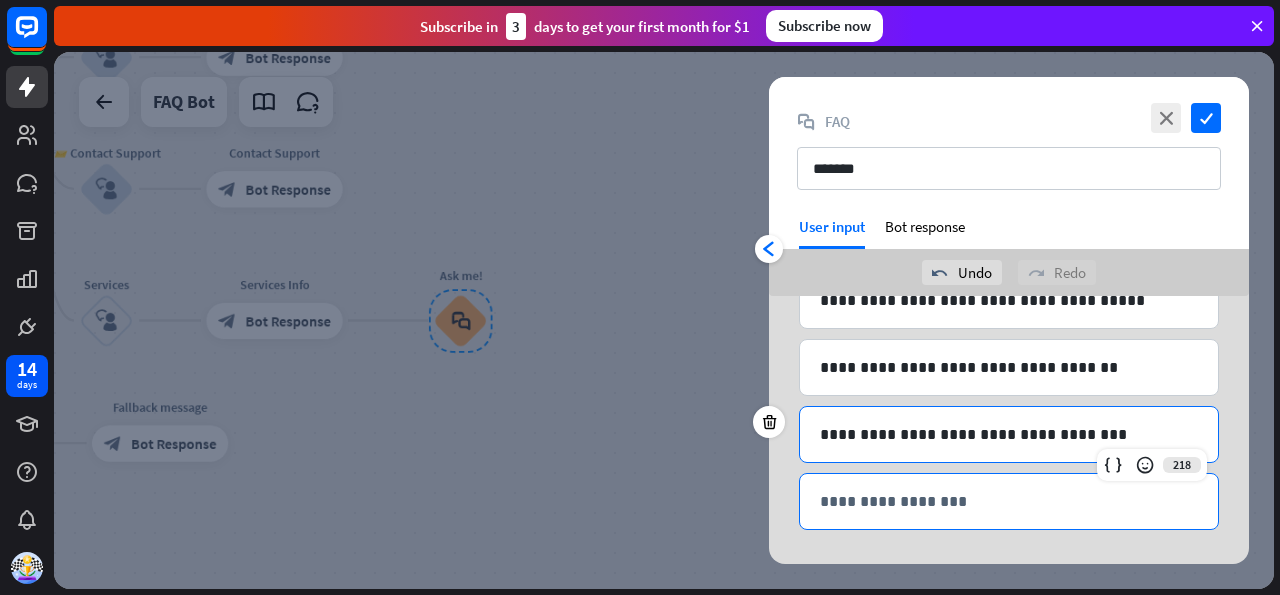 click on "**********" at bounding box center (1009, 501) 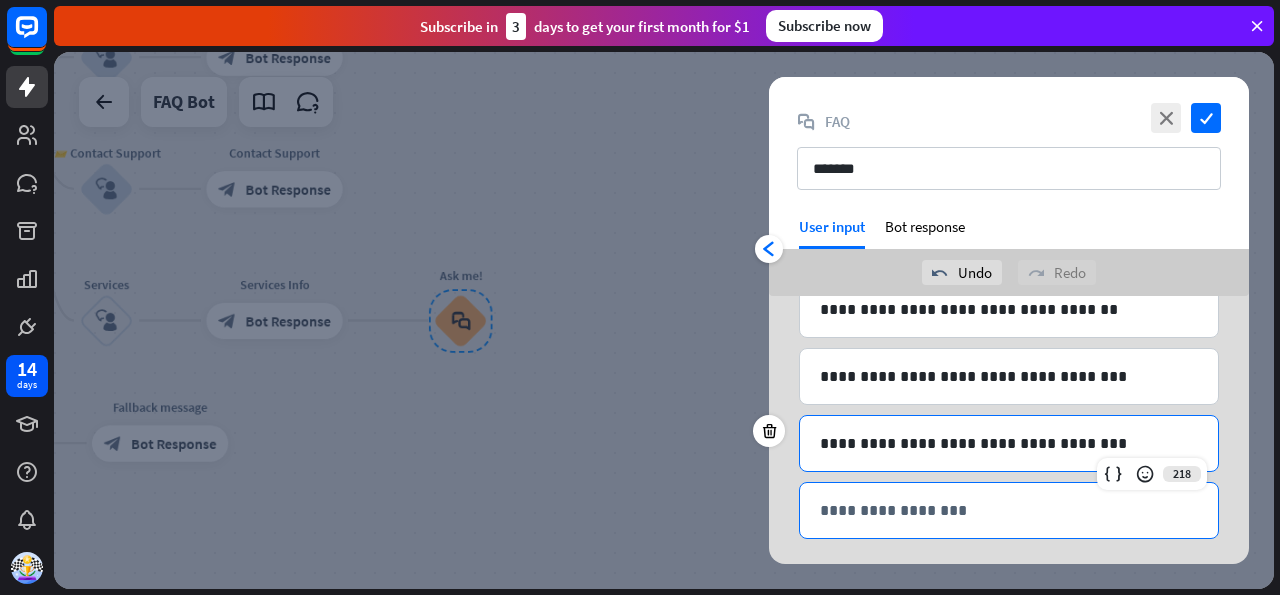 scroll, scrollTop: 381, scrollLeft: 0, axis: vertical 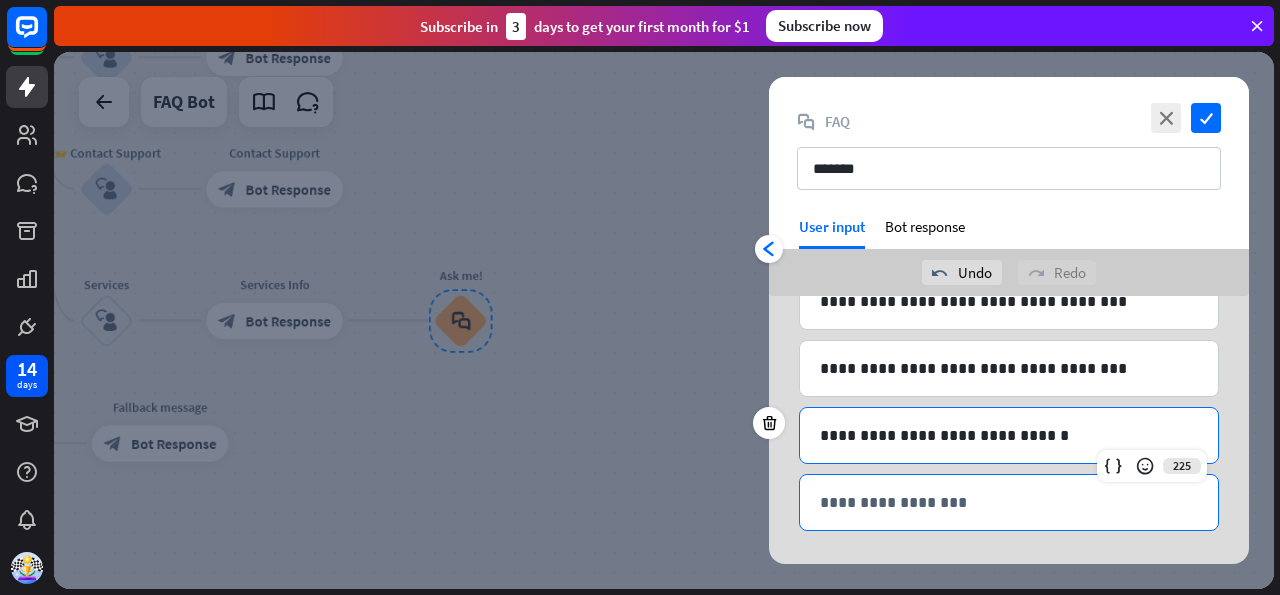 click on "**********" at bounding box center (1009, 502) 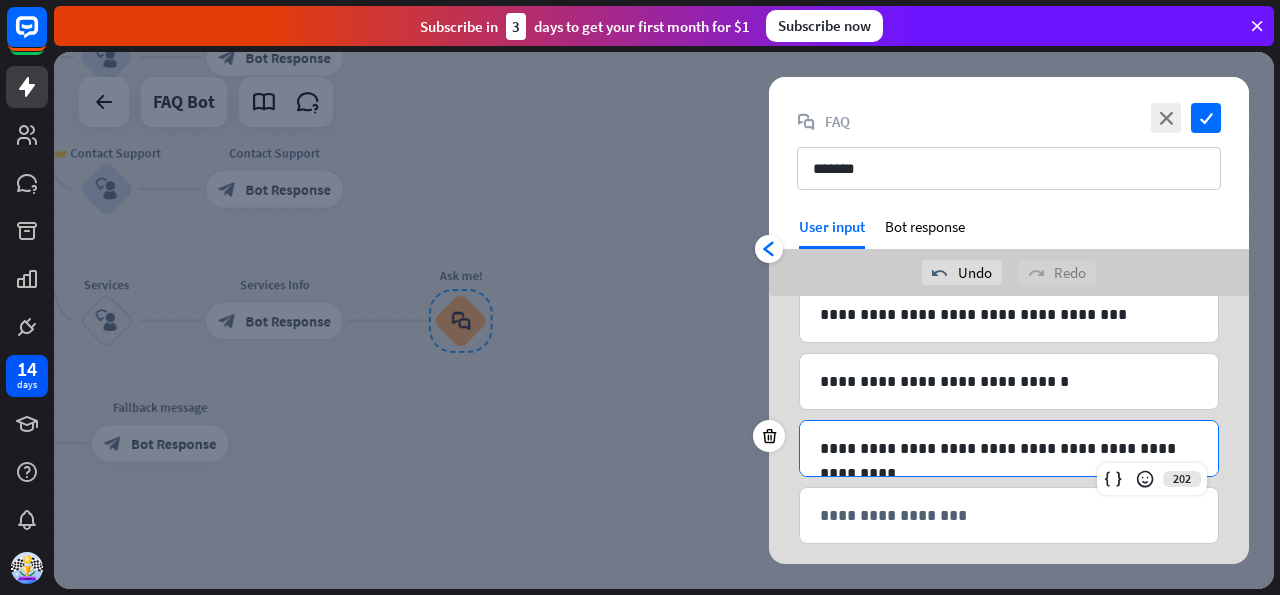 scroll, scrollTop: 514, scrollLeft: 0, axis: vertical 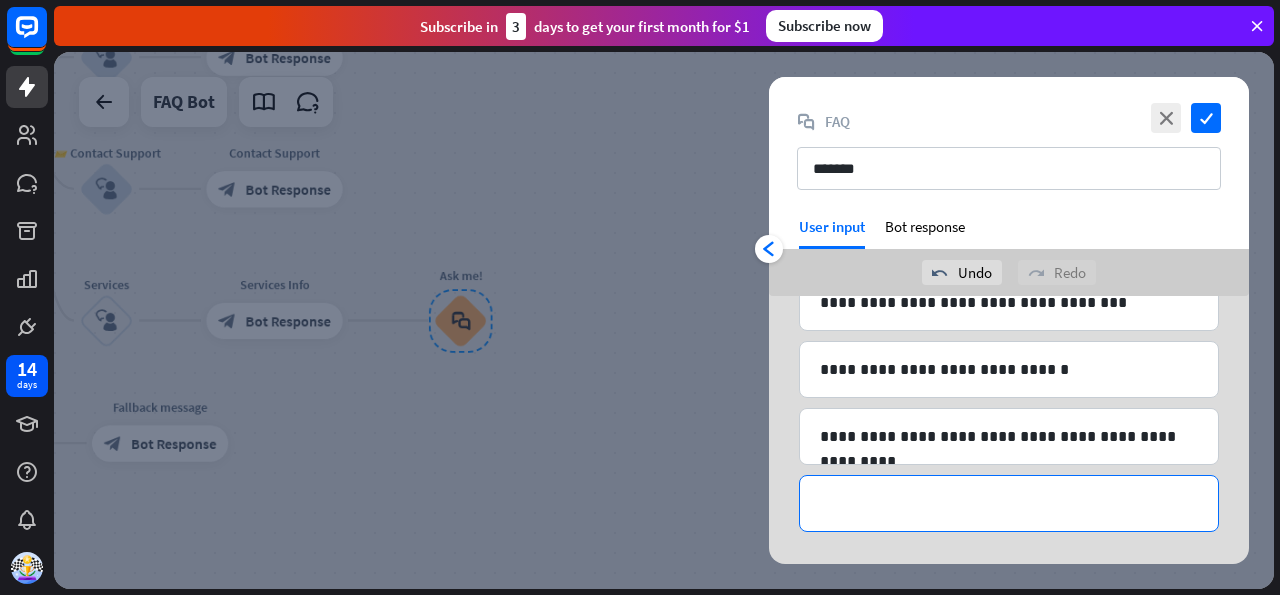 click on "**********" at bounding box center [1009, 503] 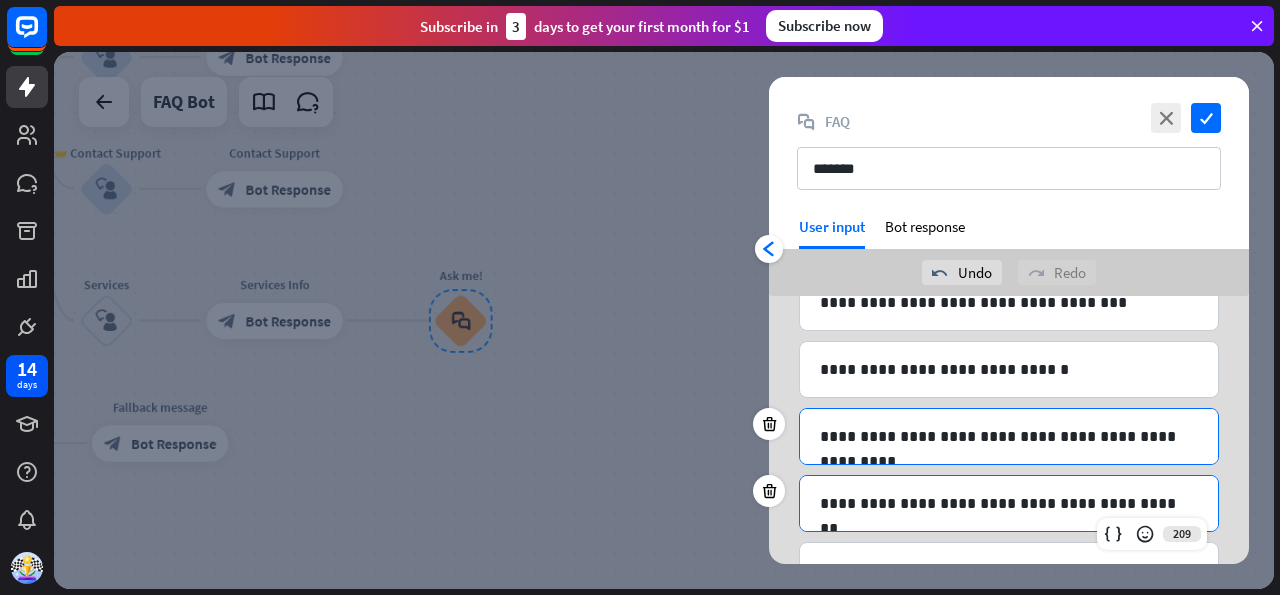 scroll, scrollTop: 581, scrollLeft: 0, axis: vertical 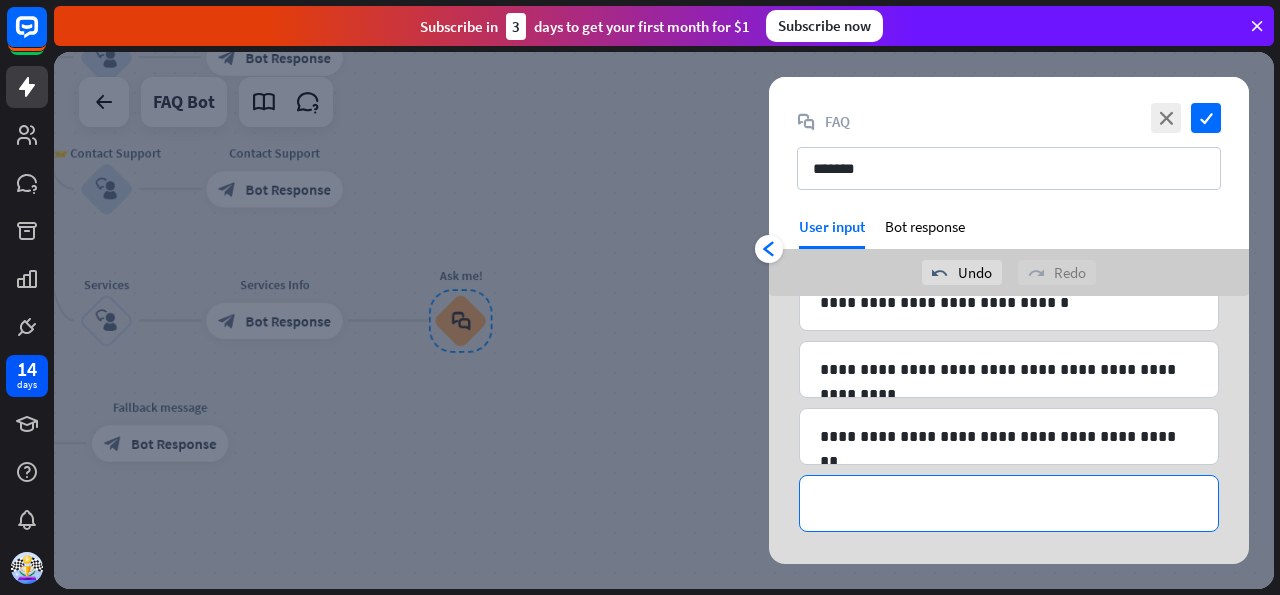 click on "**********" at bounding box center (1009, 503) 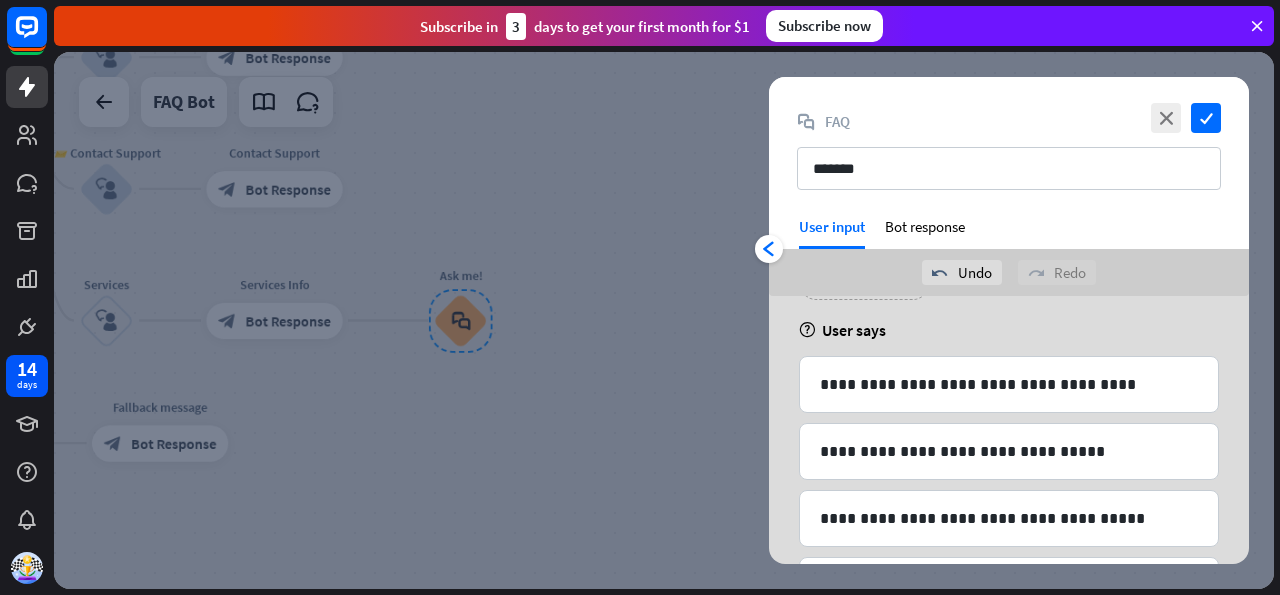 scroll, scrollTop: 133, scrollLeft: 0, axis: vertical 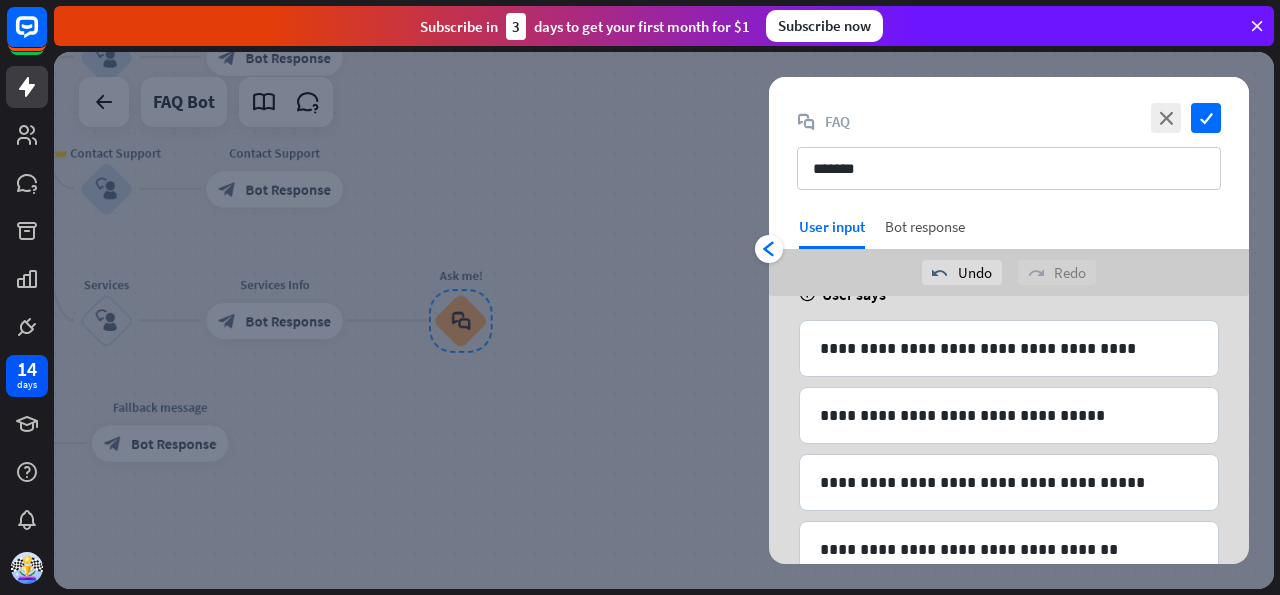 click on "Bot response" at bounding box center (925, 233) 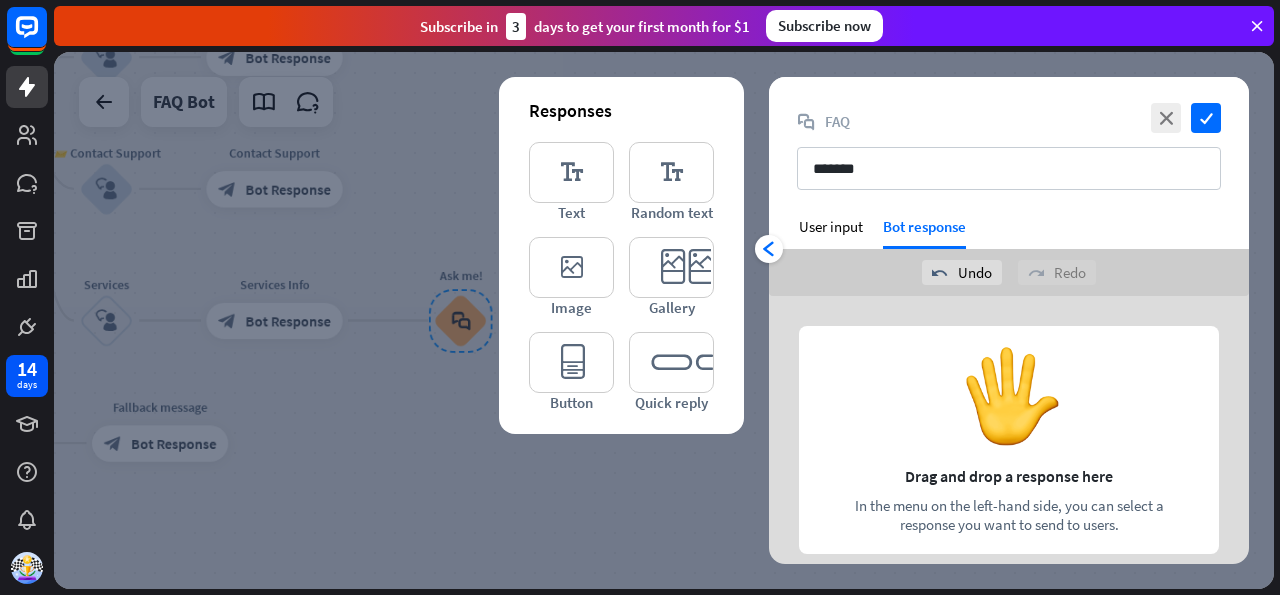 scroll, scrollTop: 31, scrollLeft: 0, axis: vertical 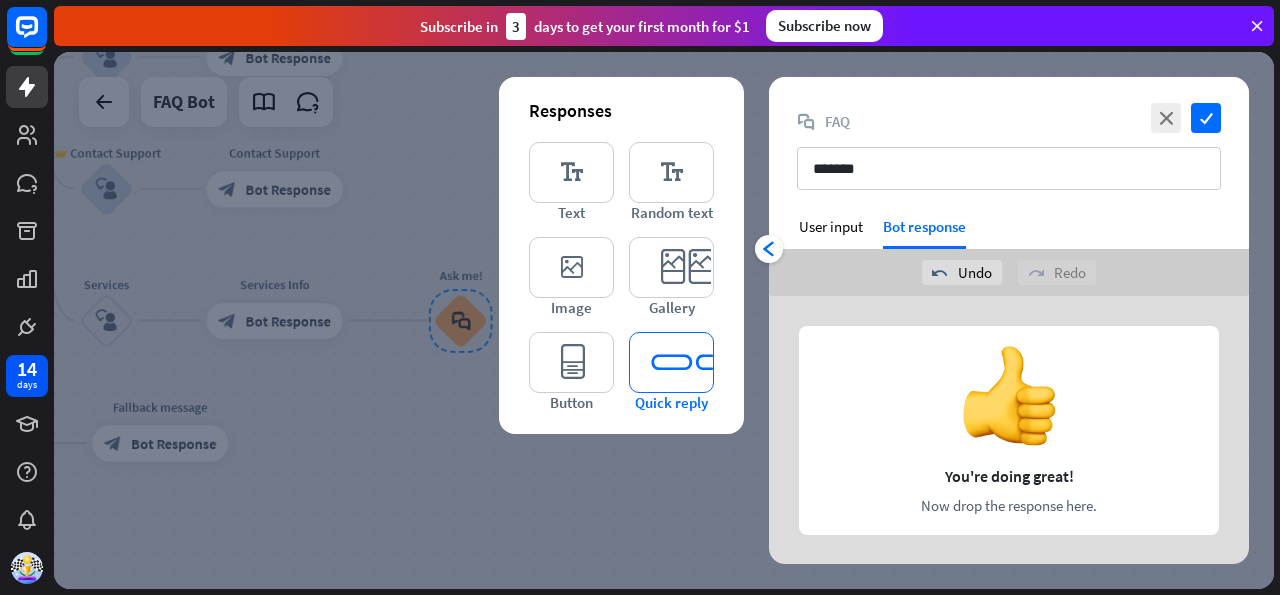 type 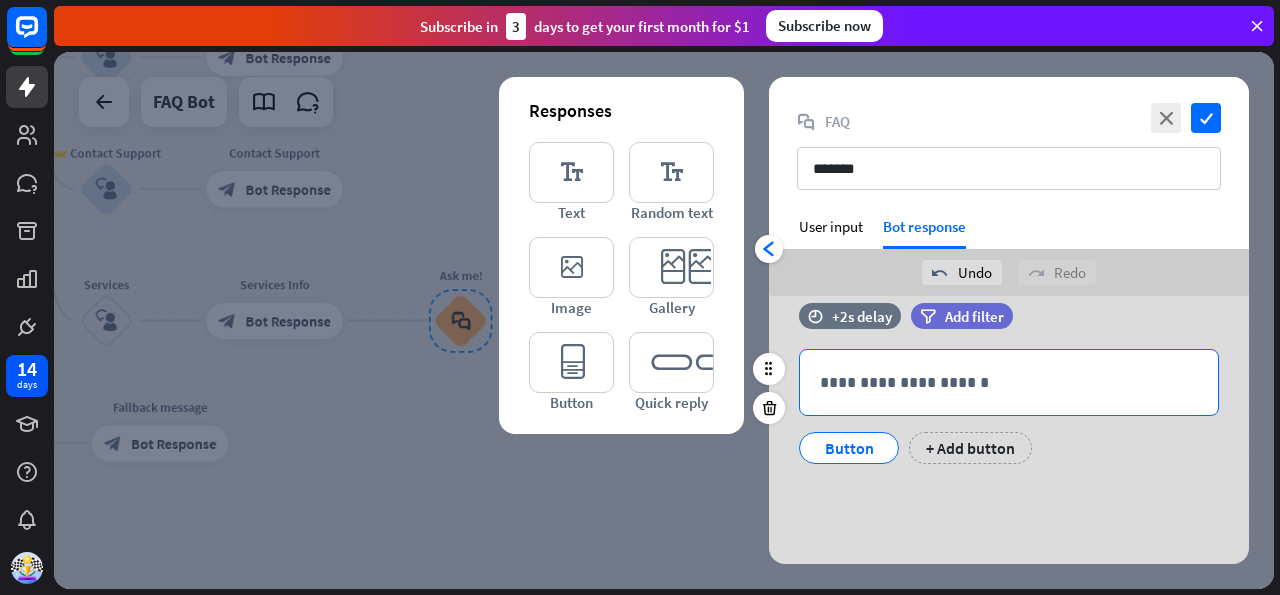 click on "**********" at bounding box center [1009, 382] 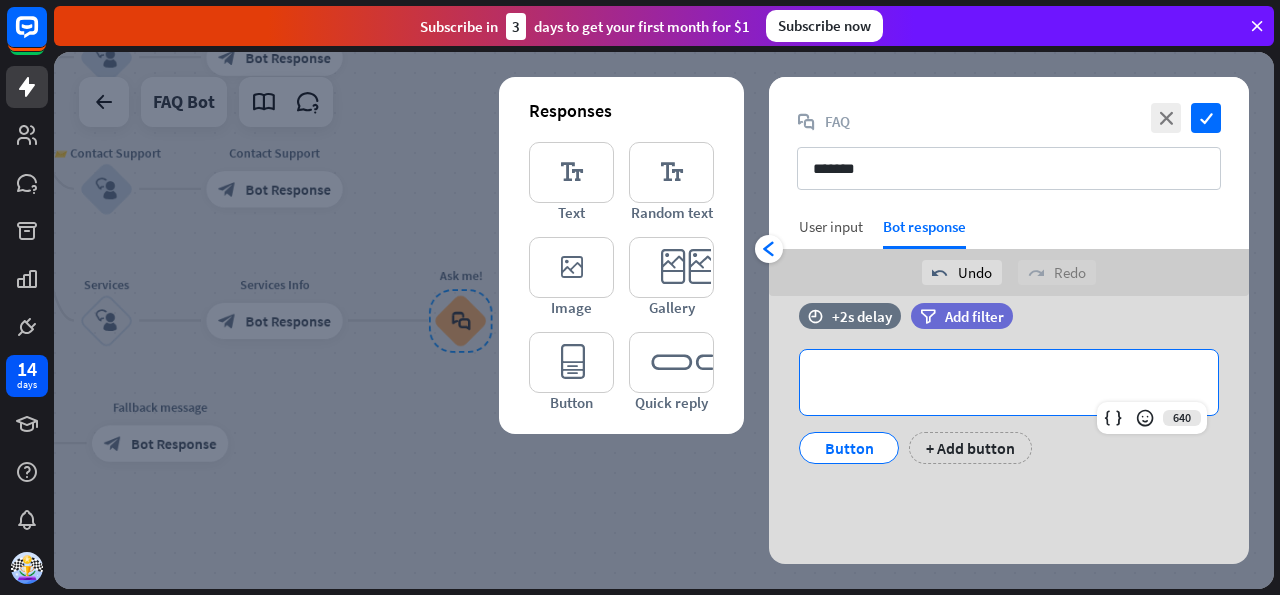 click on "User input" at bounding box center (831, 226) 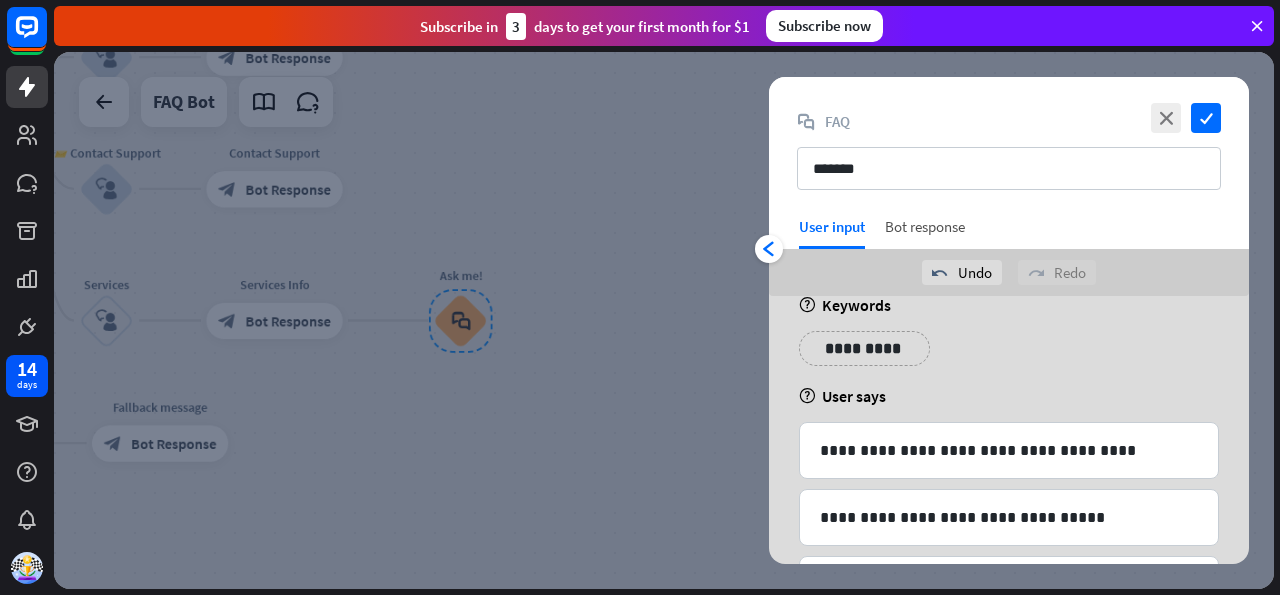 click on "Bot response" at bounding box center (925, 233) 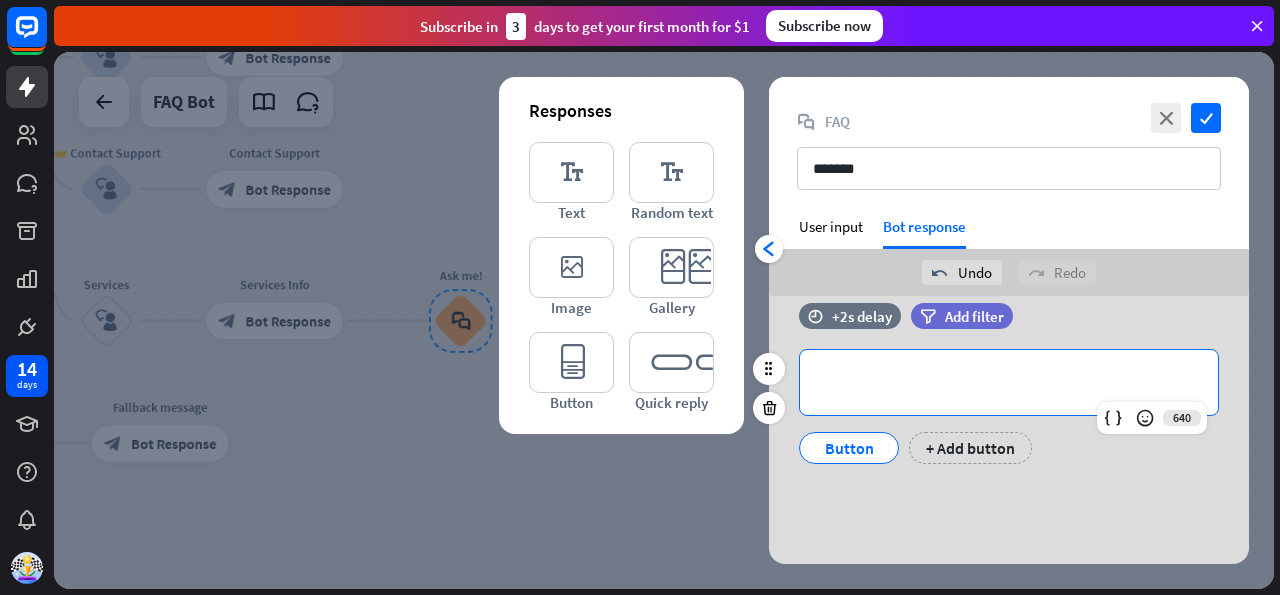 click on "**********" at bounding box center [1009, 382] 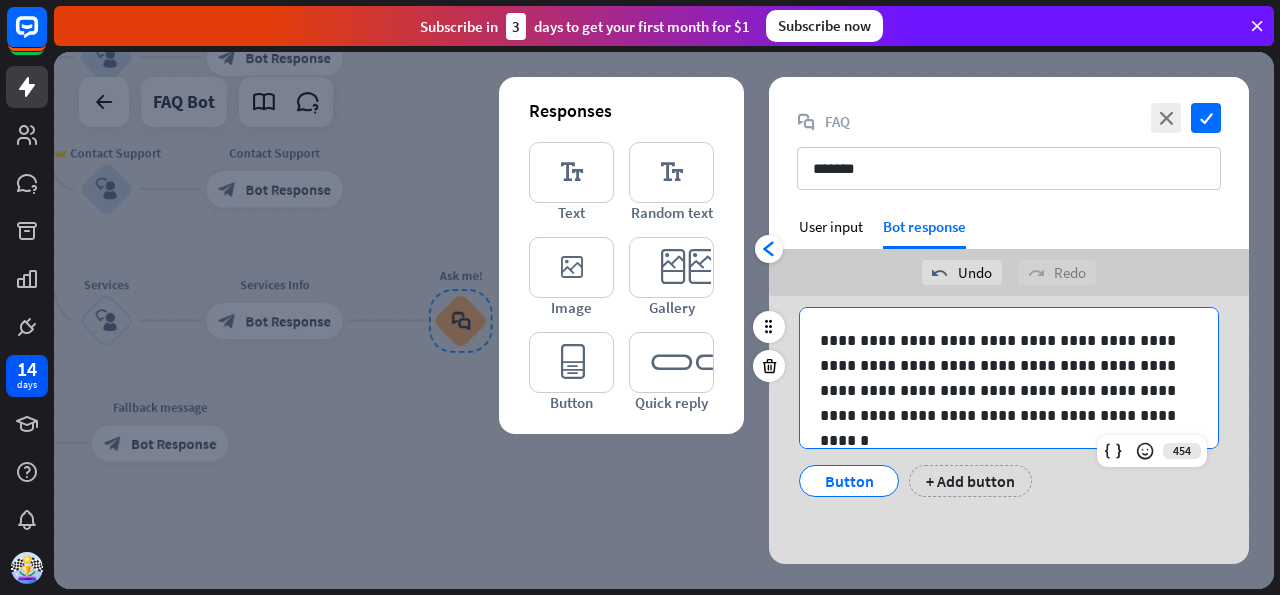 scroll, scrollTop: 74, scrollLeft: 0, axis: vertical 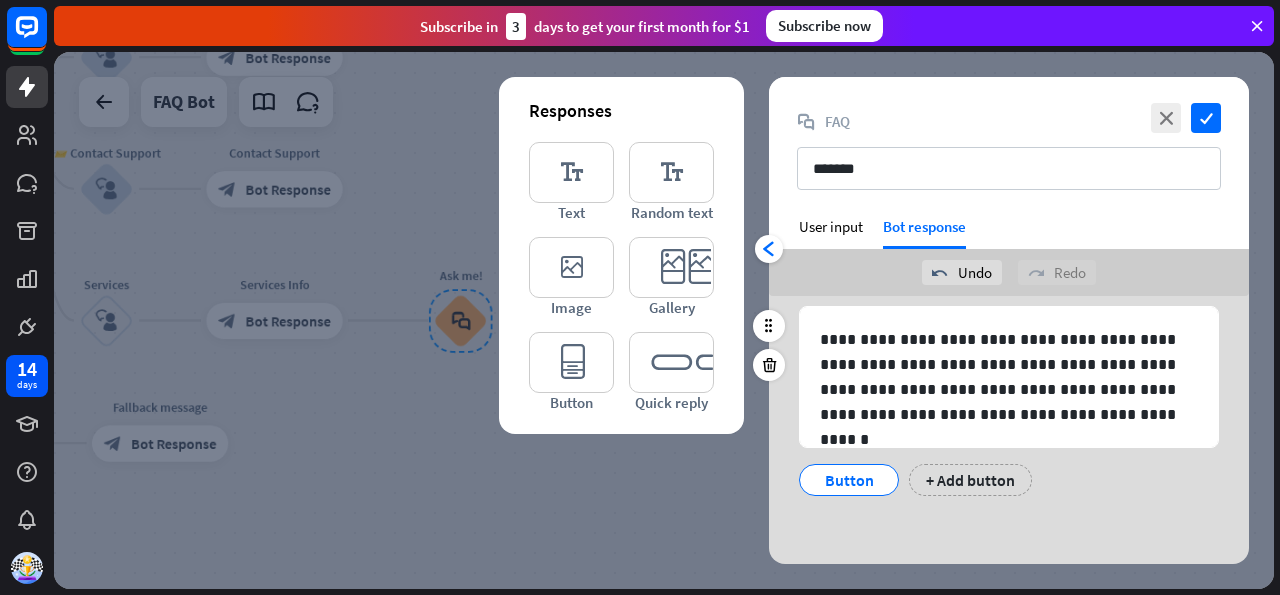 click on "Button" at bounding box center [849, 480] 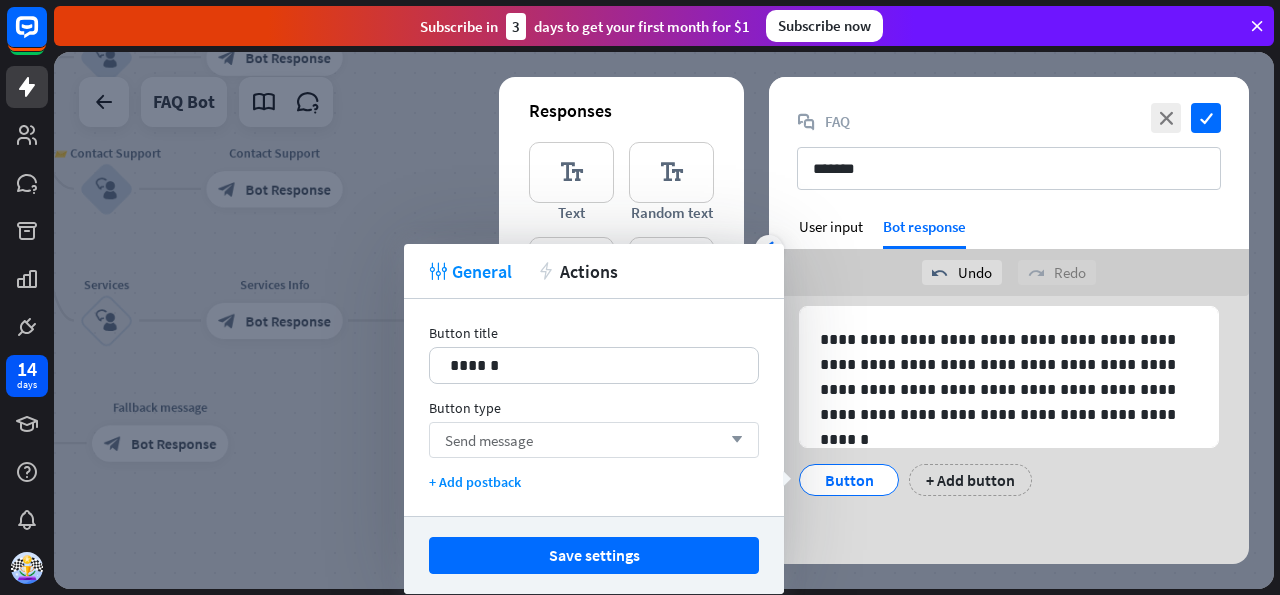 click on "Send message" at bounding box center [489, 440] 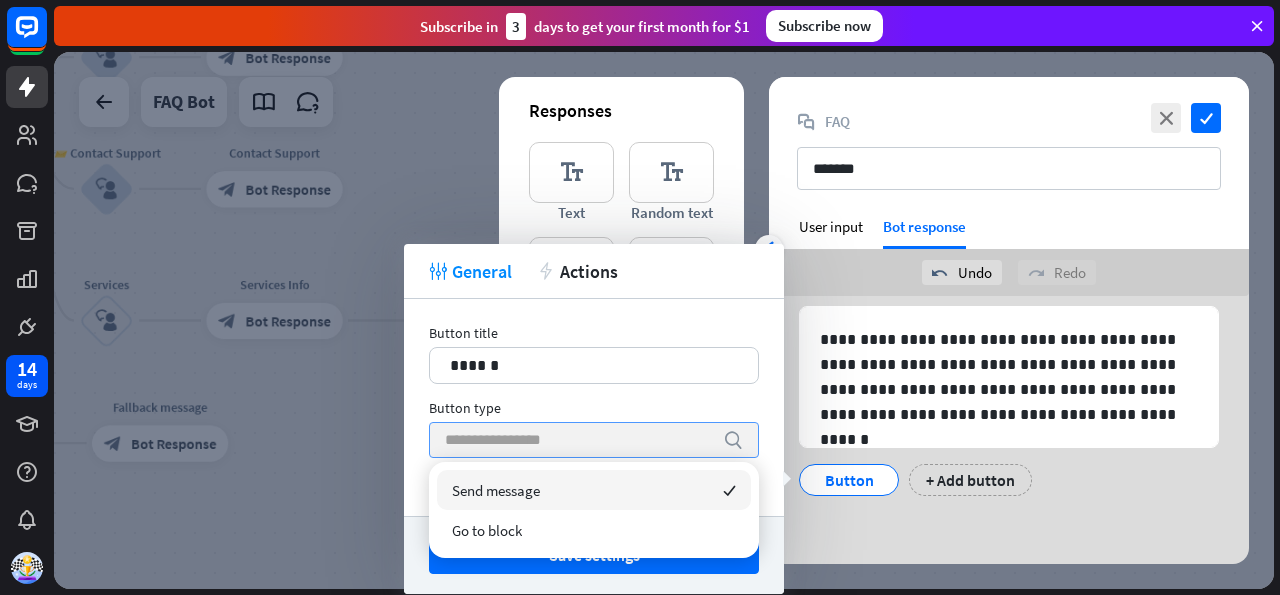 click on "Send message" at bounding box center (496, 490) 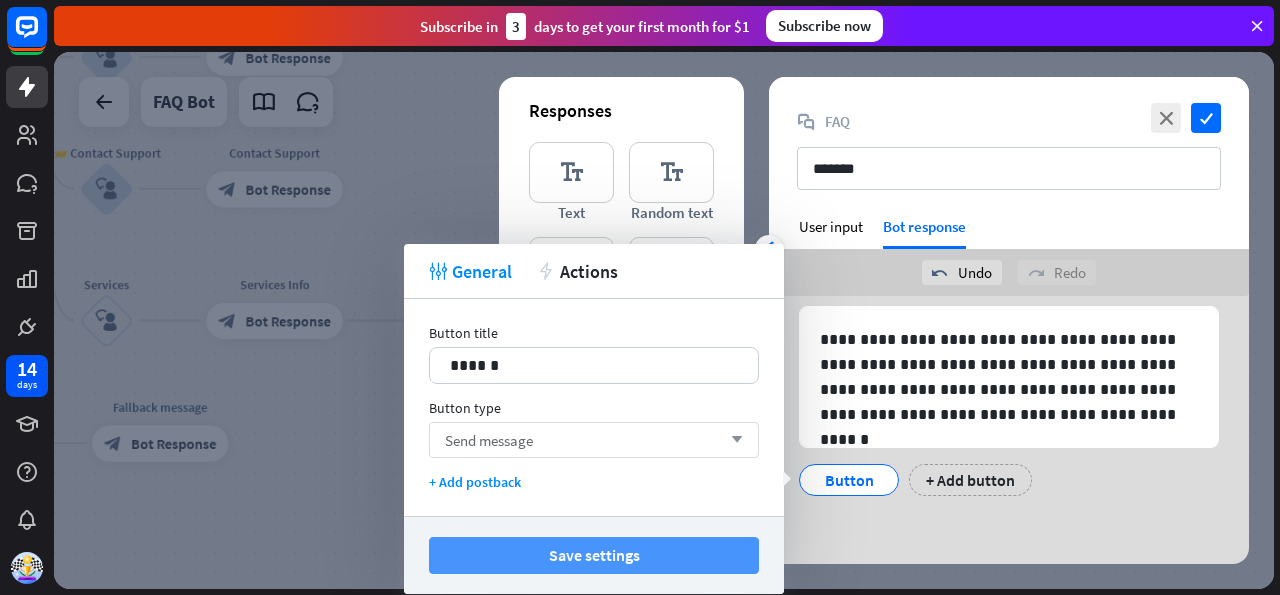 click on "Save settings" at bounding box center (594, 555) 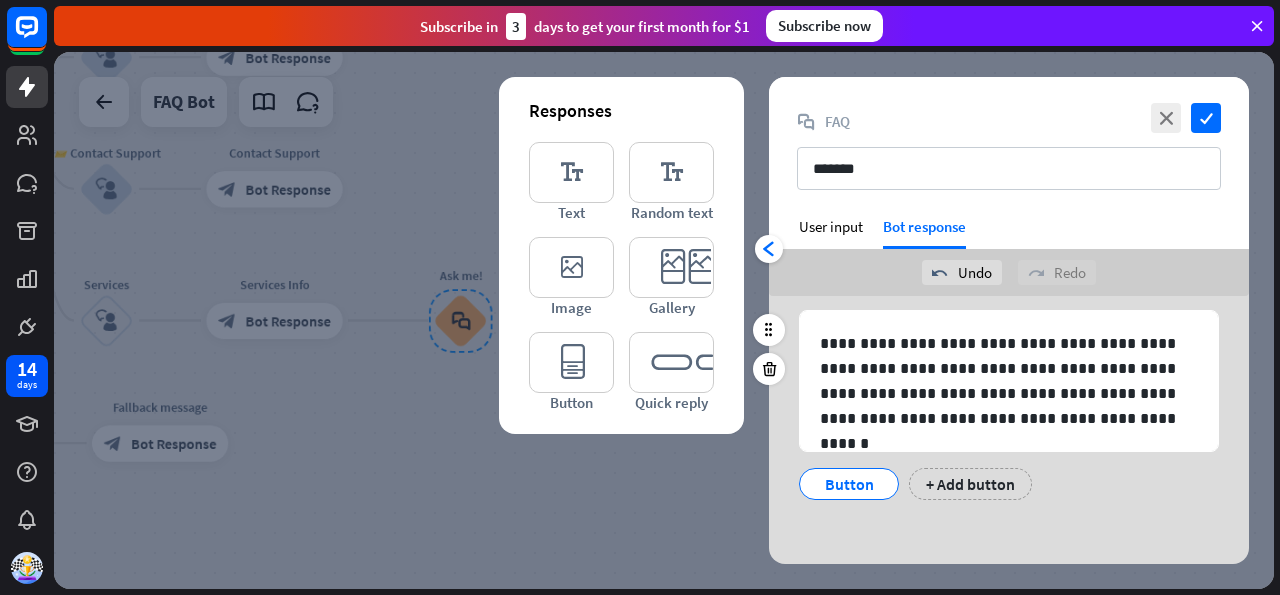 scroll, scrollTop: 74, scrollLeft: 0, axis: vertical 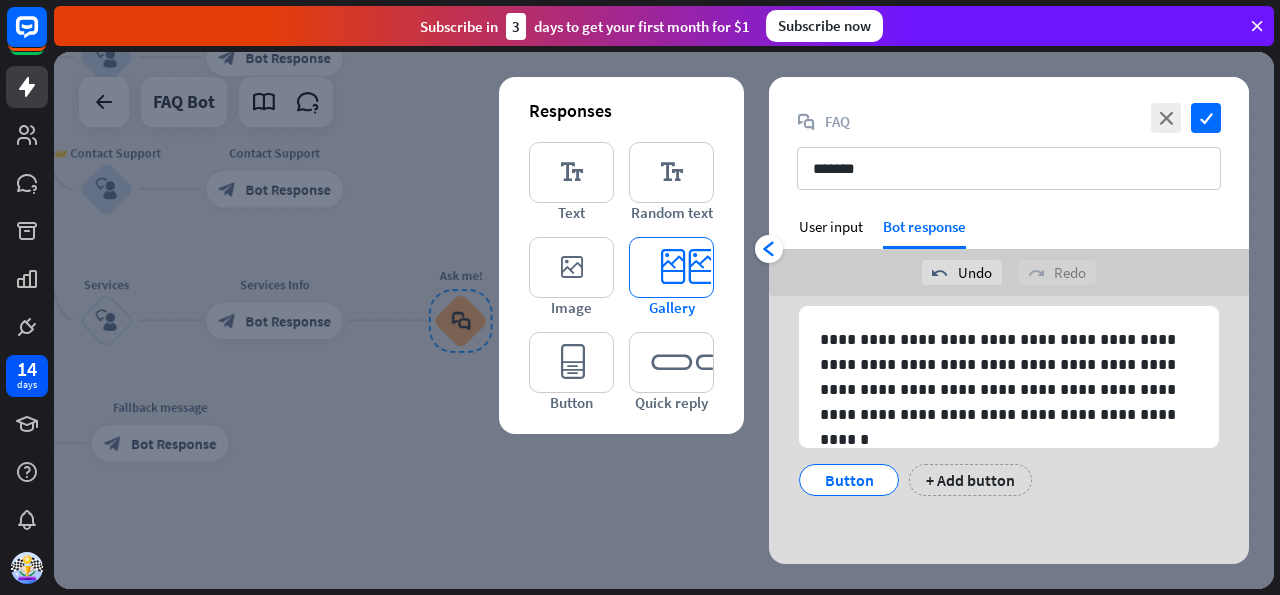 click on "editor_card" at bounding box center [671, 267] 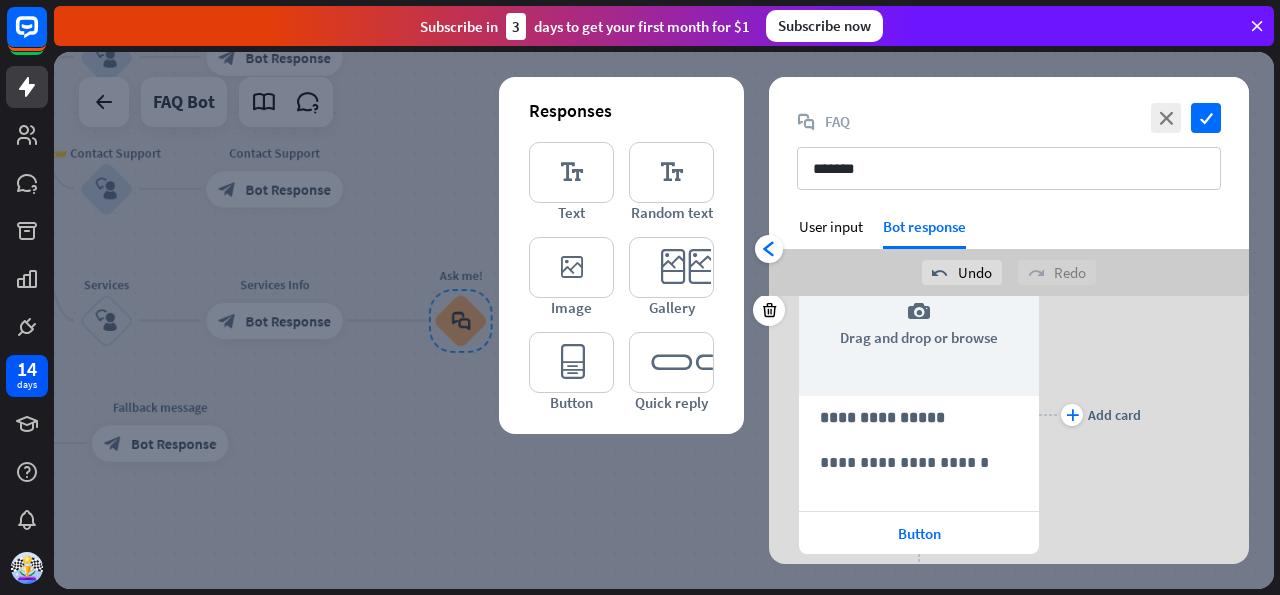 scroll, scrollTop: 273, scrollLeft: 0, axis: vertical 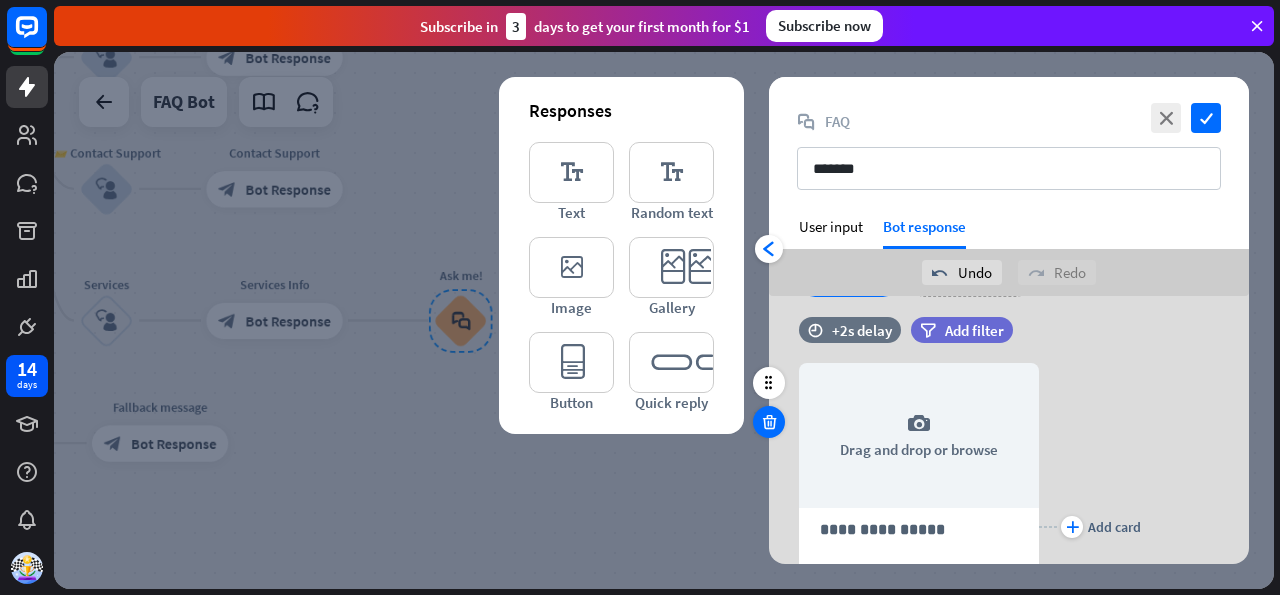 click at bounding box center [769, 422] 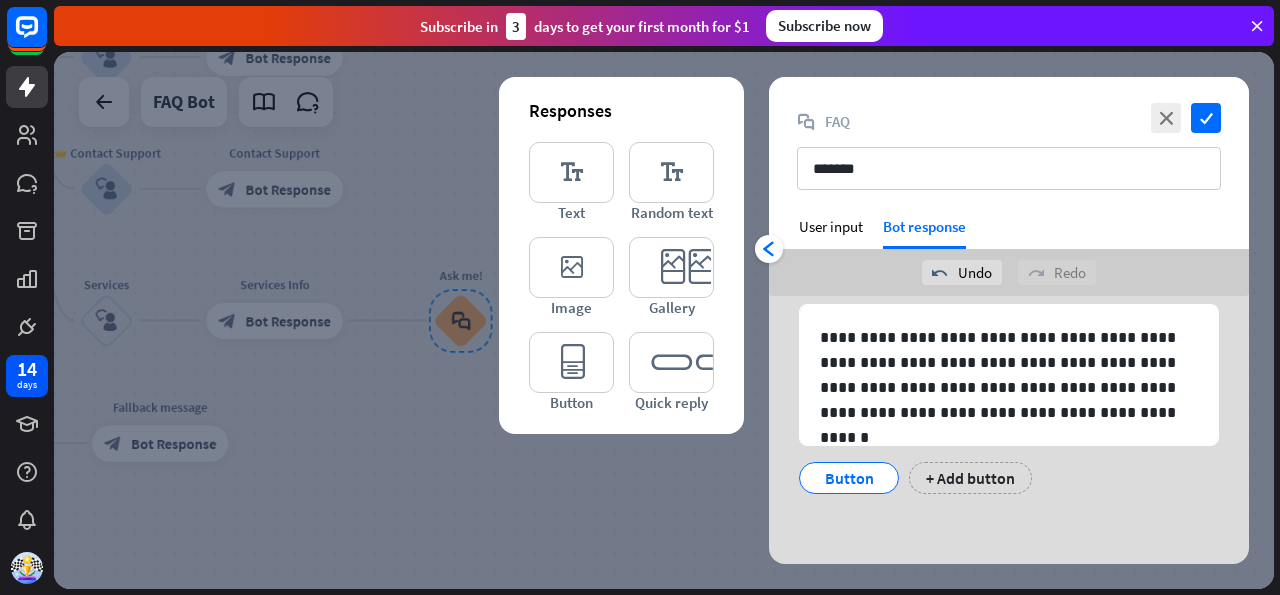 scroll, scrollTop: 74, scrollLeft: 0, axis: vertical 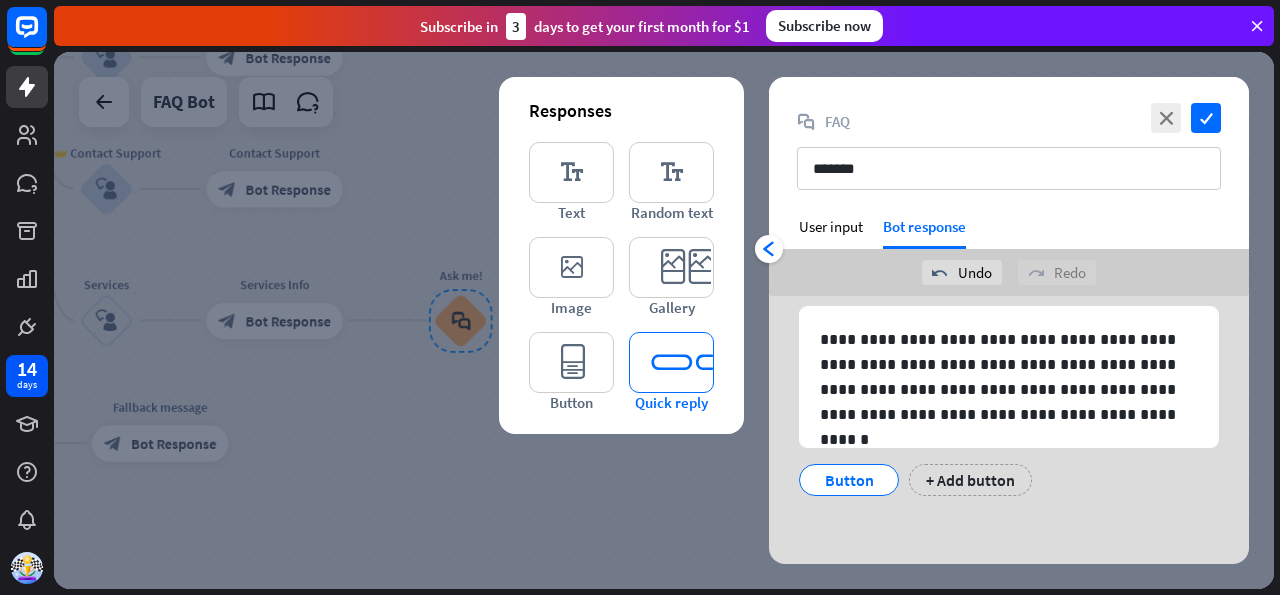 click on "editor_quick_replies" at bounding box center (671, 362) 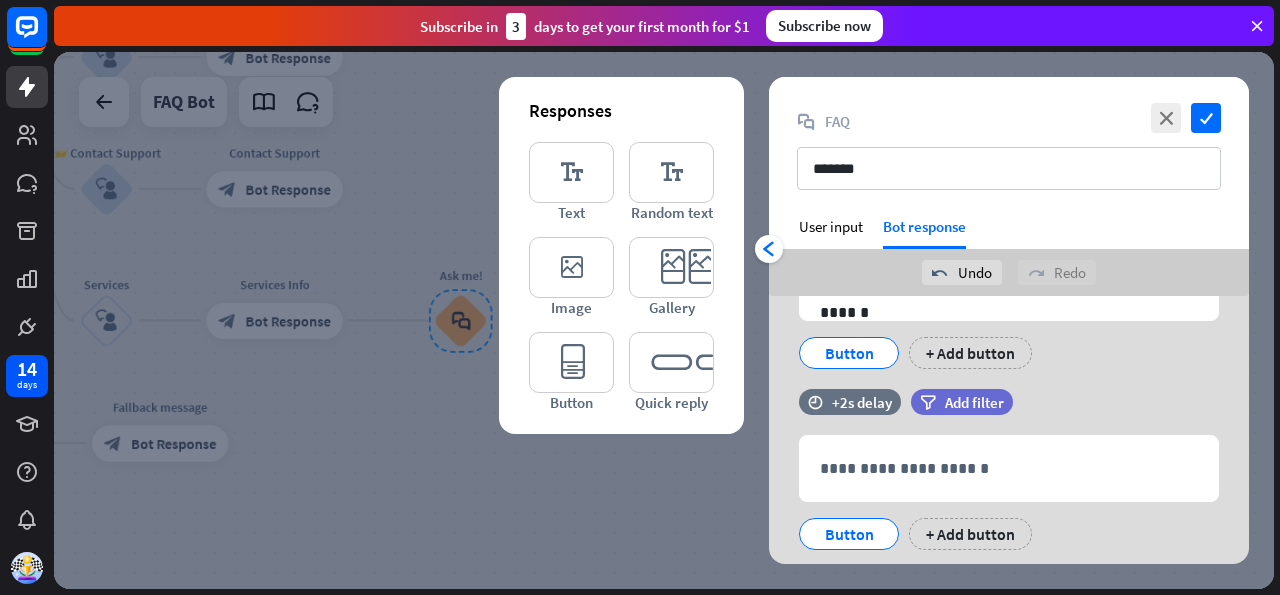 scroll, scrollTop: 255, scrollLeft: 0, axis: vertical 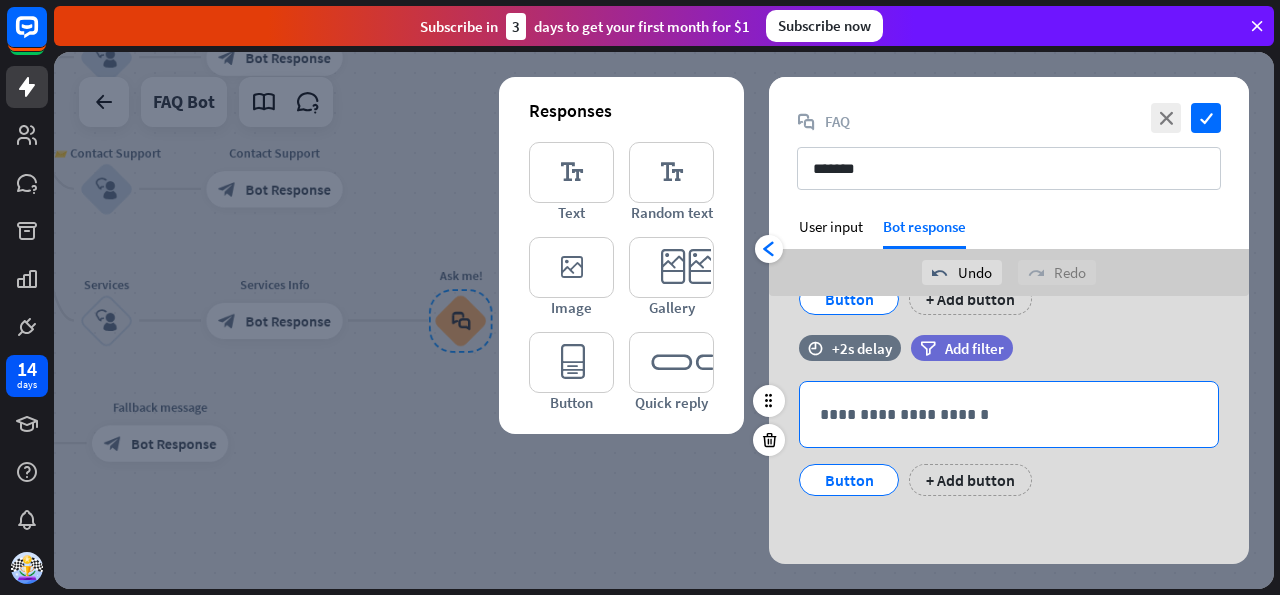 click on "**********" at bounding box center (1009, 414) 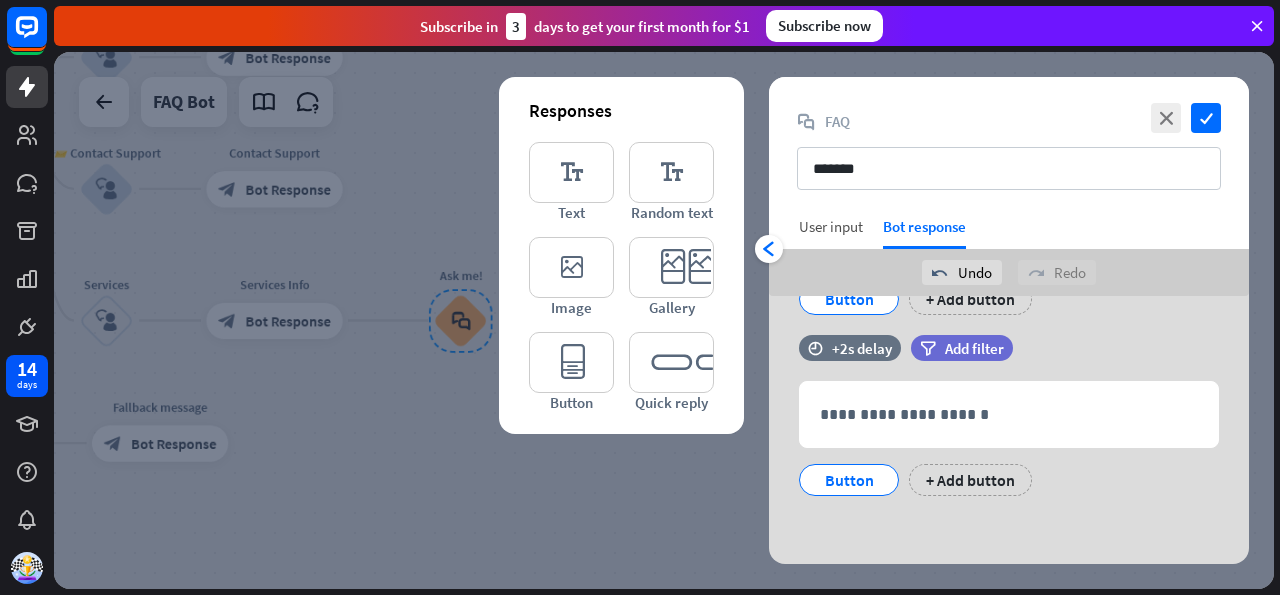 click on "User input" at bounding box center (831, 226) 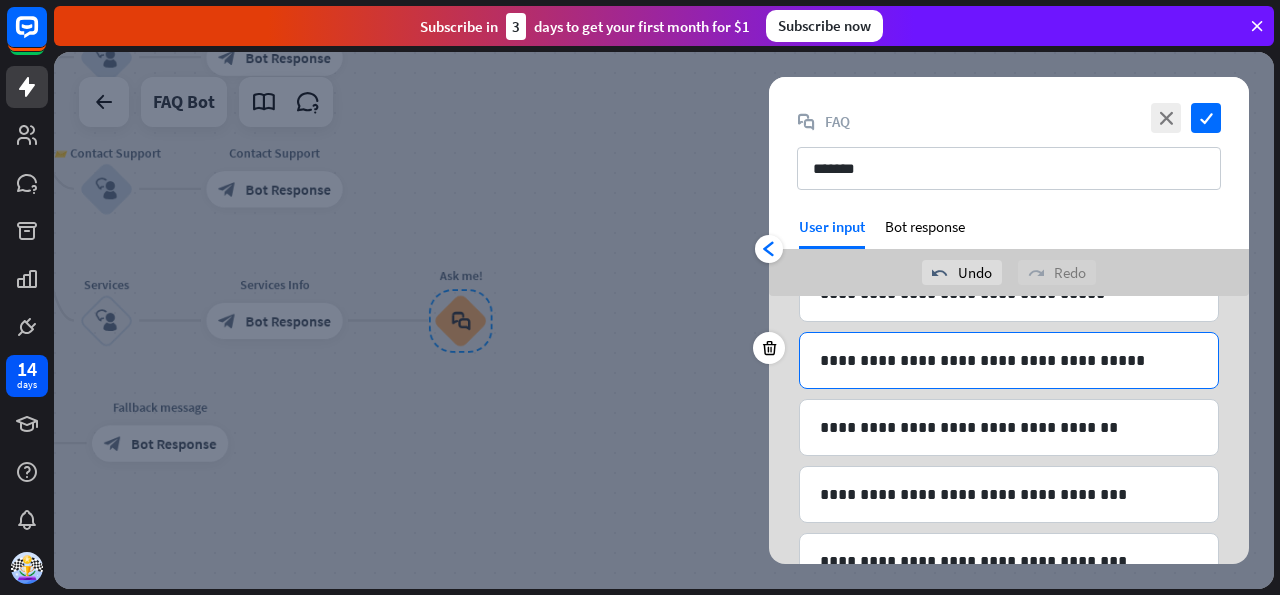 scroll, scrollTop: 143, scrollLeft: 0, axis: vertical 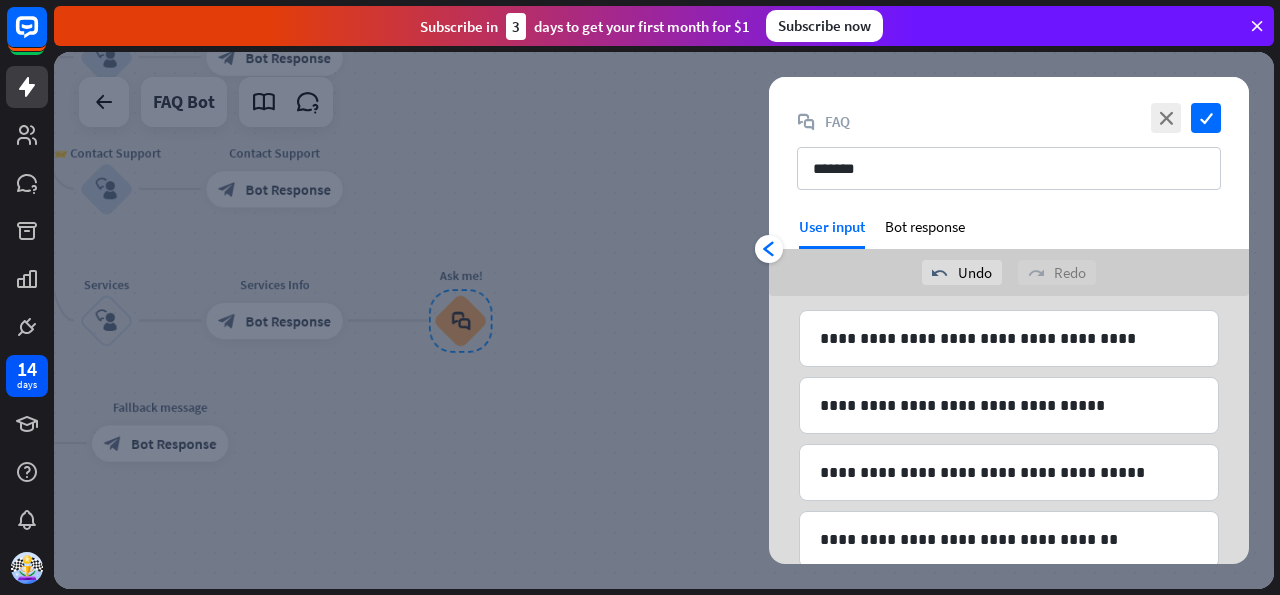 click on "close
check
block_faq   FAQ     *******" at bounding box center [1009, 147] 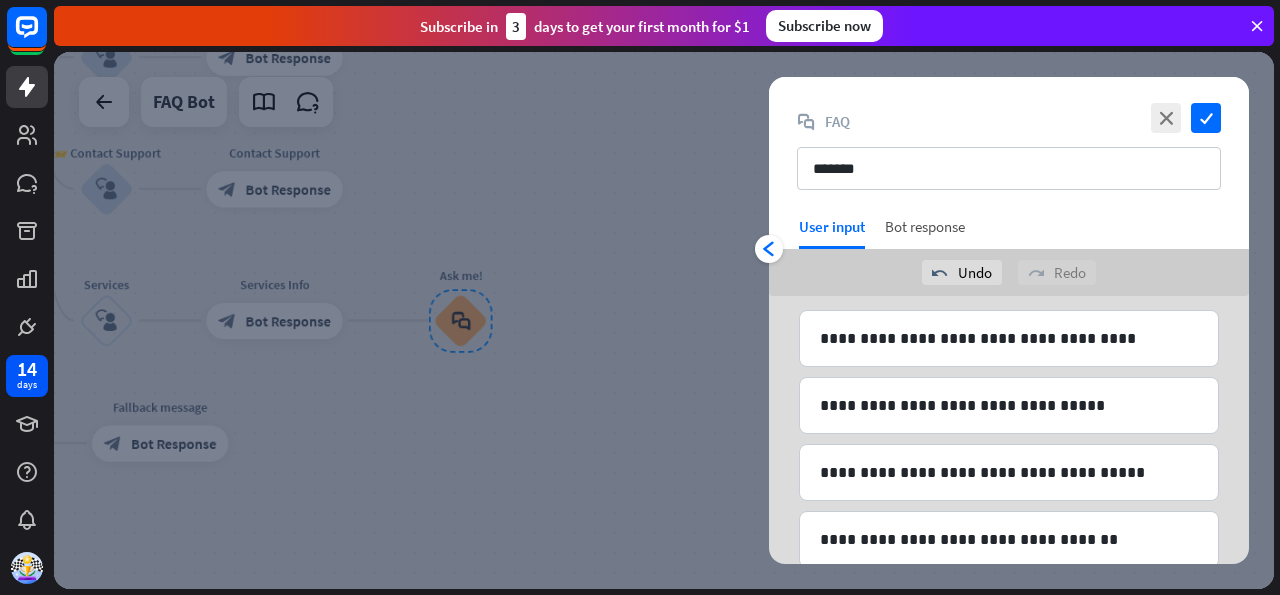click on "Bot response" at bounding box center [925, 233] 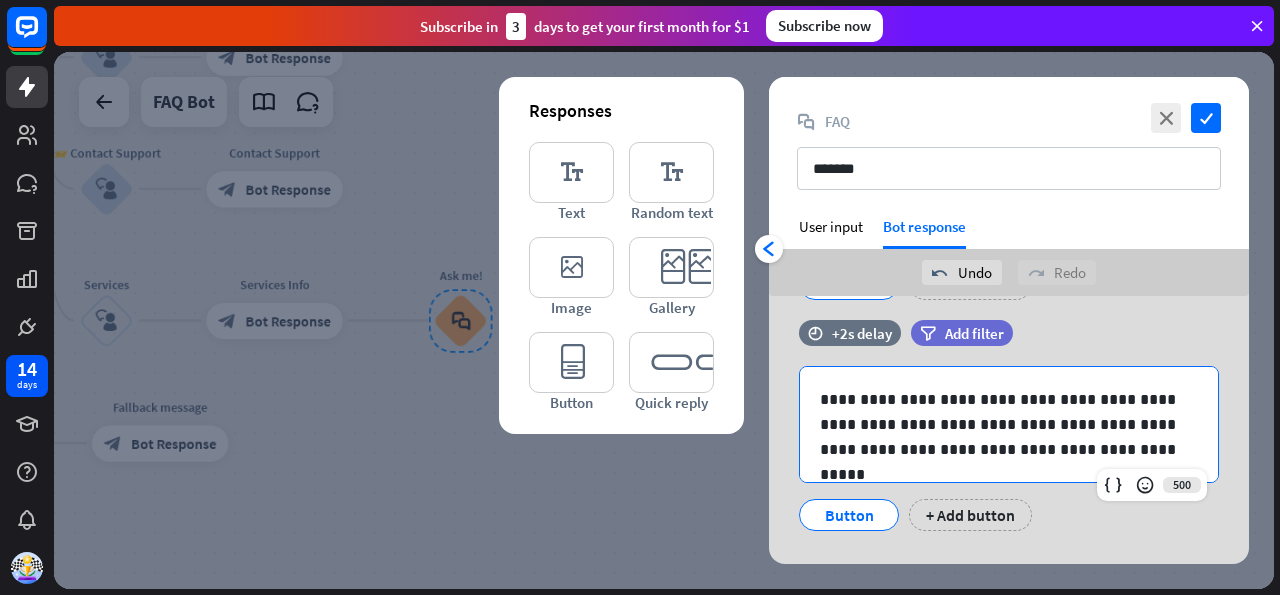scroll, scrollTop: 305, scrollLeft: 0, axis: vertical 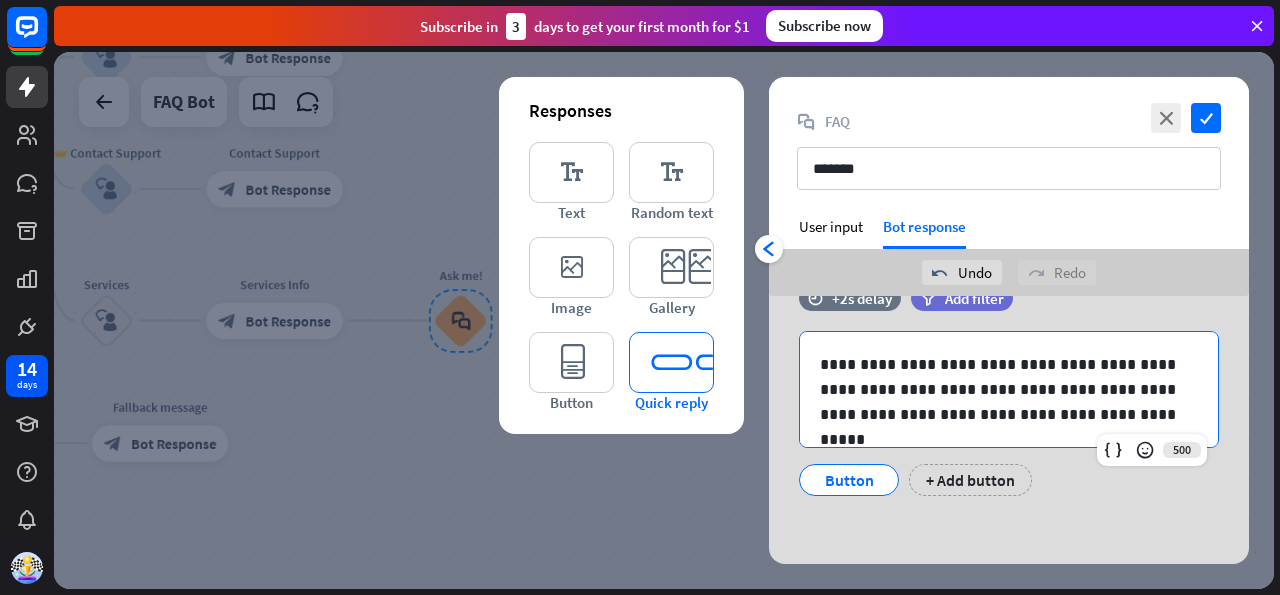 click on "editor_quick_replies" at bounding box center (671, 362) 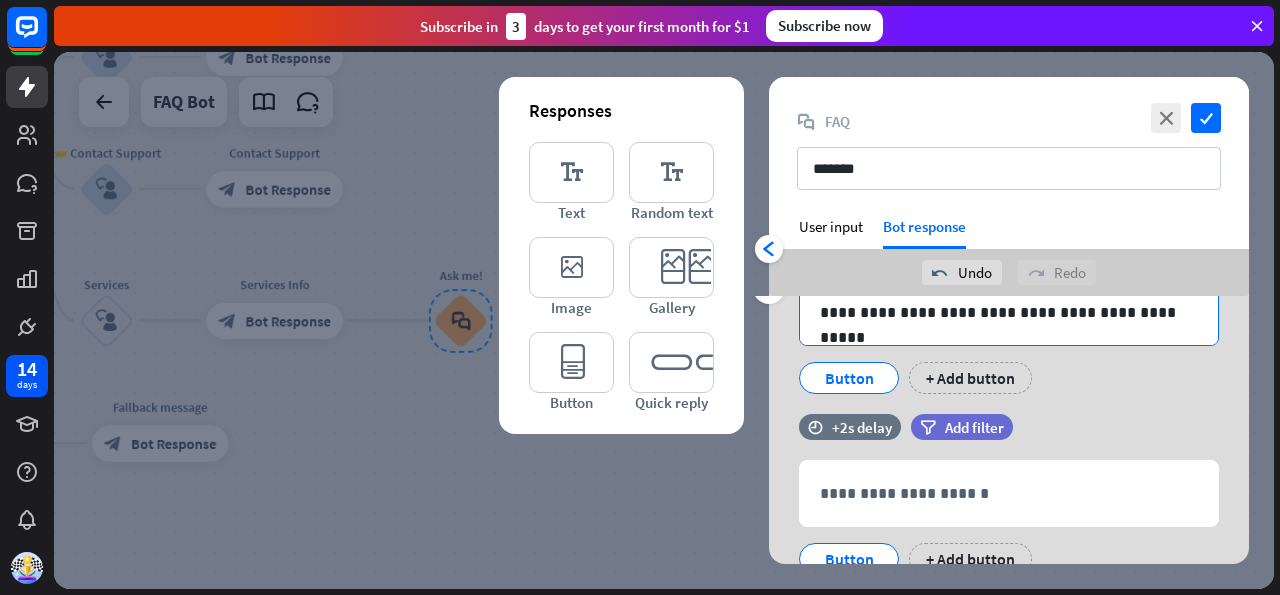 scroll, scrollTop: 485, scrollLeft: 0, axis: vertical 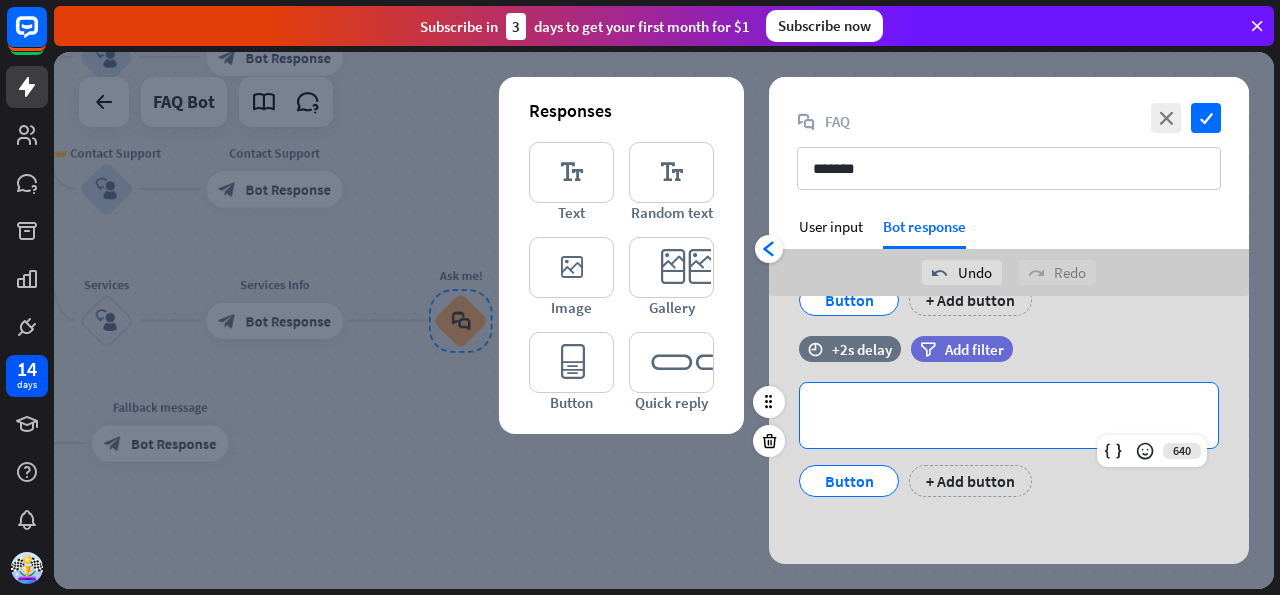 click on "**********" at bounding box center (1009, 415) 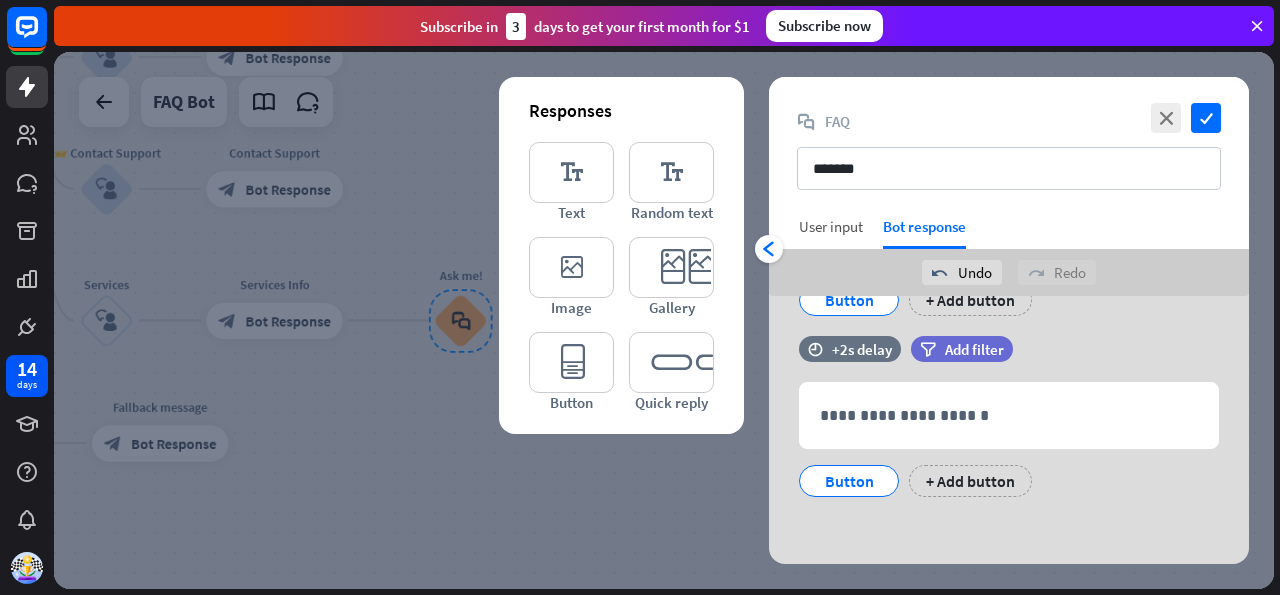 click on "User input" at bounding box center (831, 226) 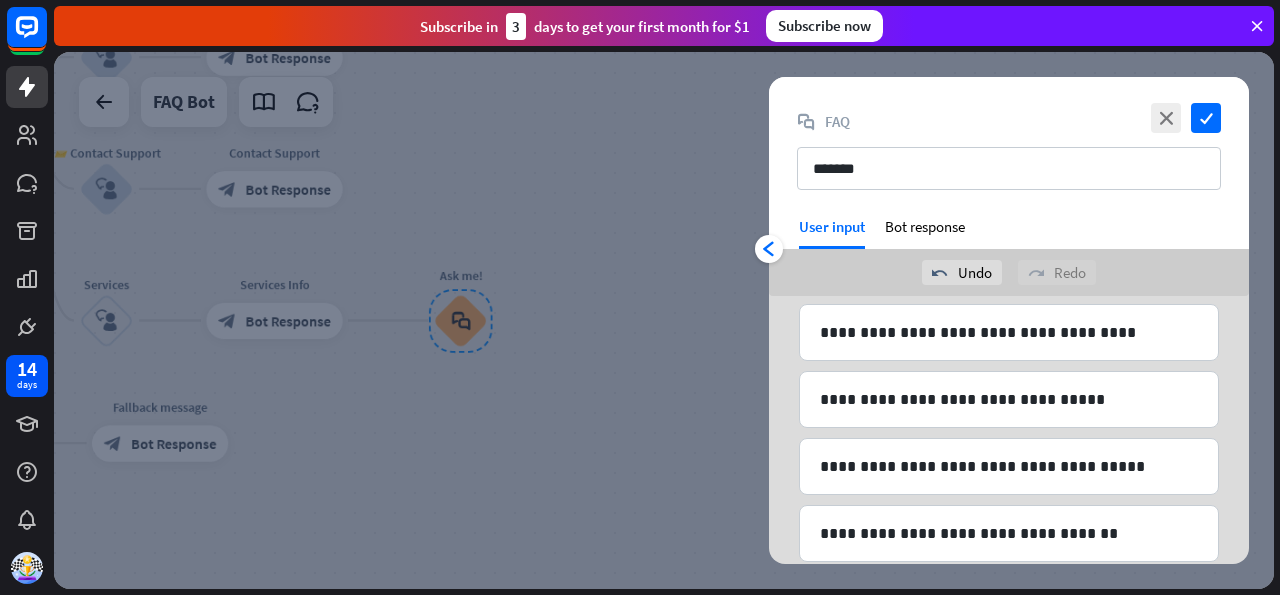 scroll, scrollTop: 261, scrollLeft: 0, axis: vertical 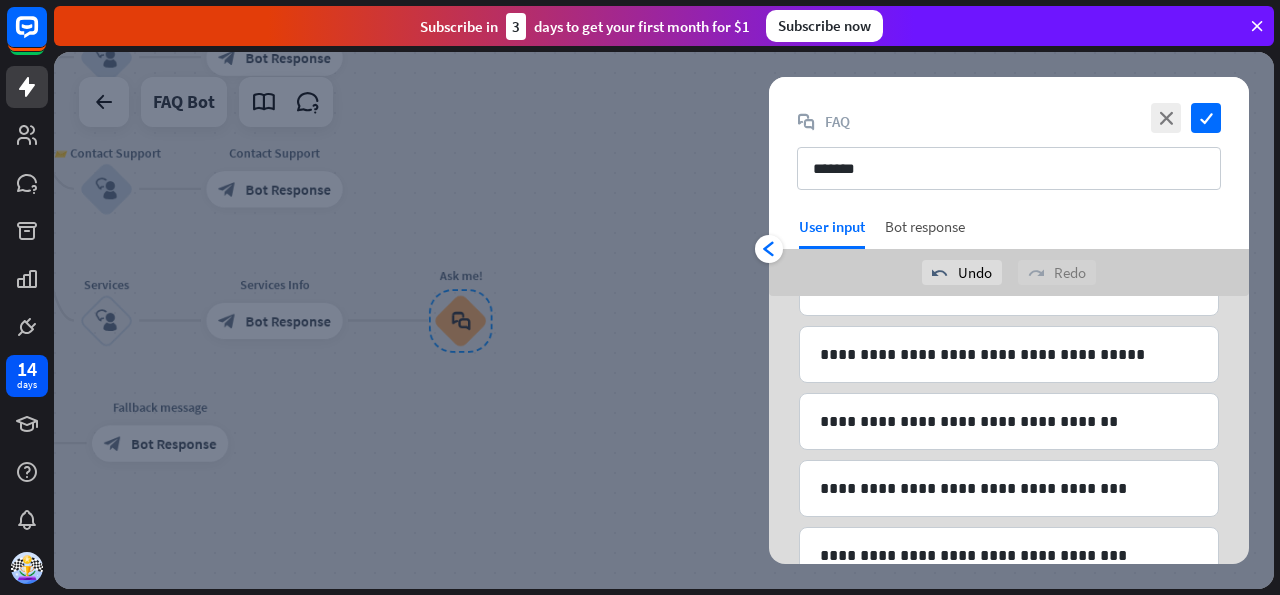 click on "Bot response" at bounding box center (925, 233) 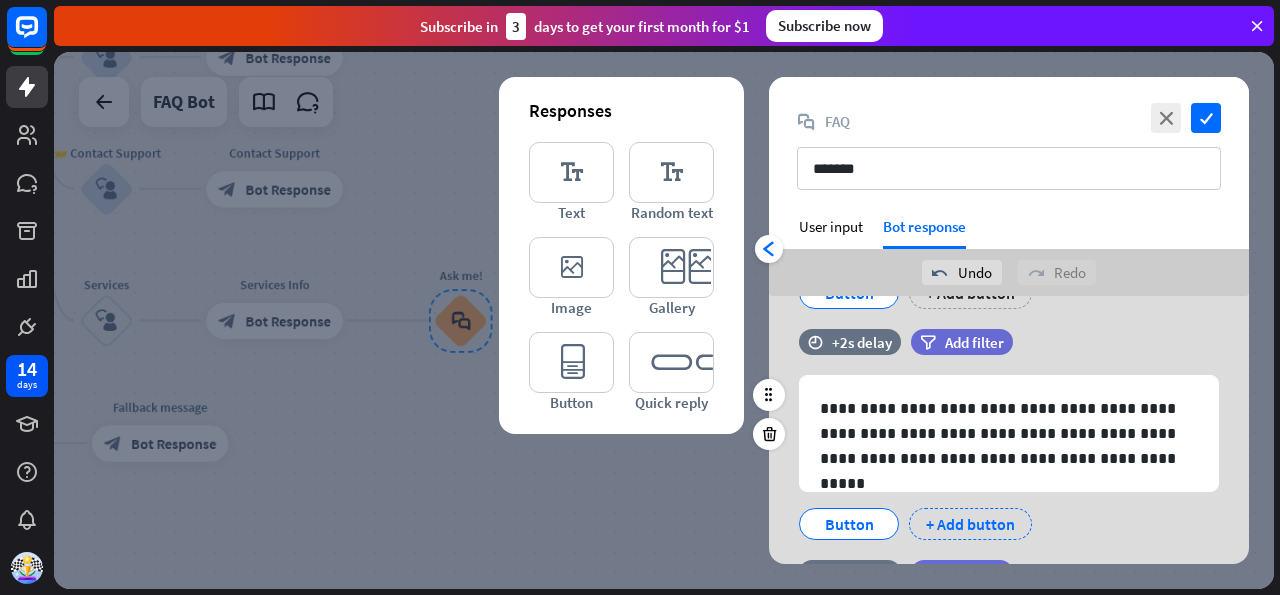 scroll, scrollTop: 485, scrollLeft: 0, axis: vertical 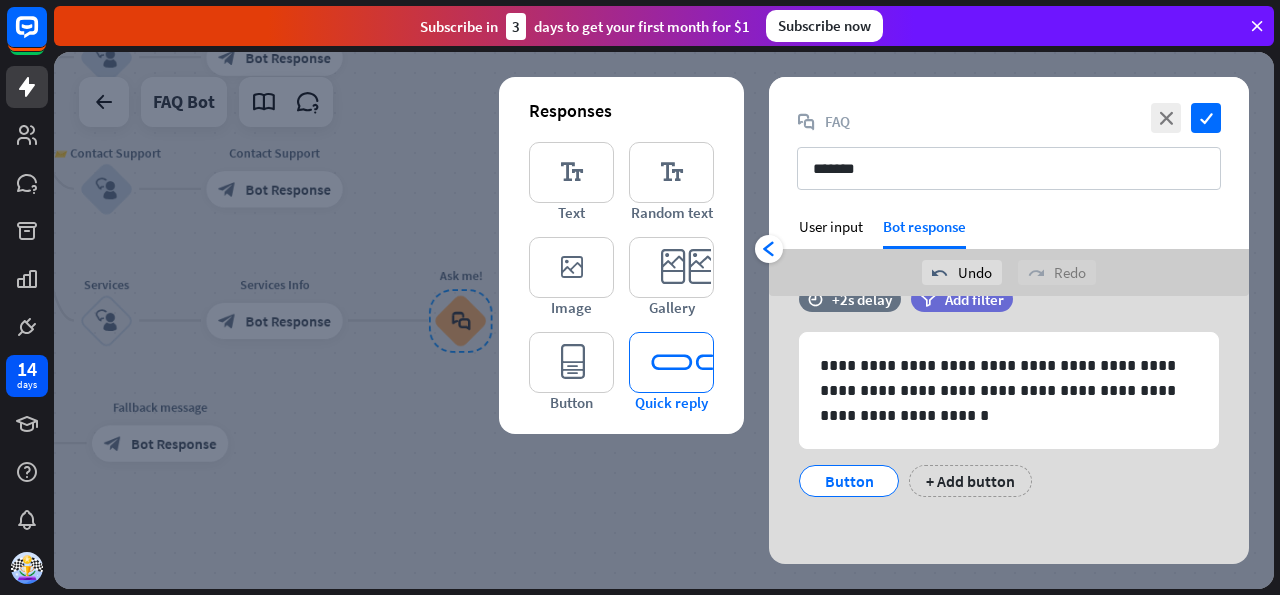 click on "editor_quick_replies" at bounding box center [671, 362] 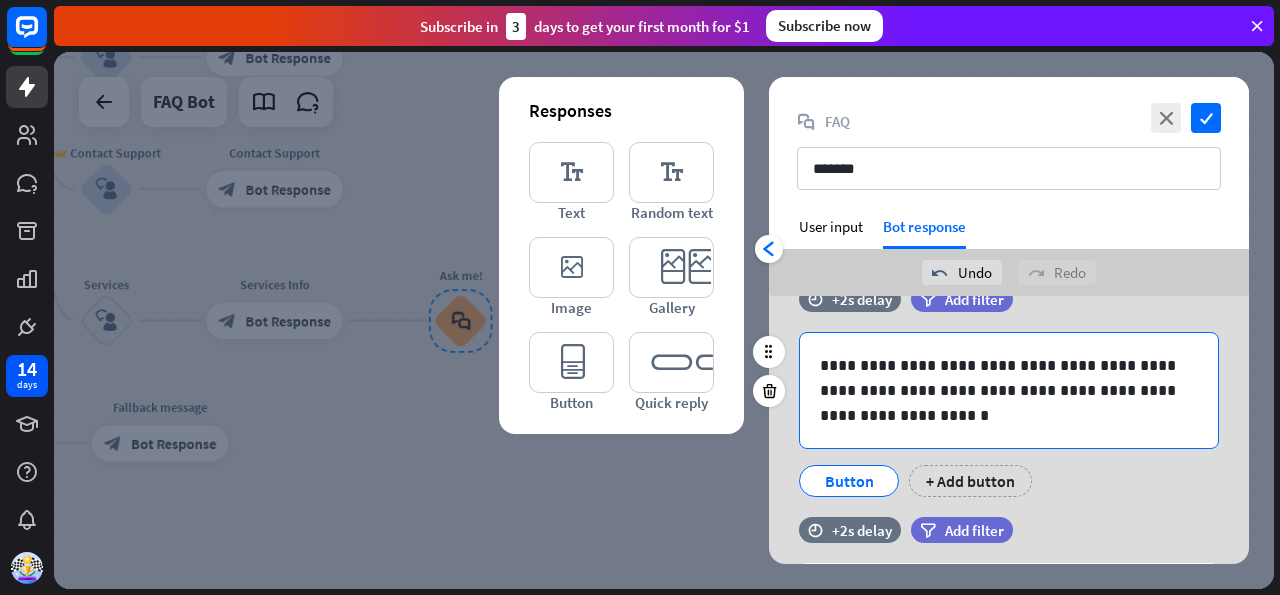 scroll, scrollTop: 715, scrollLeft: 0, axis: vertical 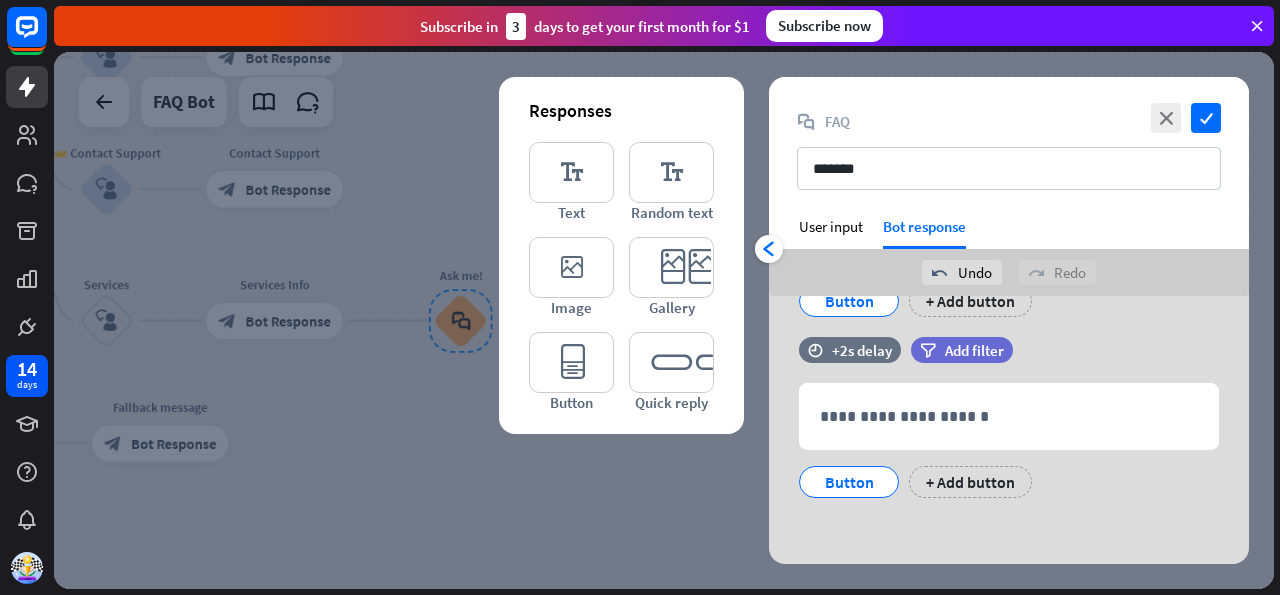 click on "close
check
block_faq   FAQ     *******" at bounding box center (1009, 147) 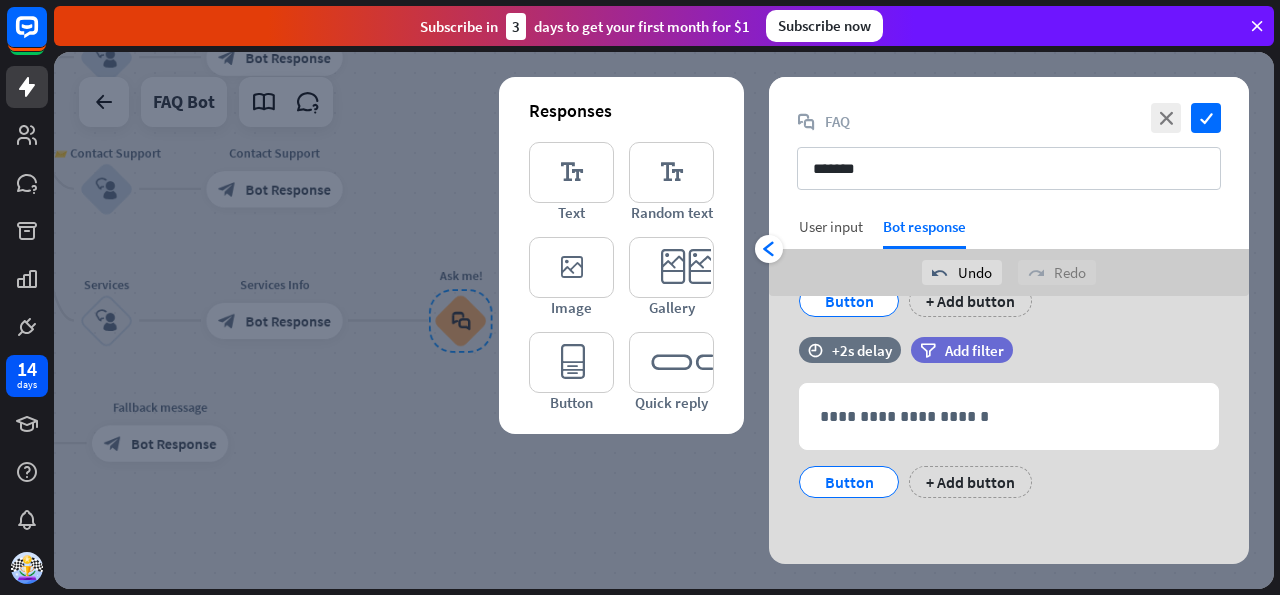 click on "User input" at bounding box center (831, 226) 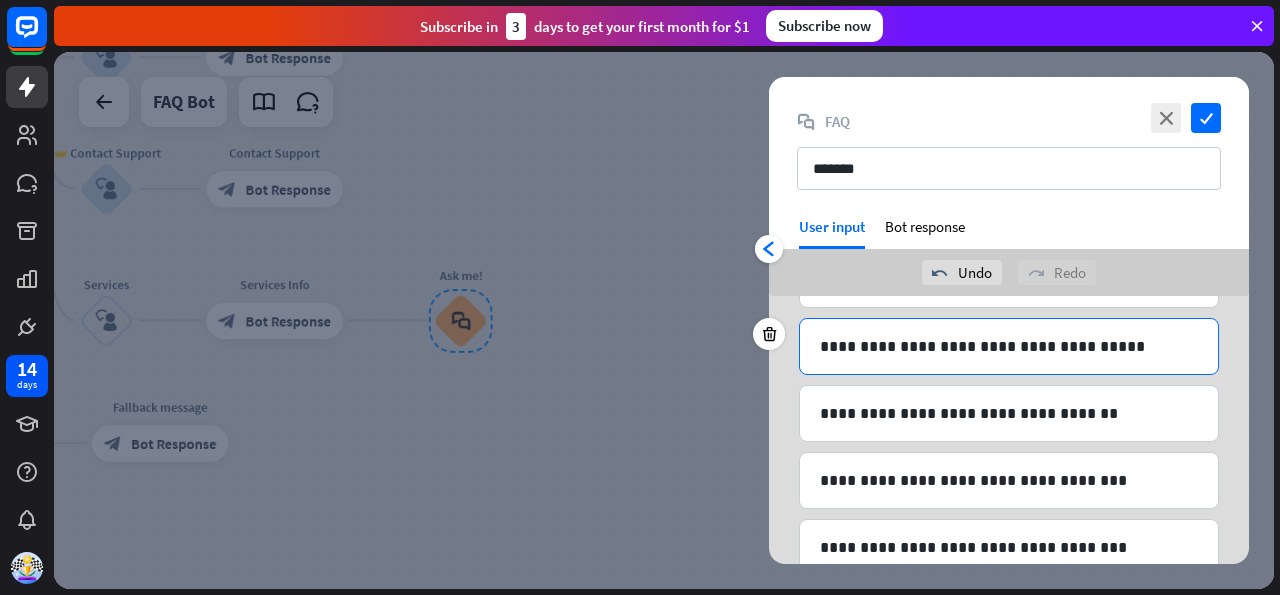 scroll, scrollTop: 311, scrollLeft: 0, axis: vertical 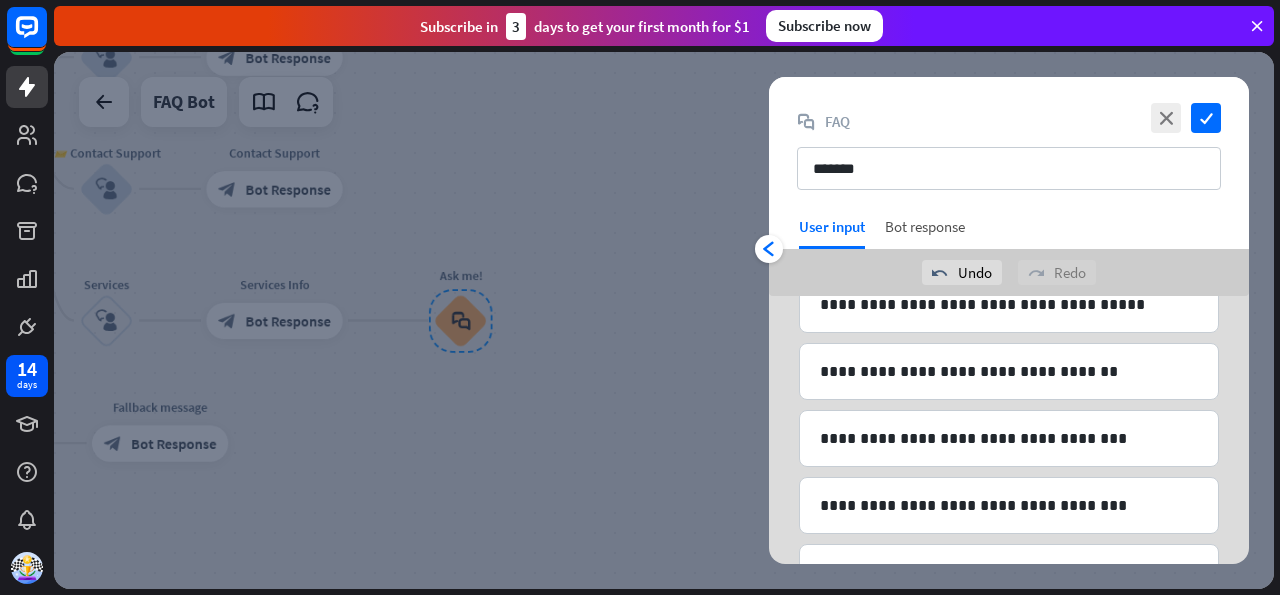click on "Bot response" at bounding box center [925, 233] 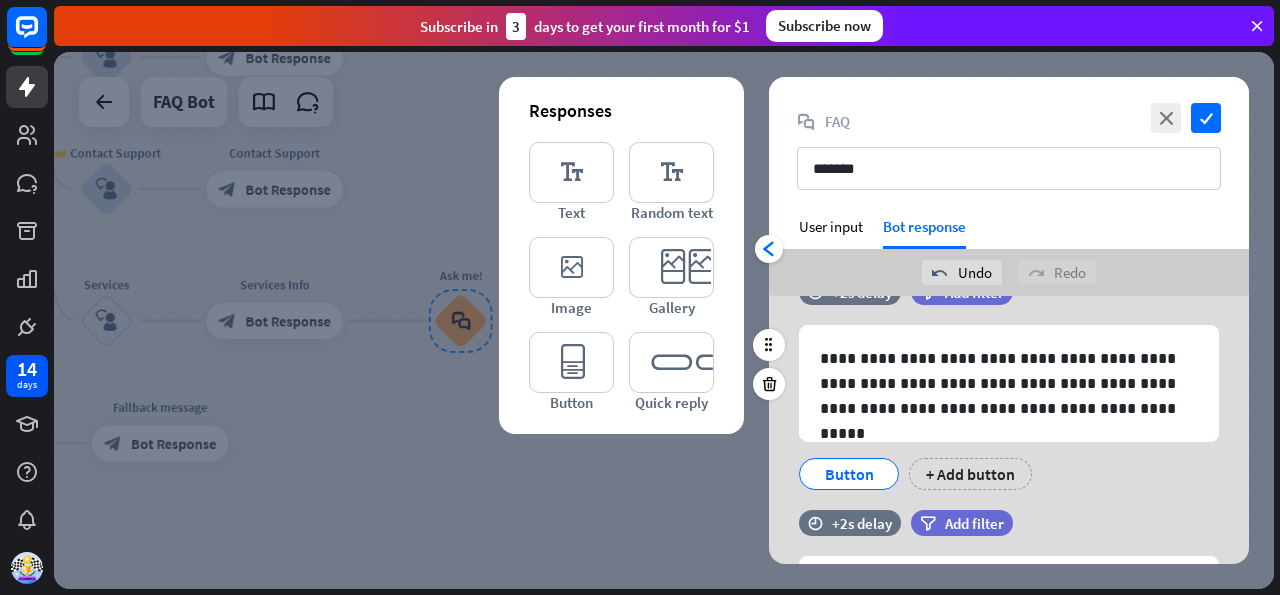 scroll, scrollTop: 715, scrollLeft: 0, axis: vertical 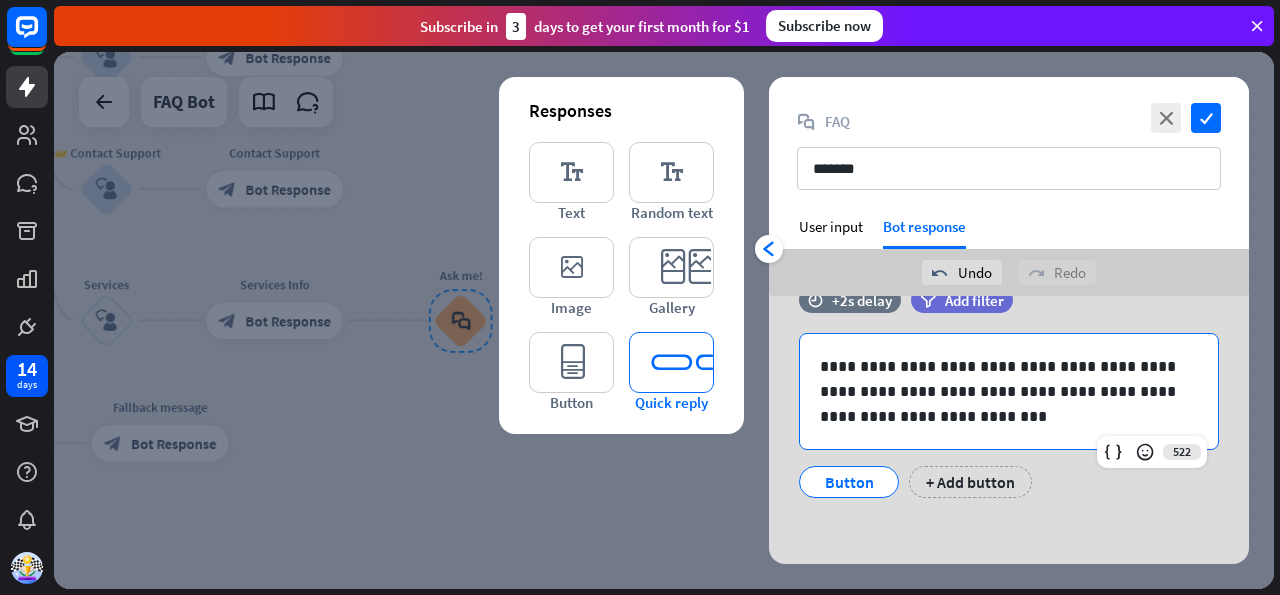 click on "editor_quick_replies" at bounding box center [671, 362] 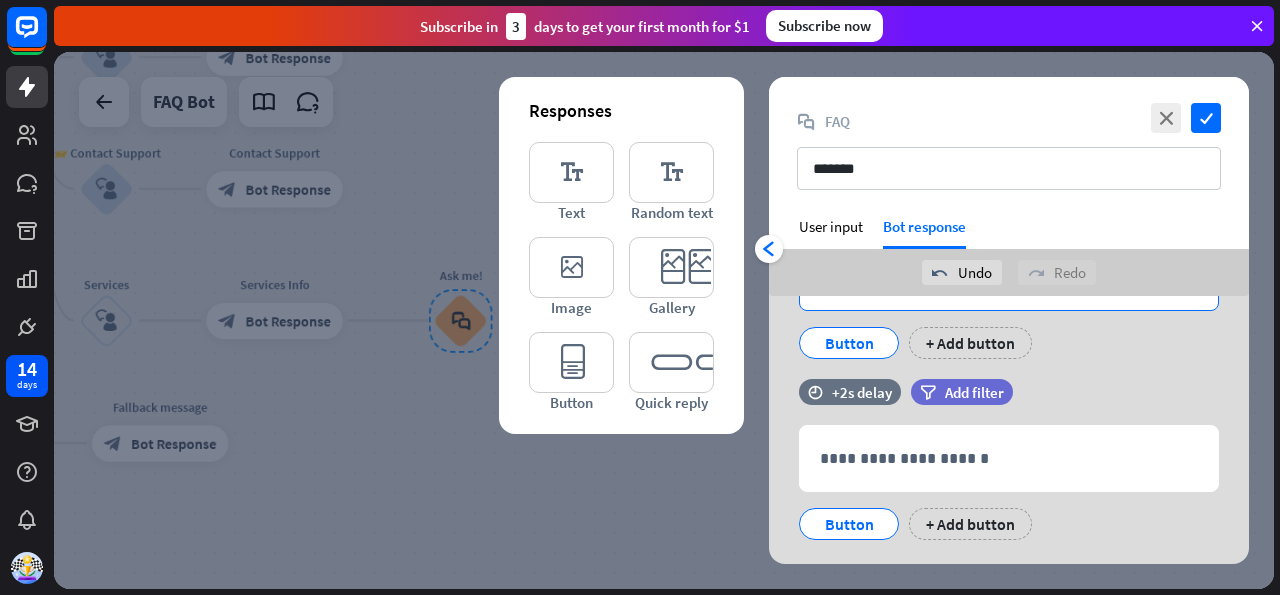 scroll, scrollTop: 945, scrollLeft: 0, axis: vertical 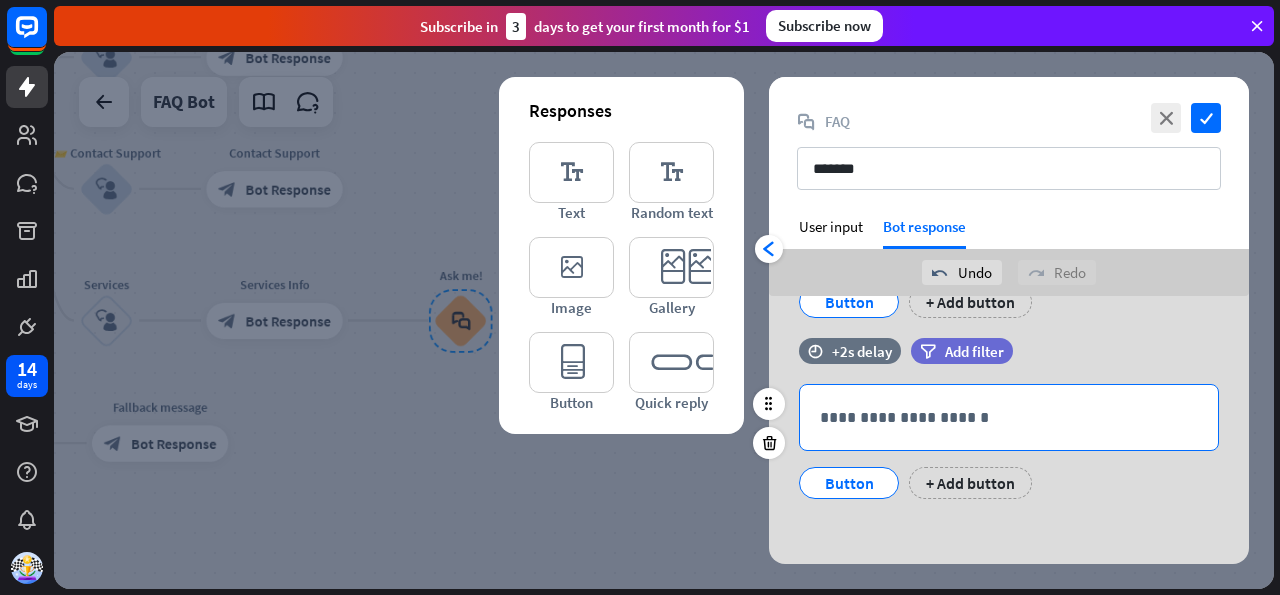 click on "**********" at bounding box center [1009, 417] 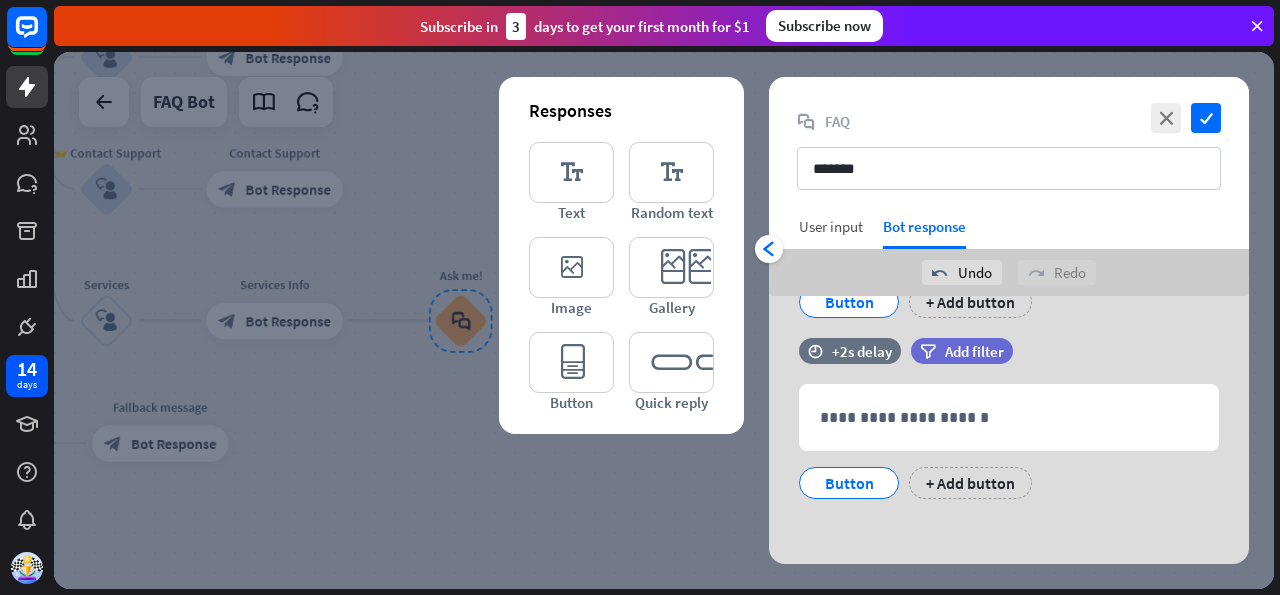 click on "User input" at bounding box center (831, 226) 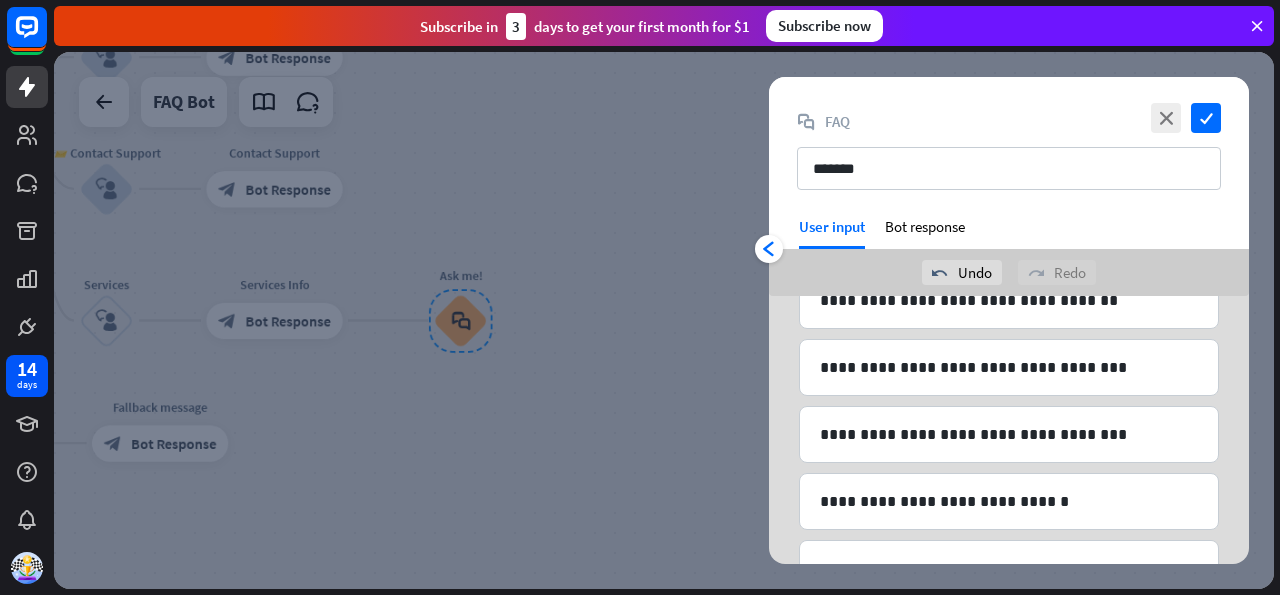 scroll, scrollTop: 423, scrollLeft: 0, axis: vertical 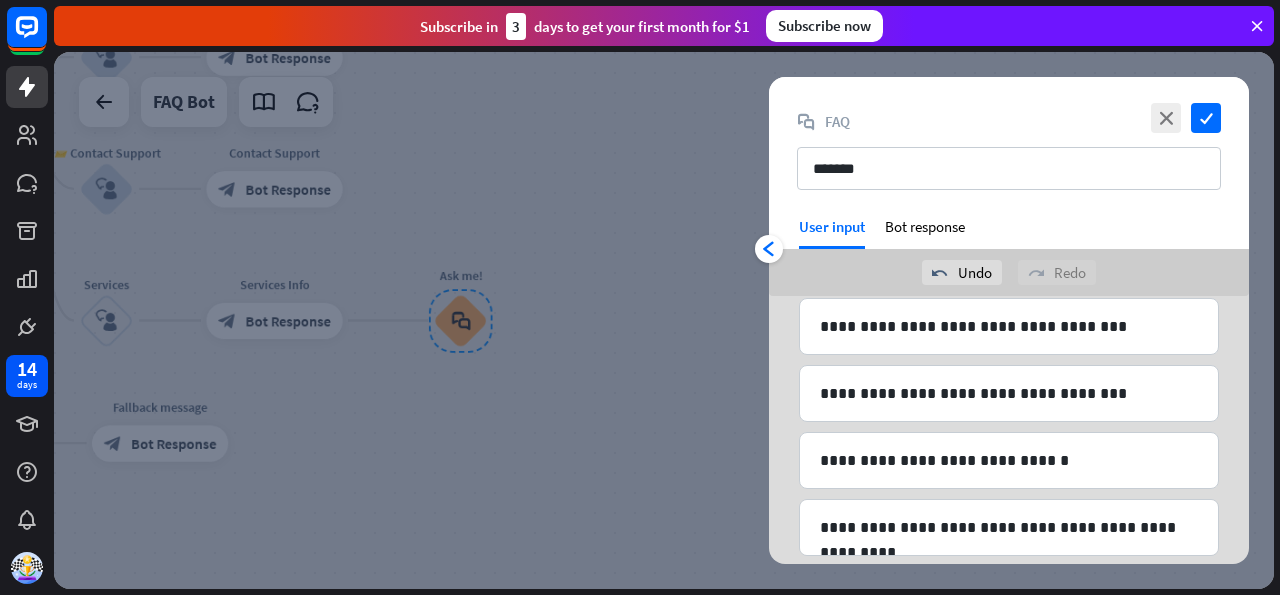 click on "close
check
block_faq   FAQ     *******" at bounding box center (1009, 147) 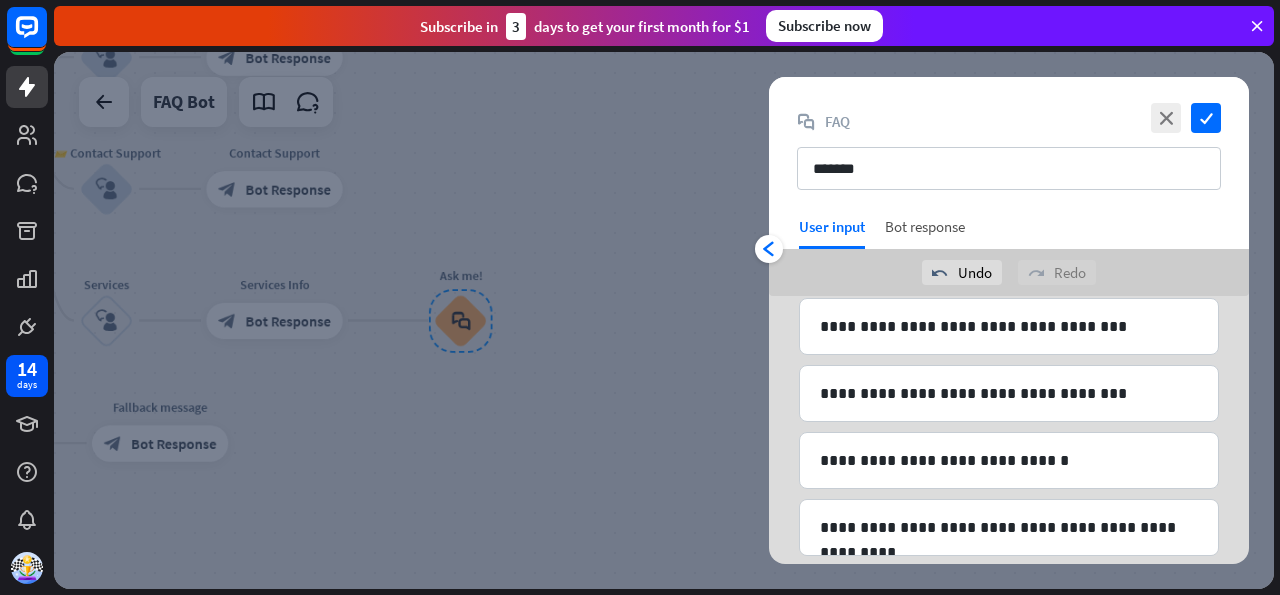 click on "Bot response" at bounding box center (925, 233) 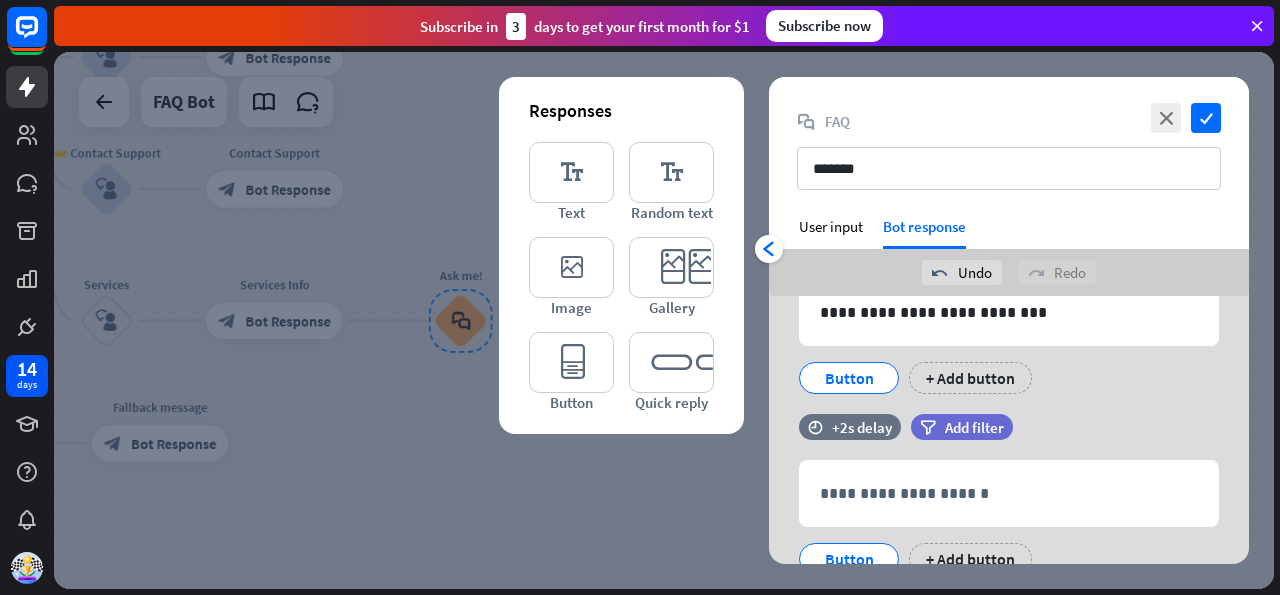 scroll, scrollTop: 871, scrollLeft: 0, axis: vertical 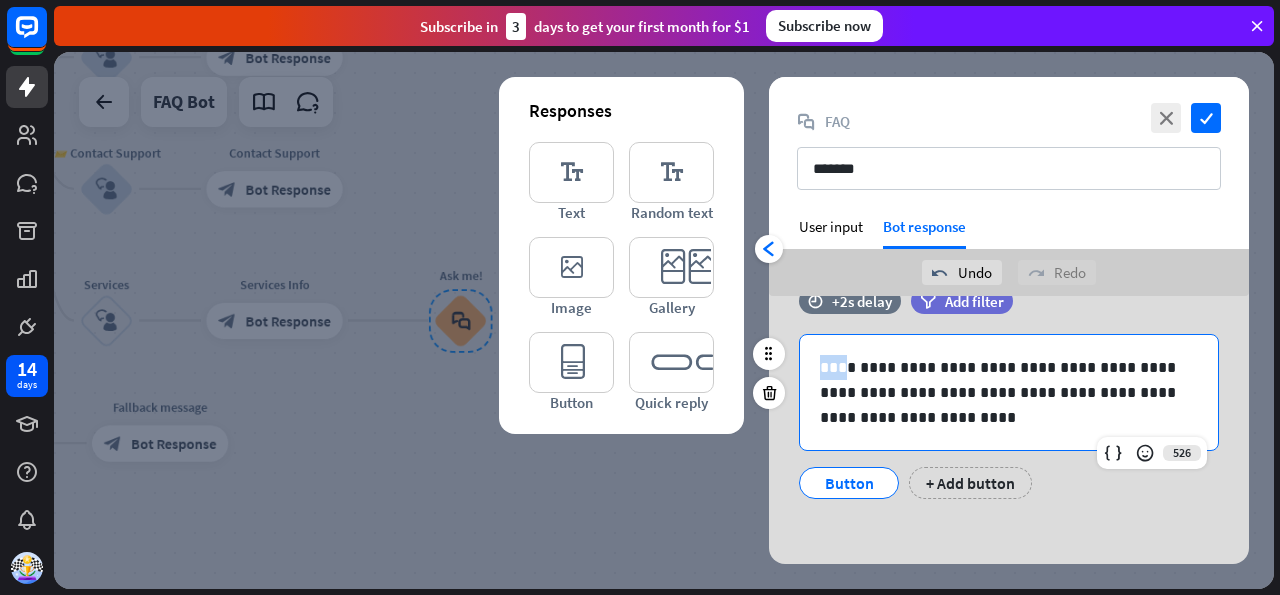 drag, startPoint x: 841, startPoint y: 366, endPoint x: 805, endPoint y: 371, distance: 36.345562 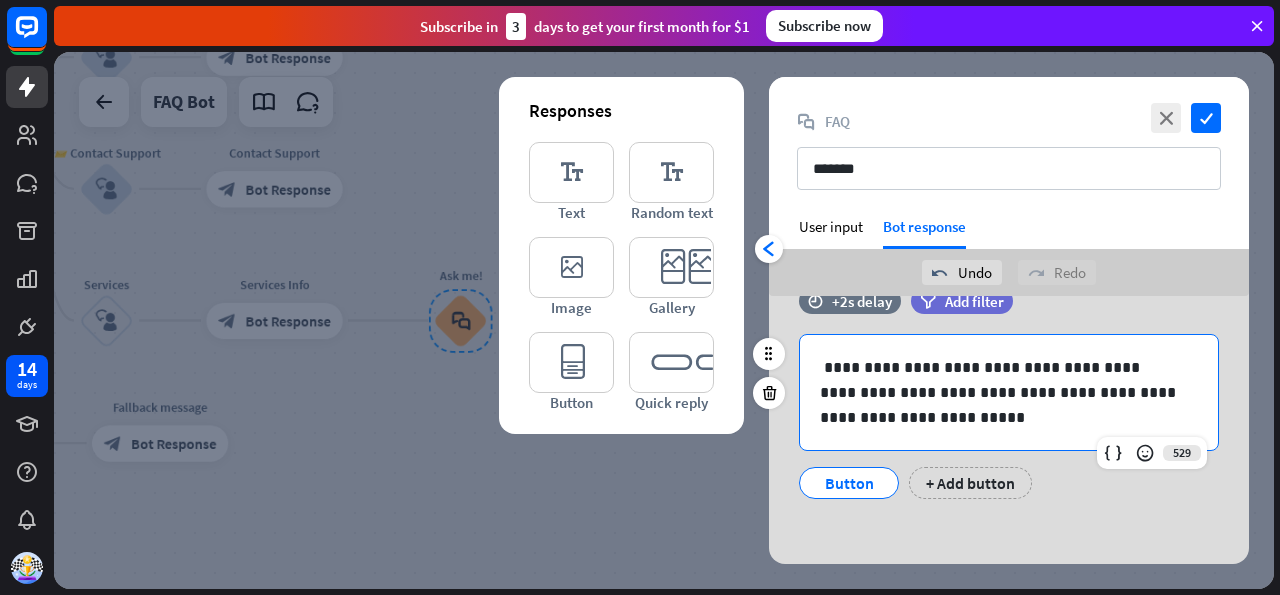 click on "**********" at bounding box center (1000, 392) 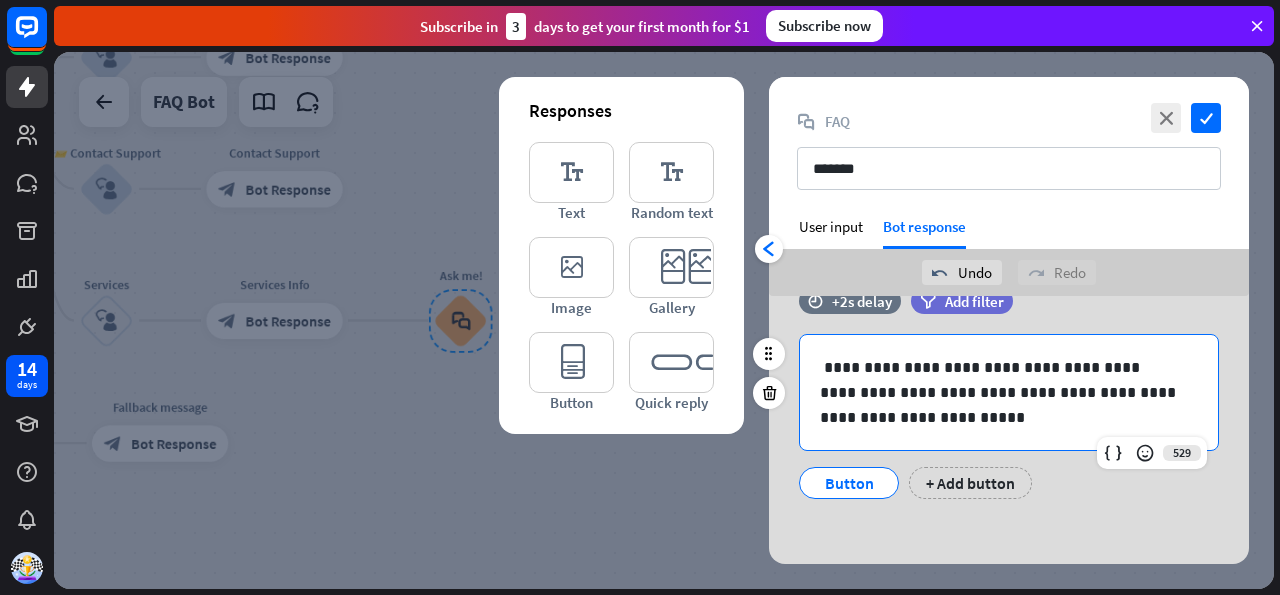 click on "**********" at bounding box center [1009, 392] 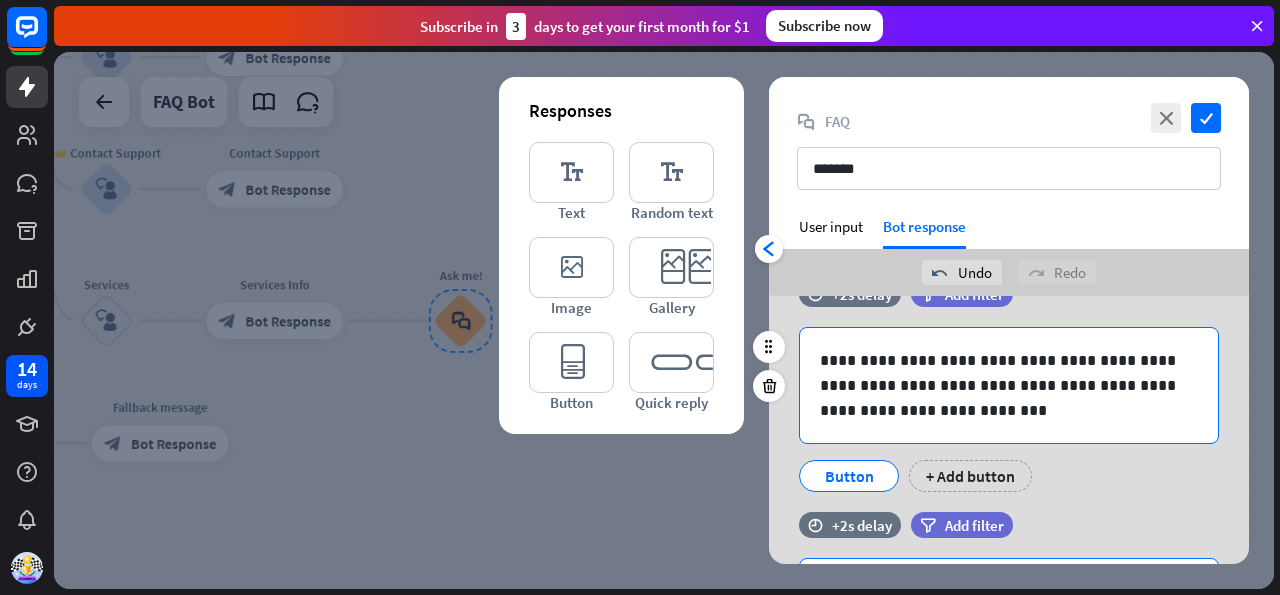 scroll, scrollTop: 995, scrollLeft: 0, axis: vertical 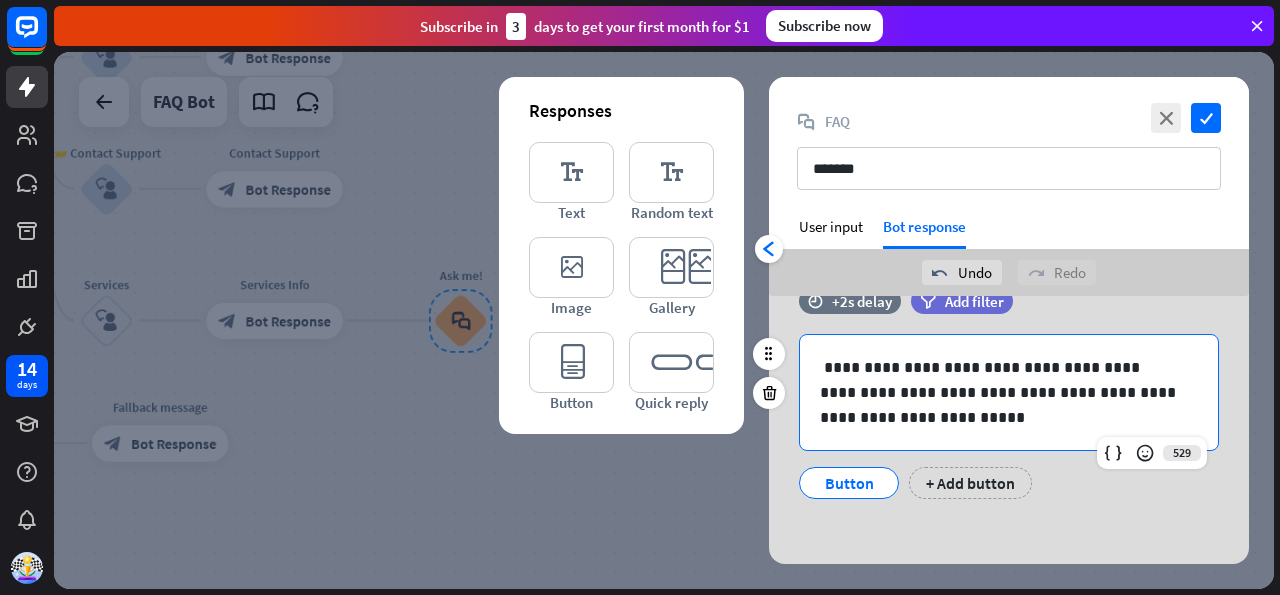 click on "**********" at bounding box center (1000, 392) 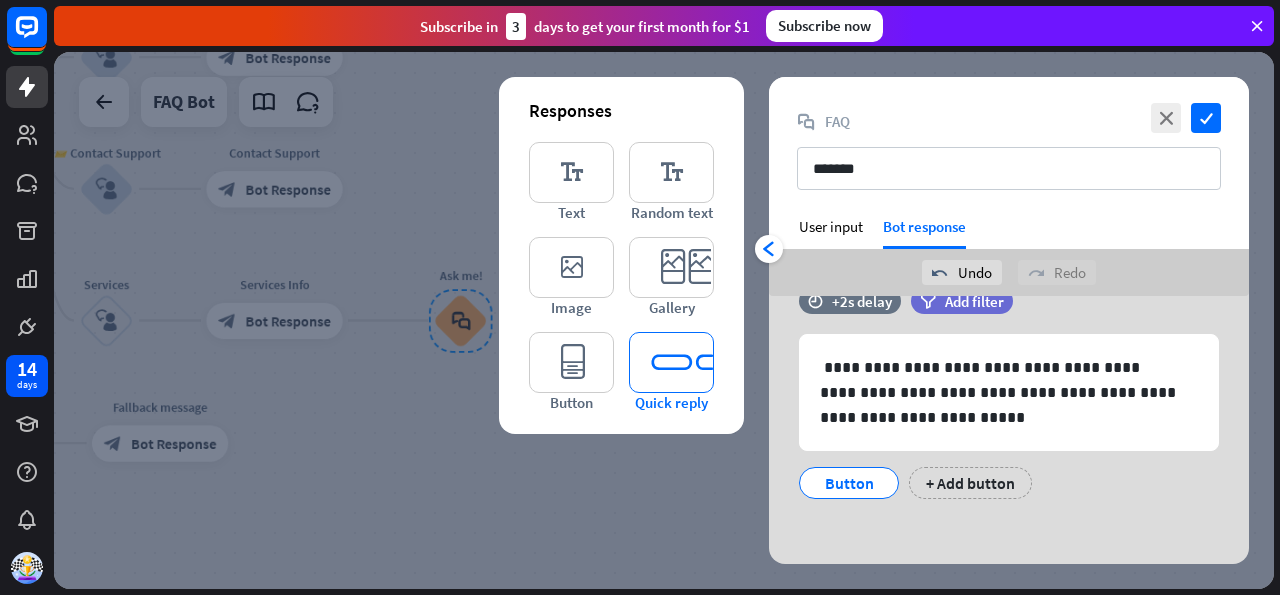 click on "editor_quick_replies" at bounding box center (671, 362) 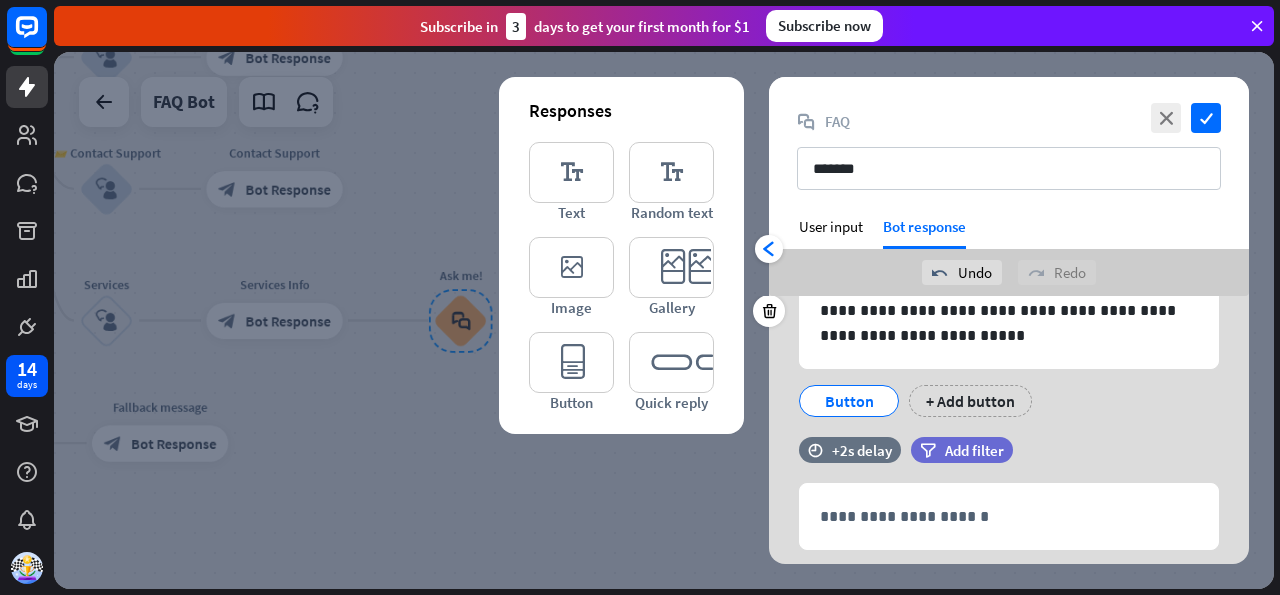 scroll, scrollTop: 1176, scrollLeft: 0, axis: vertical 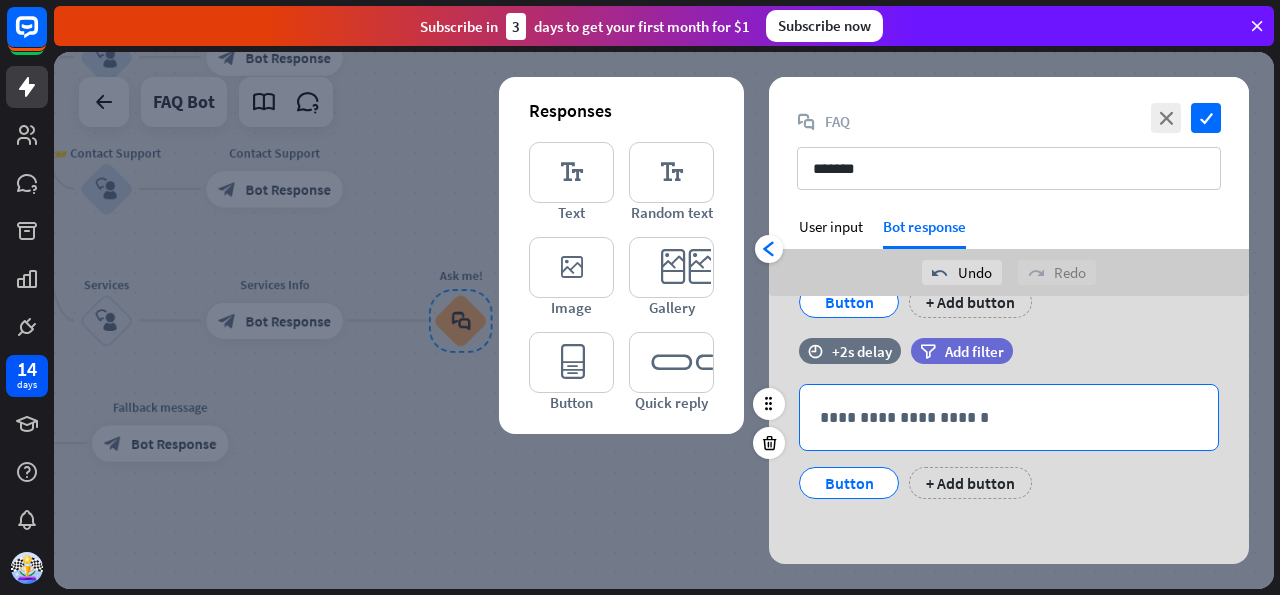 click on "**********" at bounding box center (1009, 417) 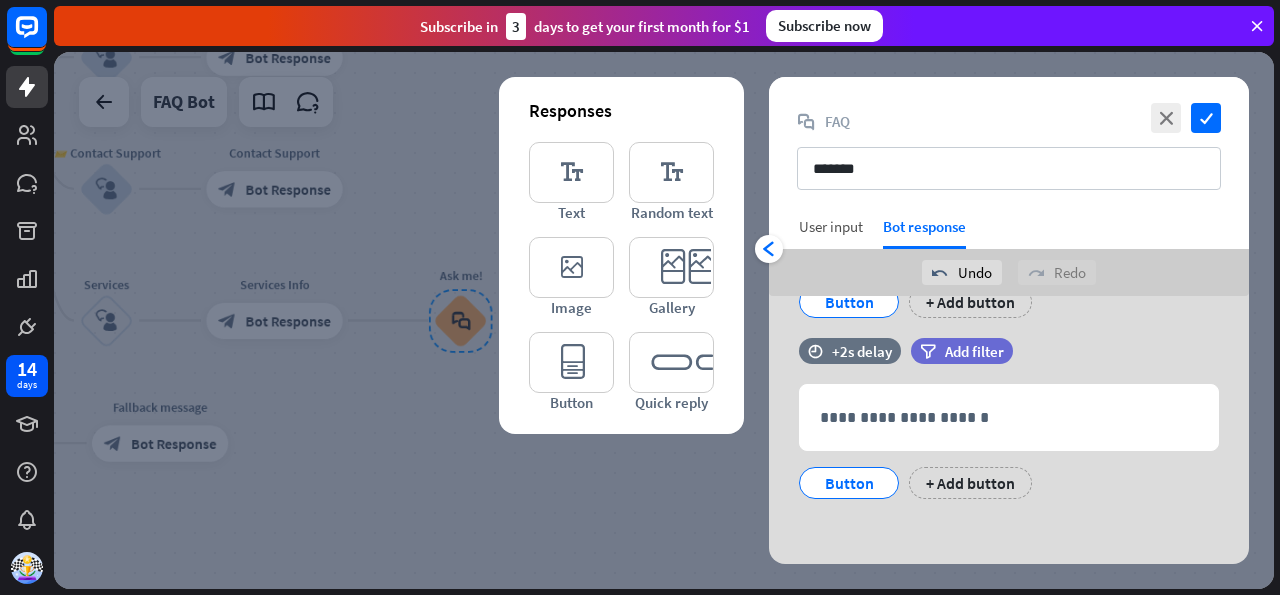 click on "User input" at bounding box center (831, 226) 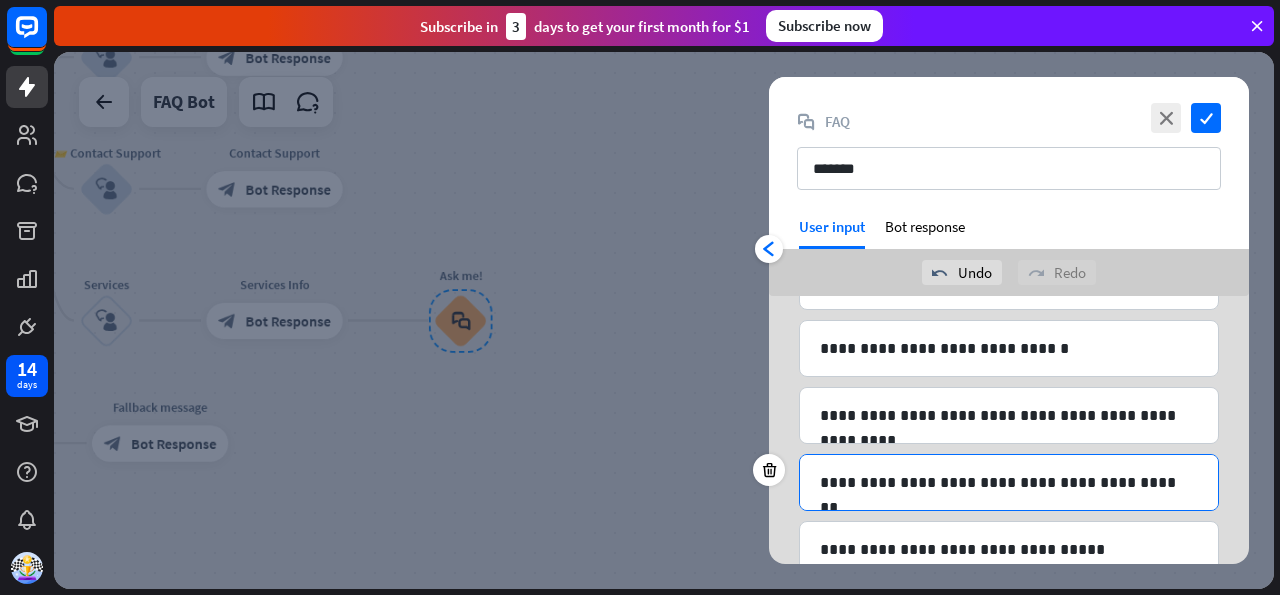 scroll, scrollTop: 423, scrollLeft: 0, axis: vertical 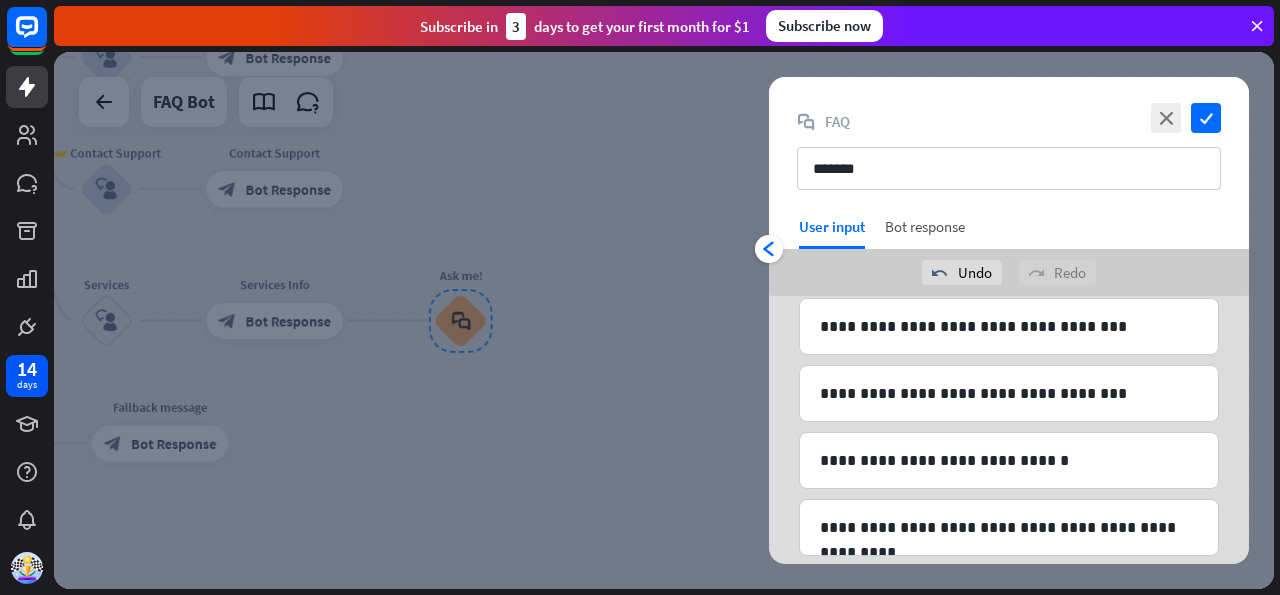 click on "Bot response" at bounding box center [925, 233] 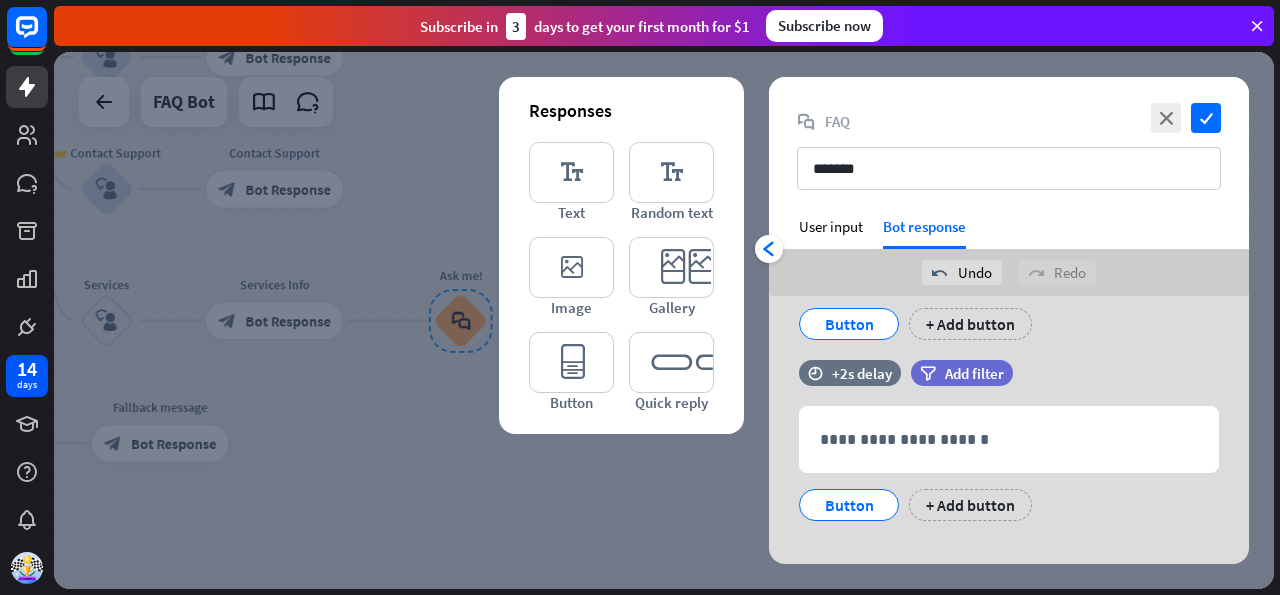 scroll, scrollTop: 1176, scrollLeft: 0, axis: vertical 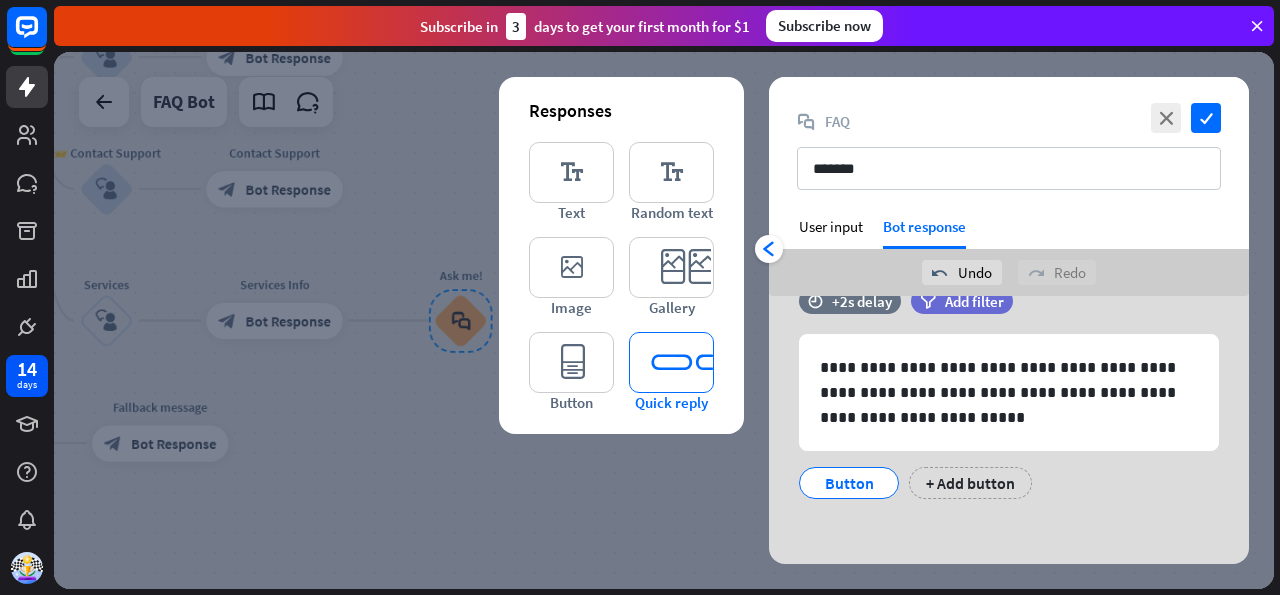 click on "editor_quick_replies" at bounding box center (671, 362) 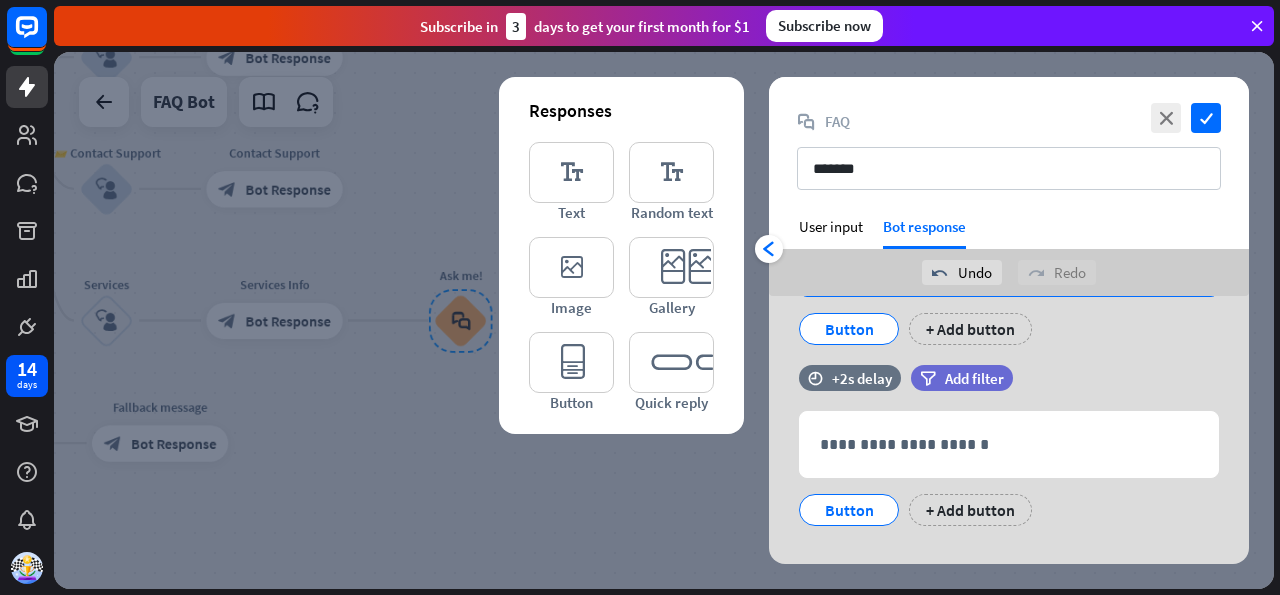 scroll, scrollTop: 1406, scrollLeft: 0, axis: vertical 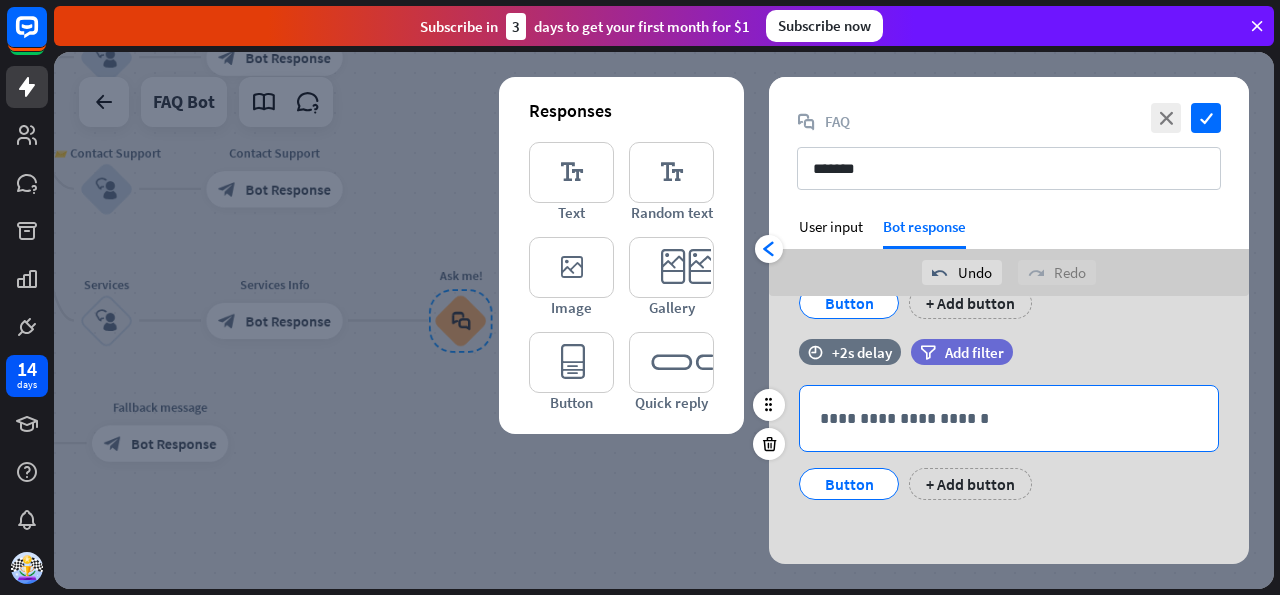 click on "**********" at bounding box center [1009, 418] 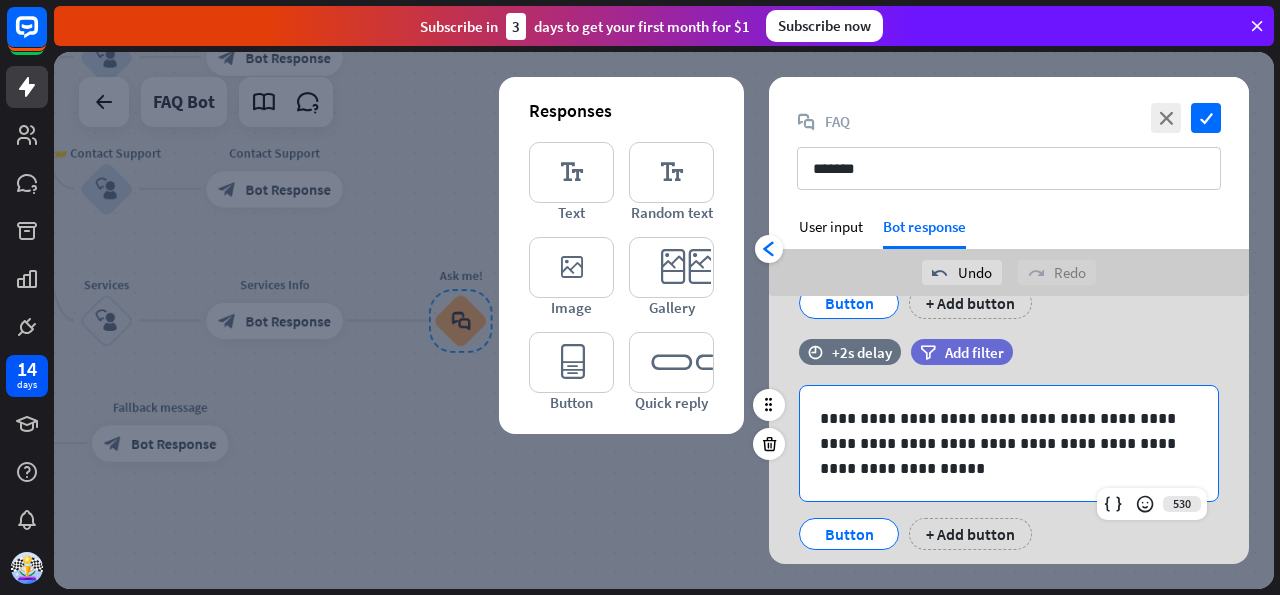 scroll, scrollTop: 1456, scrollLeft: 0, axis: vertical 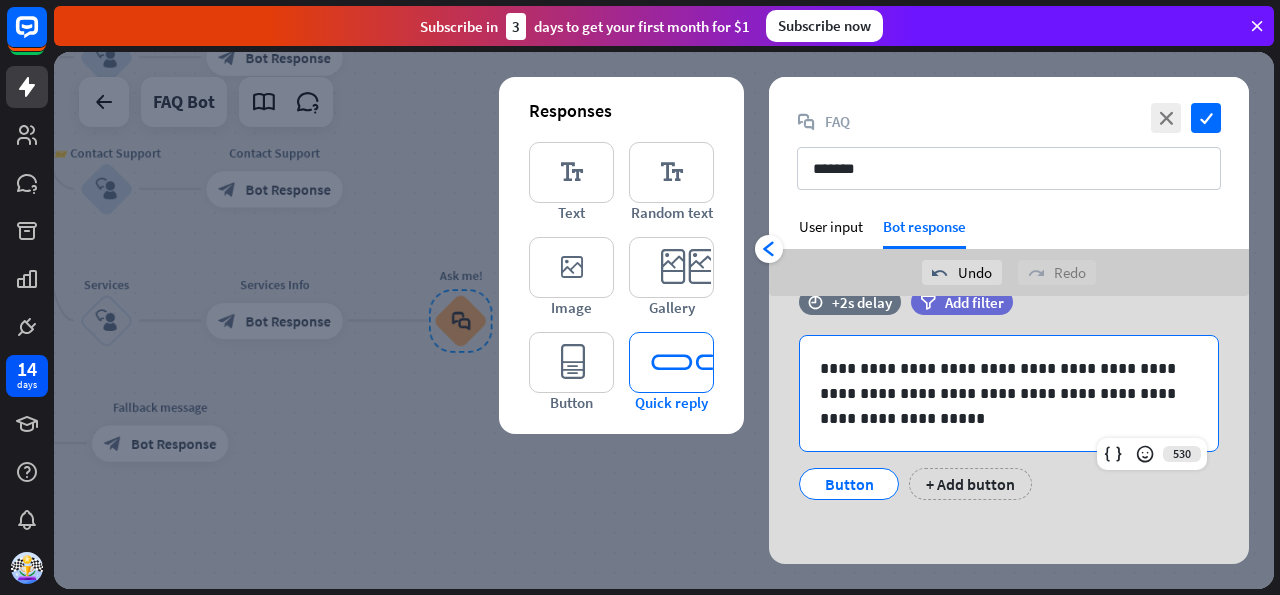 click on "editor_quick_replies" at bounding box center [671, 362] 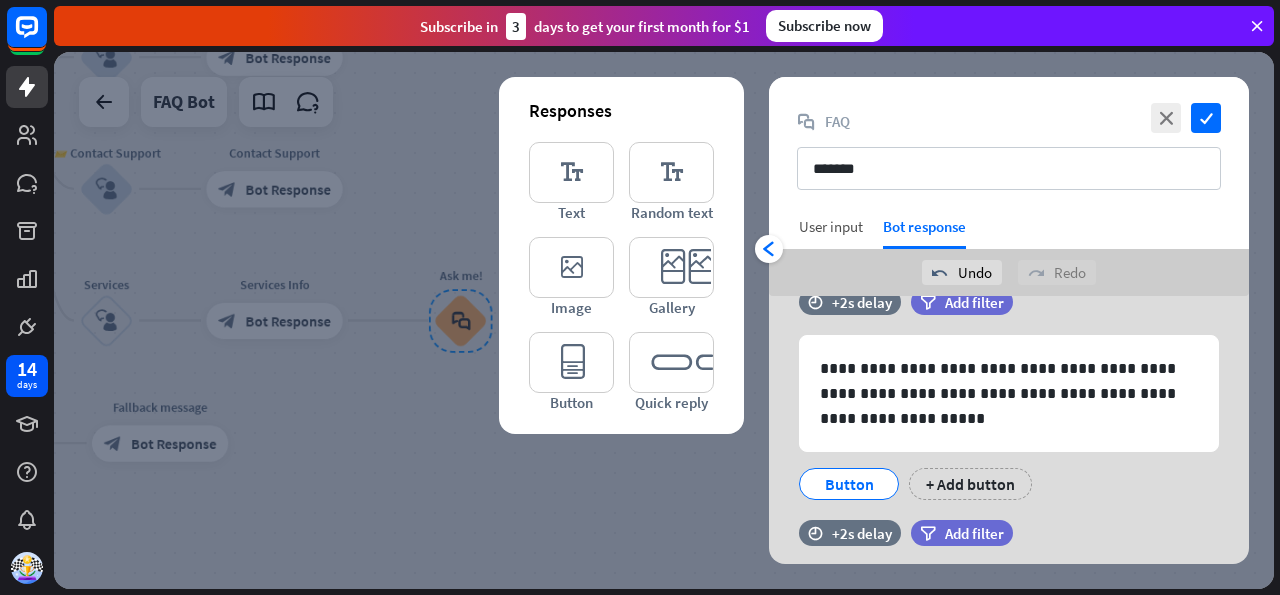 click on "User input" at bounding box center (831, 226) 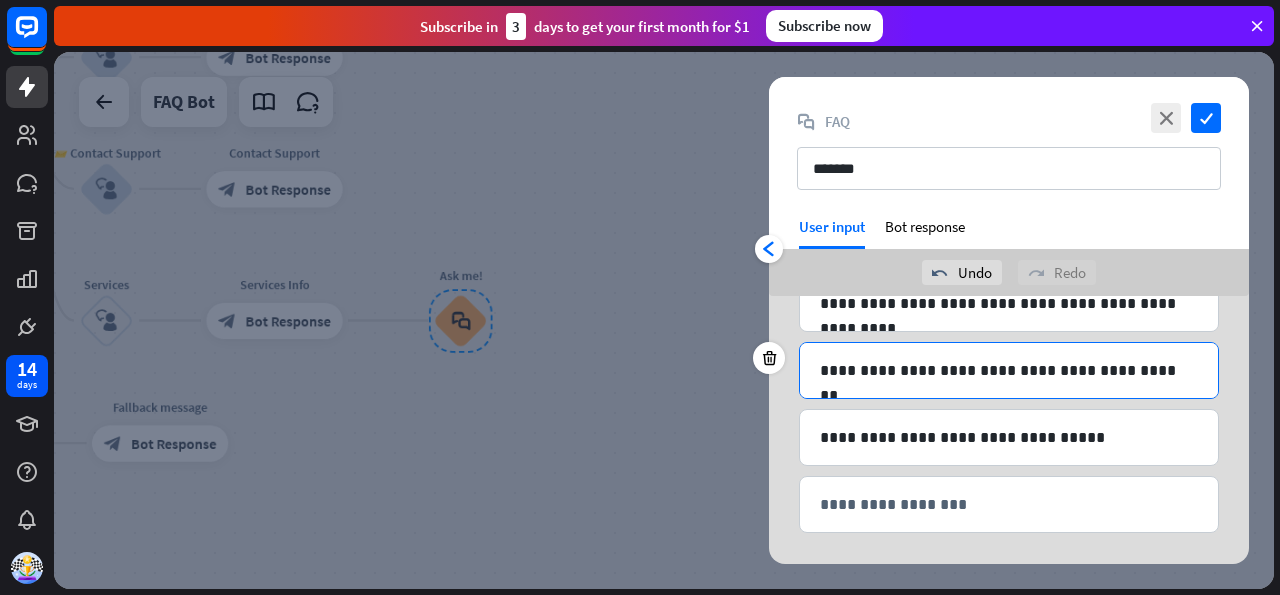 scroll, scrollTop: 535, scrollLeft: 0, axis: vertical 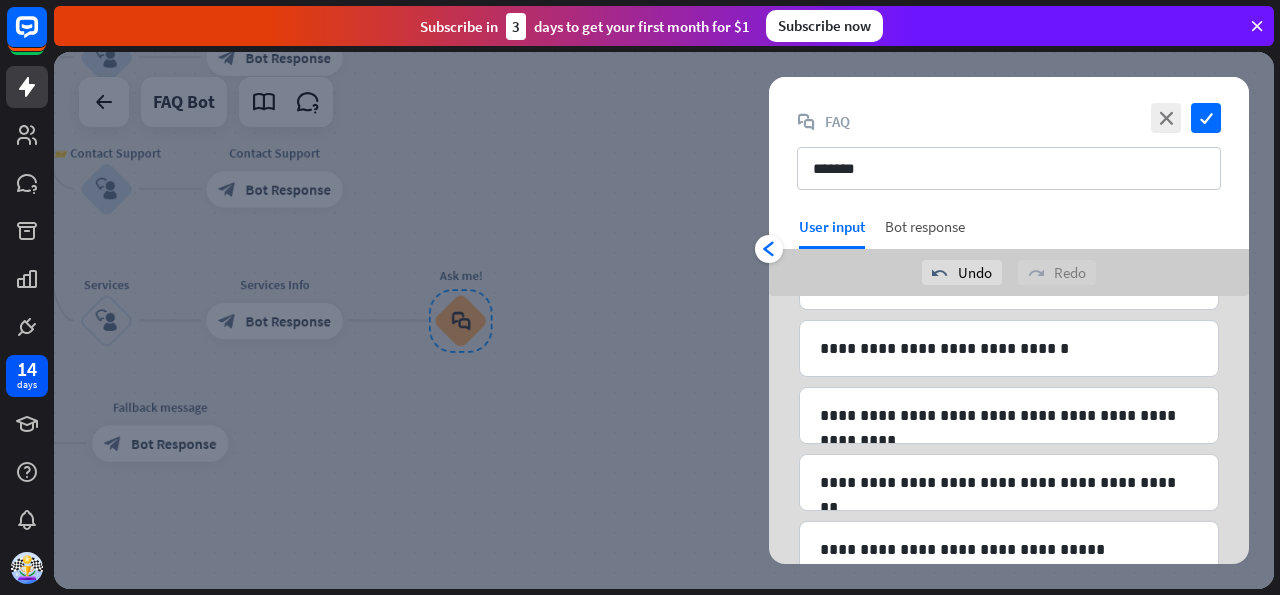 click on "Bot response" at bounding box center (925, 233) 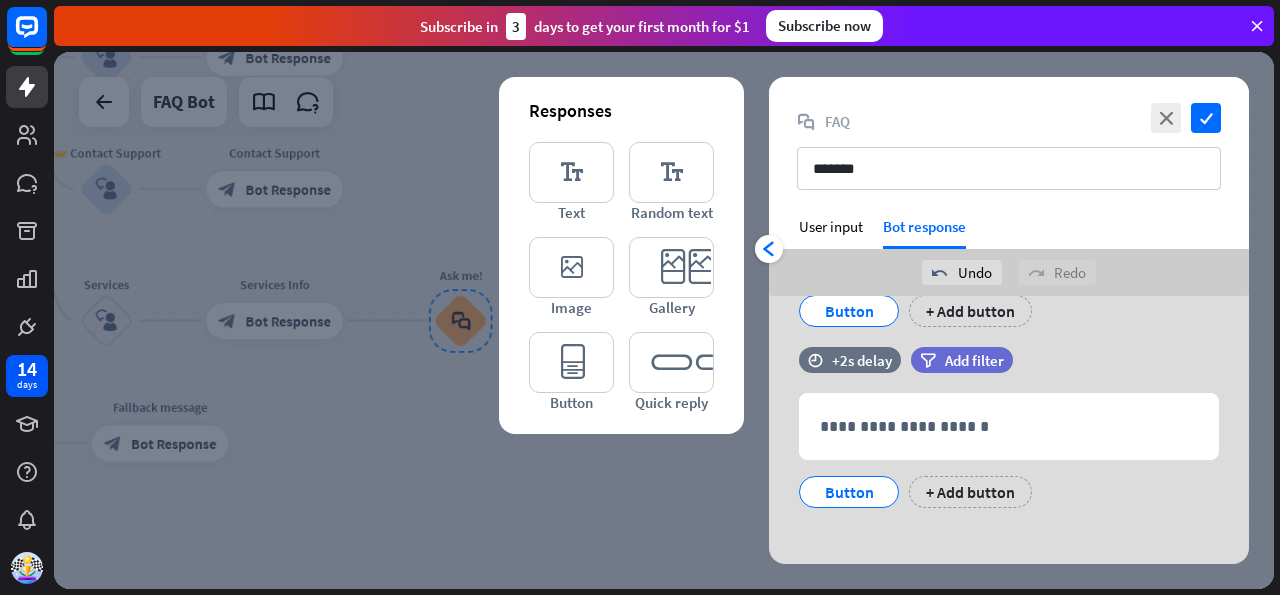 scroll, scrollTop: 1637, scrollLeft: 0, axis: vertical 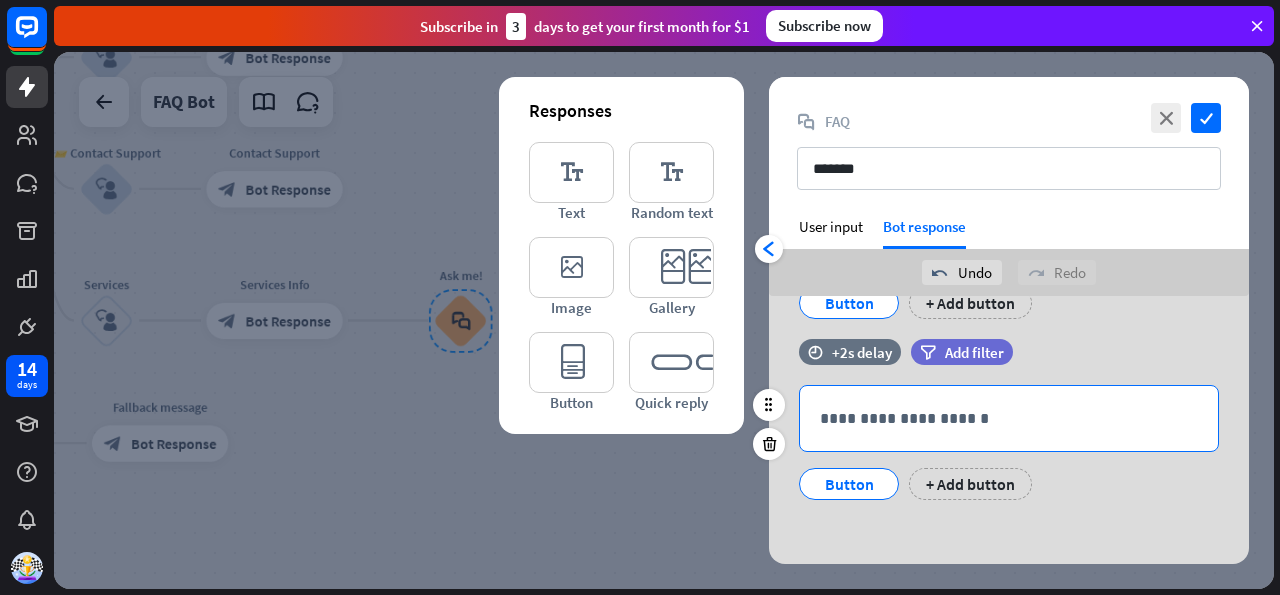 click on "**********" at bounding box center [1009, 418] 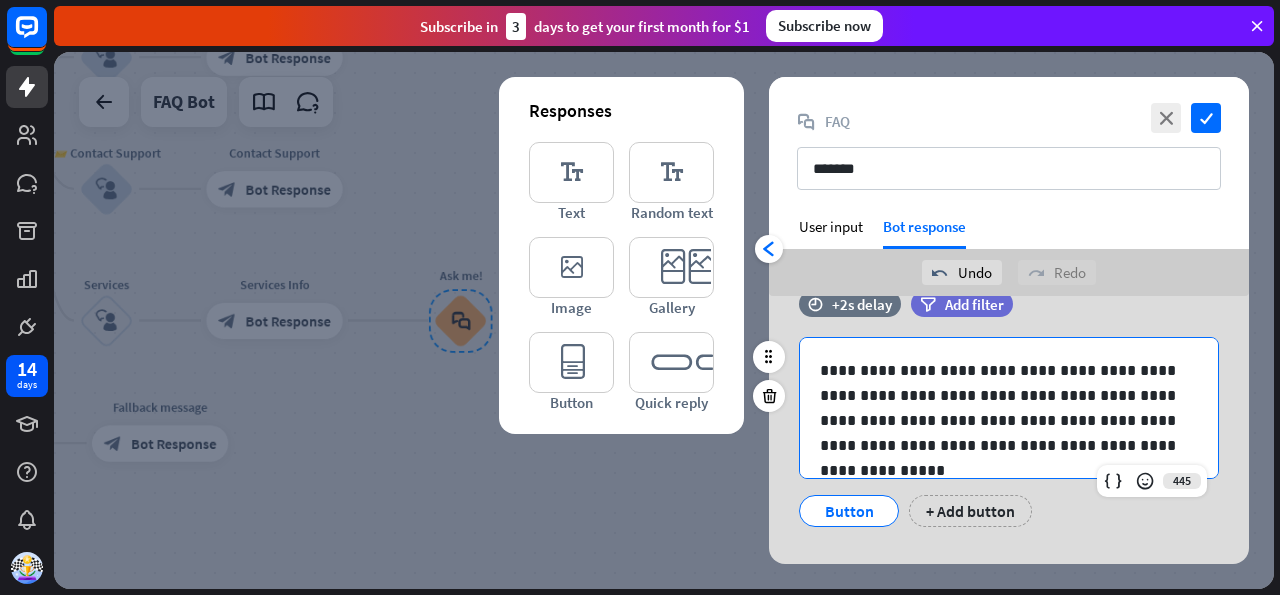 scroll, scrollTop: 1711, scrollLeft: 0, axis: vertical 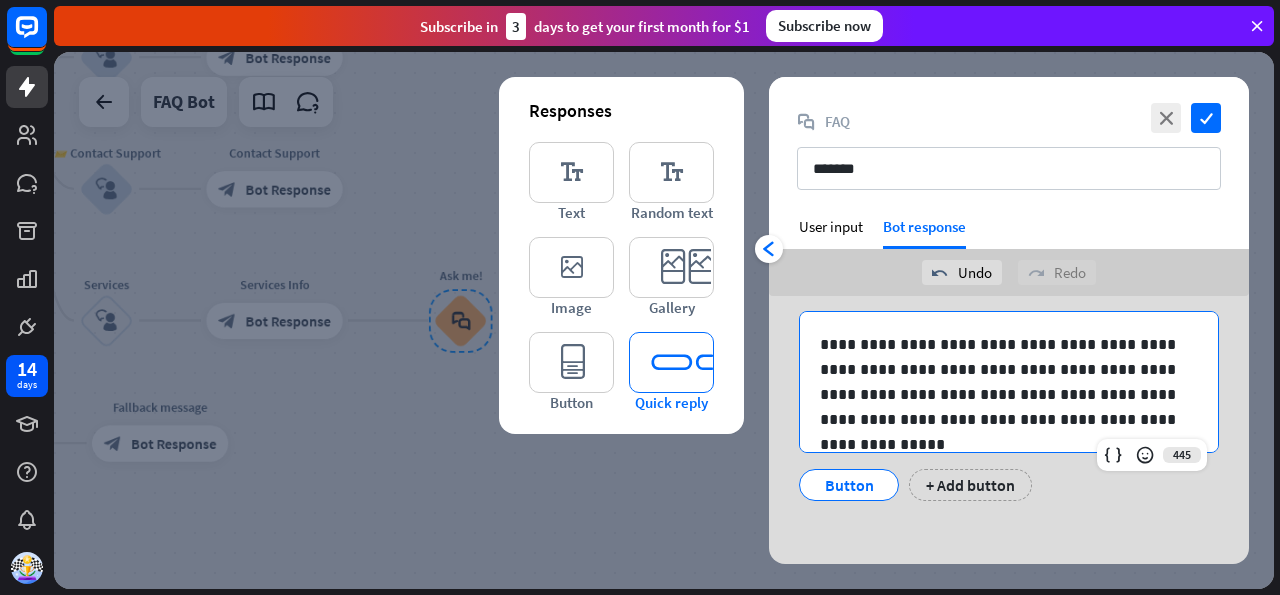 click on "editor_quick_replies" at bounding box center [671, 362] 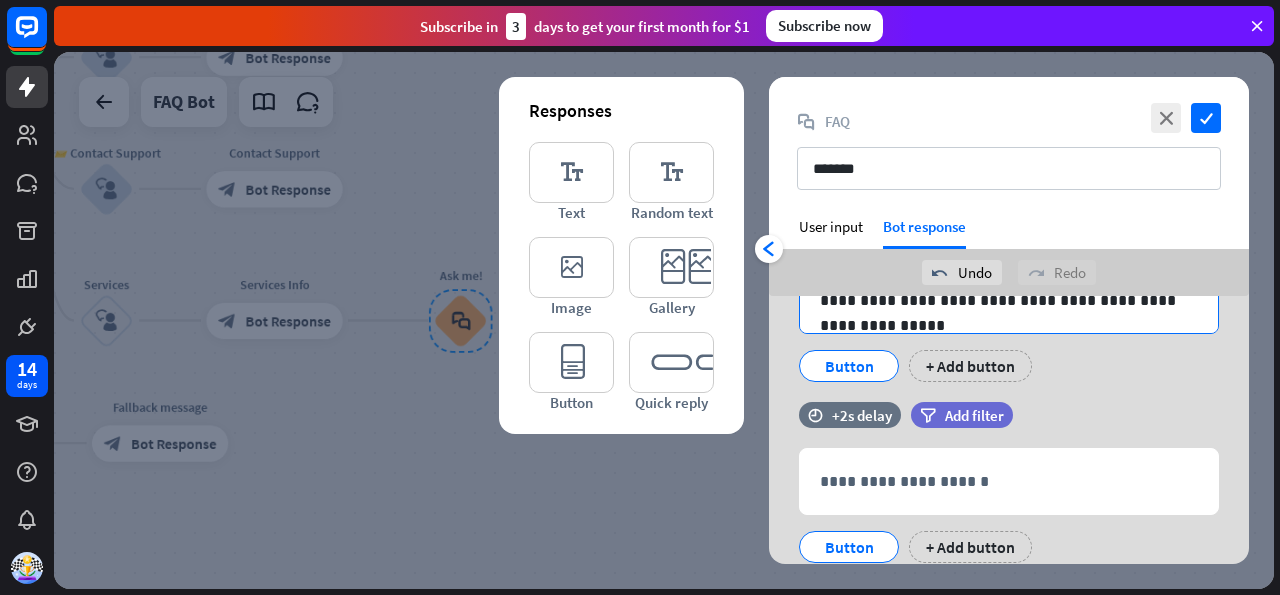 scroll, scrollTop: 1892, scrollLeft: 0, axis: vertical 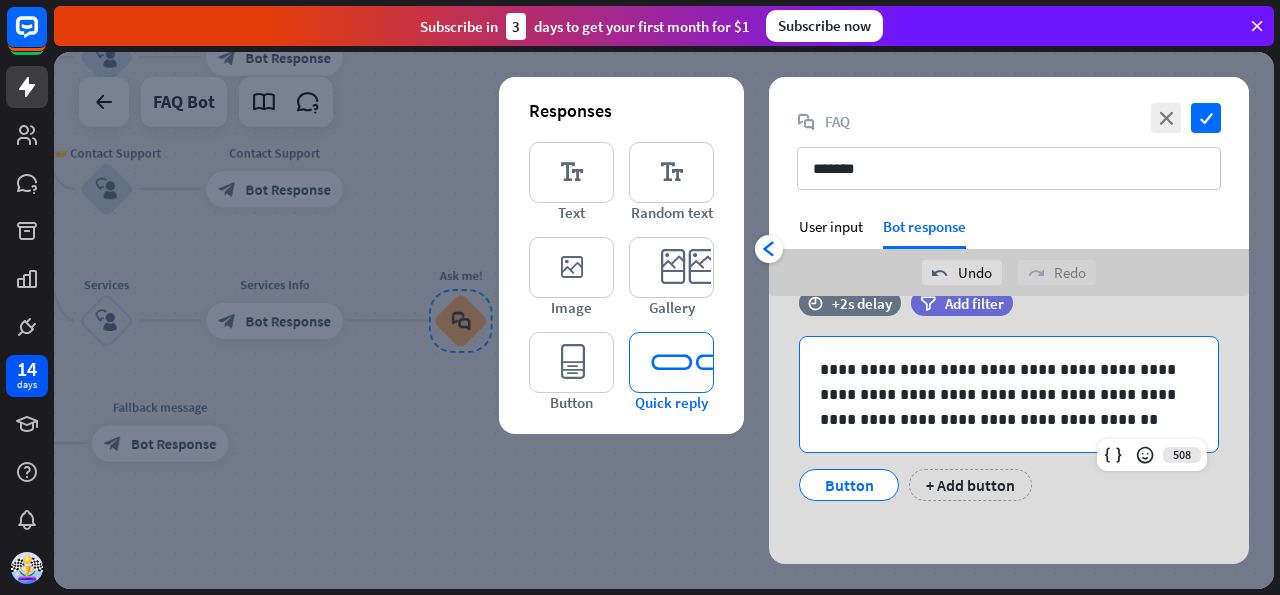 click on "editor_quick_replies" at bounding box center [671, 362] 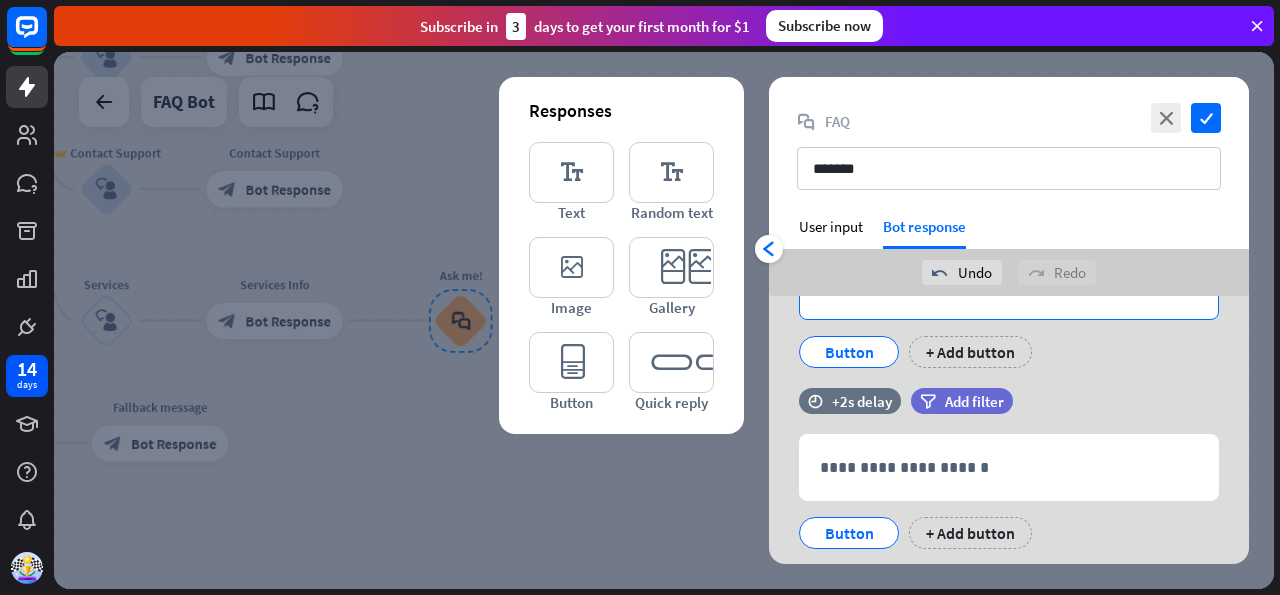 scroll, scrollTop: 2122, scrollLeft: 0, axis: vertical 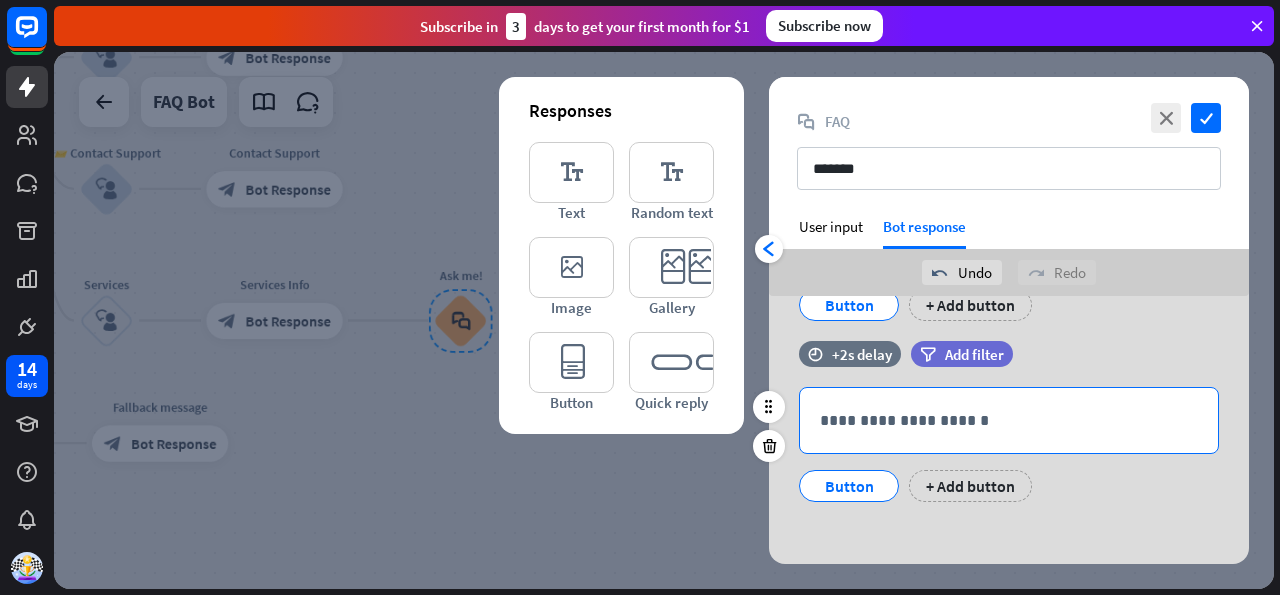 click on "**********" at bounding box center [1009, 420] 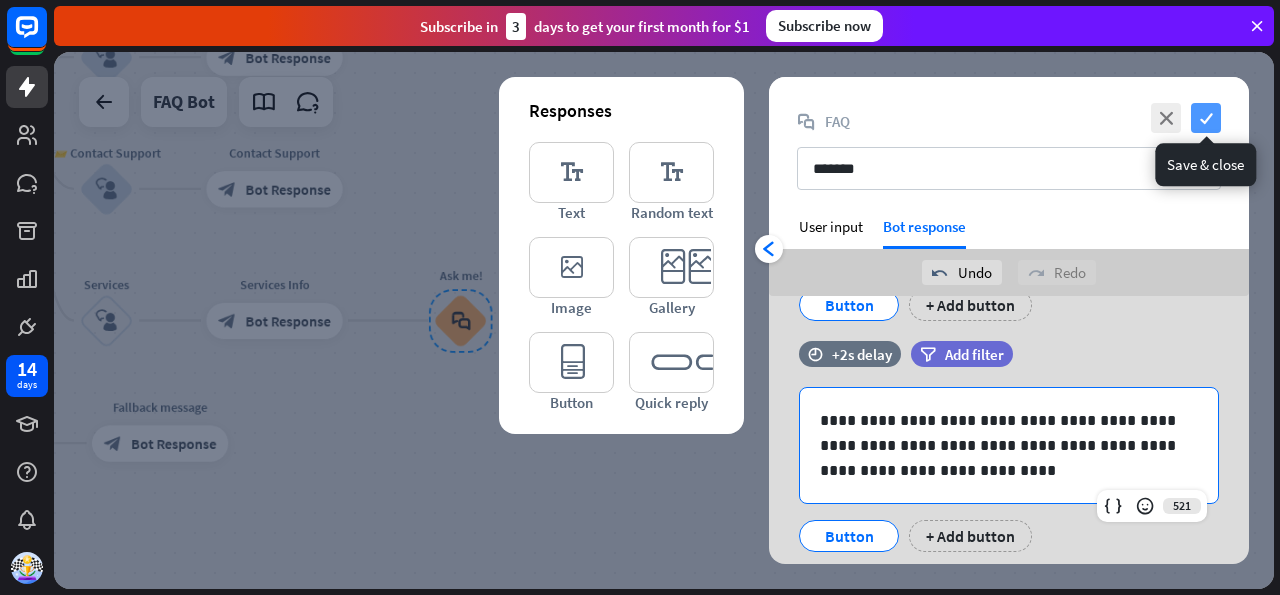 click on "check" at bounding box center [1206, 118] 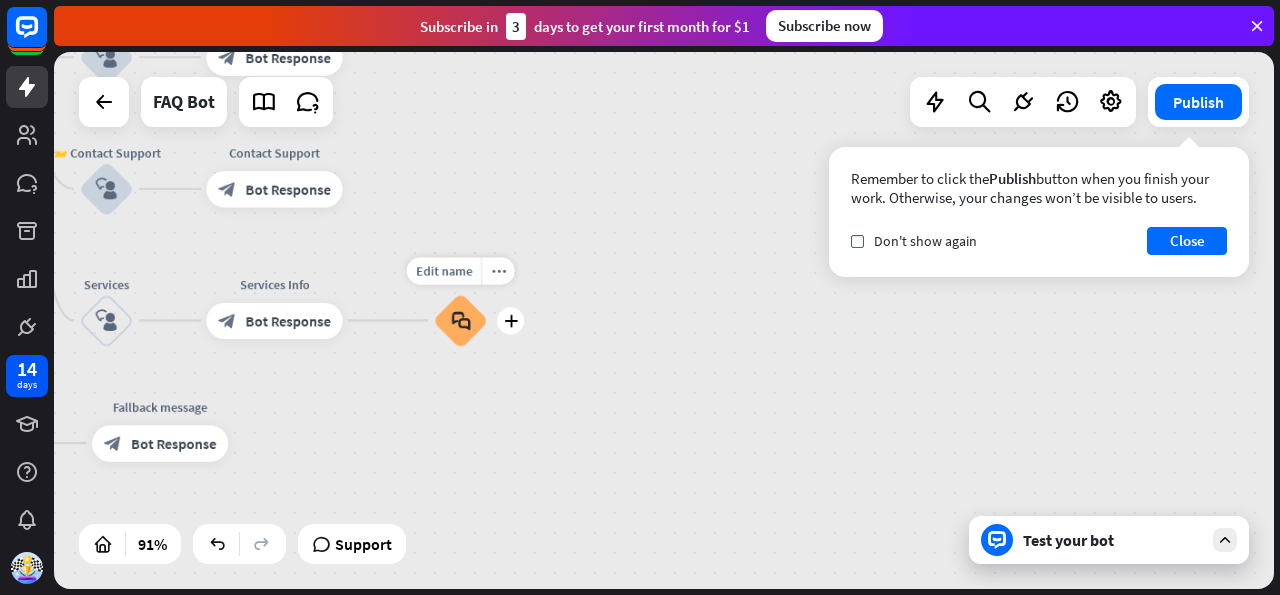 click on "block_faq" at bounding box center (460, 321) 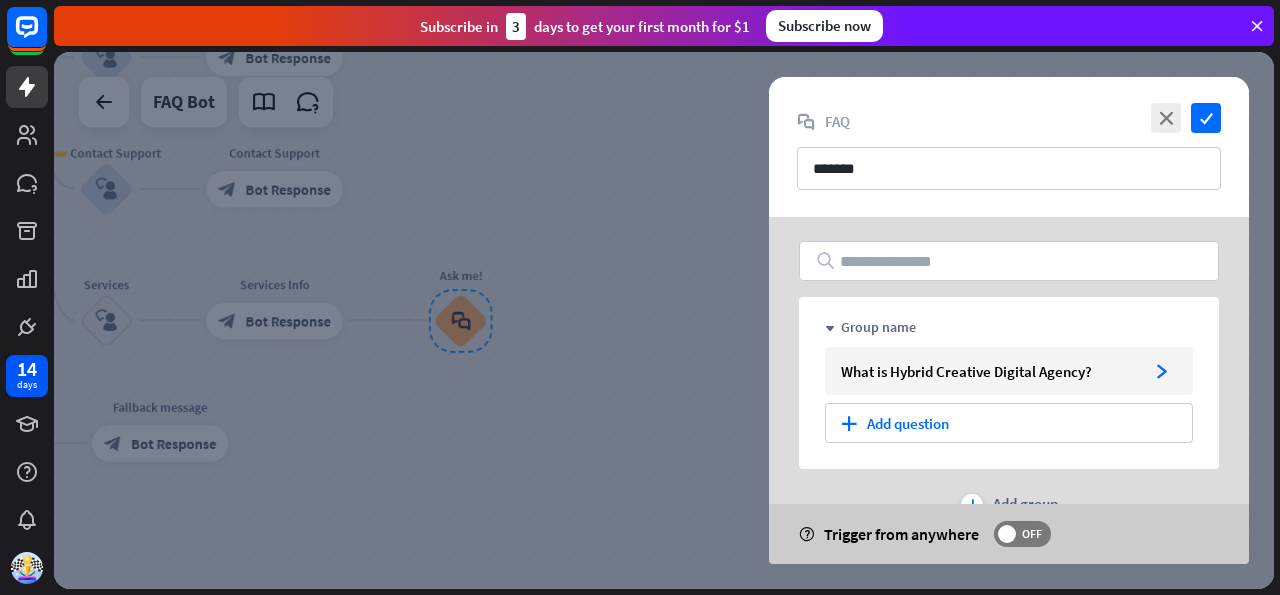 scroll, scrollTop: 51, scrollLeft: 0, axis: vertical 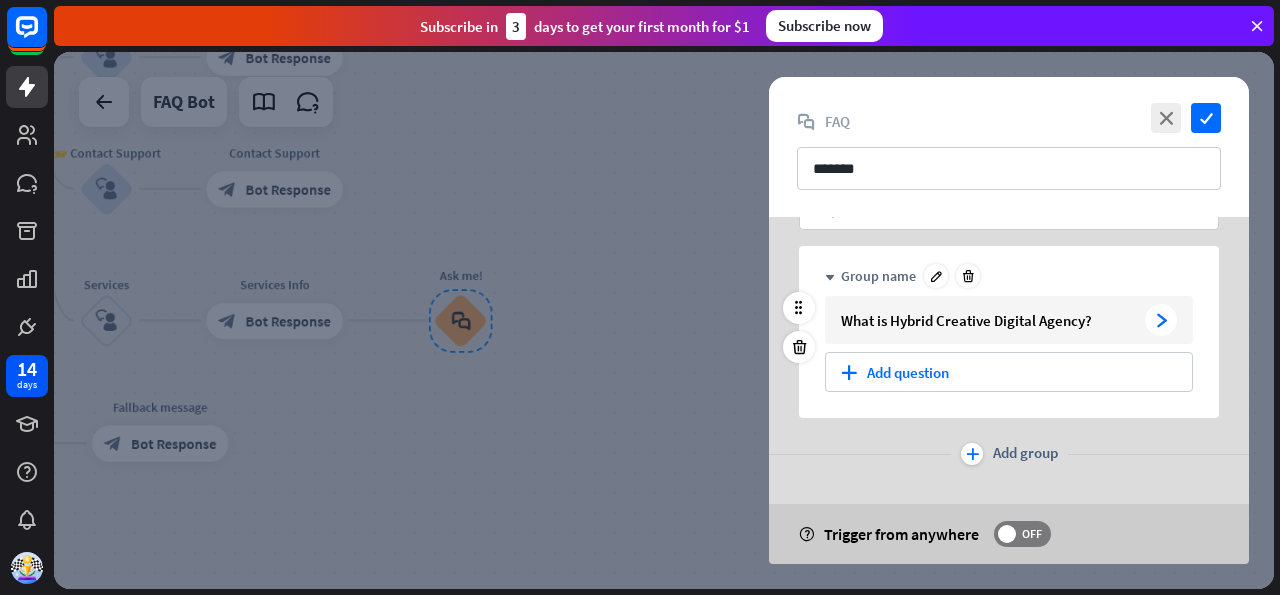 click on "arrowhead_right" at bounding box center [1161, 320] 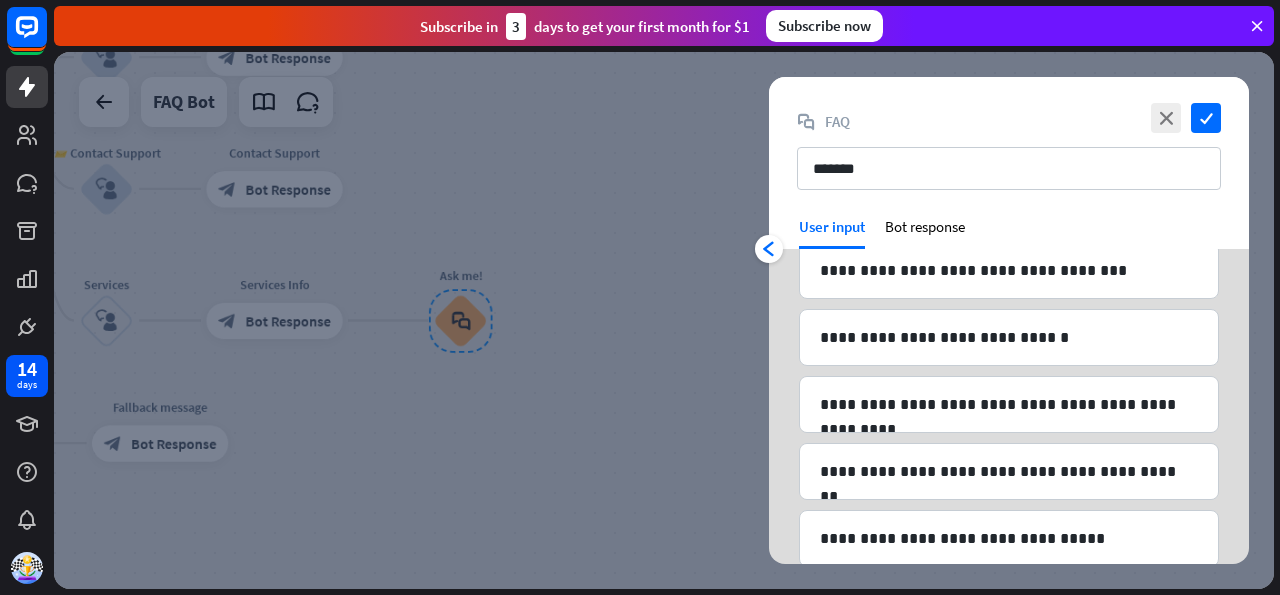 scroll, scrollTop: 600, scrollLeft: 0, axis: vertical 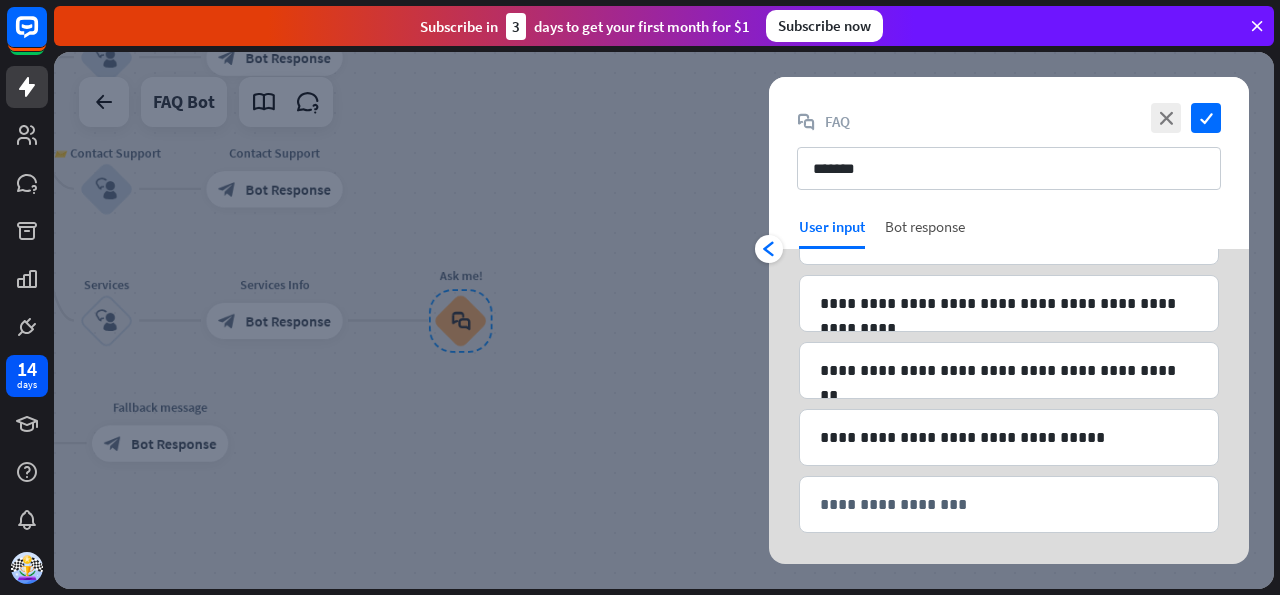 click on "Bot response" at bounding box center (925, 233) 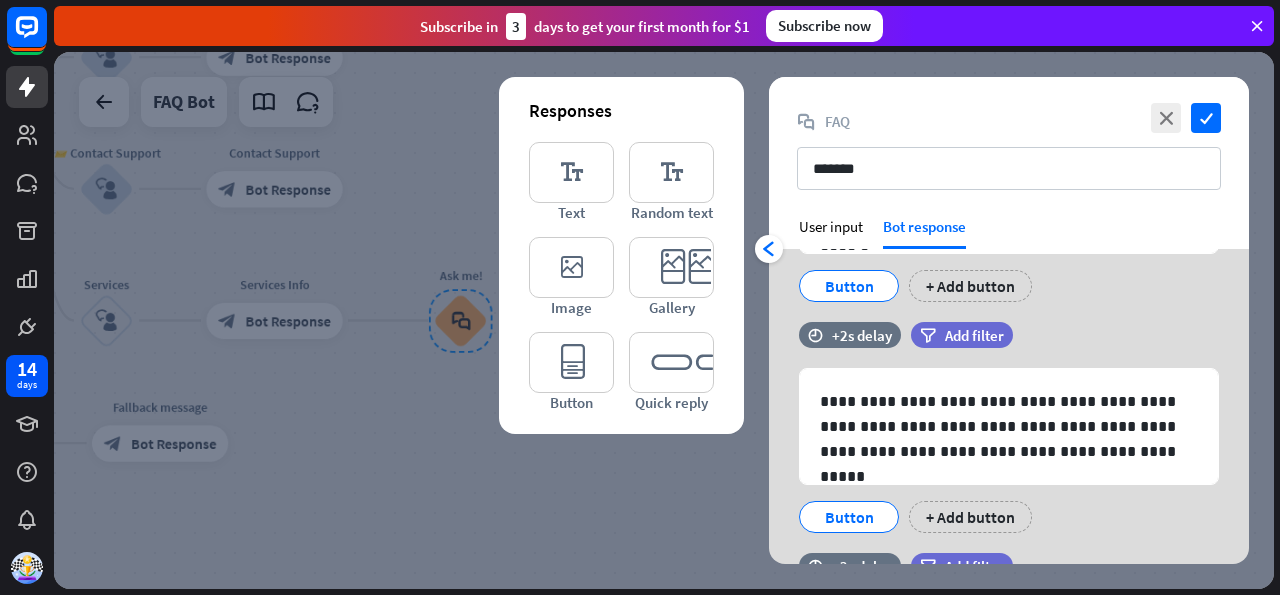 scroll, scrollTop: 0, scrollLeft: 0, axis: both 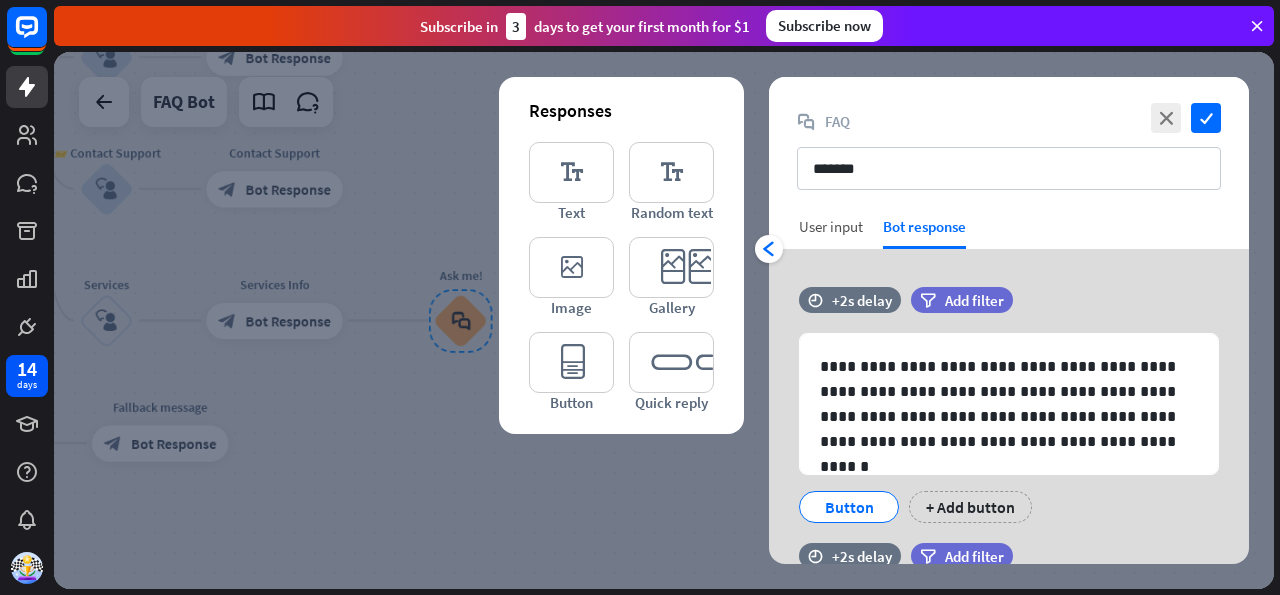 click on "User input" at bounding box center (831, 226) 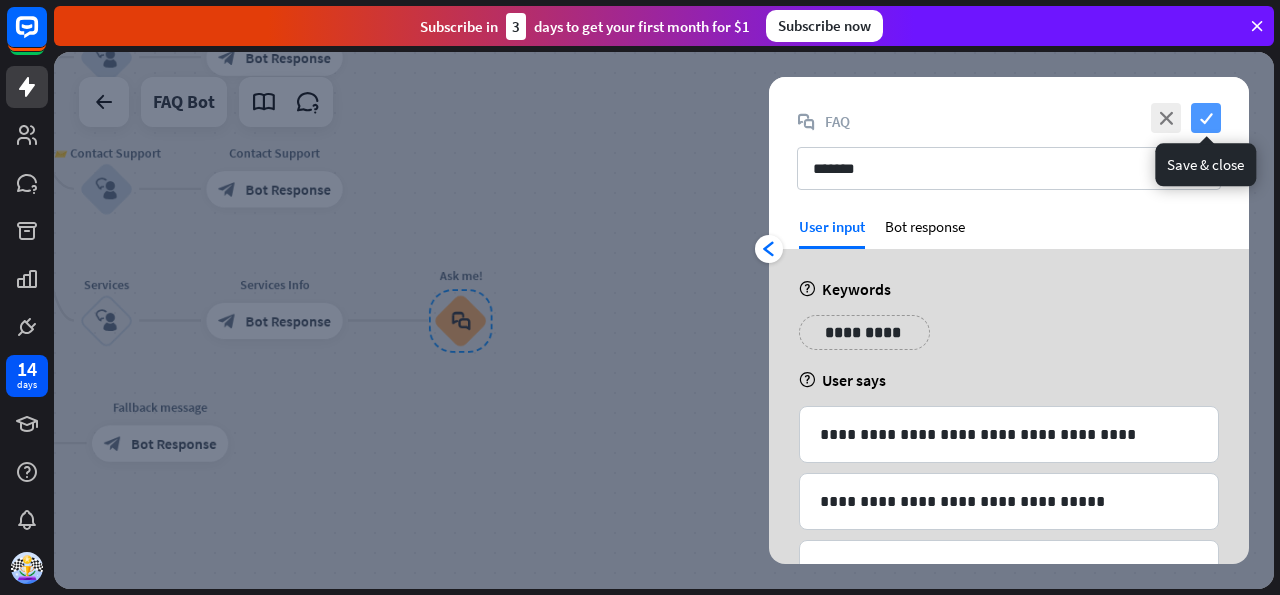 click on "check" at bounding box center [1206, 118] 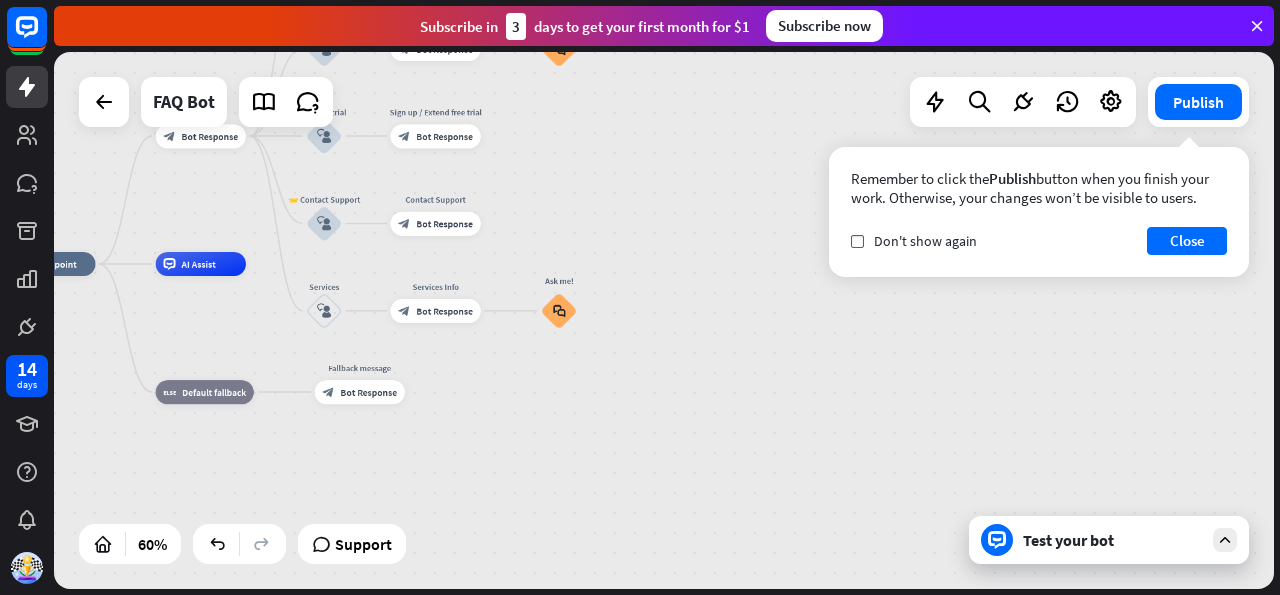 click at bounding box center [1225, 540] 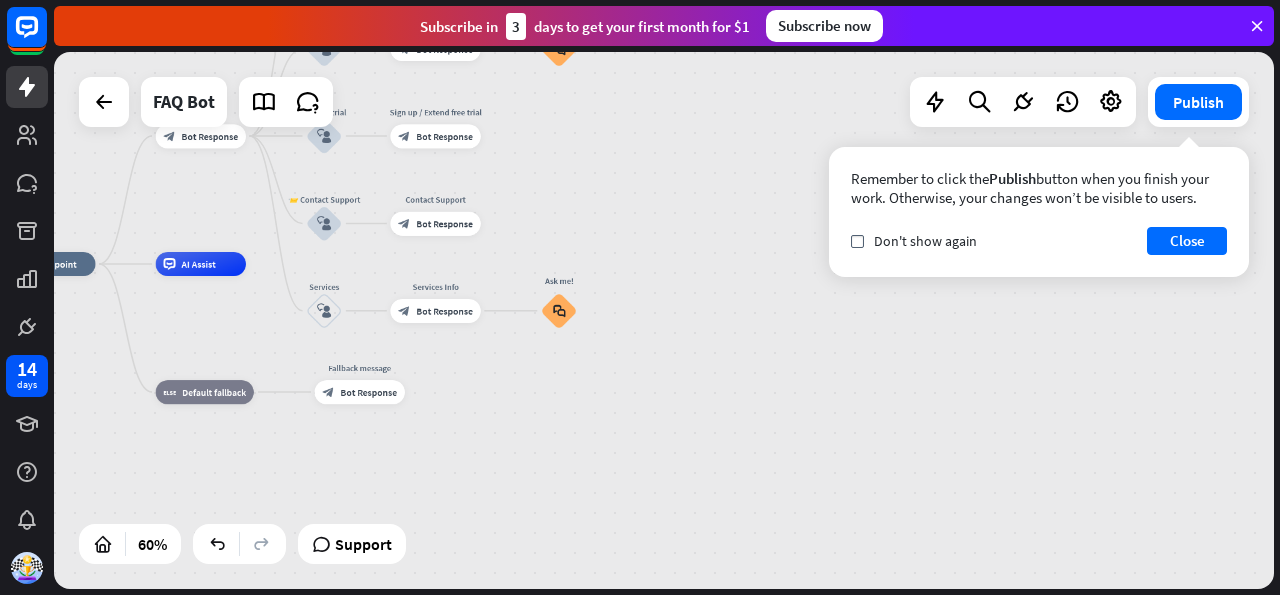 scroll, scrollTop: 2365, scrollLeft: 0, axis: vertical 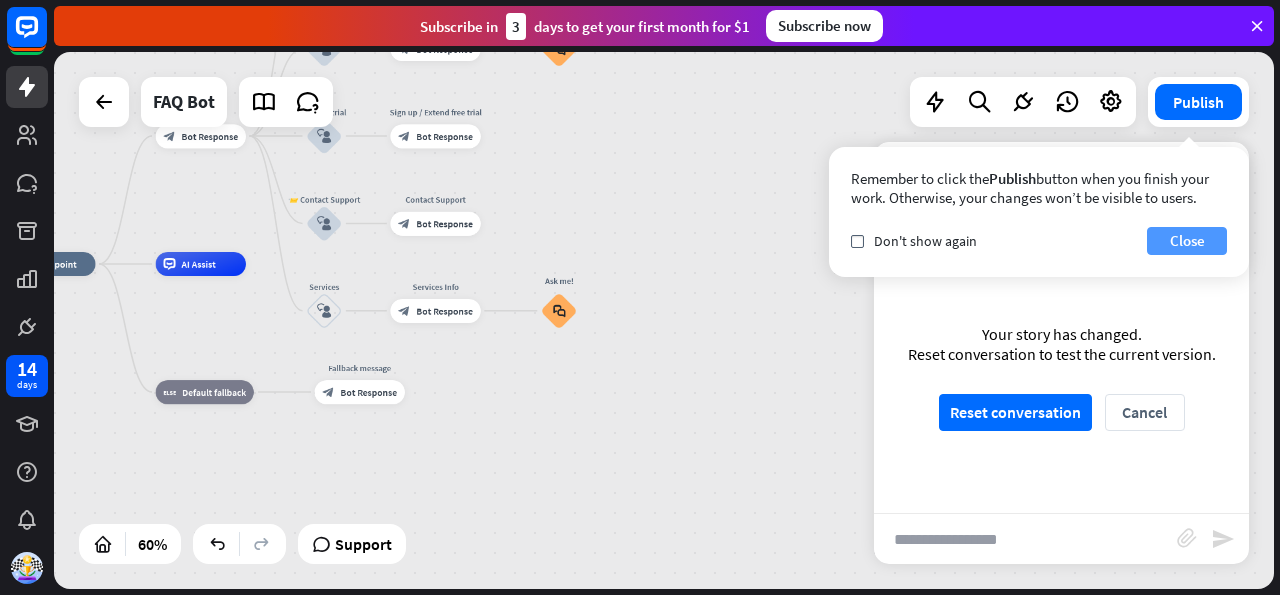 click on "Close" at bounding box center [1187, 241] 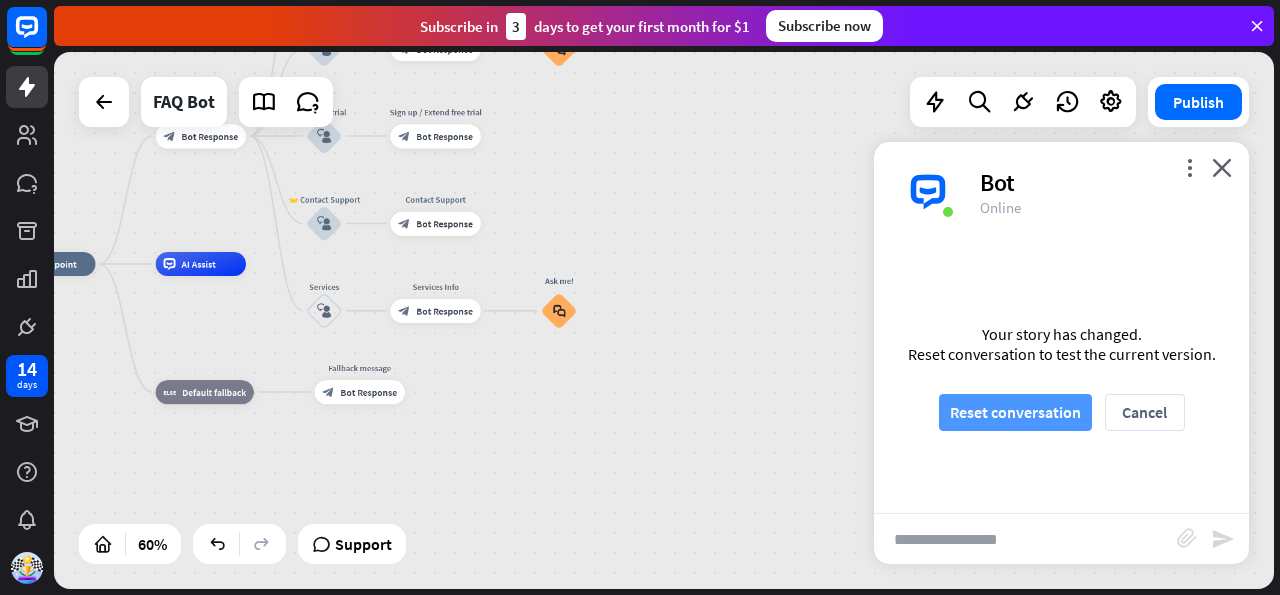click on "Reset conversation" at bounding box center (1015, 412) 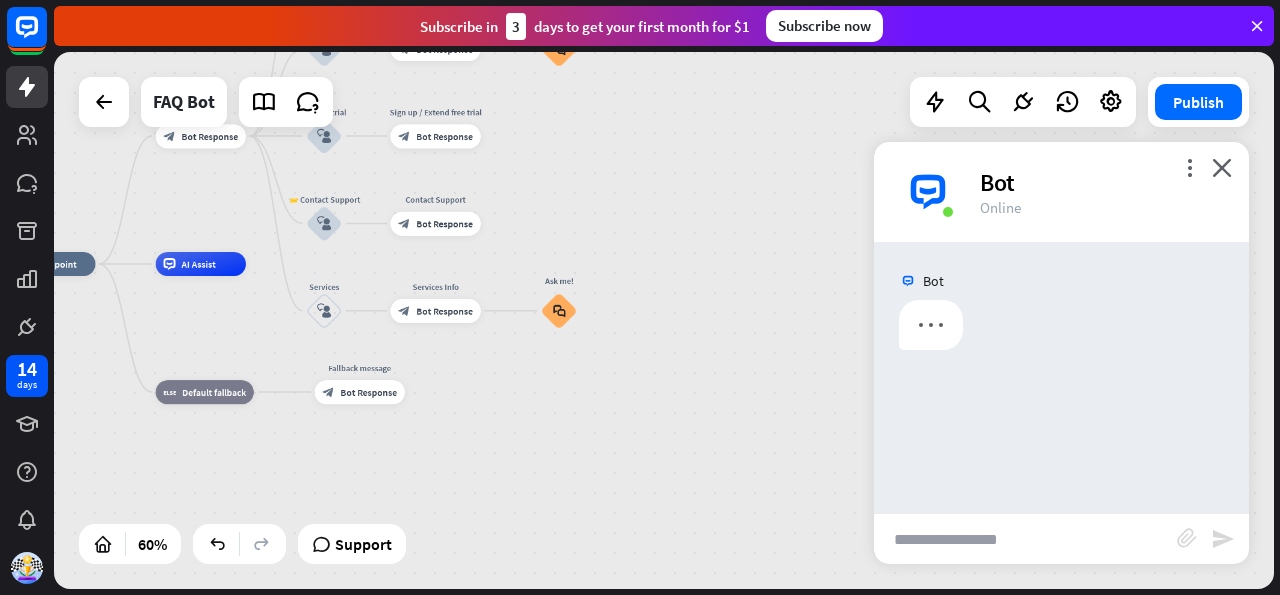 scroll, scrollTop: 0, scrollLeft: 0, axis: both 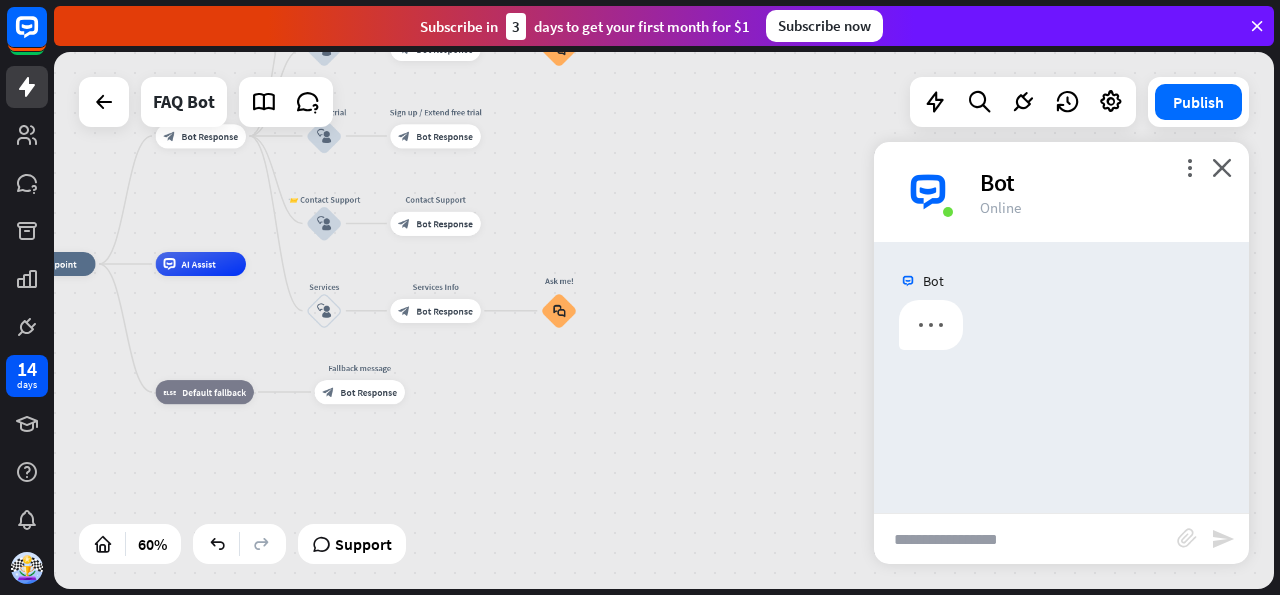 click on "Bot" at bounding box center (1102, 182) 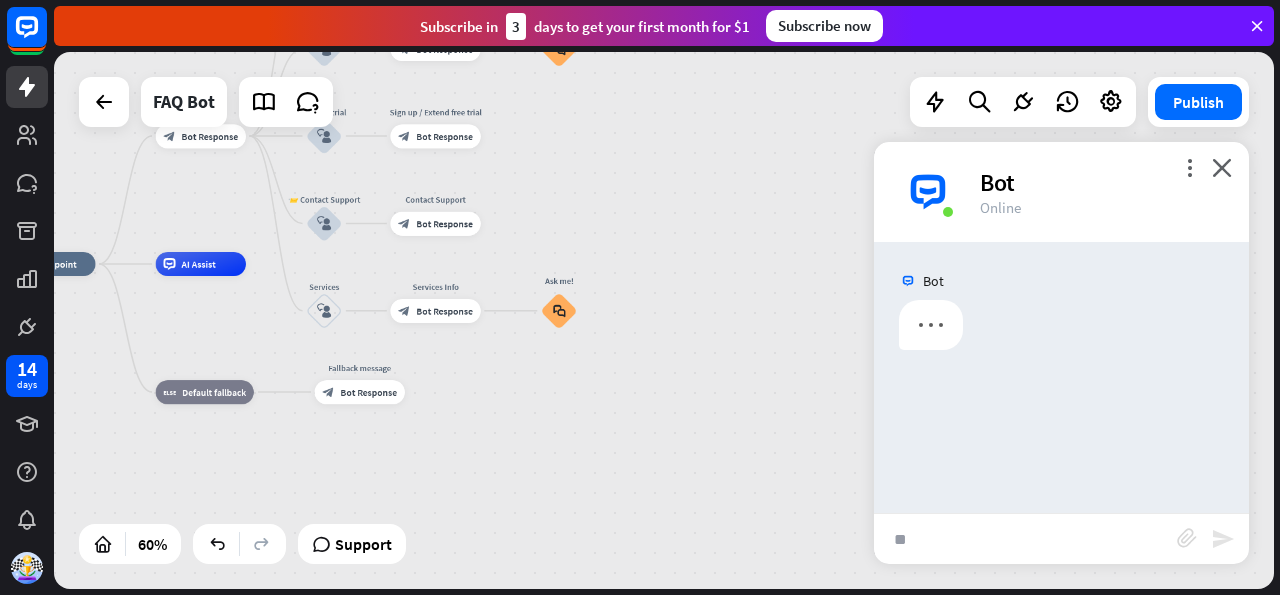 click on "send" at bounding box center (1223, 539) 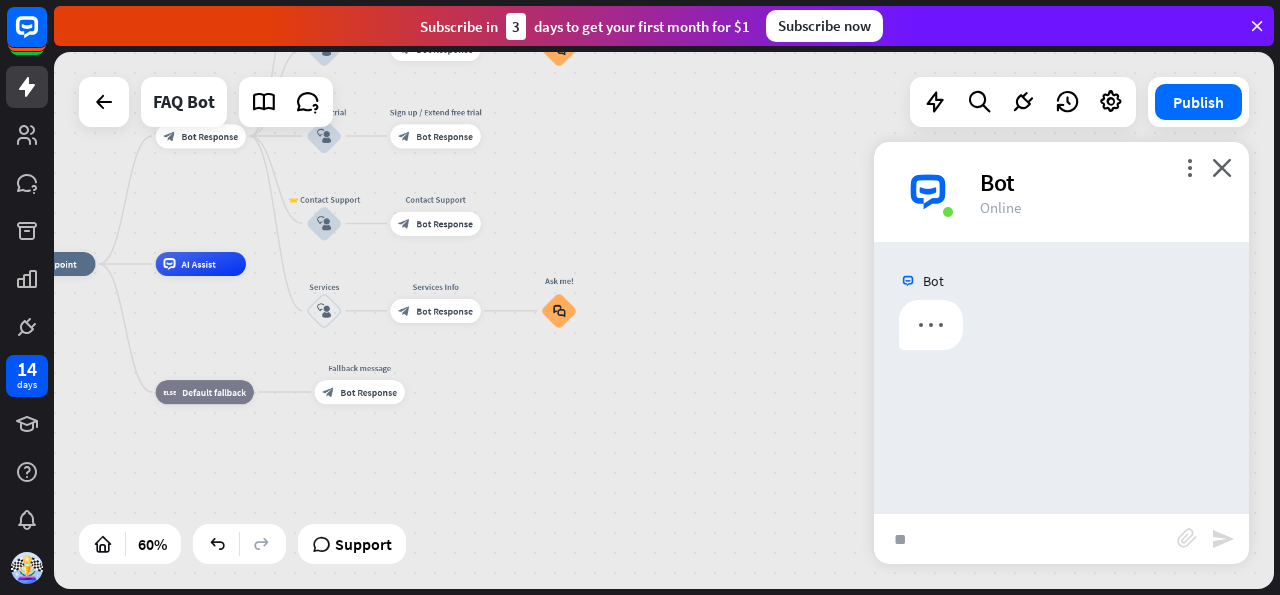 click on "**" at bounding box center [1025, 539] 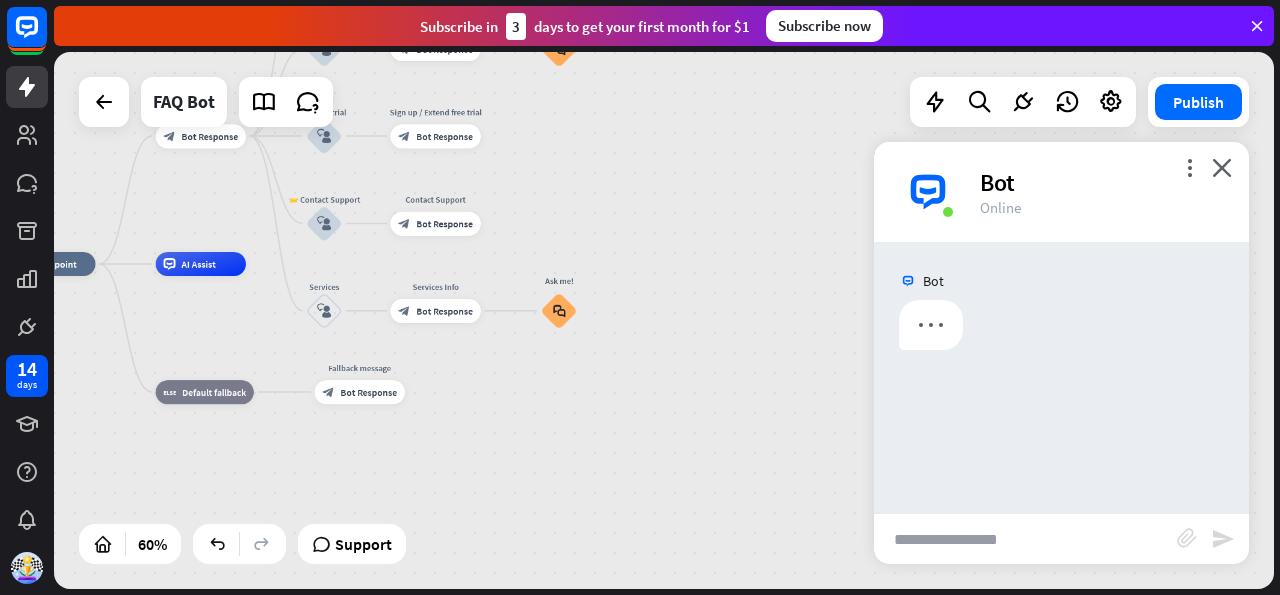type 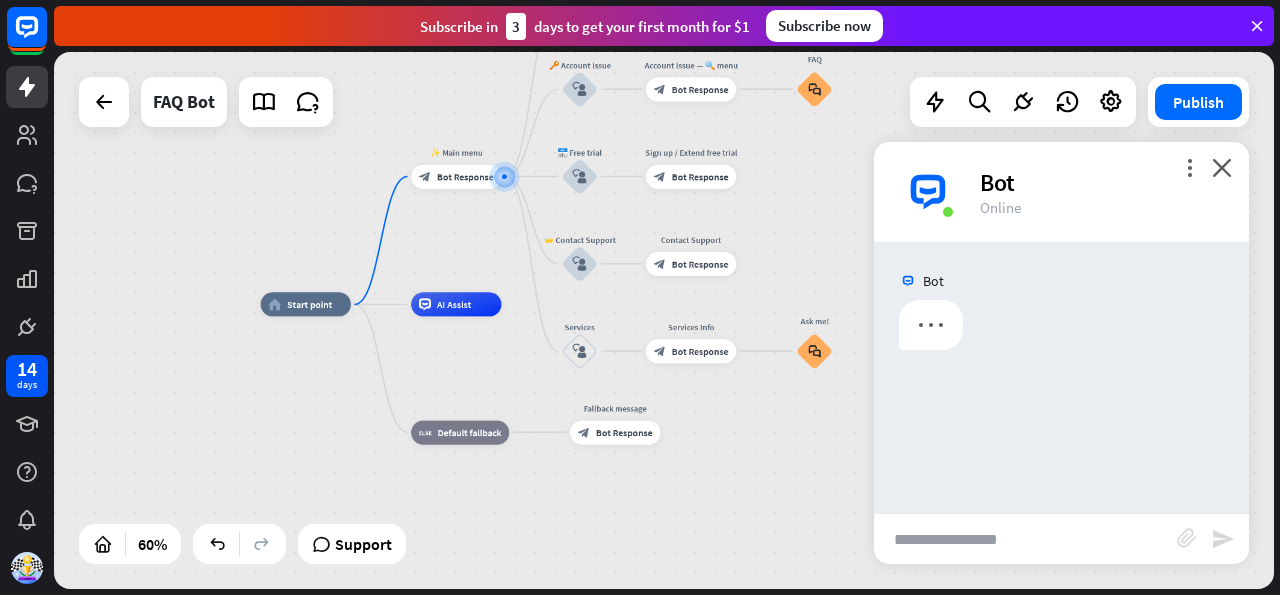 drag, startPoint x: 323, startPoint y: 471, endPoint x: 517, endPoint y: 473, distance: 194.01031 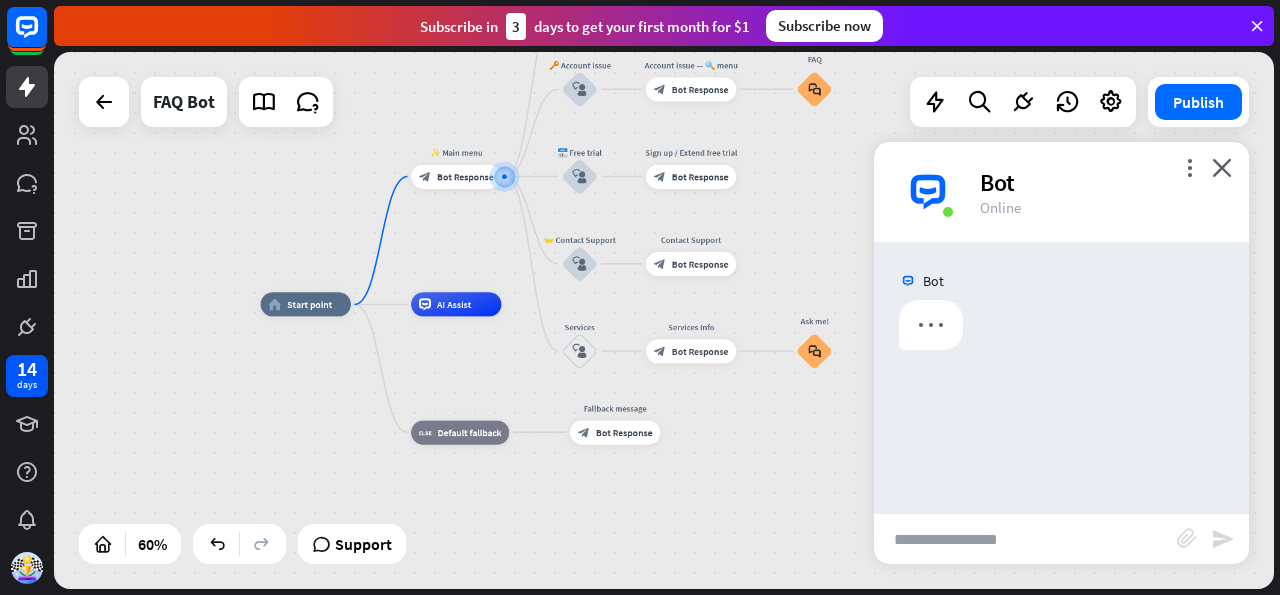 click on "home_2   Start point                 ✨ Main menu   block_bot_response   Bot Response                     💲 Subscription   block_user_input                 Subscription plan — 🔍 menu   block_bot_response   Bot Response                 Subscription plan FAQ   block_faq                 🔑 Account issue   block_user_input                 Account issue — 🔍 menu   block_bot_response   Bot Response                 Account issue FAQ   block_faq                 📅 Free trial   block_user_input                 Sign up / Extend free trial   block_bot_response   Bot Response                 📨 Contact Support   block_user_input                 Contact Support   block_bot_response   Bot Response                 Services   block_user_input                 Services Info   block_bot_response   Bot Response                 Ask me!   block_faq                     AI Assist       Edit name   more_horiz         plus     block_fallback   Default fallback                 Fallback message" at bounding box center (628, 465) 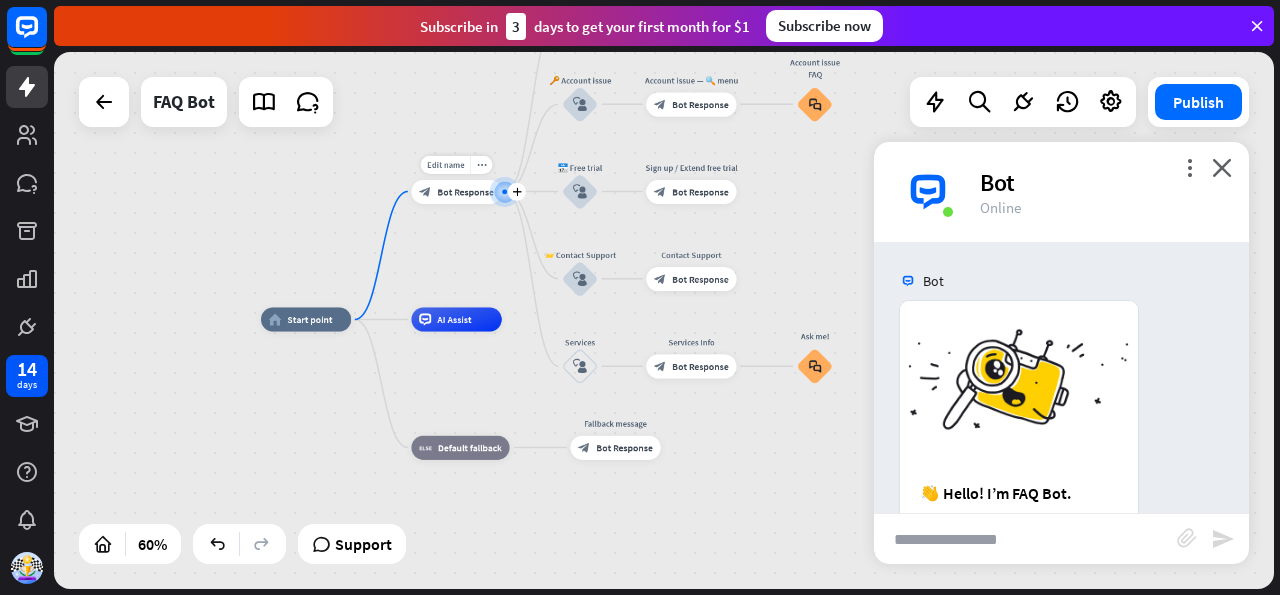 scroll, scrollTop: 261, scrollLeft: 0, axis: vertical 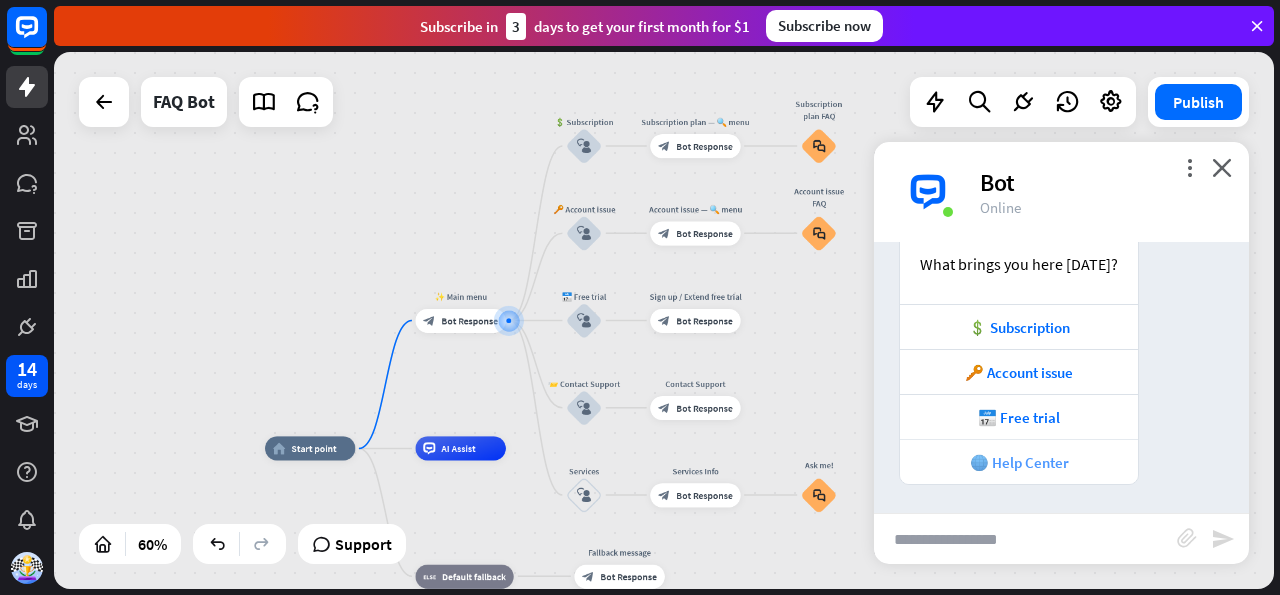 click on "🌐 Help Center" at bounding box center [1019, 462] 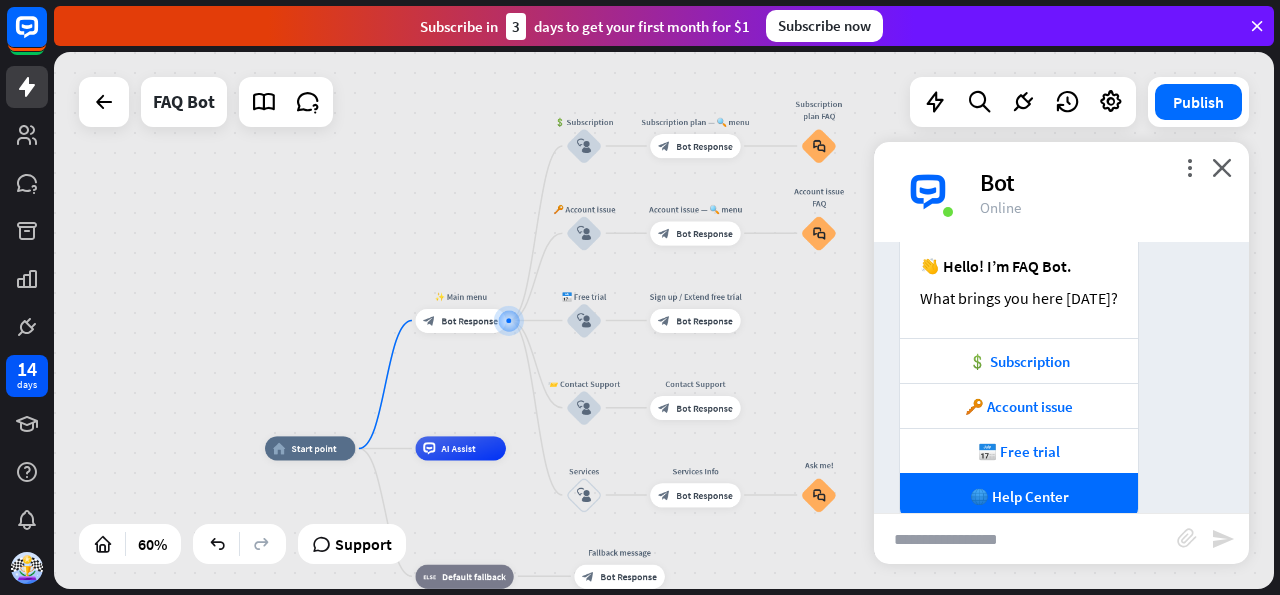 scroll, scrollTop: 261, scrollLeft: 0, axis: vertical 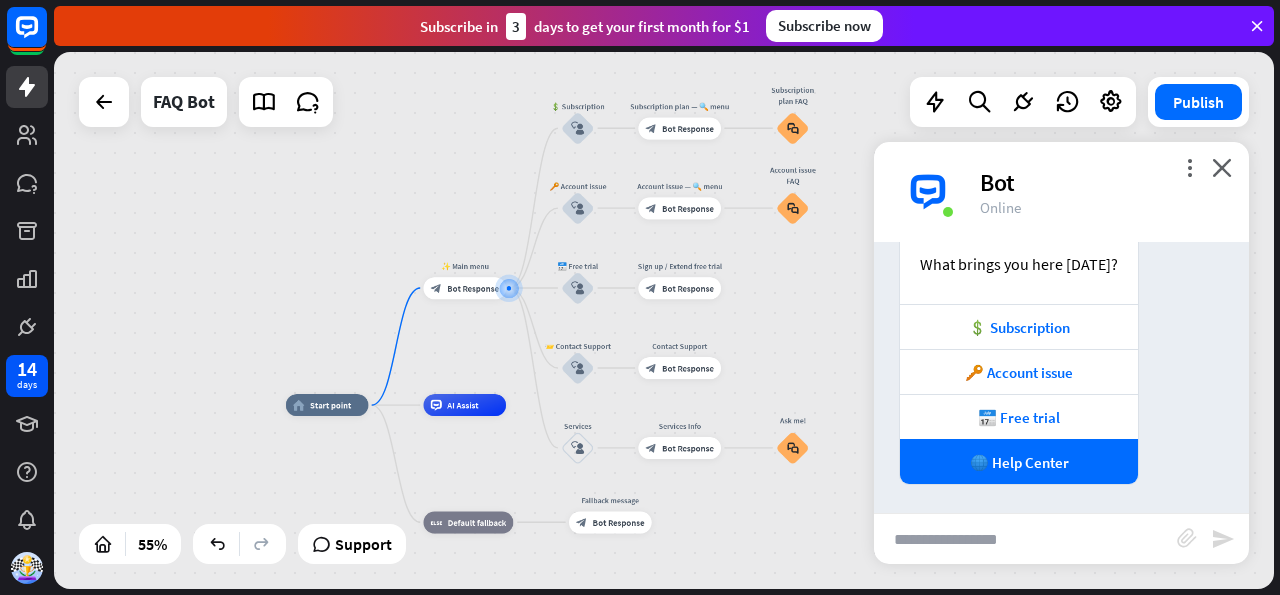 drag, startPoint x: 811, startPoint y: 367, endPoint x: 787, endPoint y: 333, distance: 41.617306 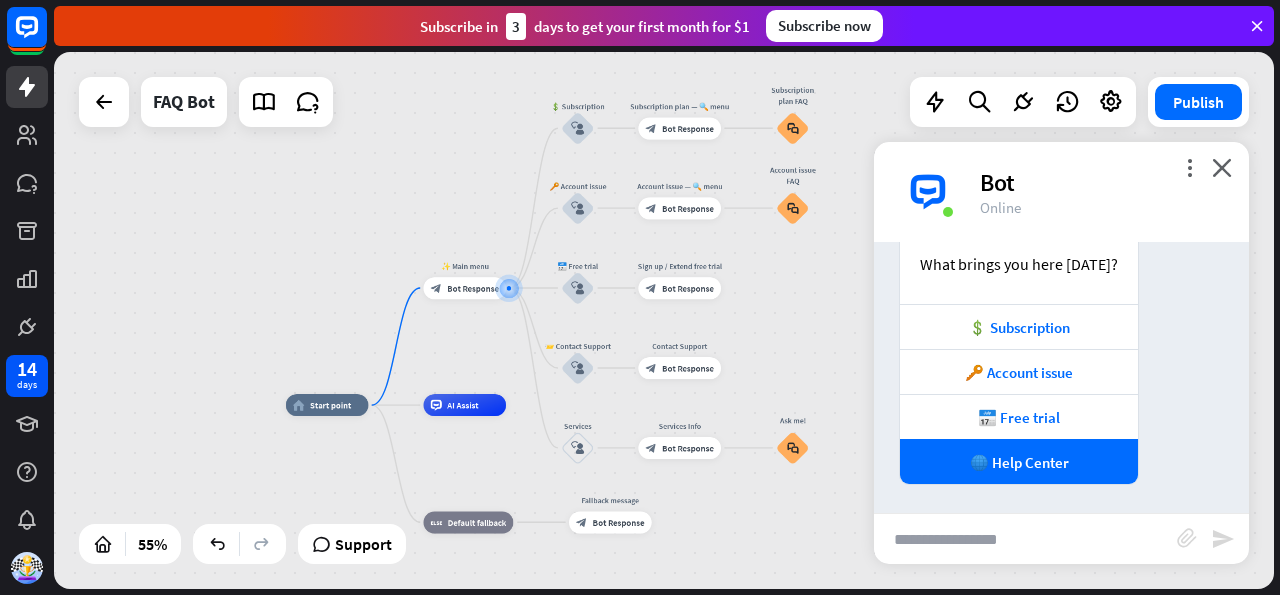 click on "home_2   Start point                 ✨ Main menu   block_bot_response   Bot Response                     💲 Subscription   block_user_input                 Subscription plan — 🔍 menu   block_bot_response   Bot Response                 Subscription plan FAQ   block_faq                 🔑 Account issue   block_user_input                 Account issue — 🔍 menu   block_bot_response   Bot Response                 Account issue FAQ   block_faq                 📅 Free trial   block_user_input                 Sign up / Extend free trial   block_bot_response   Bot Response                 📨 Contact Support   block_user_input                 Contact Support   block_bot_response   Bot Response                 Services   block_user_input                 Services Info   block_bot_response   Bot Response                 Ask me!   block_faq                     AI Assist                   block_fallback   Default fallback                 Fallback message   block_bot_response" at bounding box center (664, 320) 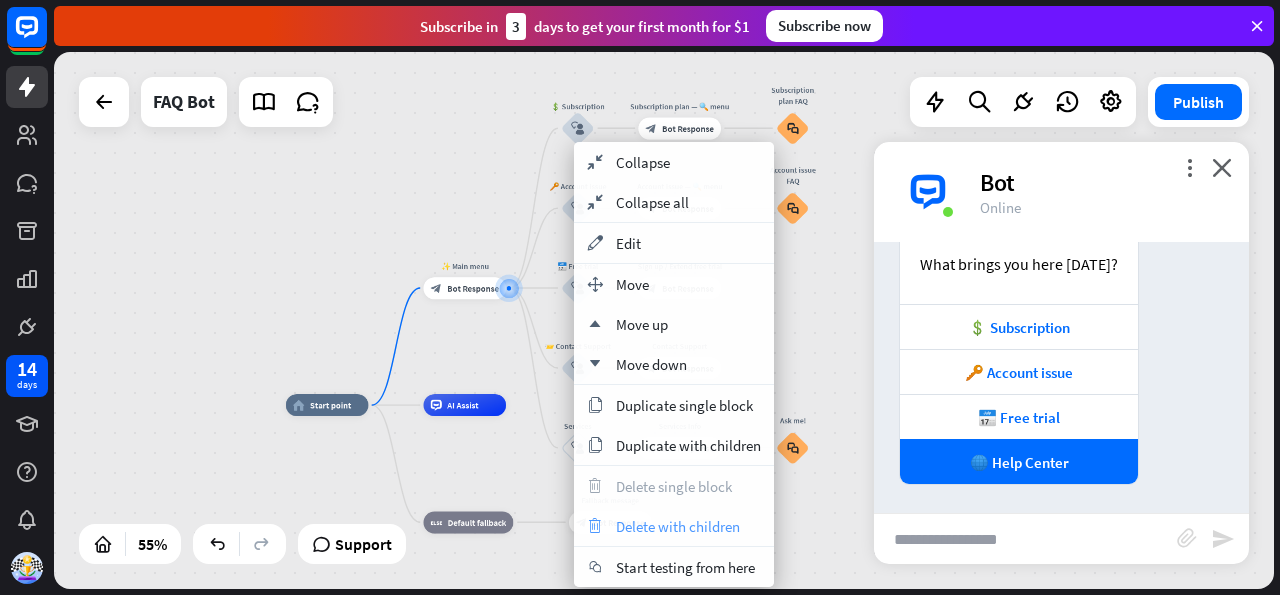 click on "Delete with children" at bounding box center [678, 526] 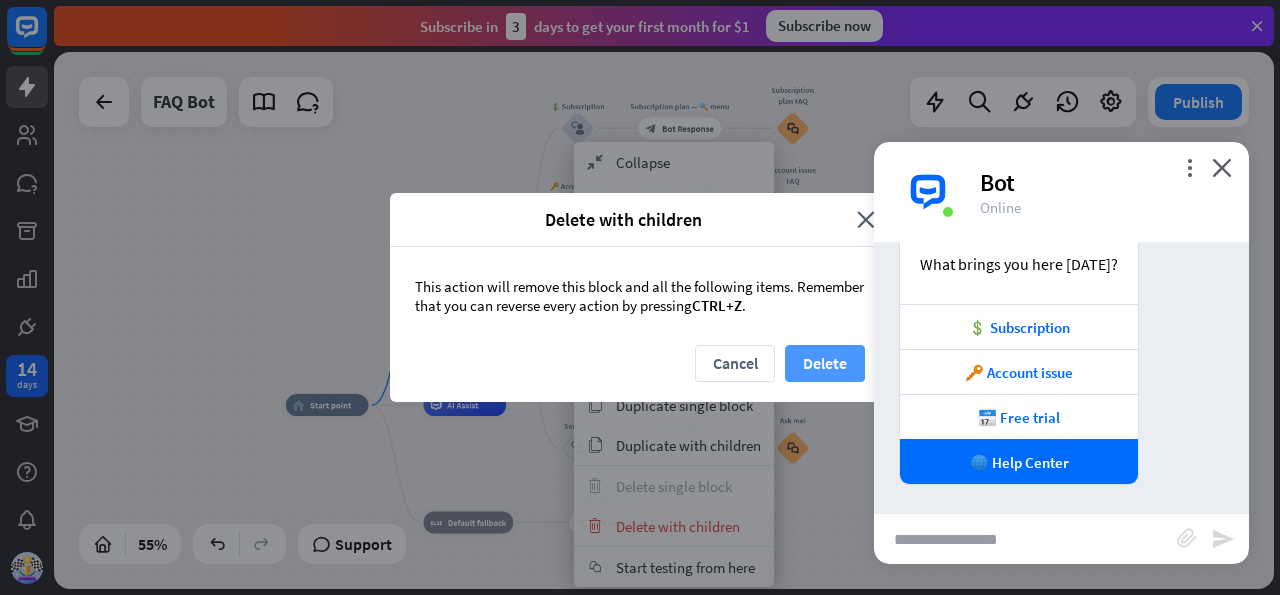 click on "Delete" at bounding box center [825, 363] 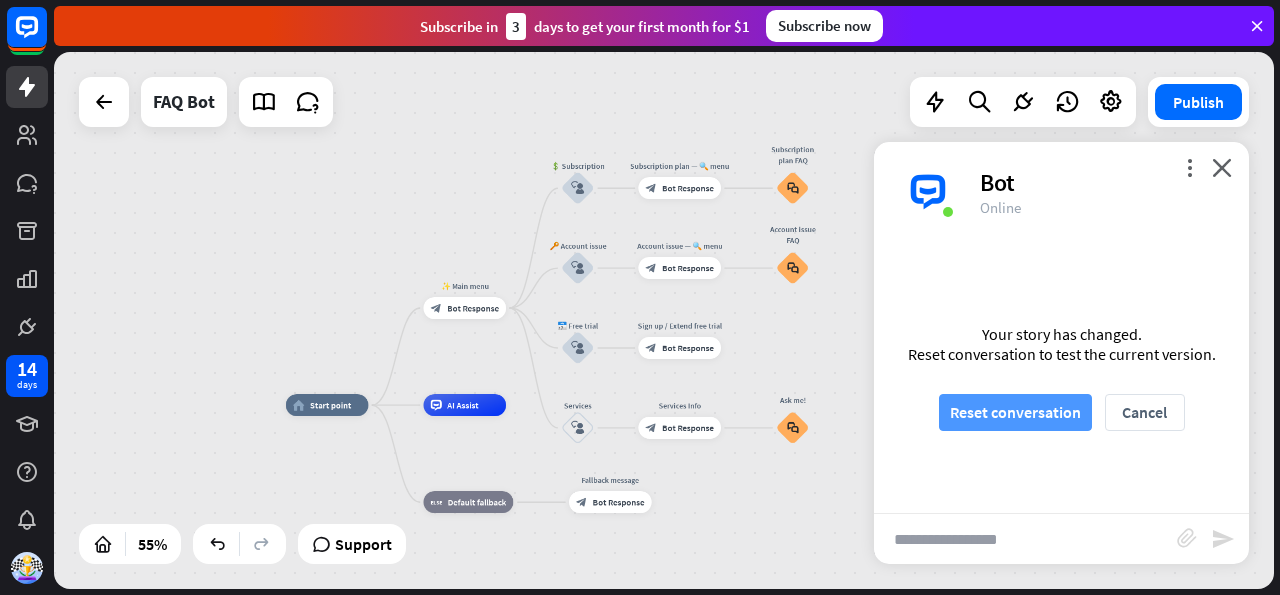 click on "Reset conversation" at bounding box center [1015, 412] 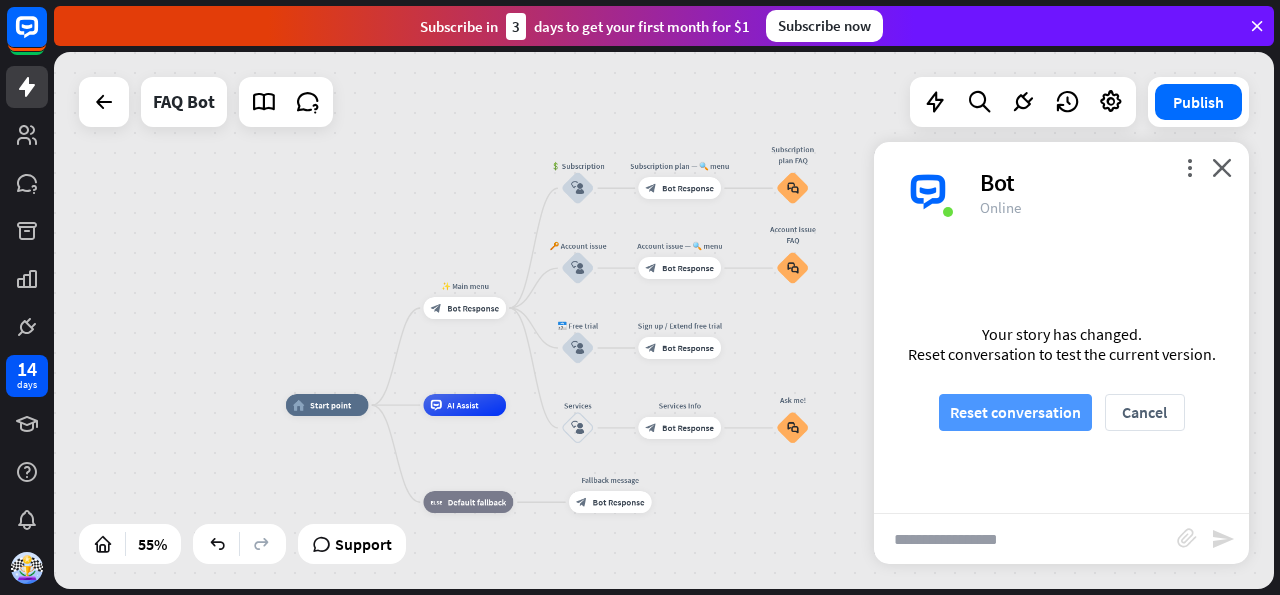 scroll, scrollTop: 0, scrollLeft: 0, axis: both 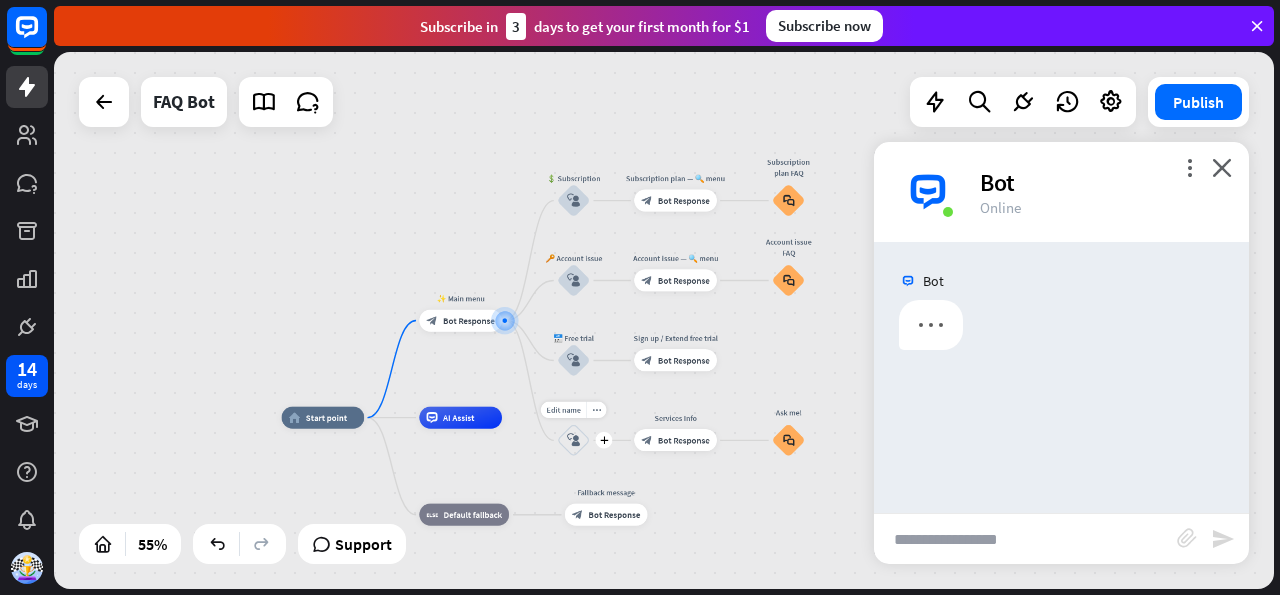 click on "block_user_input" at bounding box center (573, 440) 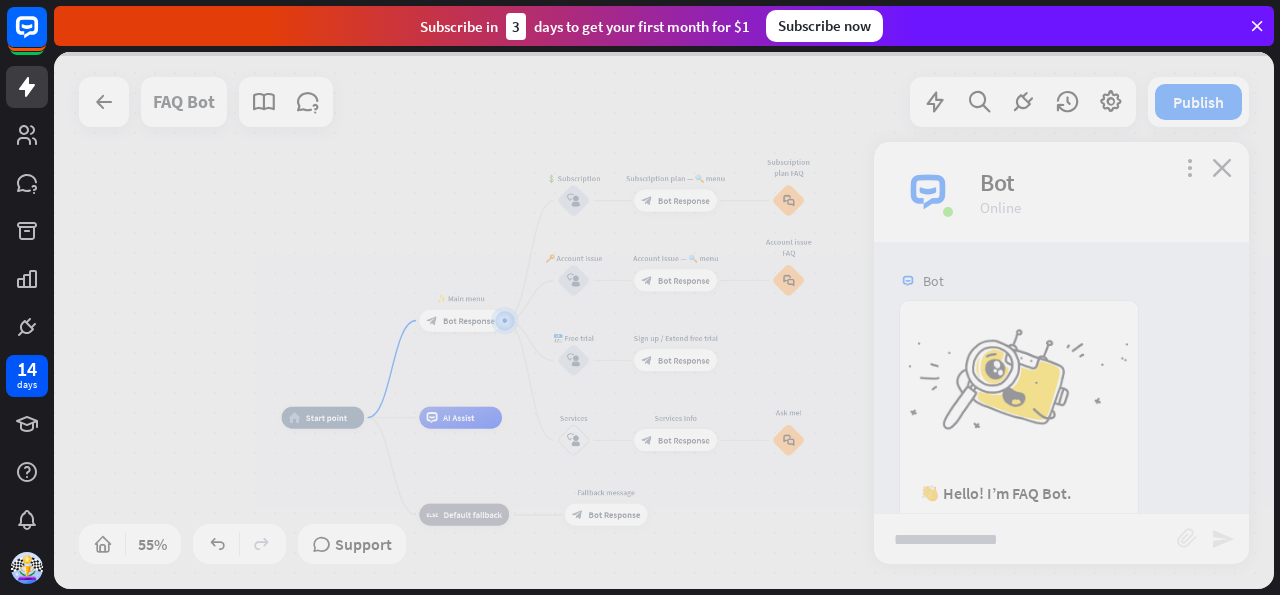 scroll, scrollTop: 261, scrollLeft: 0, axis: vertical 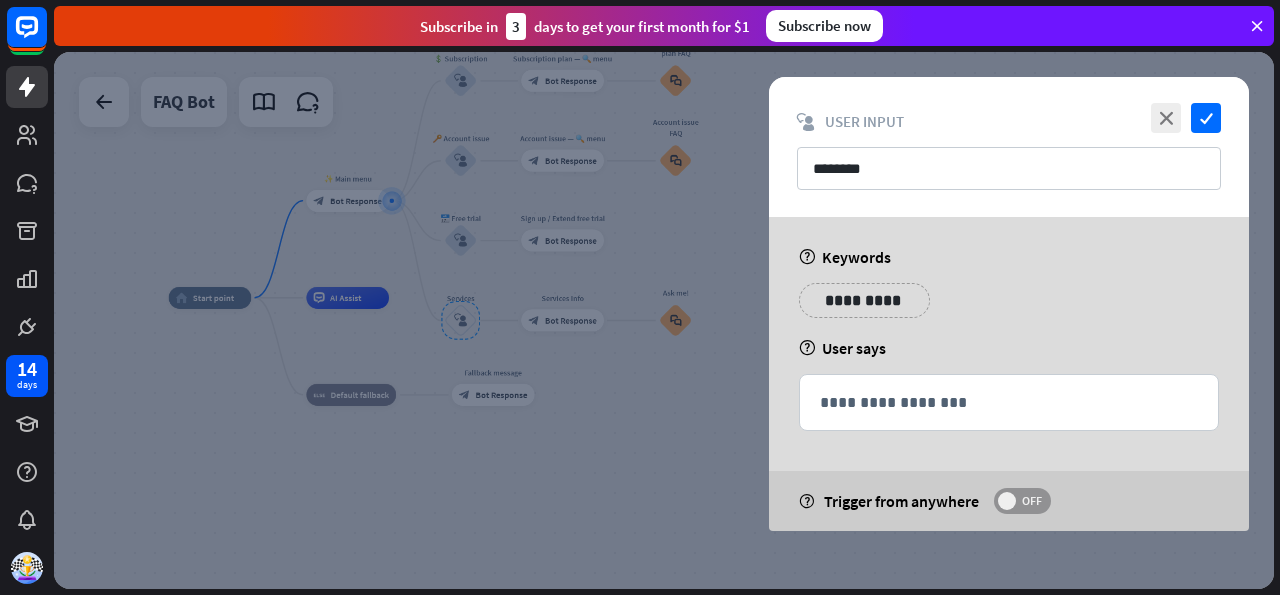 click on "OFF" at bounding box center (1022, 501) 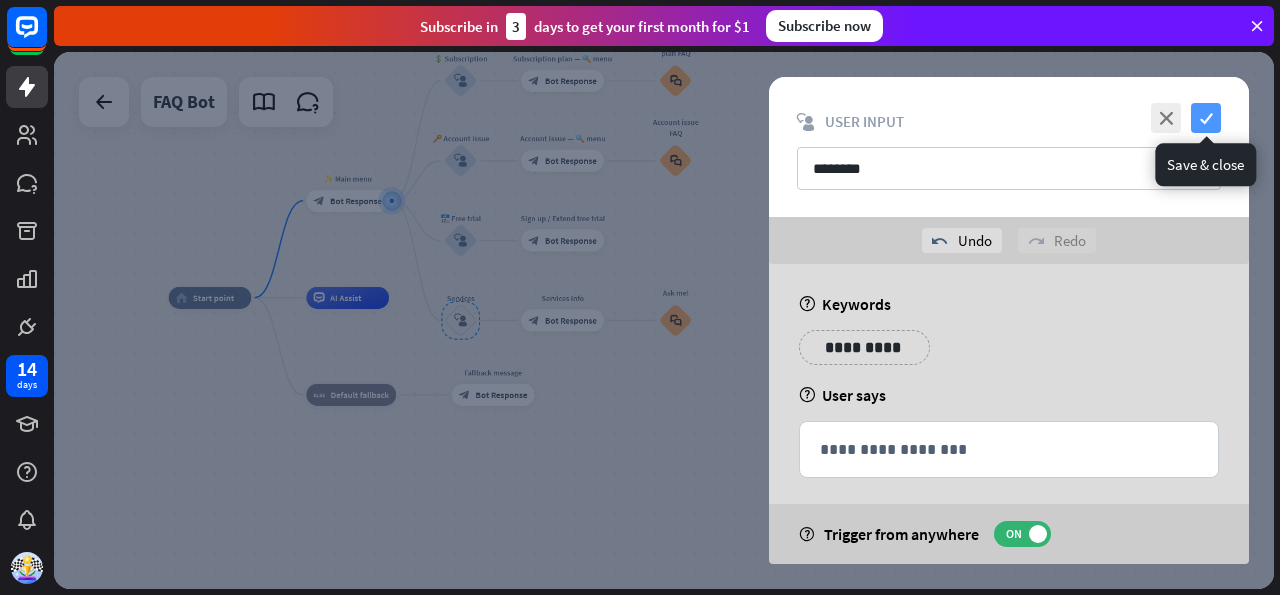 click on "check" at bounding box center [1206, 118] 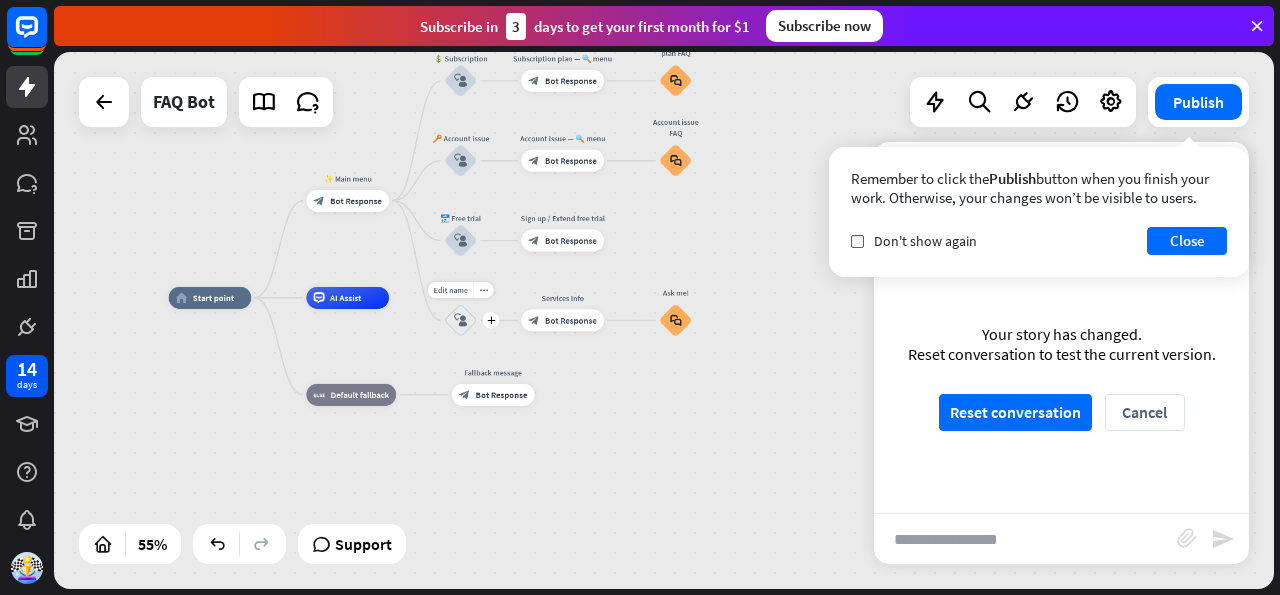 click on "block_user_input" at bounding box center [460, 320] 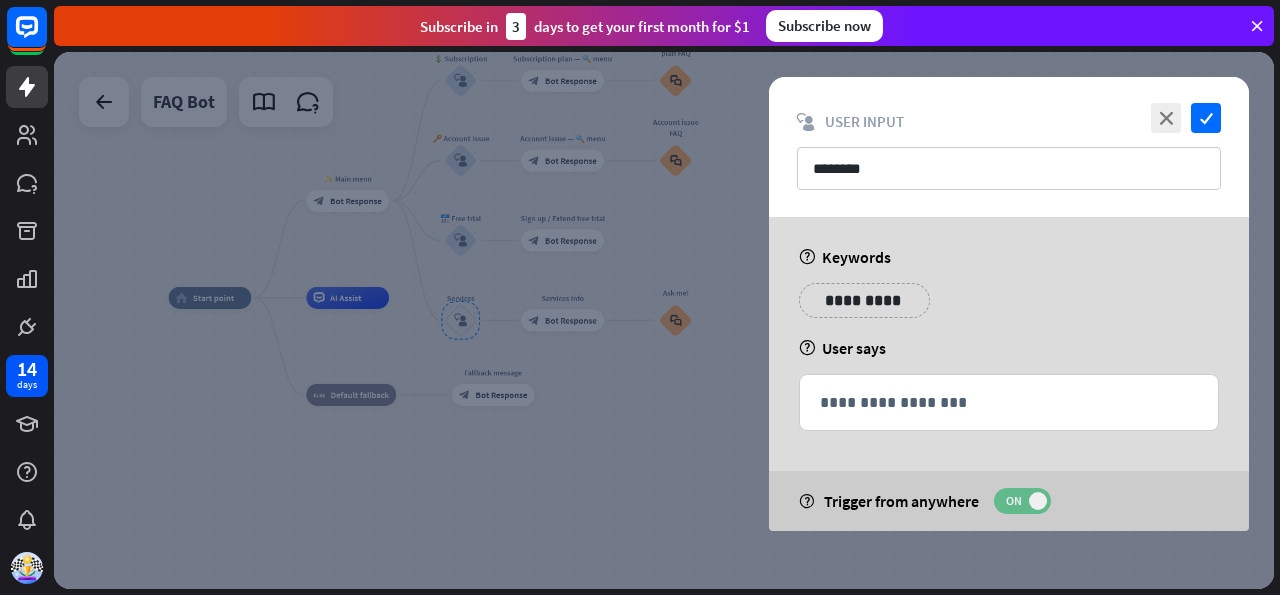 click on "ON" at bounding box center (1013, 501) 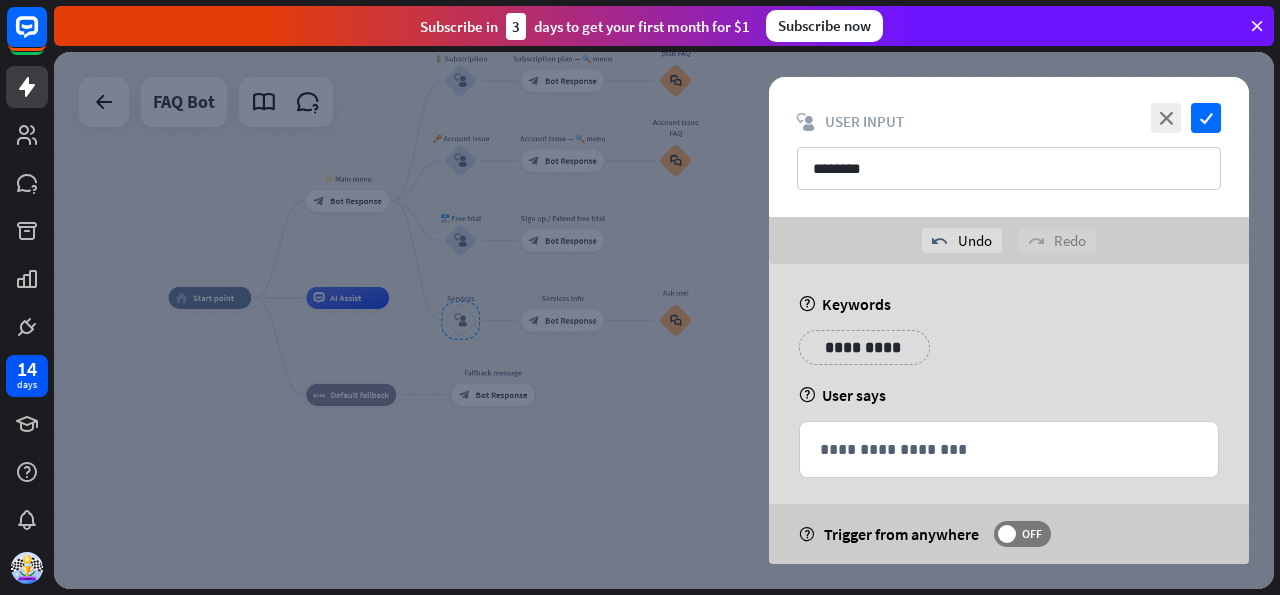 scroll, scrollTop: 12, scrollLeft: 0, axis: vertical 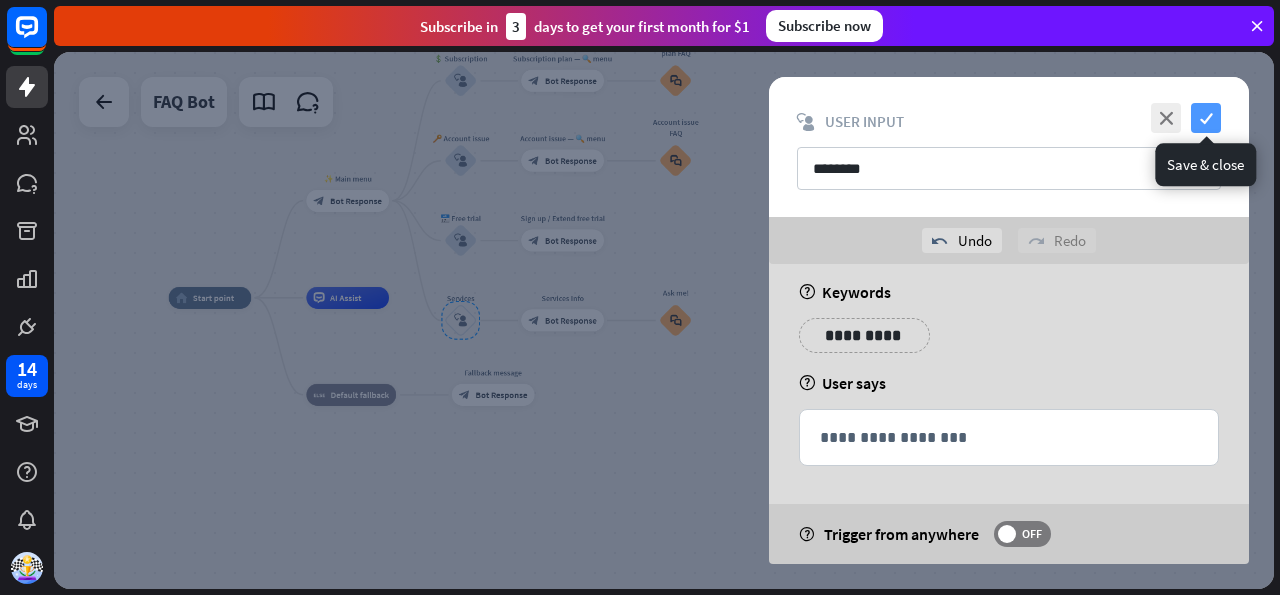 click on "check" at bounding box center [1206, 118] 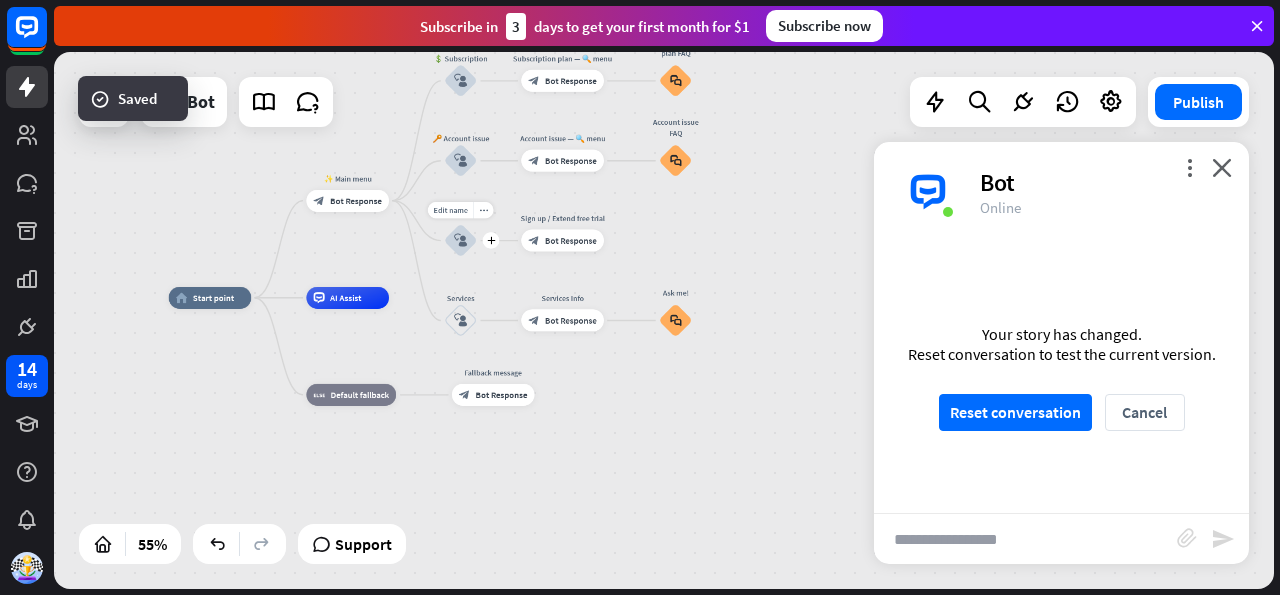 click on "block_user_input" at bounding box center [460, 240] 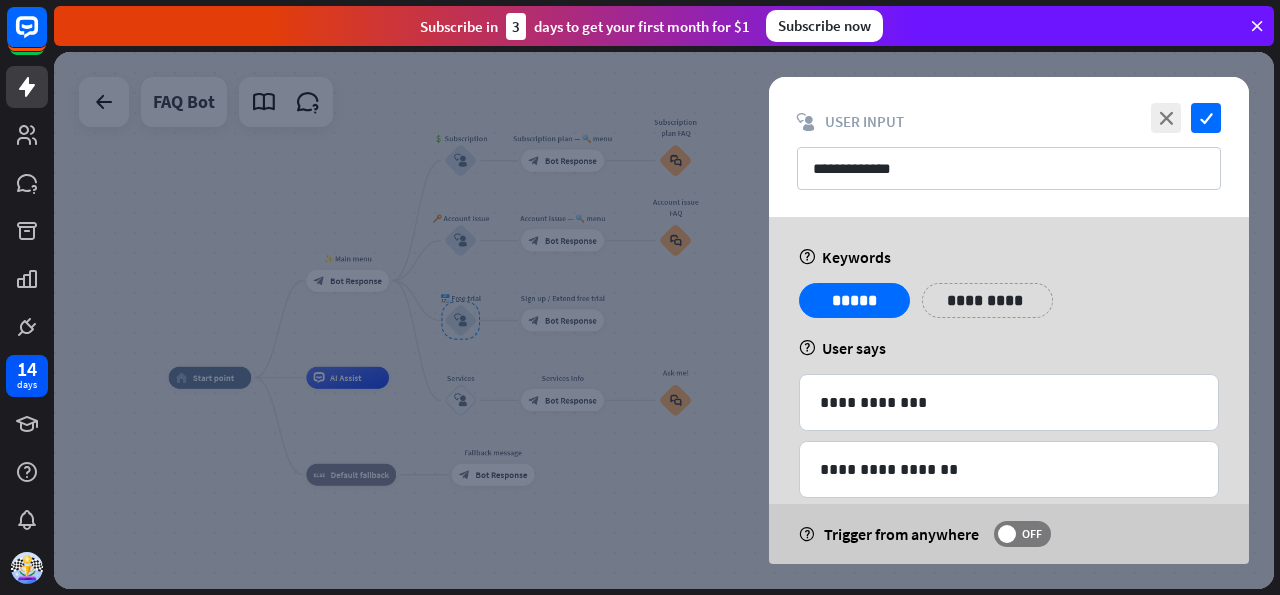 scroll, scrollTop: 164, scrollLeft: 0, axis: vertical 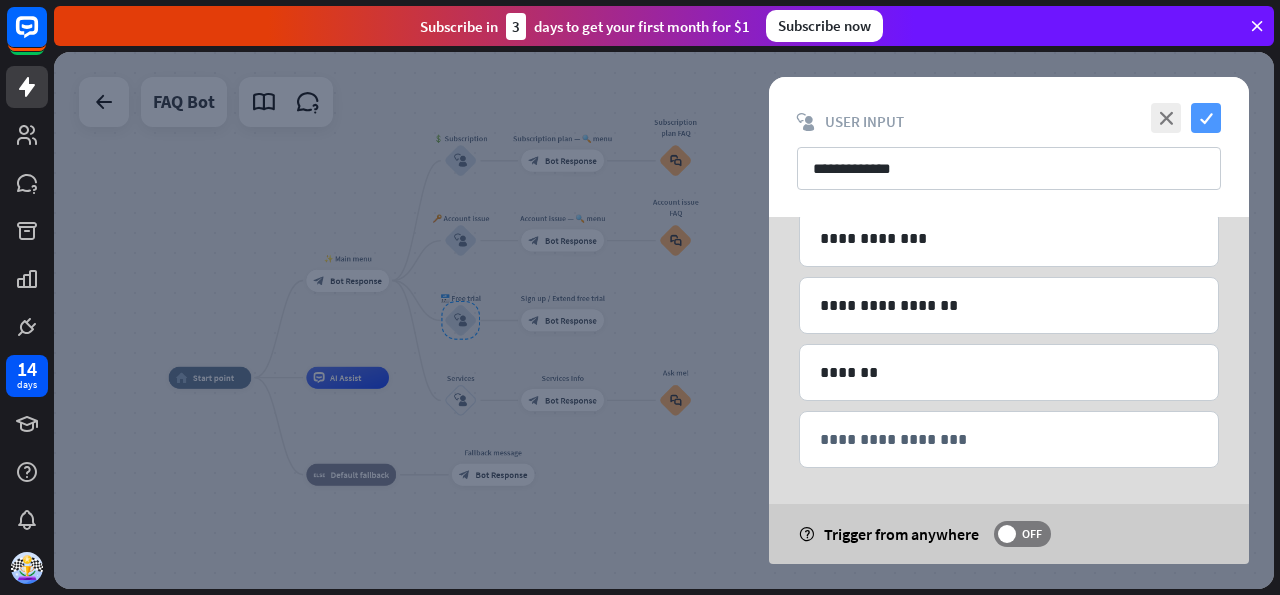 click on "check" at bounding box center [1206, 118] 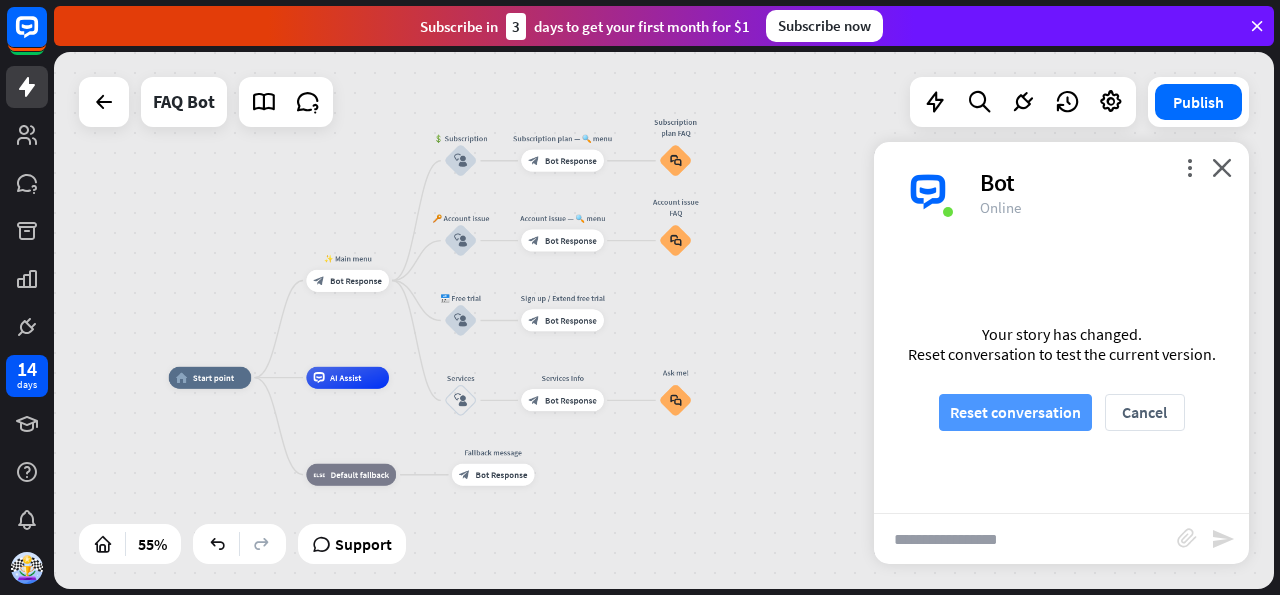 click on "Reset conversation" at bounding box center (1015, 412) 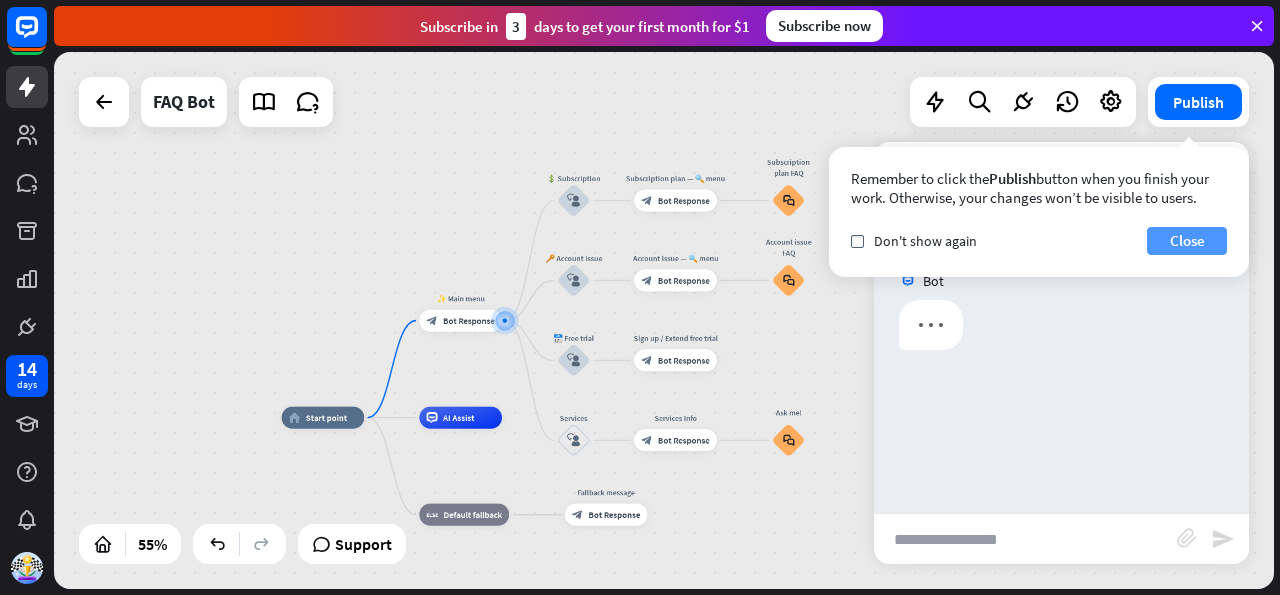 click on "Close" at bounding box center [1187, 241] 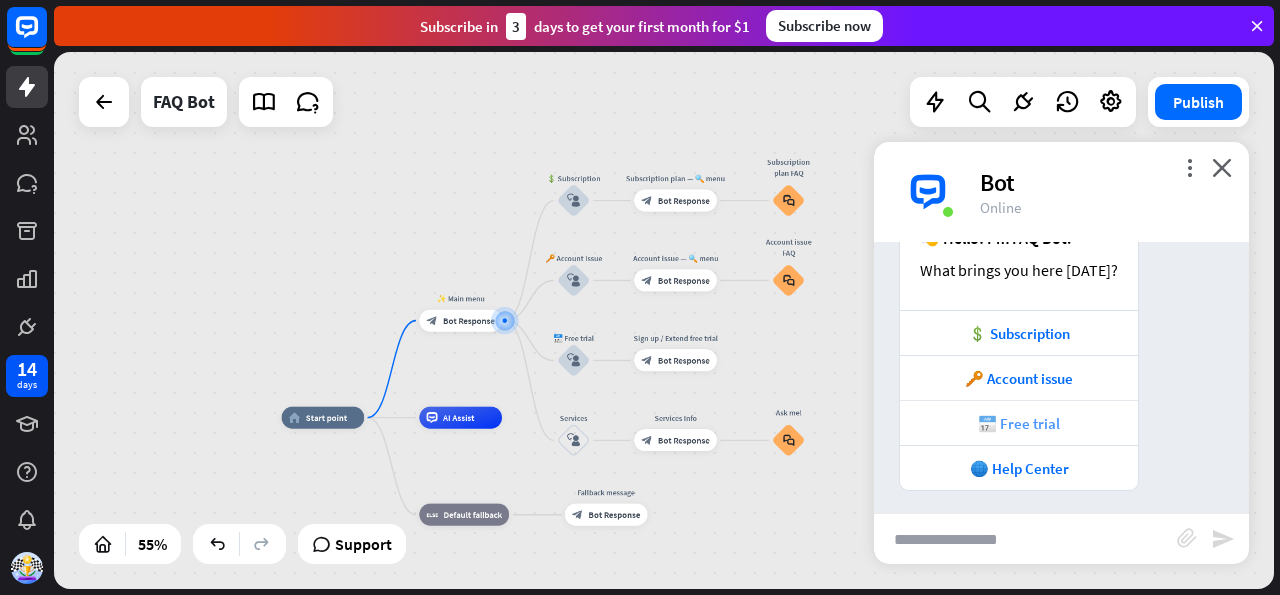 scroll, scrollTop: 261, scrollLeft: 0, axis: vertical 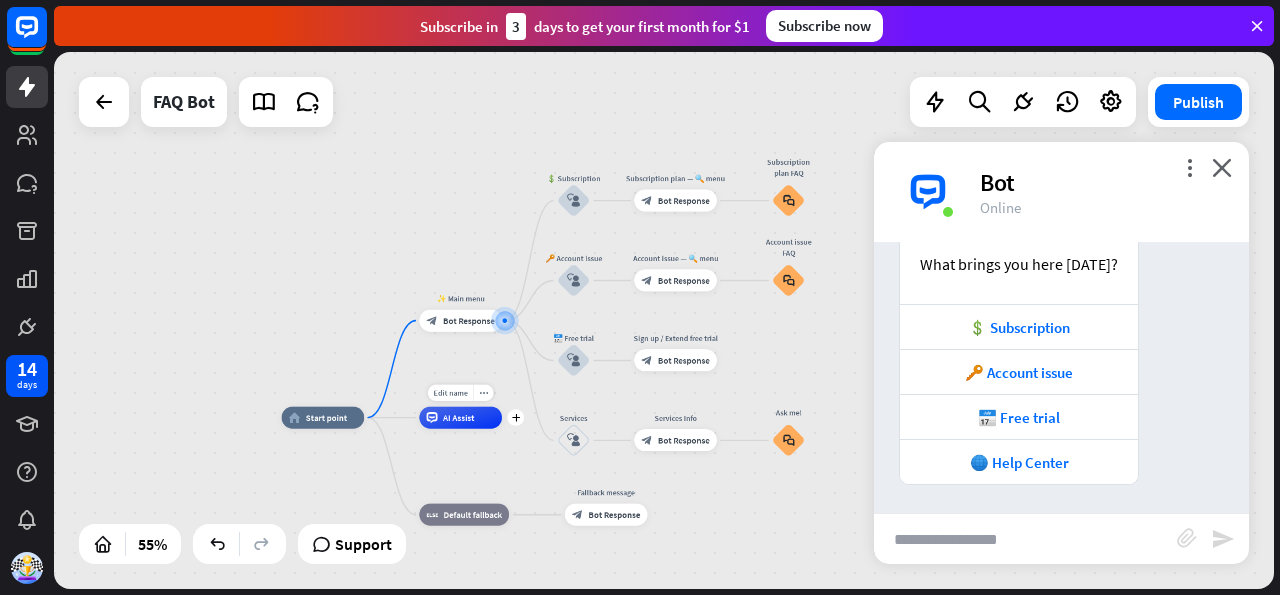 click on "AI Assist" at bounding box center [460, 418] 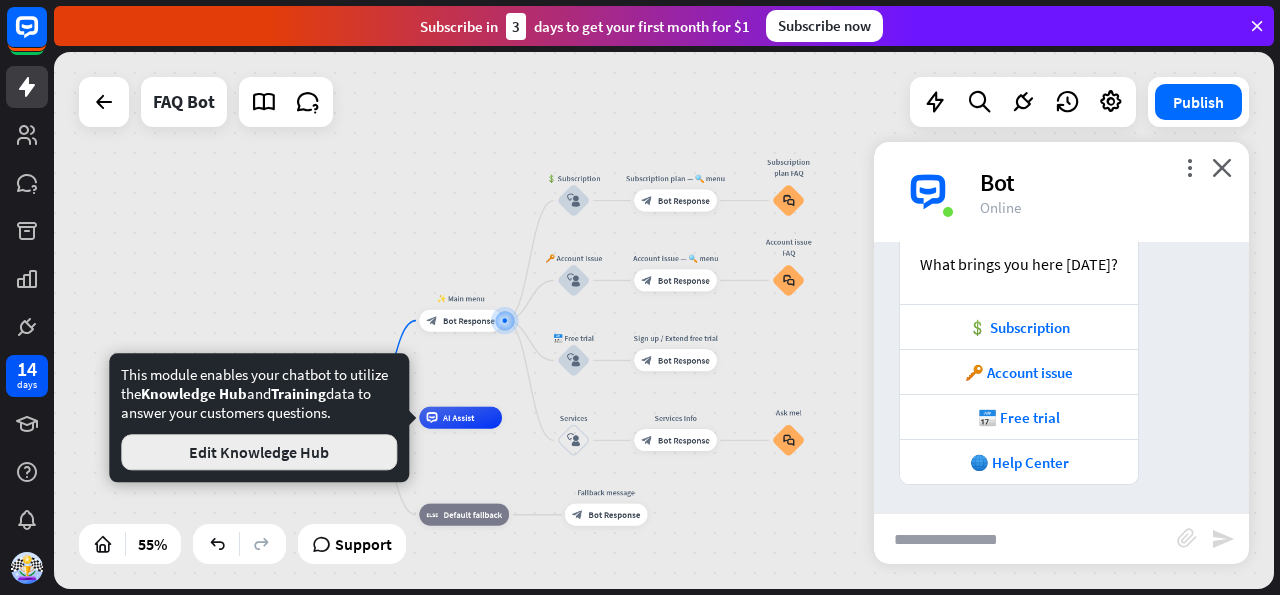 click on "Edit Knowledge Hub" at bounding box center (259, 452) 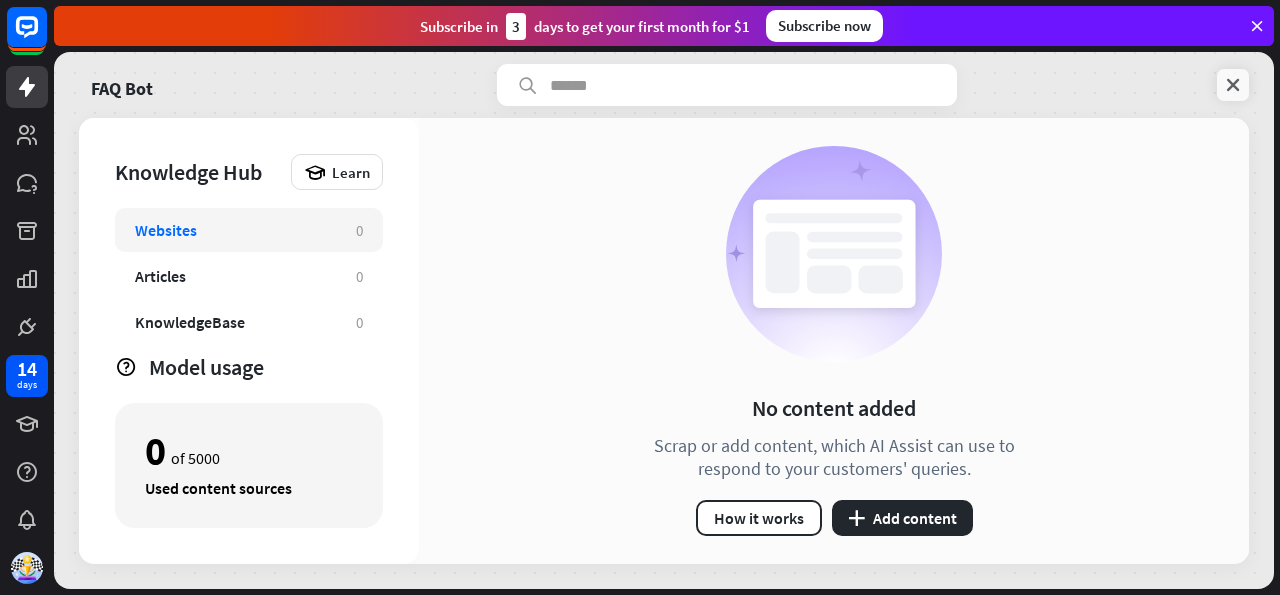 click at bounding box center (1233, 85) 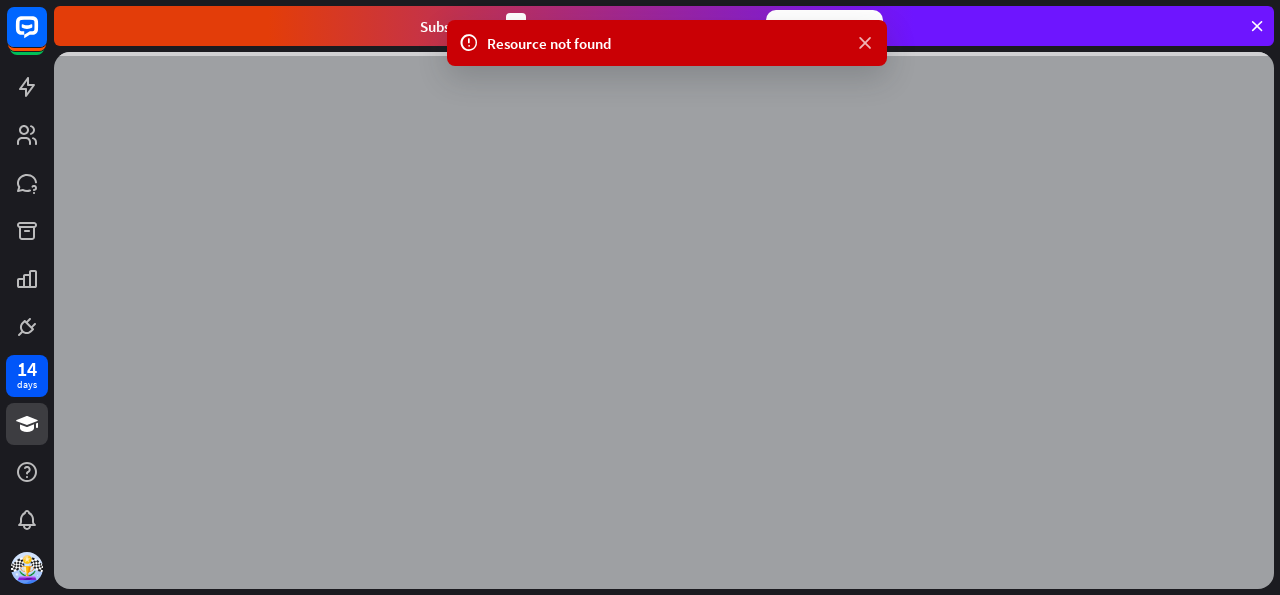 click at bounding box center [865, 43] 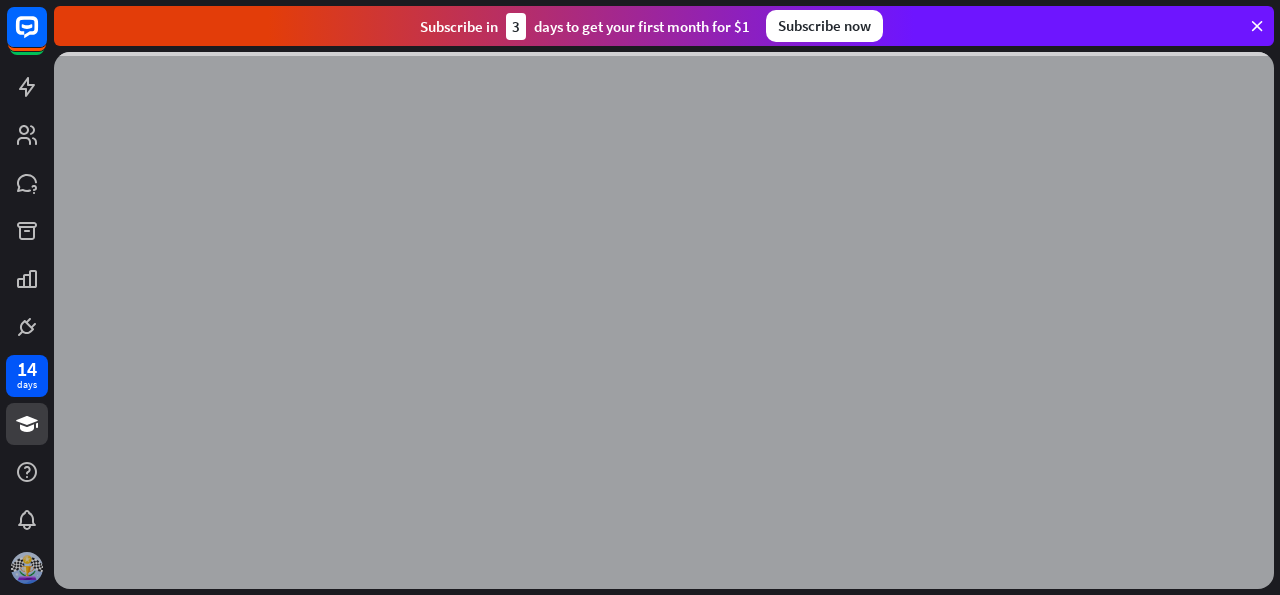 click at bounding box center (27, 568) 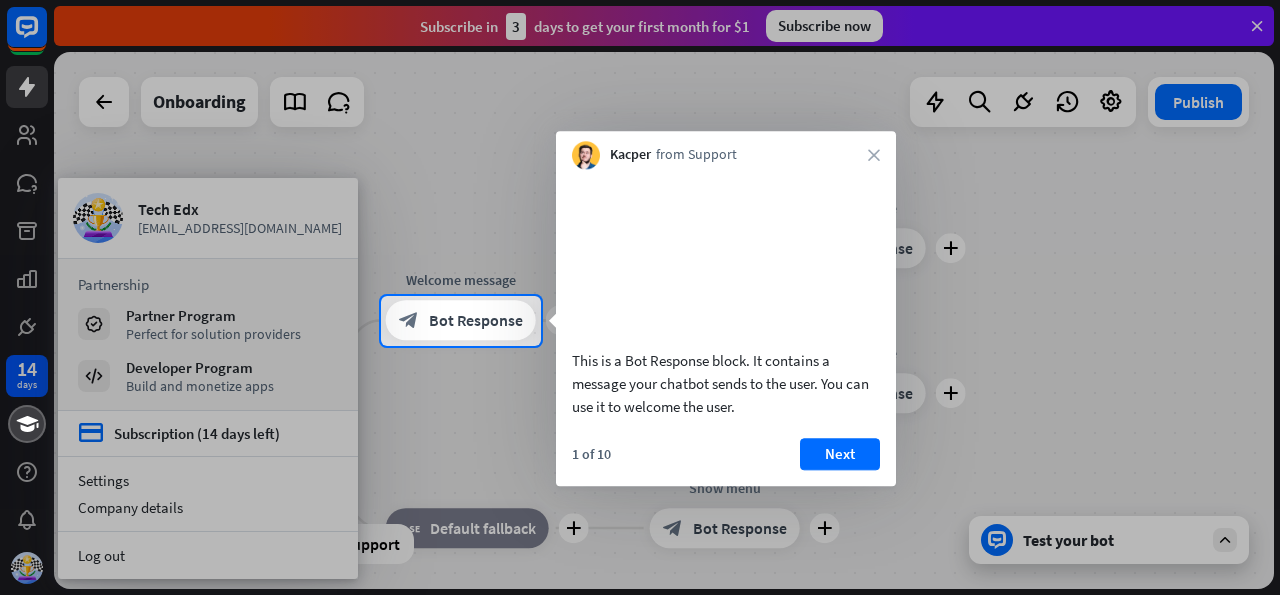 click at bounding box center [640, 471] 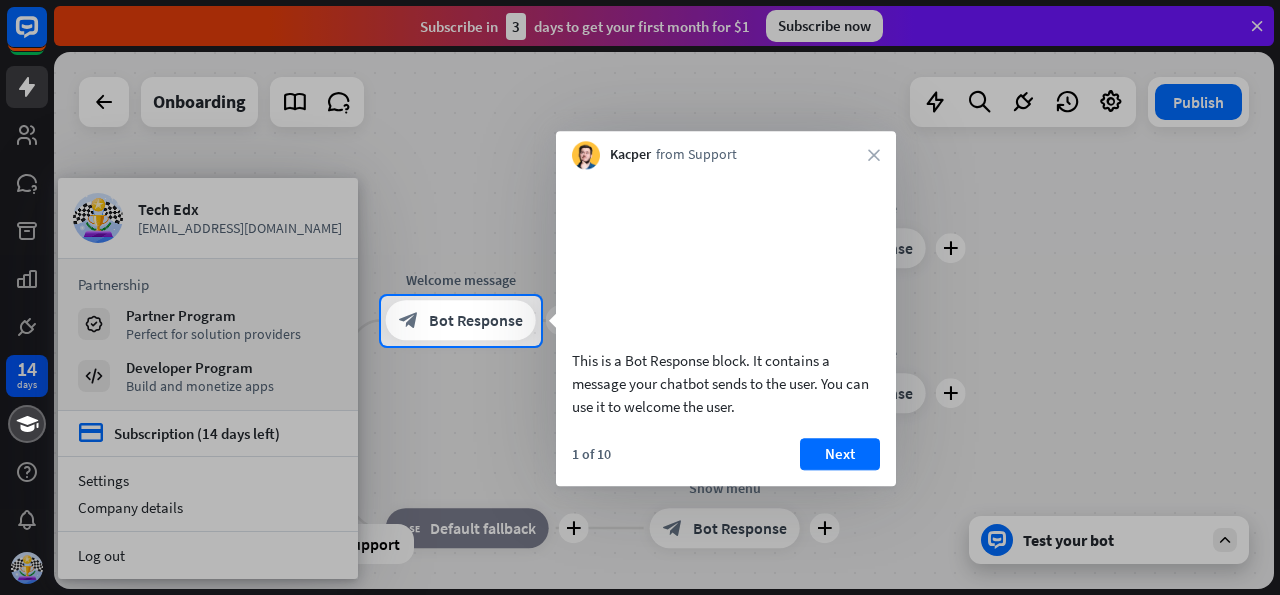 click on "Kacper
from Support
close" at bounding box center [726, 150] 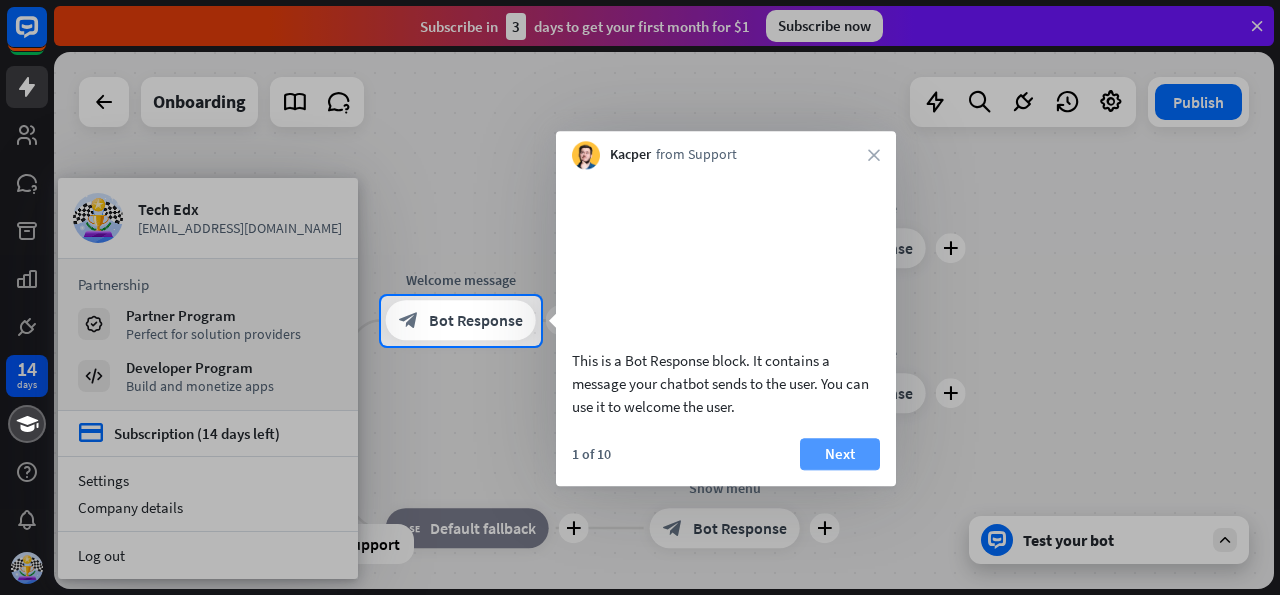 click on "Next" at bounding box center [840, 454] 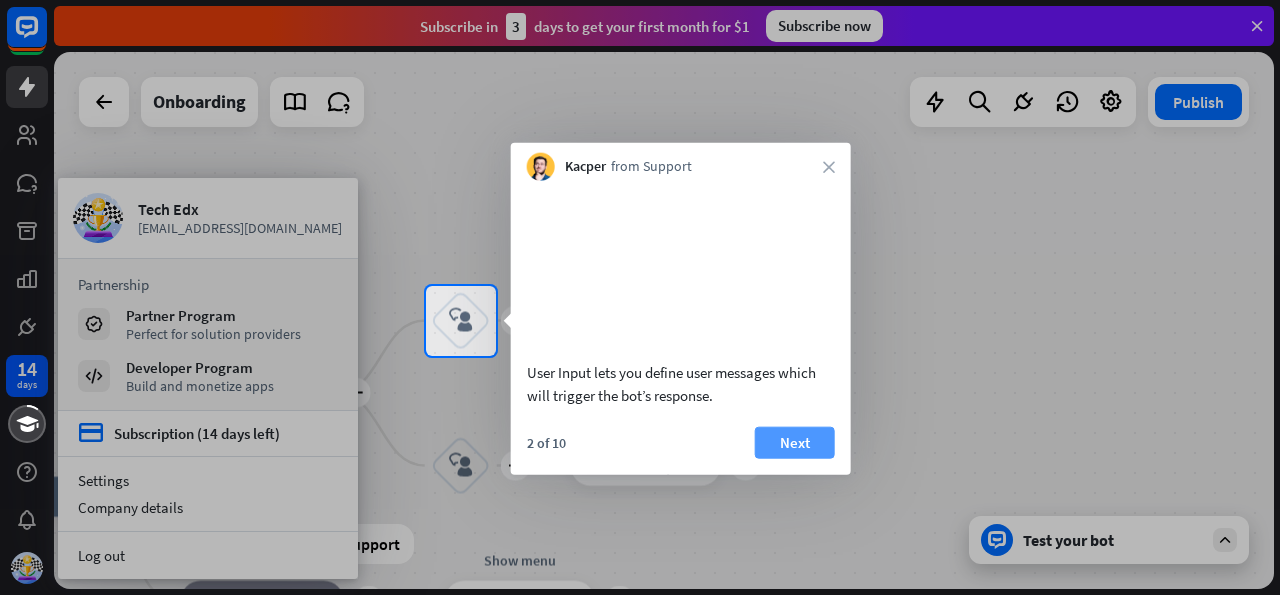 click on "Next" at bounding box center [795, 442] 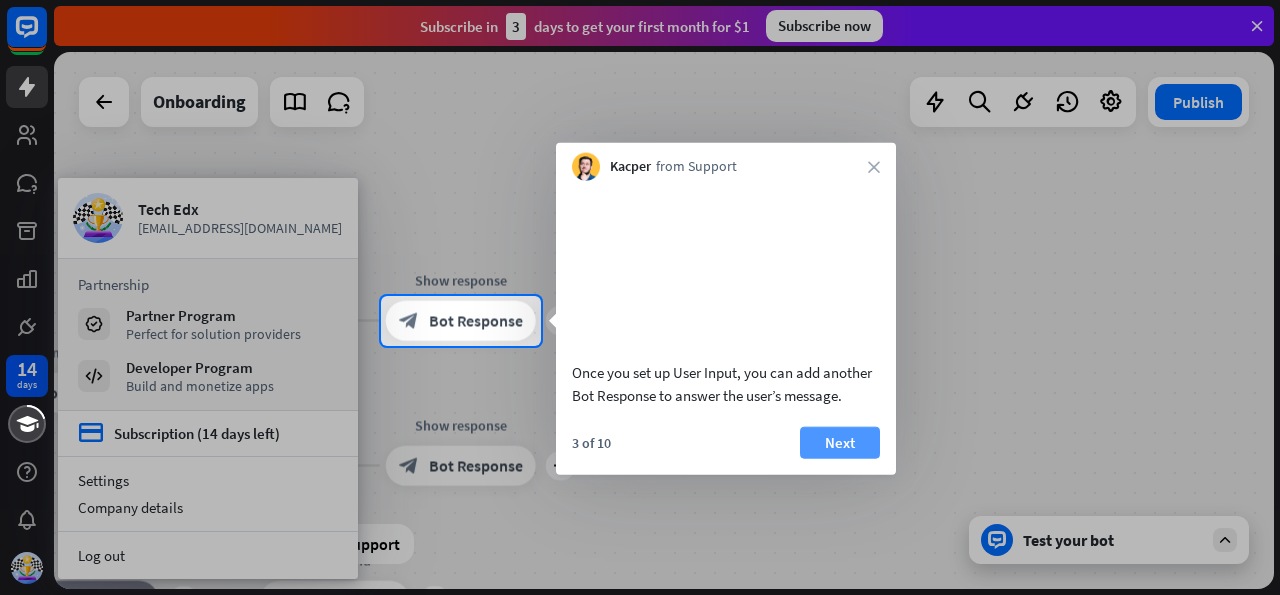 click on "Next" at bounding box center (840, 442) 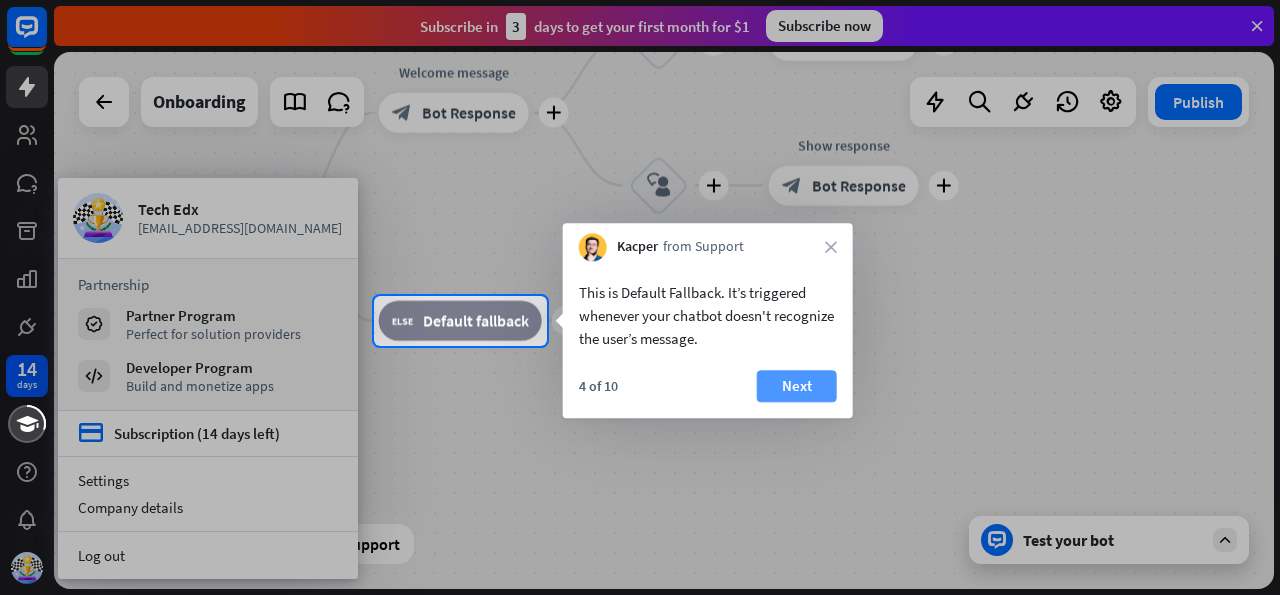 click on "Next" at bounding box center [797, 386] 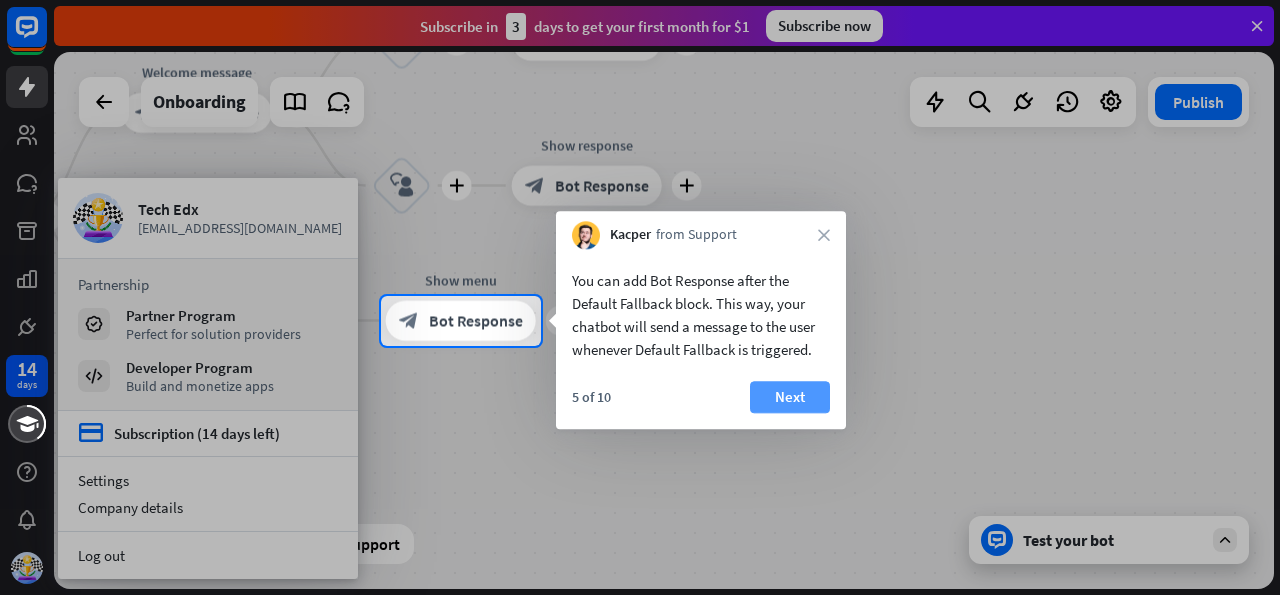click on "Next" at bounding box center (790, 397) 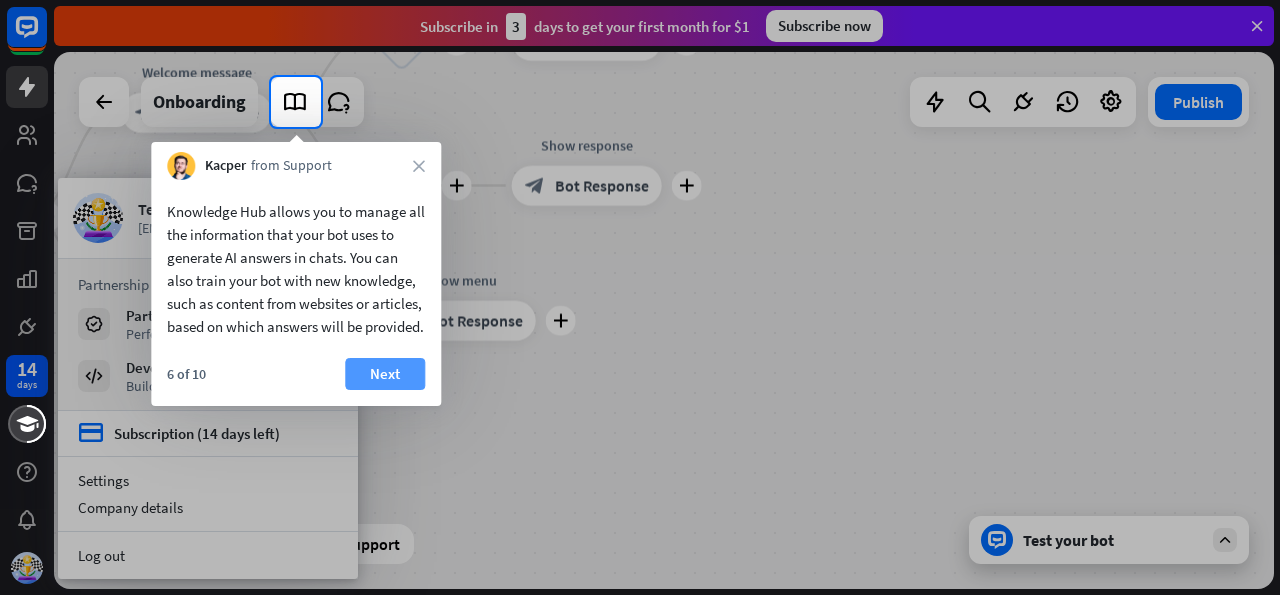 click on "Next" at bounding box center (385, 374) 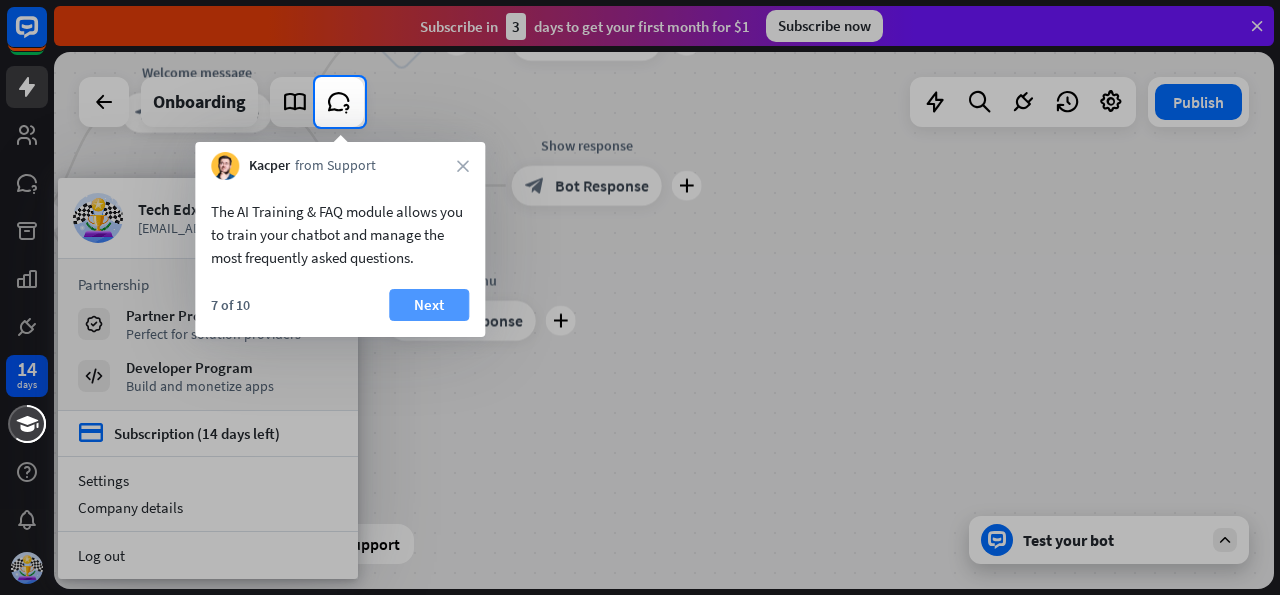click on "Next" at bounding box center [429, 305] 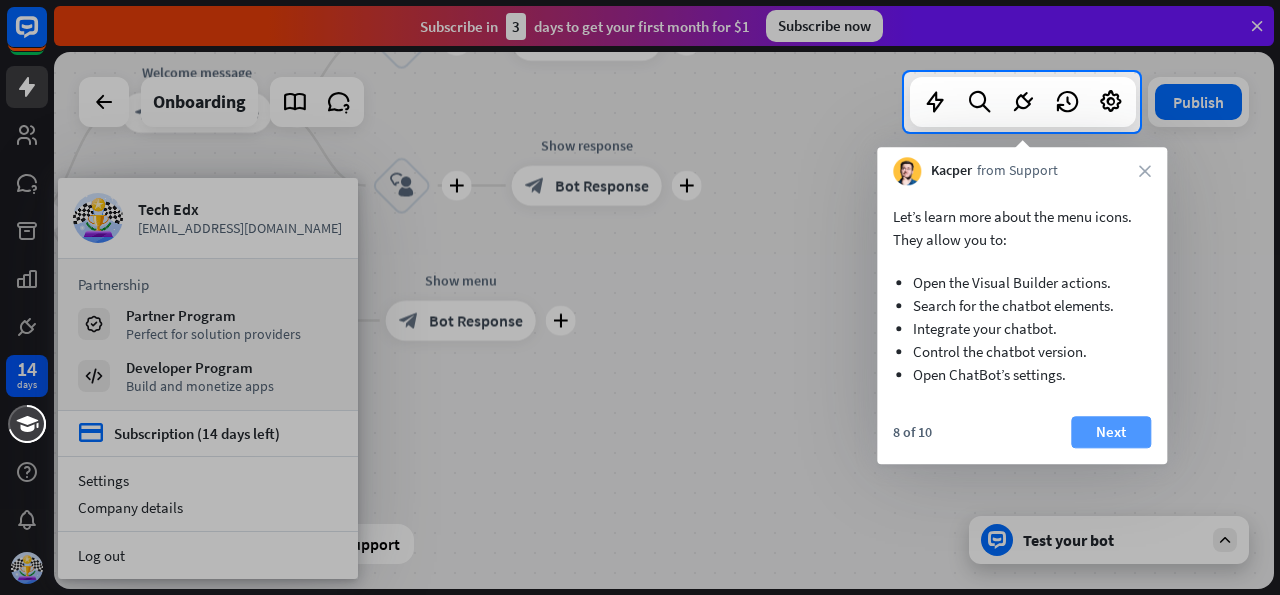 click on "Next" at bounding box center (1111, 432) 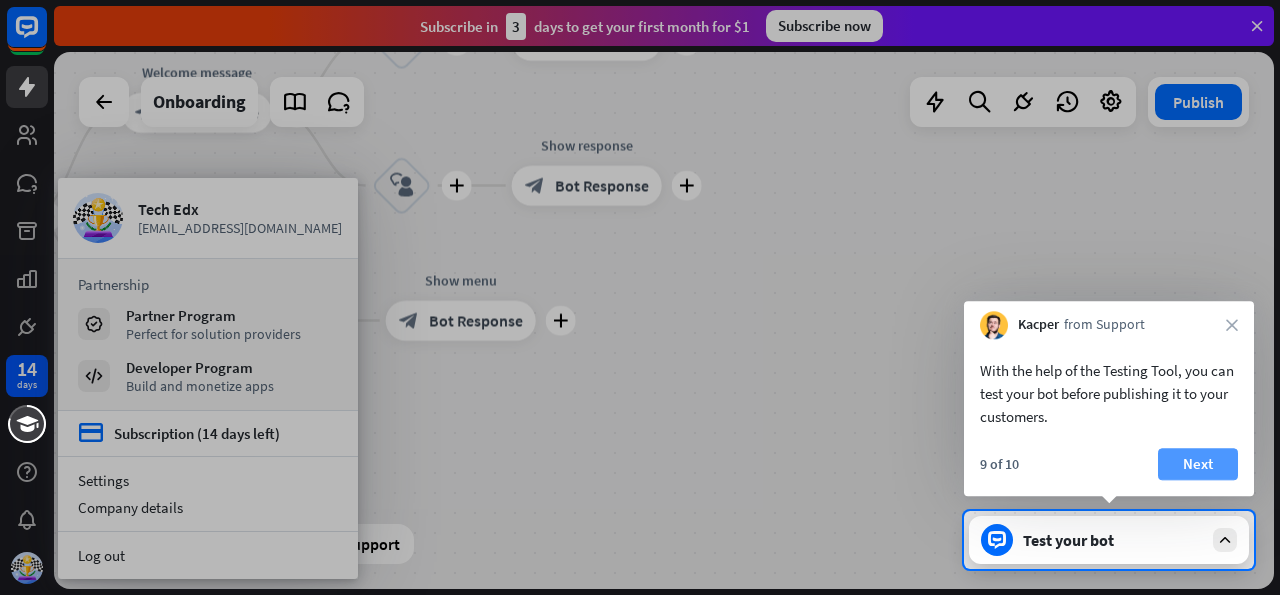 click on "Next" at bounding box center [1198, 464] 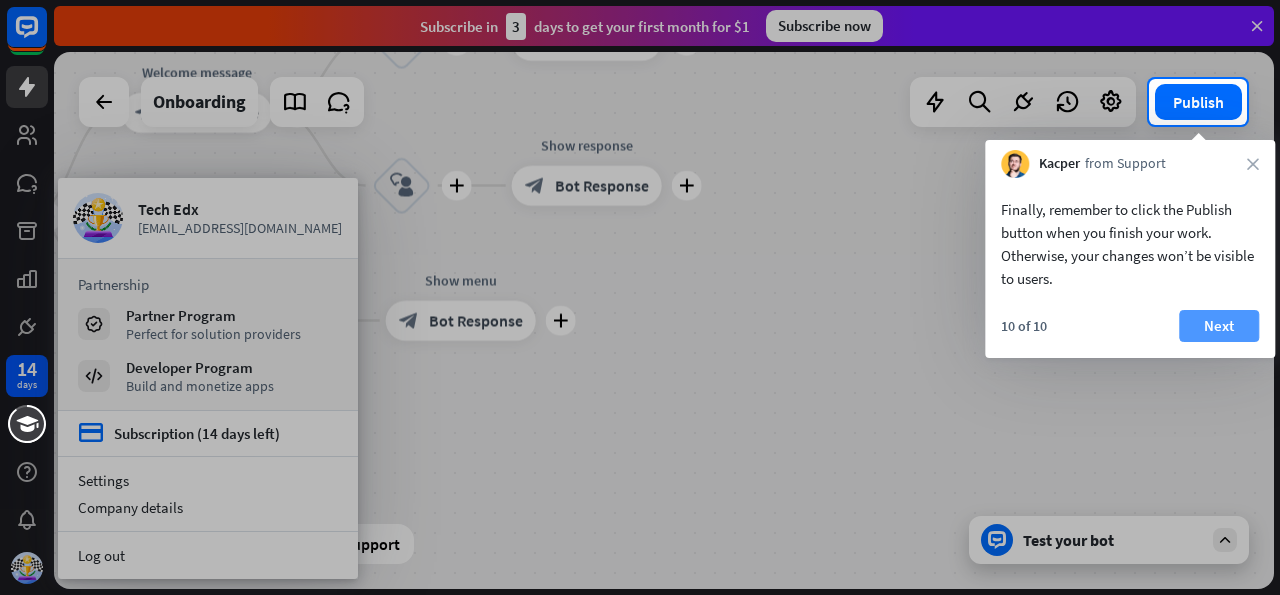 click on "Next" at bounding box center (1219, 326) 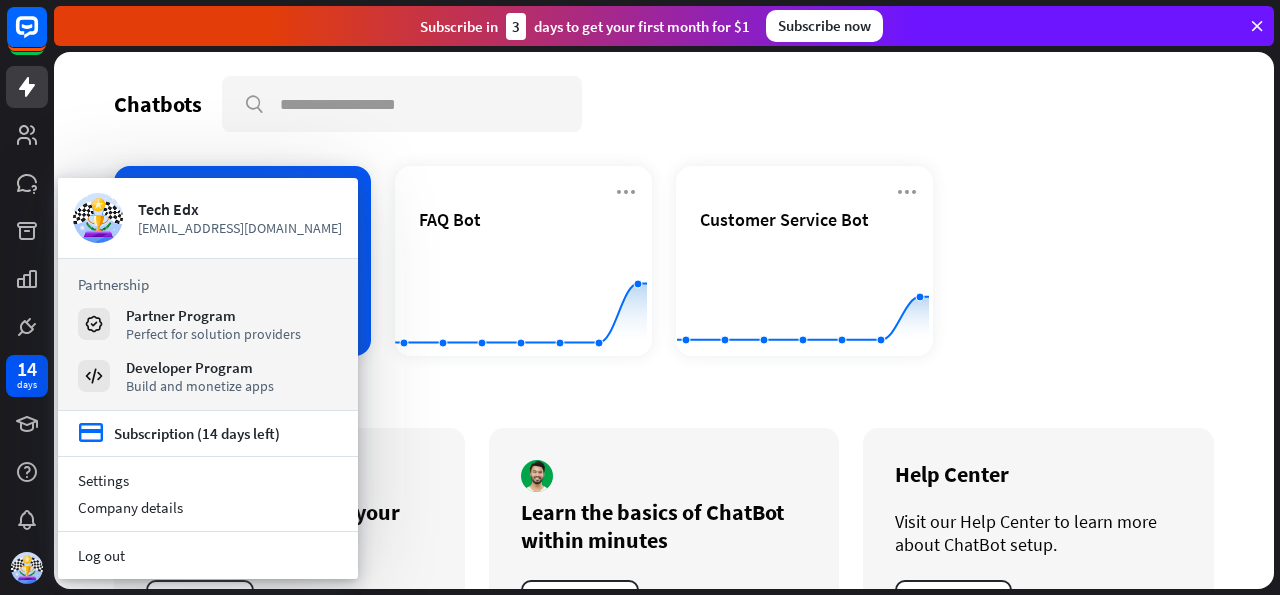 click on "Get started" at bounding box center [664, 394] 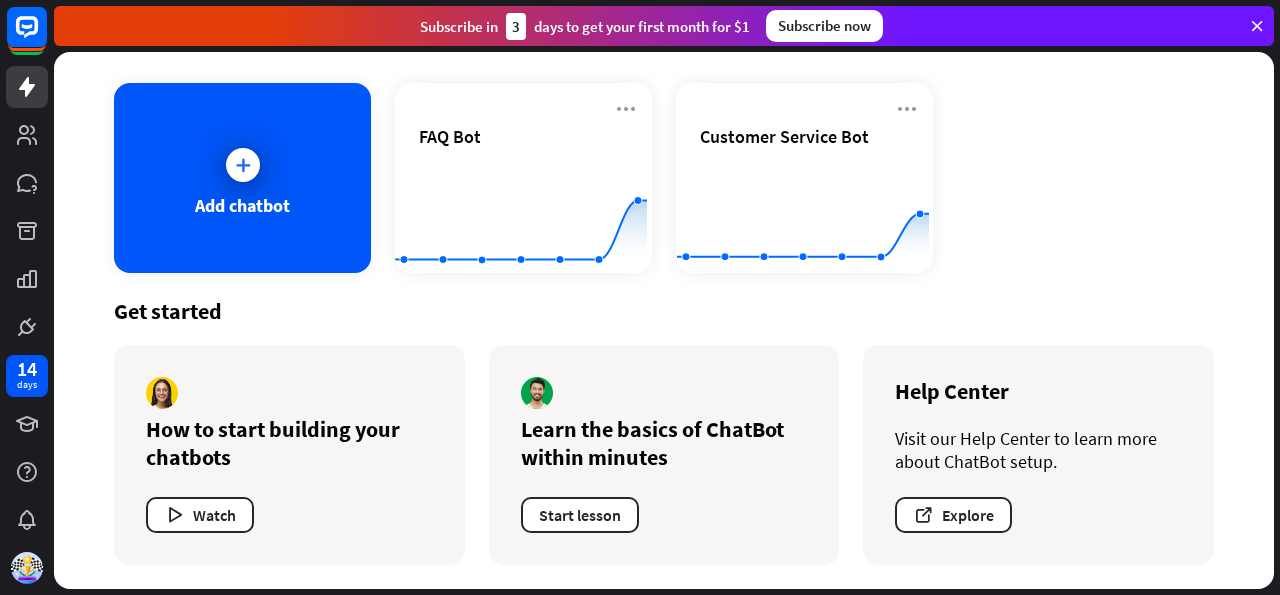 scroll, scrollTop: 0, scrollLeft: 0, axis: both 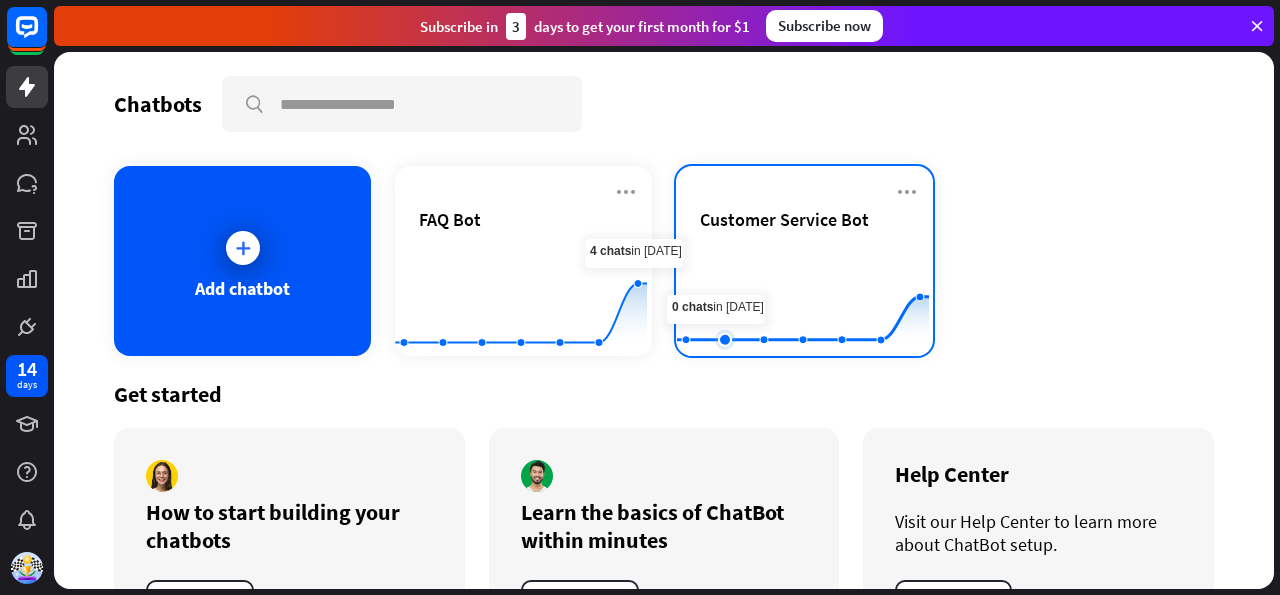 click 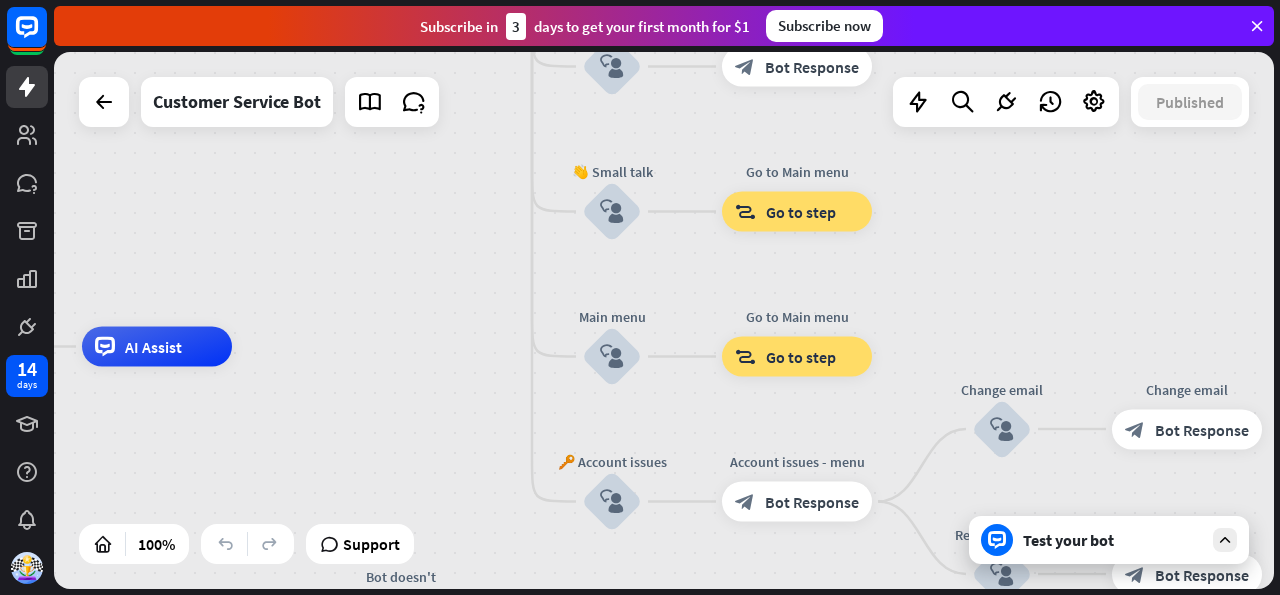 drag, startPoint x: 795, startPoint y: 383, endPoint x: 329, endPoint y: 409, distance: 466.72476 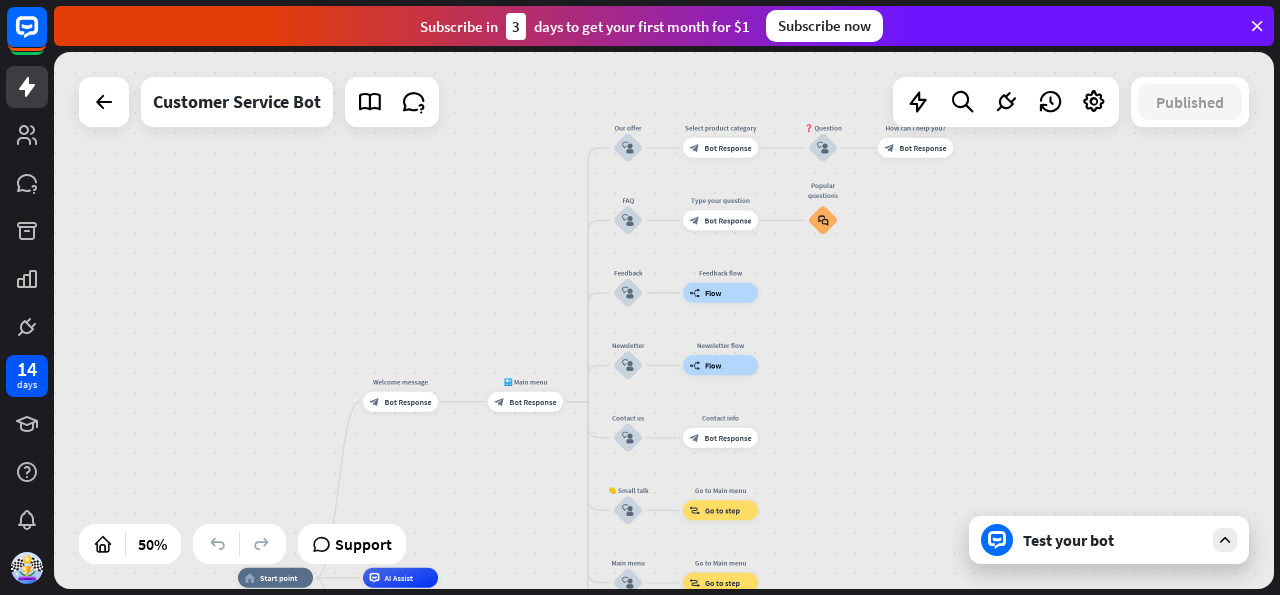 drag, startPoint x: 700, startPoint y: 418, endPoint x: 583, endPoint y: 423, distance: 117.10679 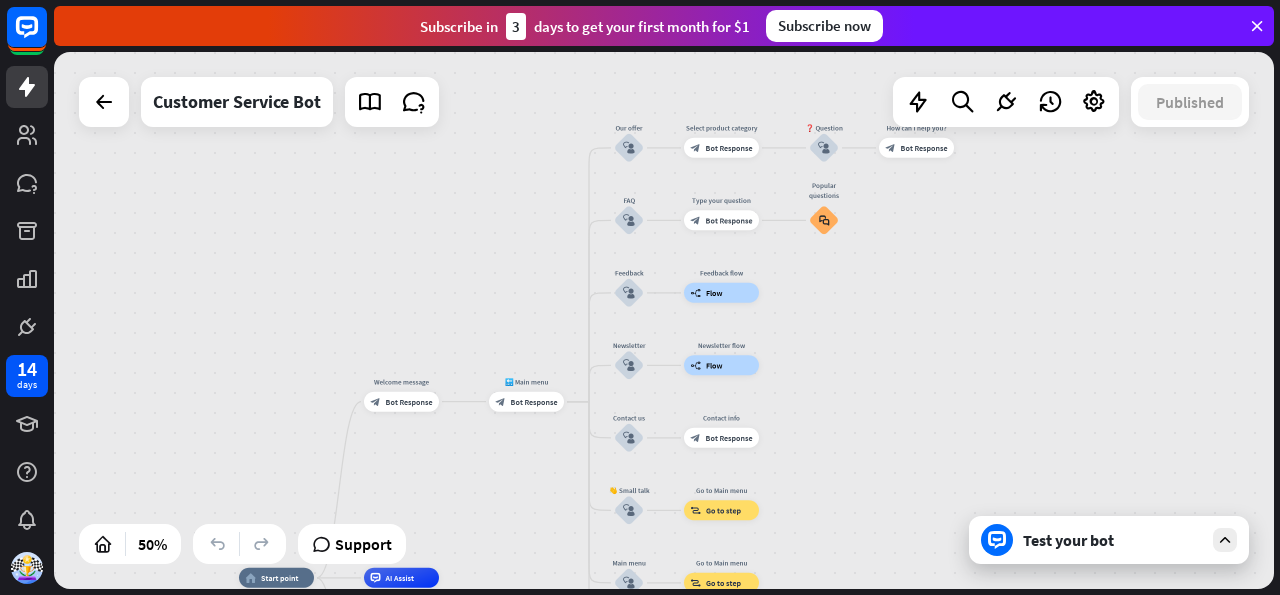 click on "Test your bot" at bounding box center [1113, 540] 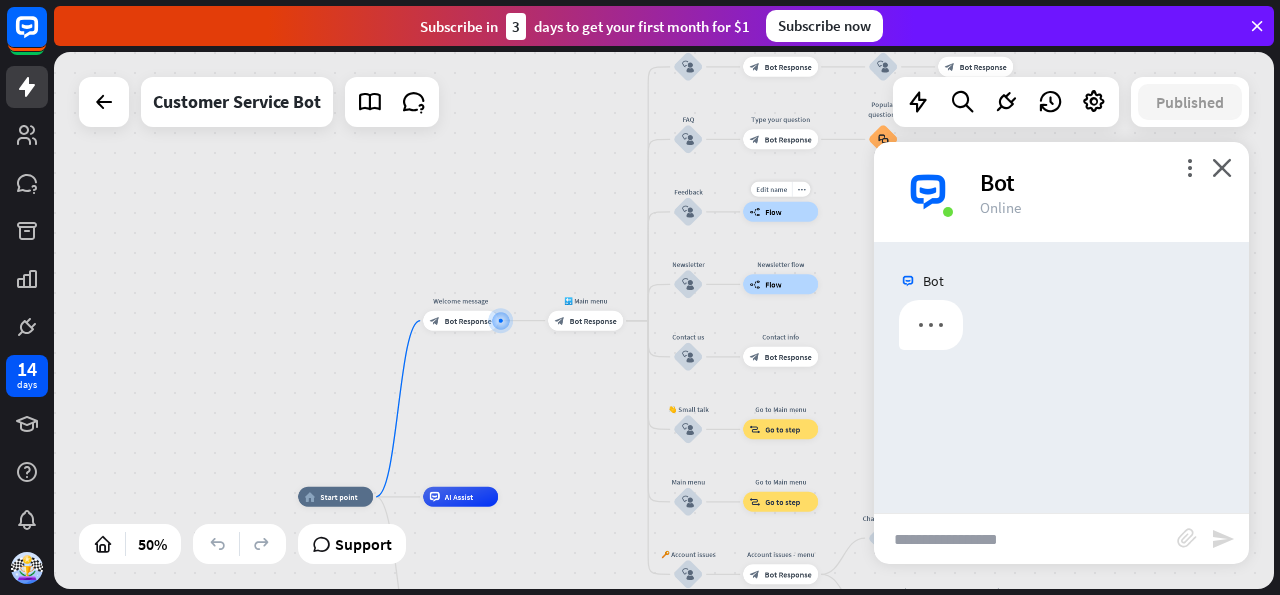 drag, startPoint x: 803, startPoint y: 412, endPoint x: 795, endPoint y: 228, distance: 184.17383 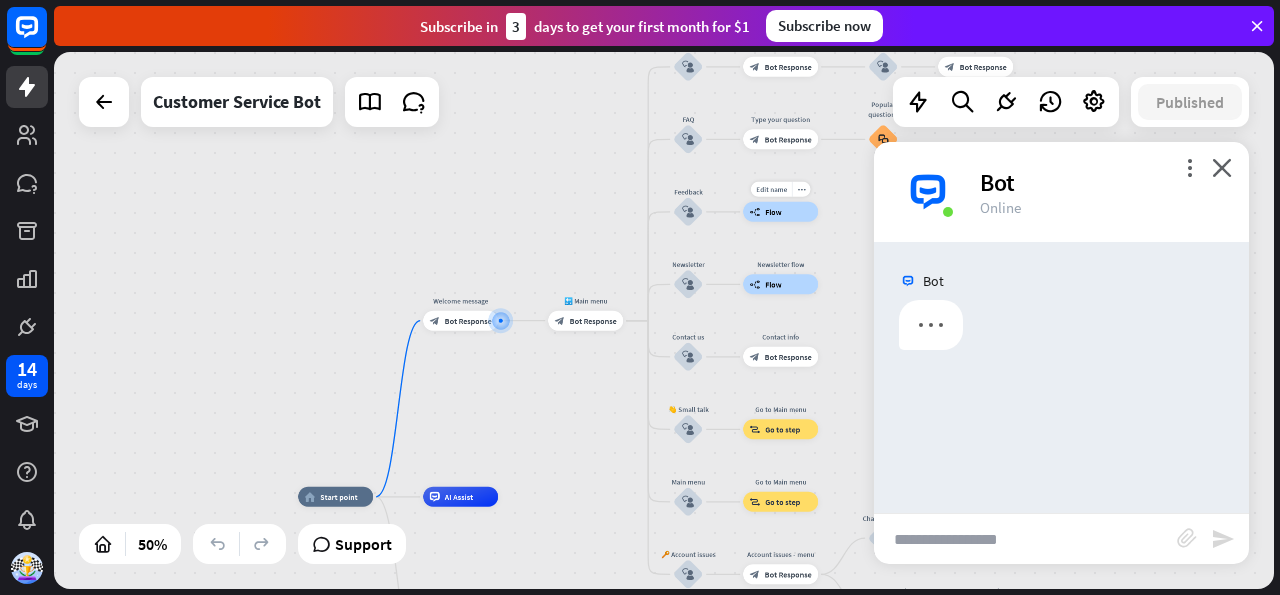click on "home_2   Start point                 Welcome message   block_bot_response   Bot Response                     🔙 Main menu   block_bot_response   Bot Response                 Our offer   block_user_input                 Select product category   block_bot_response   Bot Response                 ❓ Question   block_user_input                 How can I help you?   block_bot_response   Bot Response                 FAQ   block_user_input                 Type your question   block_bot_response   Bot Response                 Popular questions   block_faq                 Feedback   block_user_input       Edit name   more_horiz             builder_tree   Flow                 Newsletter   block_user_input                 Newsletter flow   builder_tree   Flow                 Contact us   block_user_input                 Contact info   block_bot_response   Bot Response                 👋 Small talk   block_user_input                 Go to Main menu   block_goto   Go to step" at bounding box center [664, 320] 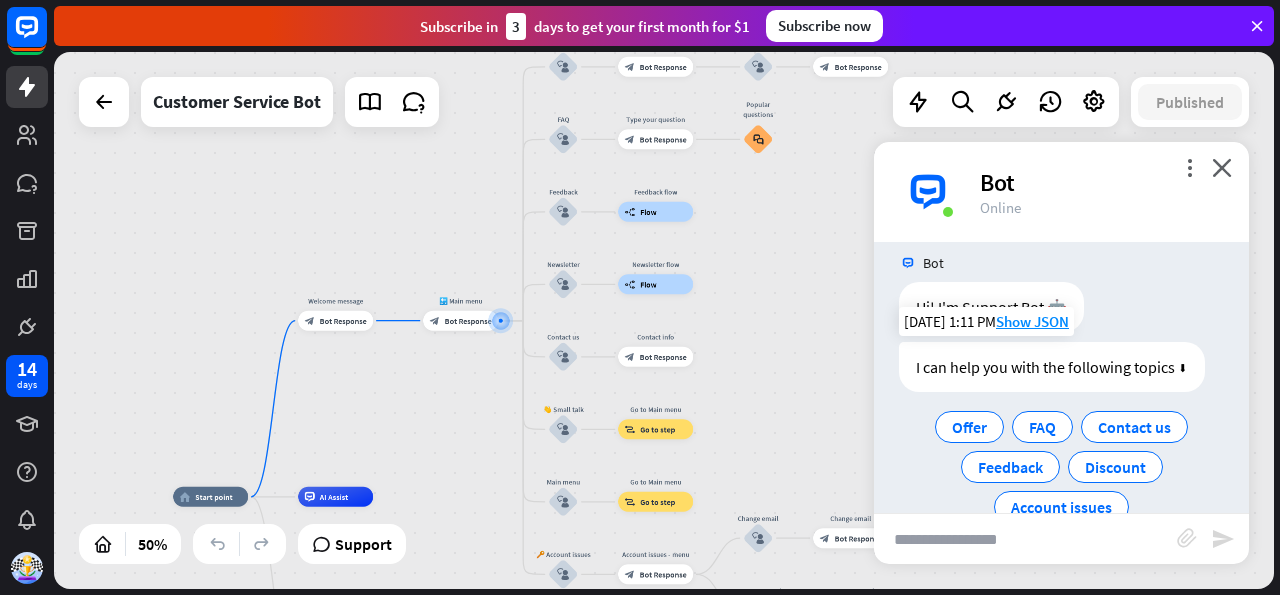 scroll, scrollTop: 0, scrollLeft: 0, axis: both 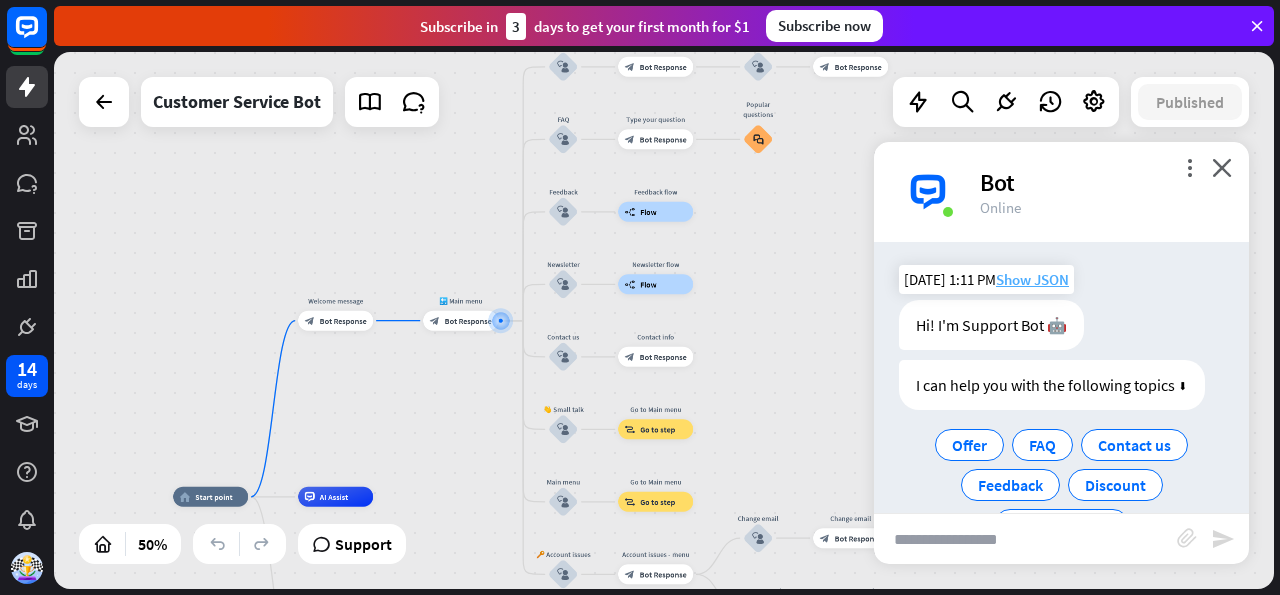 click on "Show JSON" at bounding box center (1032, 279) 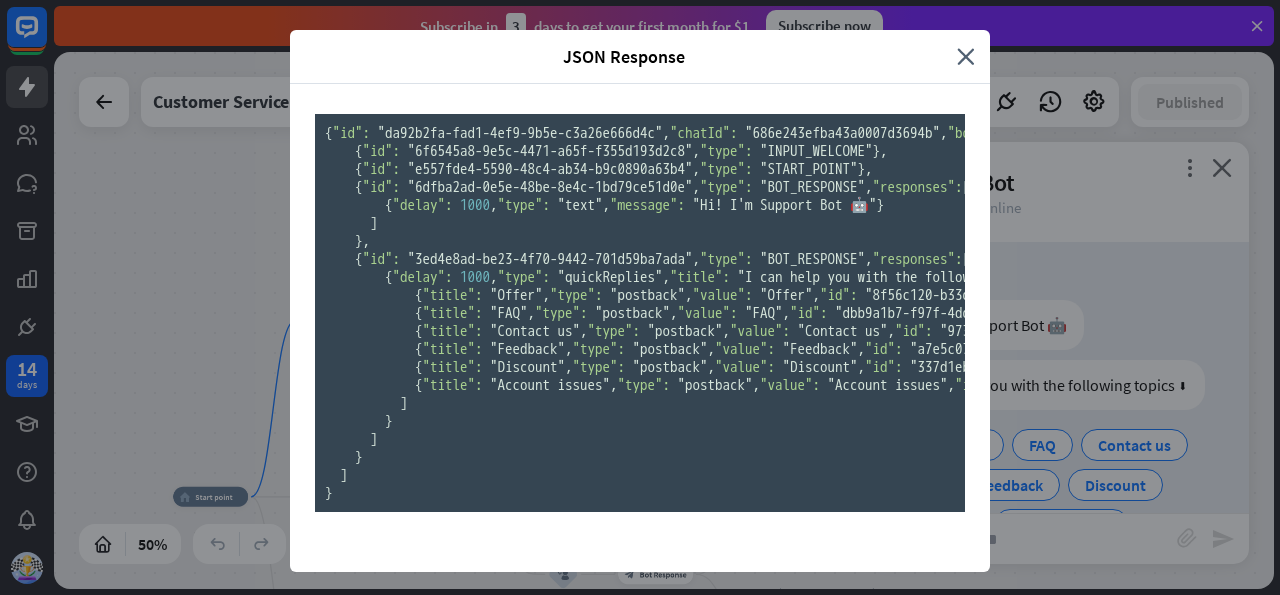 scroll, scrollTop: 0, scrollLeft: 0, axis: both 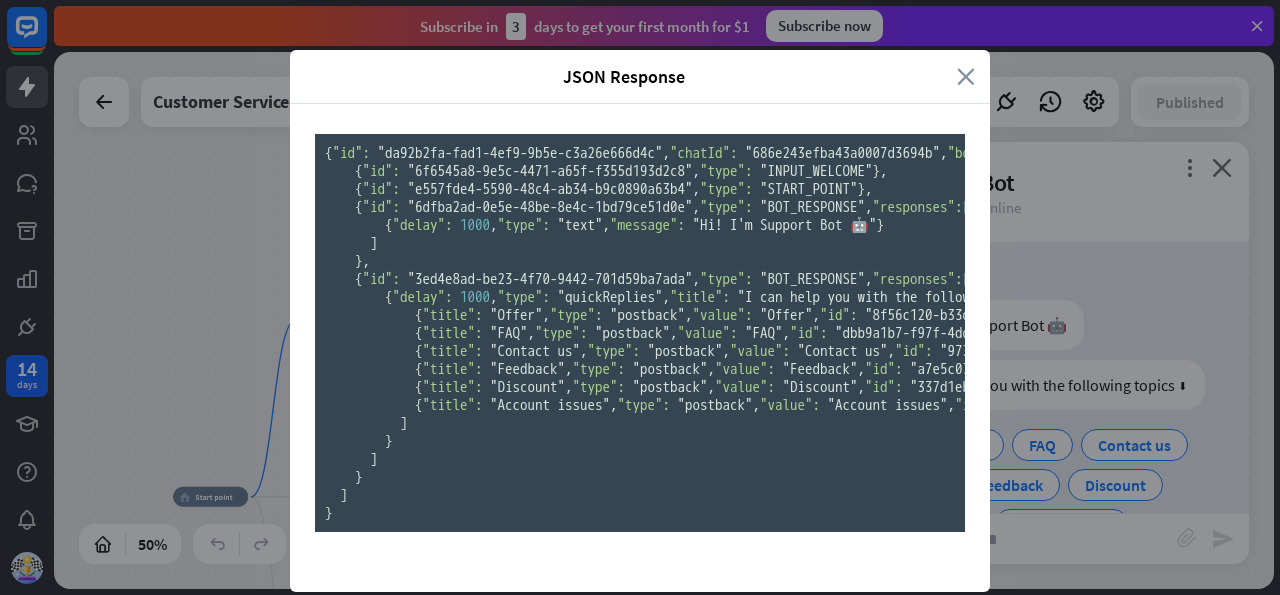 click on "close" at bounding box center [966, 76] 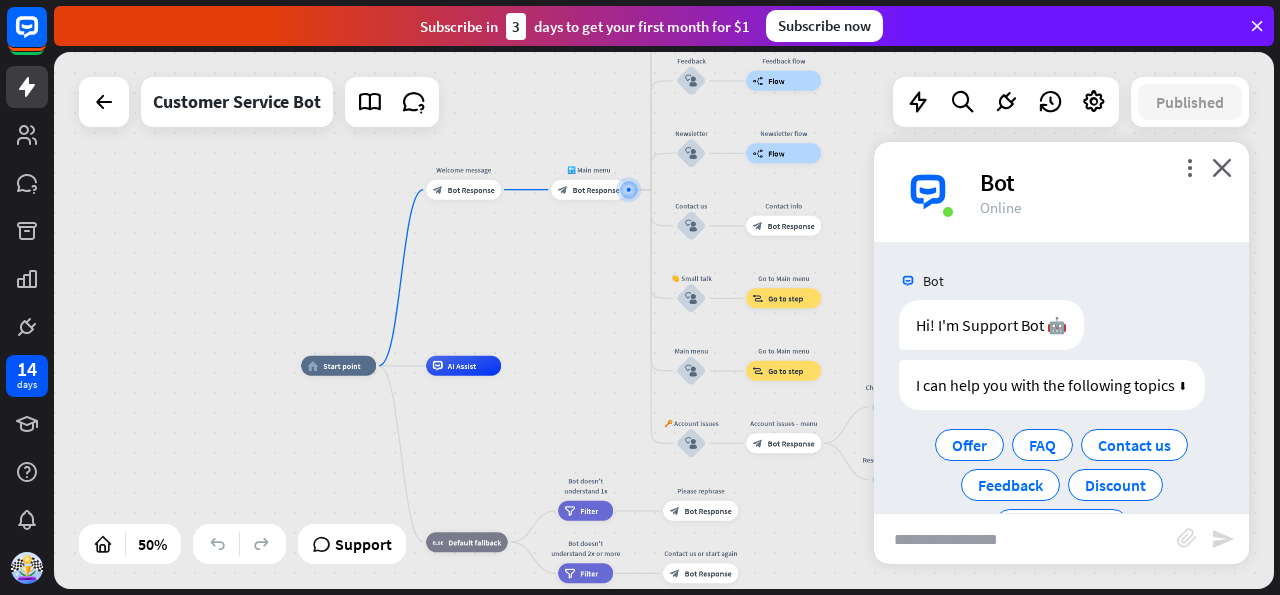 drag, startPoint x: 373, startPoint y: 396, endPoint x: 441, endPoint y: 226, distance: 183.0956 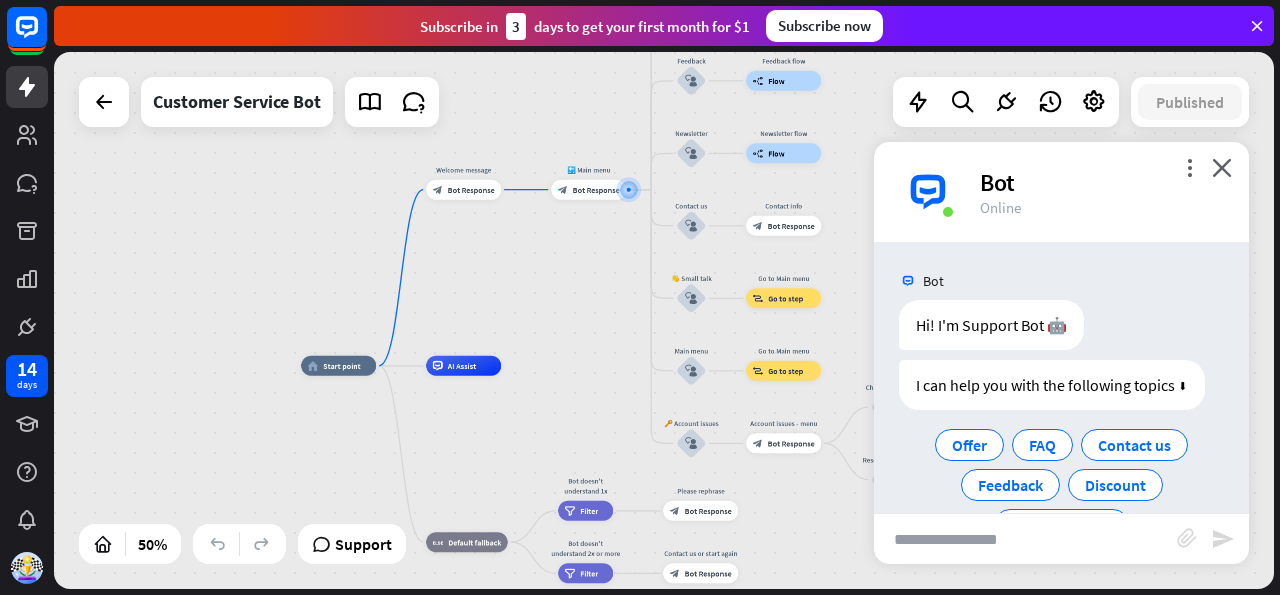click on "home_2   Start point                 Welcome message   block_bot_response   Bot Response                 🔙 Main menu   block_bot_response   Bot Response                     Our offer   block_user_input                 Select product category   block_bot_response   Bot Response                 ❓ Question   block_user_input                 How can I help you?   block_bot_response   Bot Response                 FAQ   block_user_input                 Type your question   block_bot_response   Bot Response                 Popular questions   block_faq                 Feedback   block_user_input                 Feedback flow   builder_tree   Flow                 Newsletter   block_user_input                 Newsletter flow   builder_tree   Flow                 Contact us   block_user_input                 Contact info   block_bot_response   Bot Response                 👋 Small talk   block_user_input                 Go to Main menu   block_goto   Go to step                 Main menu" at bounding box center (664, 320) 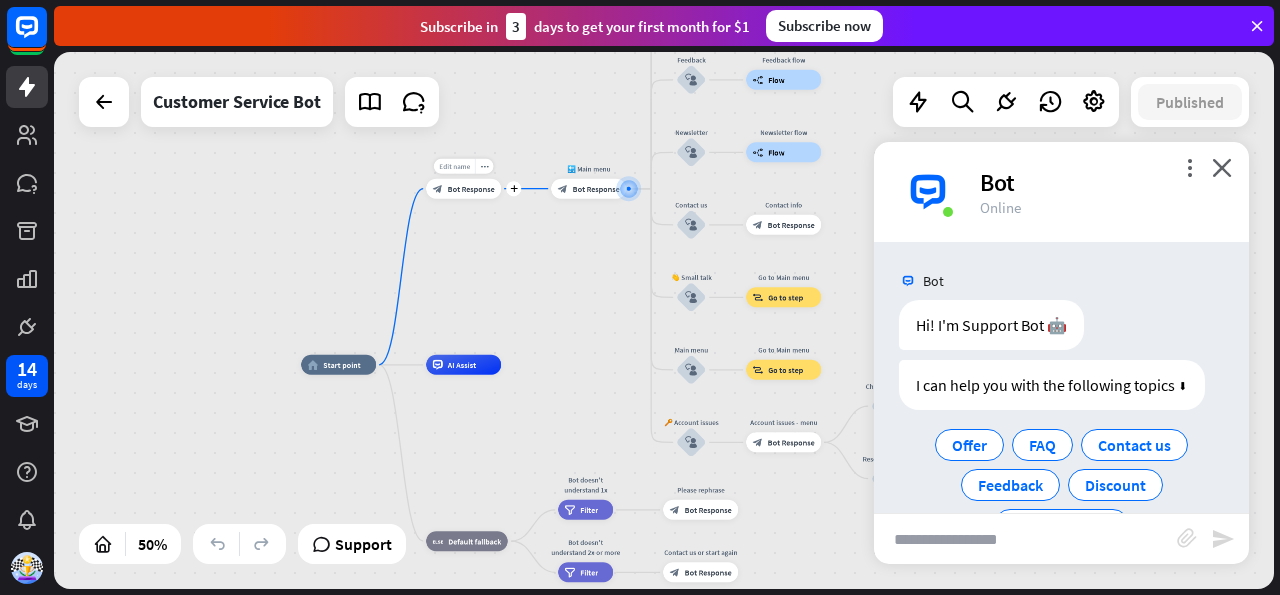 click on "Edit name" at bounding box center (454, 166) 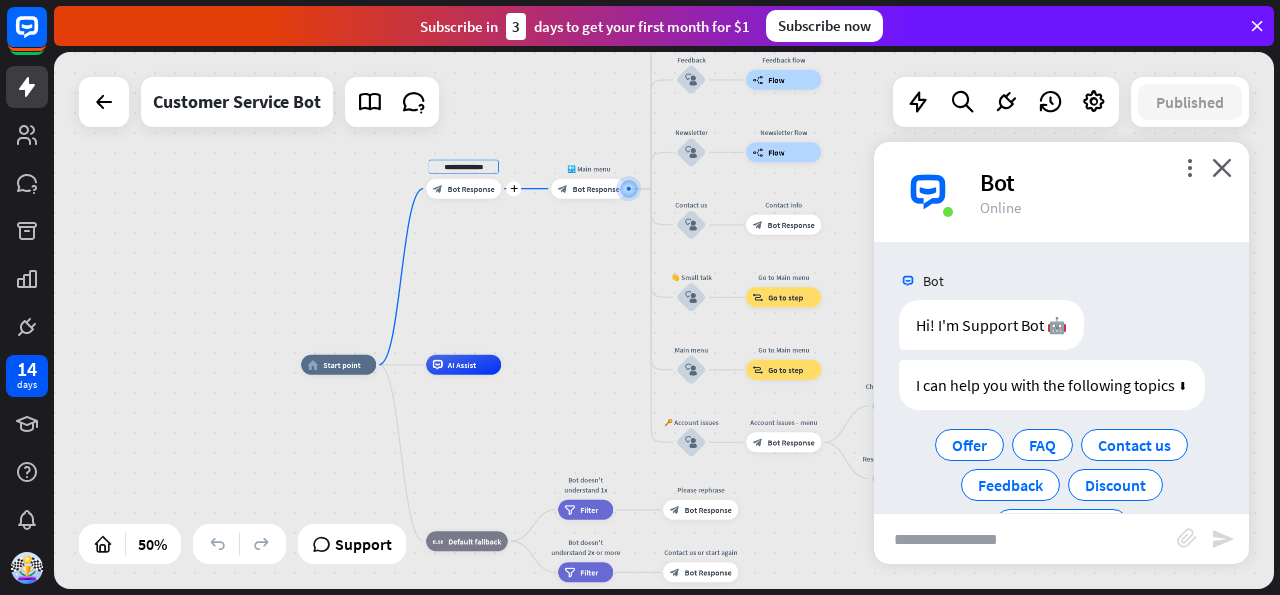 click on "**********" at bounding box center (463, 189) 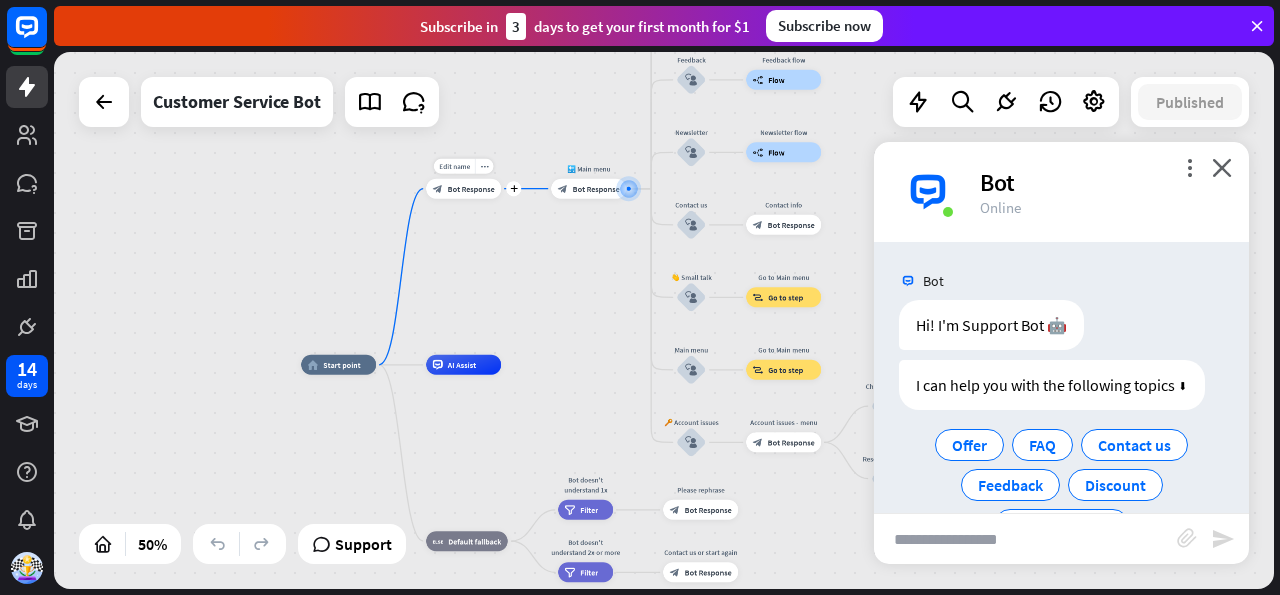 click on "Edit name   more_horiz         plus     block_bot_response   Bot Response" at bounding box center (463, 189) 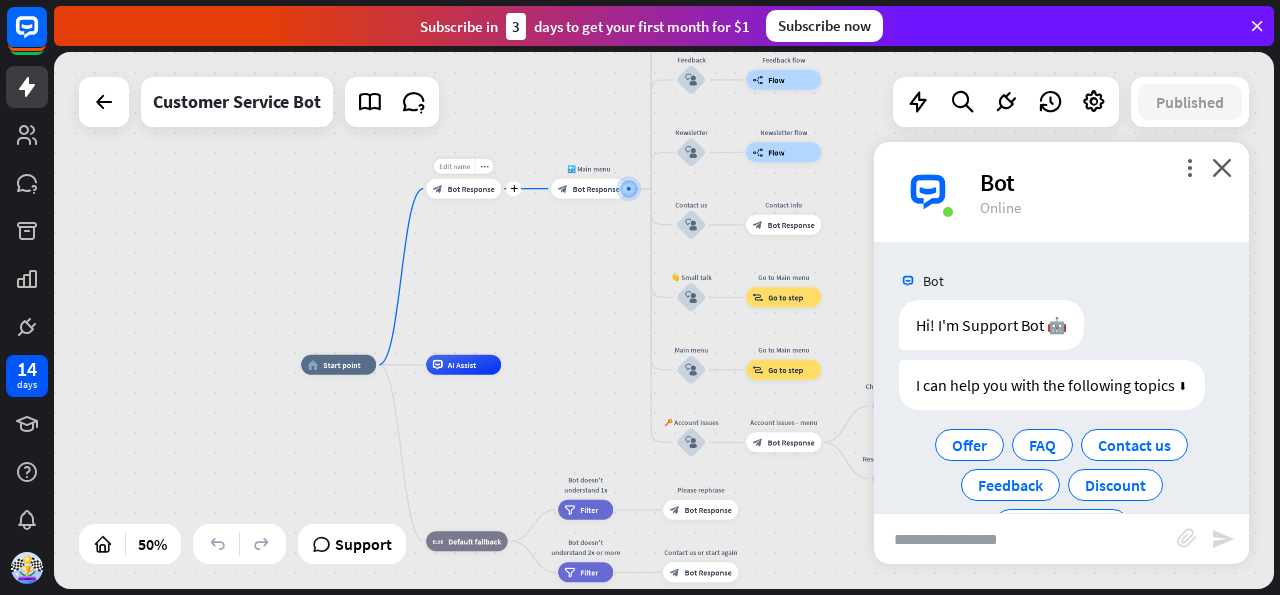 click on "Edit name" at bounding box center (454, 166) 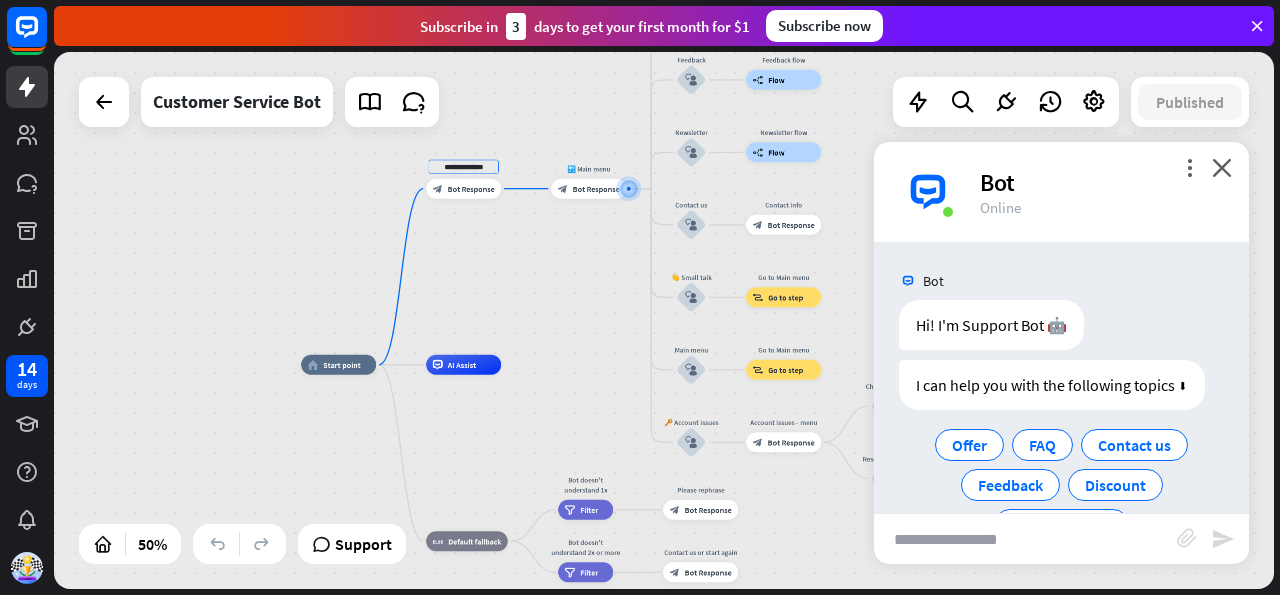 click on "**********" at bounding box center (664, 320) 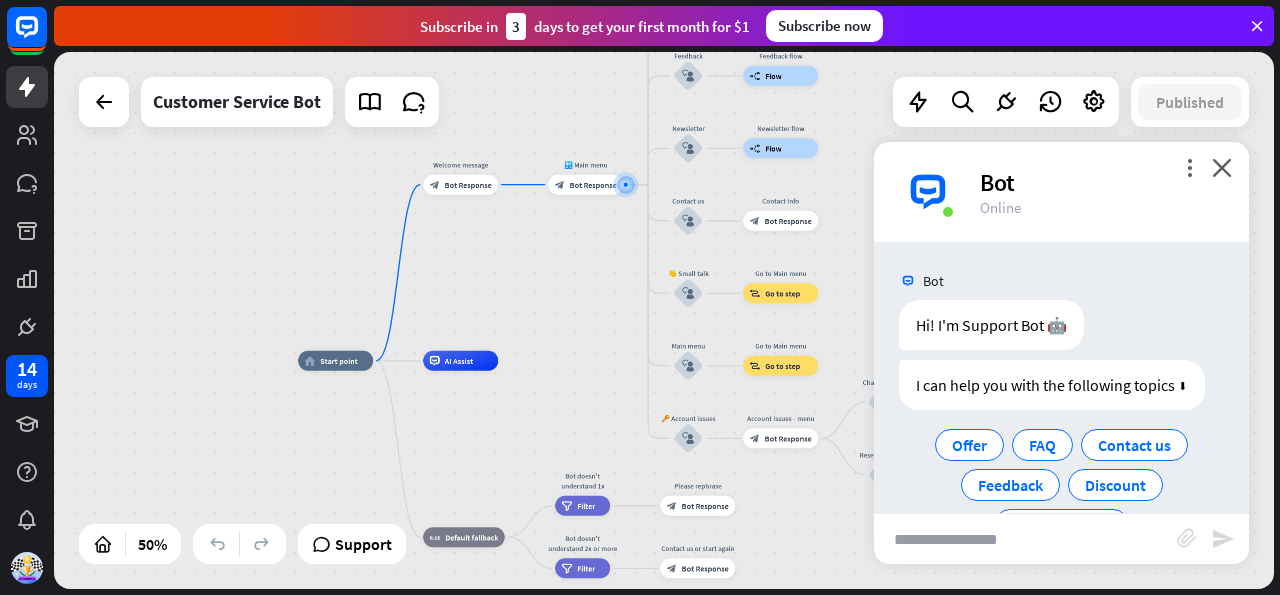 drag, startPoint x: 537, startPoint y: 301, endPoint x: 289, endPoint y: 148, distance: 291.39835 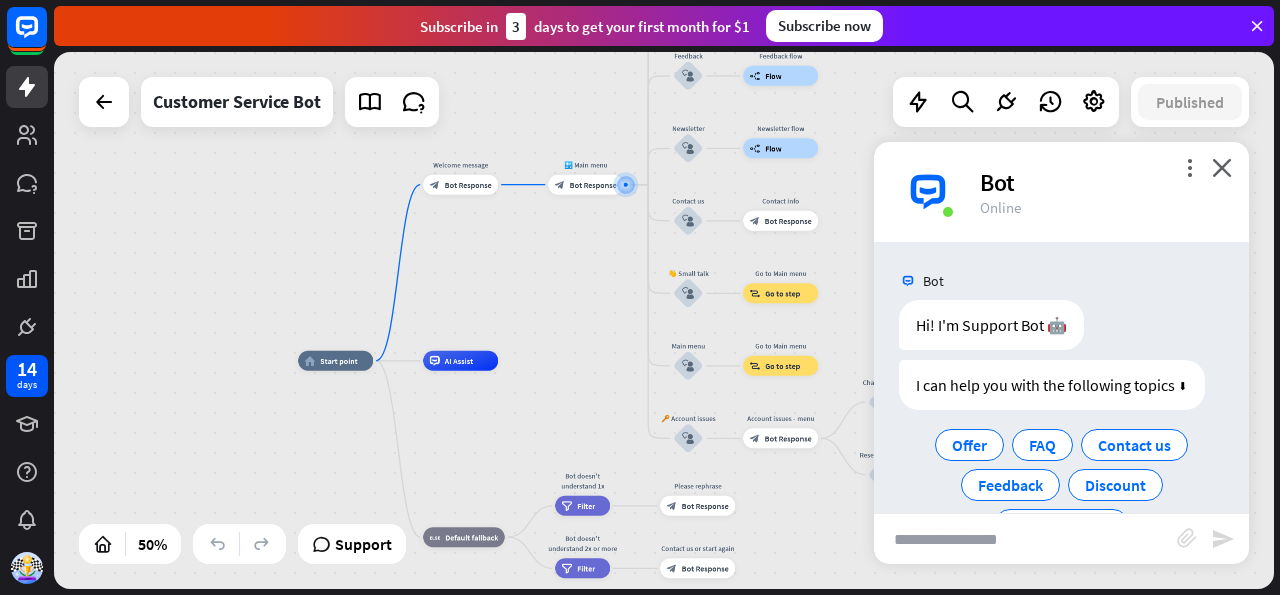 click on "home_2   Start point                 Welcome message   block_bot_response   Bot Response                 🔙 Main menu   block_bot_response   Bot Response                     Our offer   block_user_input                 Select product category   block_bot_response   Bot Response                 ❓ Question   block_user_input                 How can I help you?   block_bot_response   Bot Response                 FAQ   block_user_input                 Type your question   block_bot_response   Bot Response                 Popular questions   block_faq                 Feedback   block_user_input                 Feedback flow   builder_tree   Flow                 Newsletter   block_user_input                 Newsletter flow   builder_tree   Flow                 Contact us   block_user_input                 Contact info   block_bot_response   Bot Response                 👋 Small talk   block_user_input                 Go to Main menu   block_goto   Go to step                 Main menu" at bounding box center [664, 320] 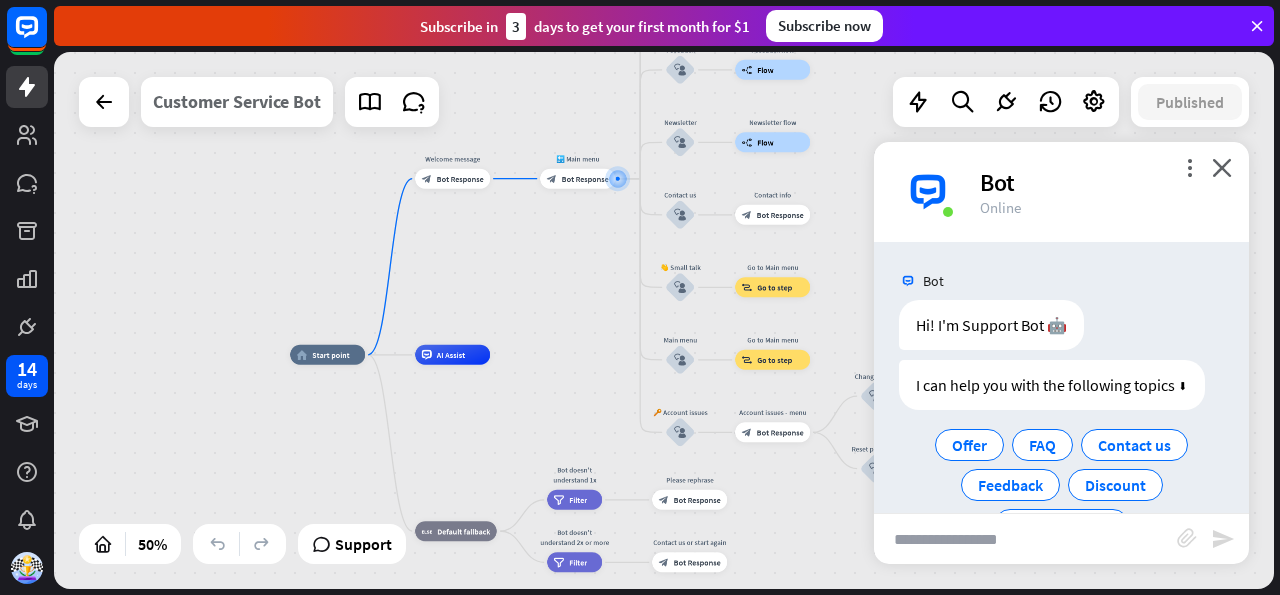 click on "Customer Service Bot" at bounding box center [237, 102] 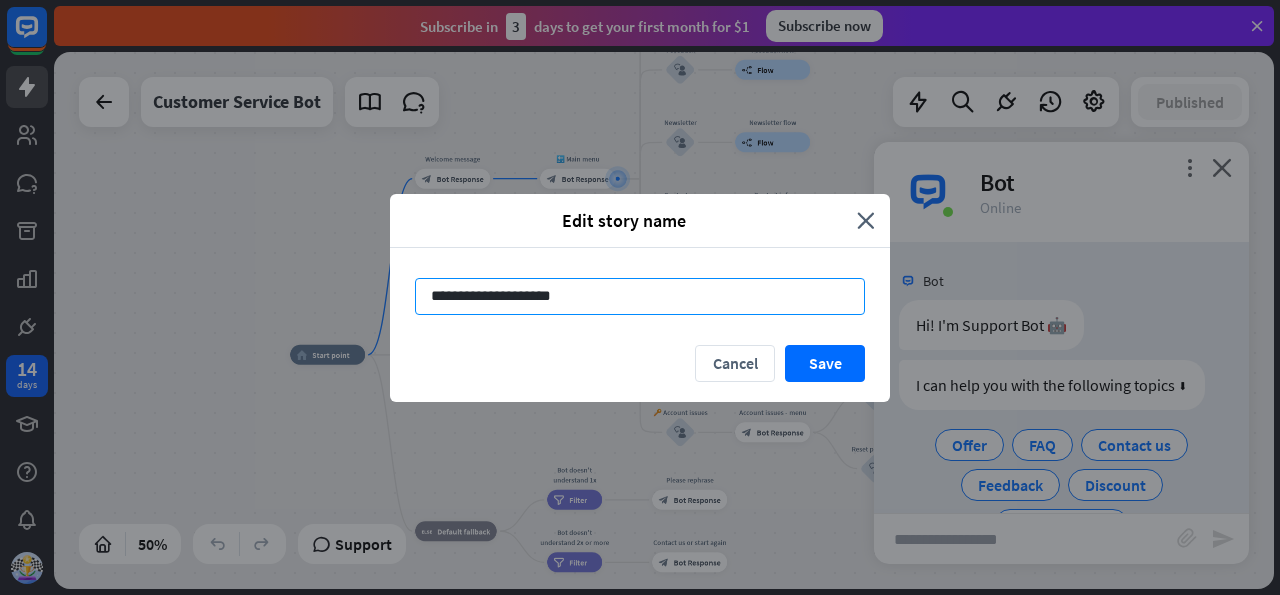 click on "**********" at bounding box center [640, 296] 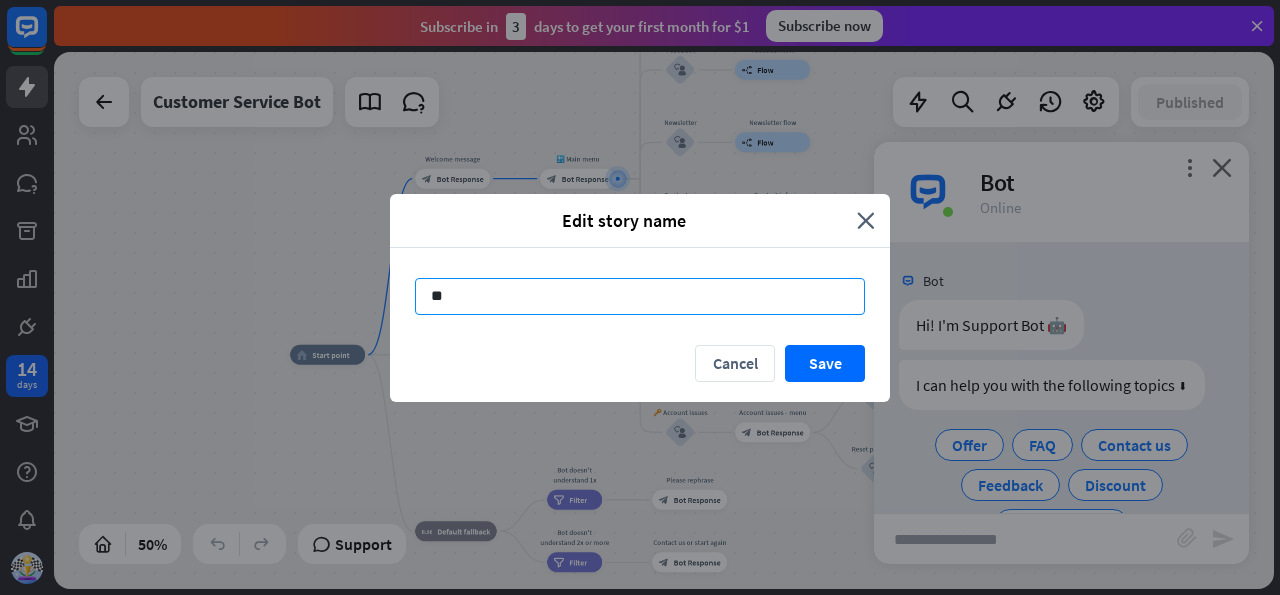 type on "*" 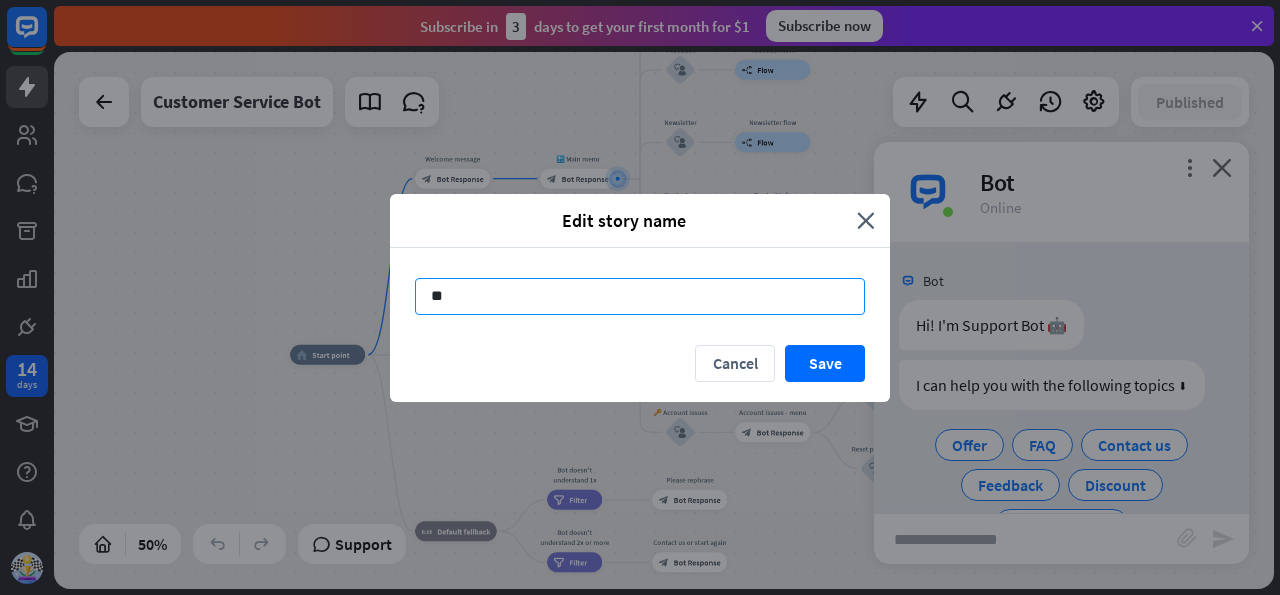 type on "*" 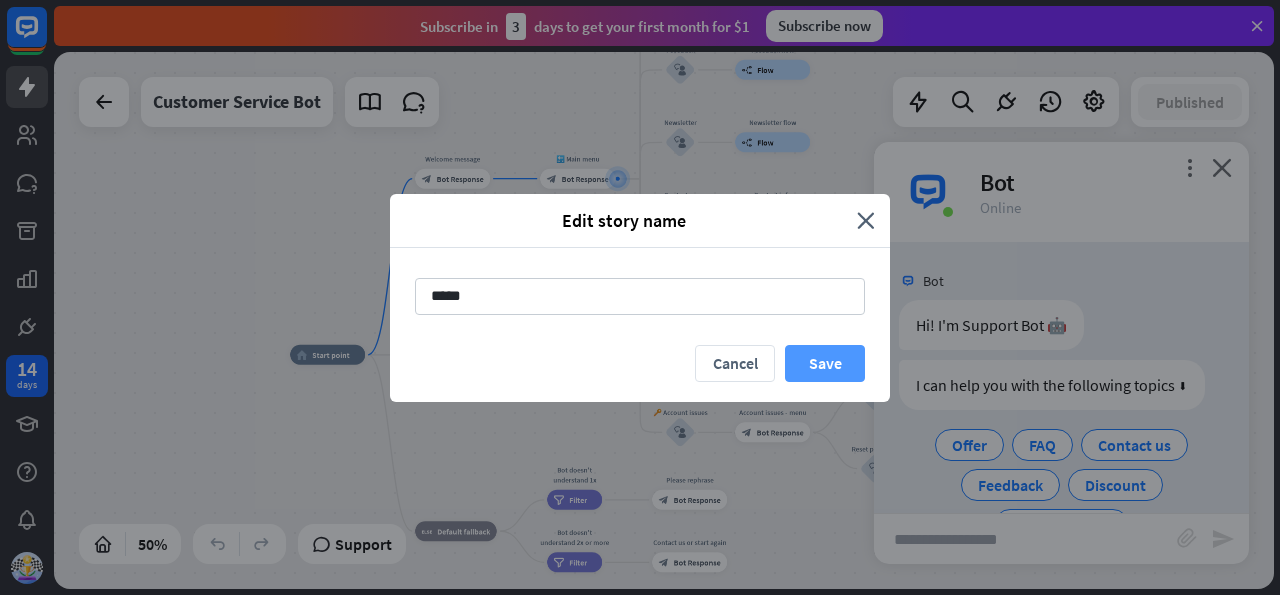 type on "*****" 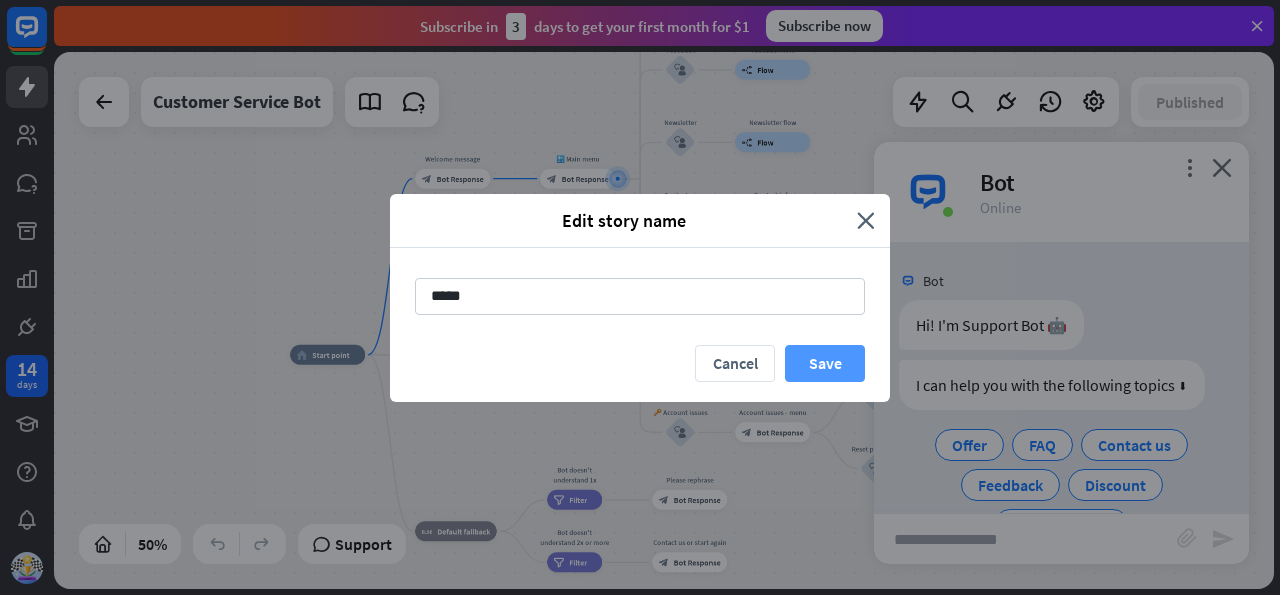 click on "Save" at bounding box center [825, 363] 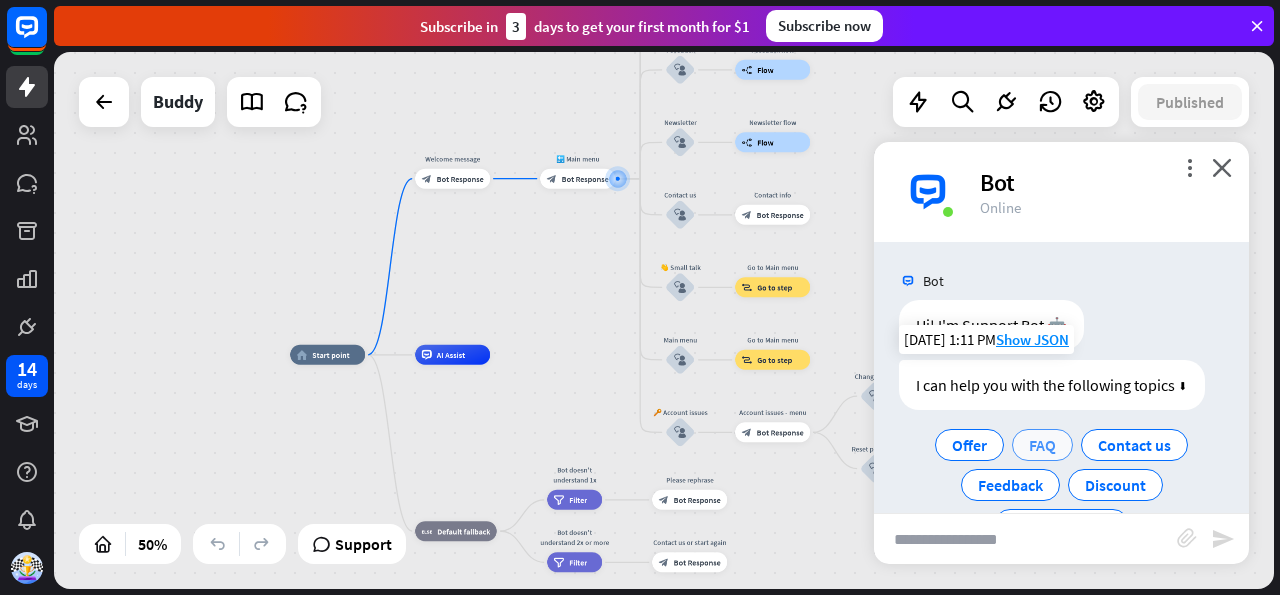 click on "FAQ" at bounding box center [1042, 445] 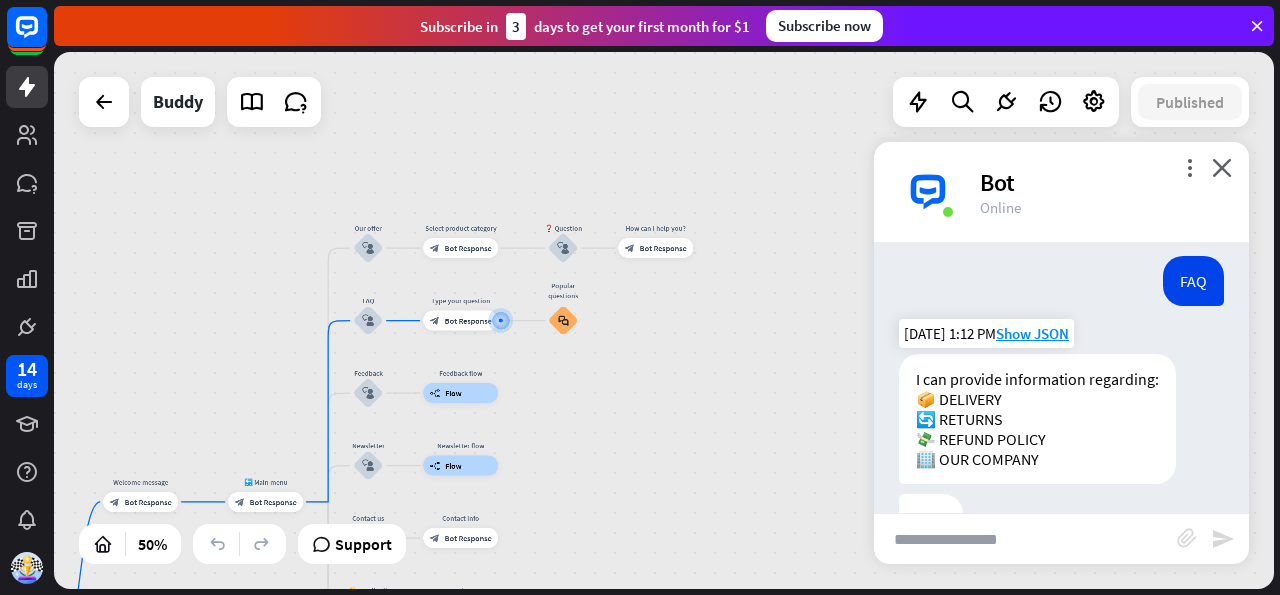 scroll, scrollTop: 262, scrollLeft: 0, axis: vertical 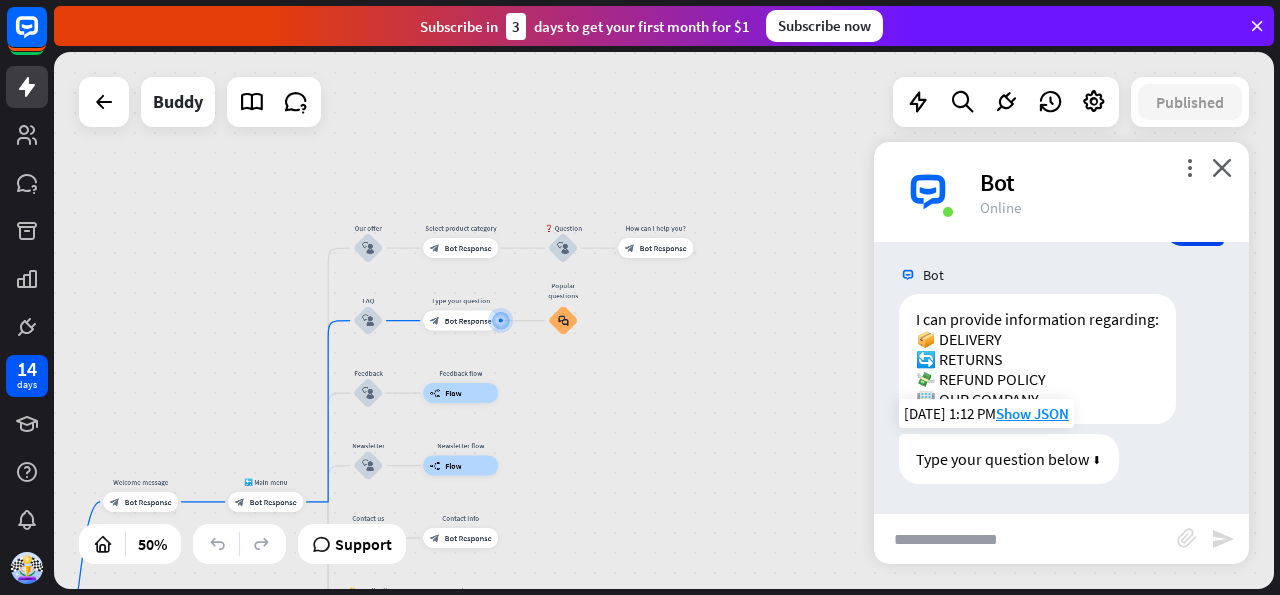 click on "Type your question below ⬇" at bounding box center [1009, 459] 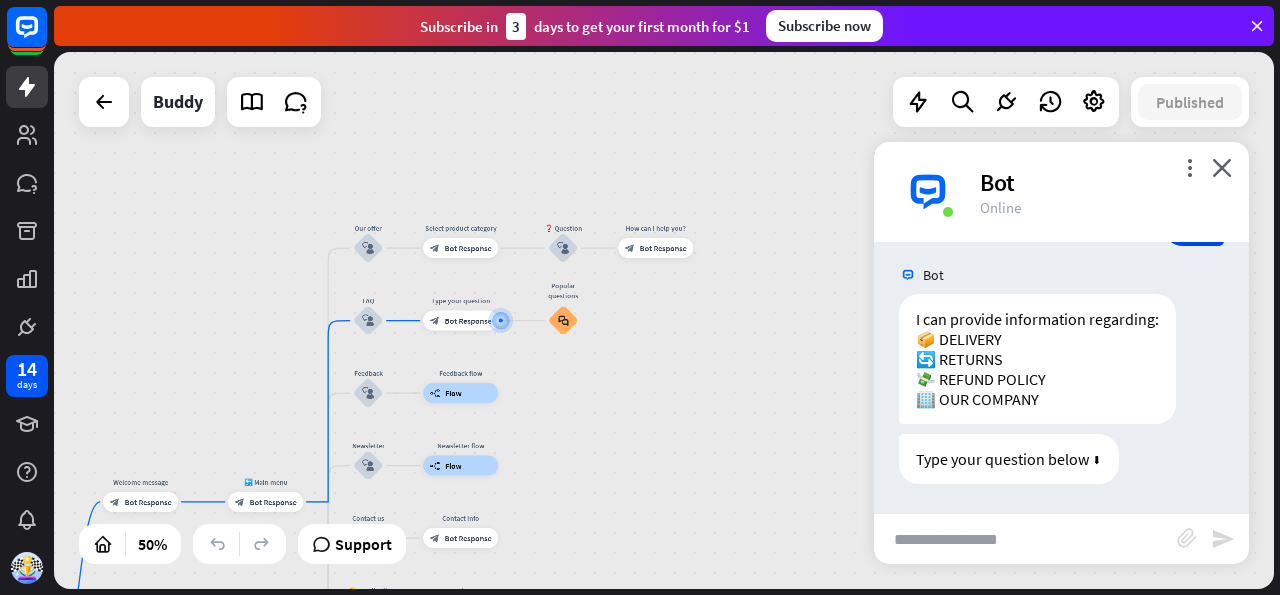 click at bounding box center (1025, 539) 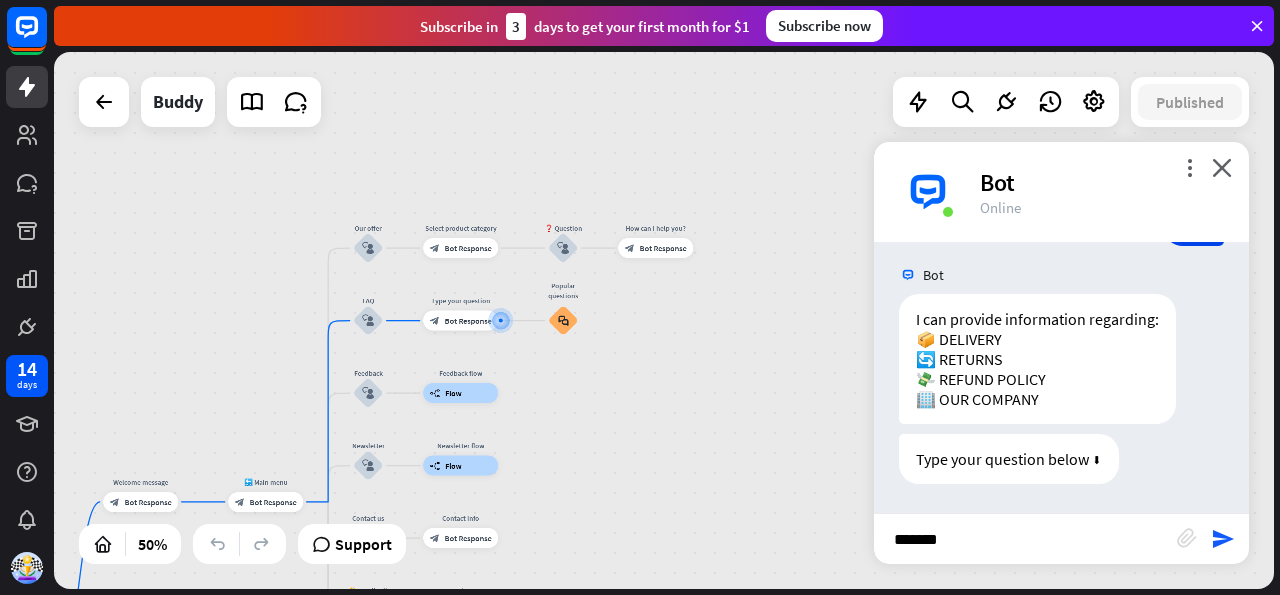 type on "*******" 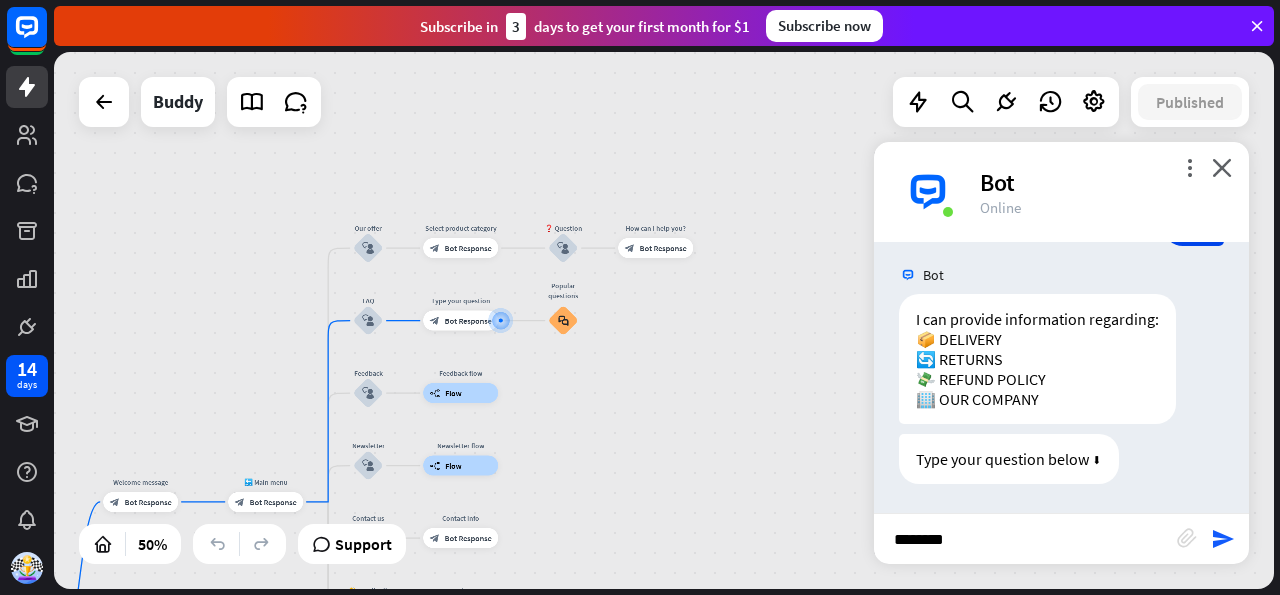 type 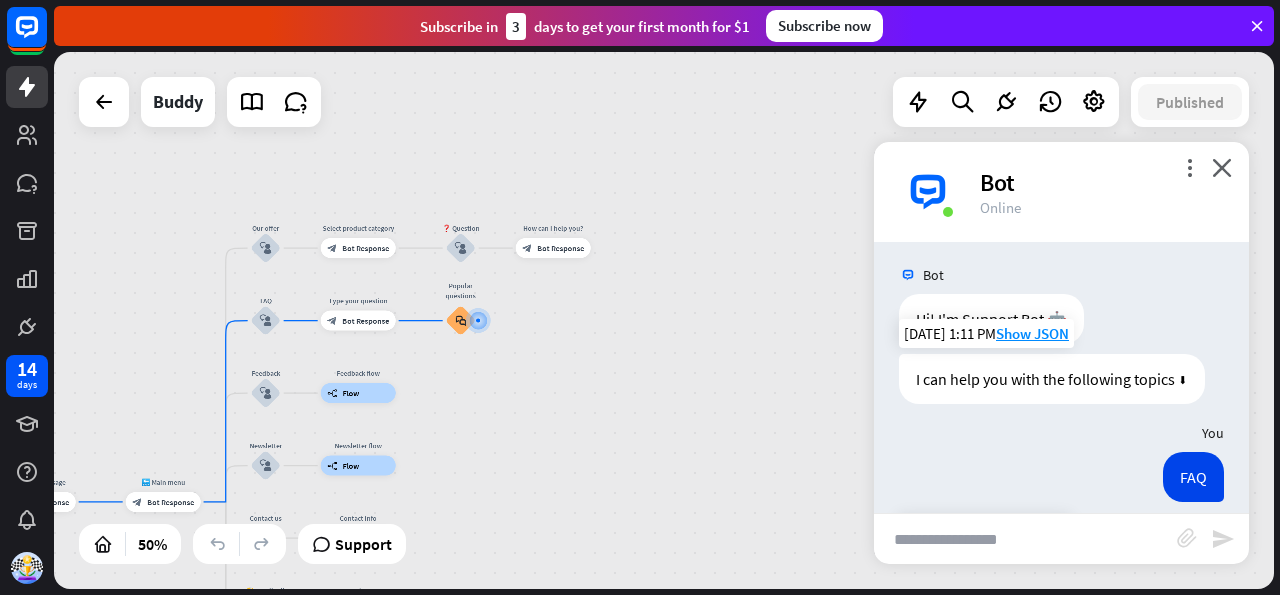 scroll, scrollTop: 0, scrollLeft: 0, axis: both 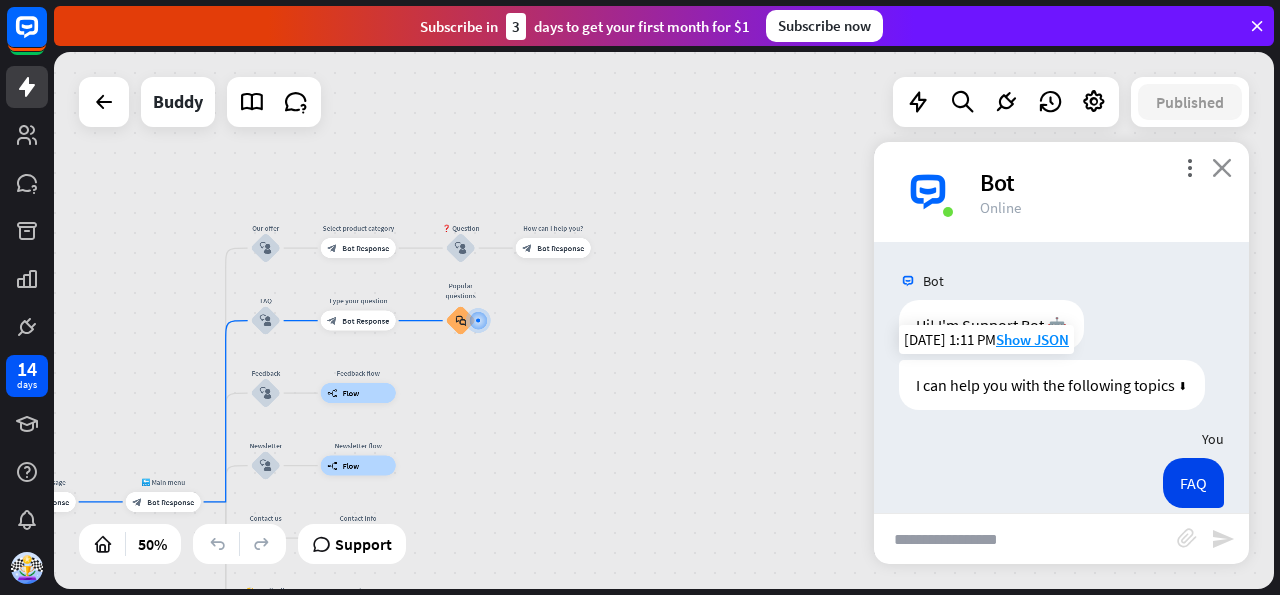 click on "close" at bounding box center (1222, 167) 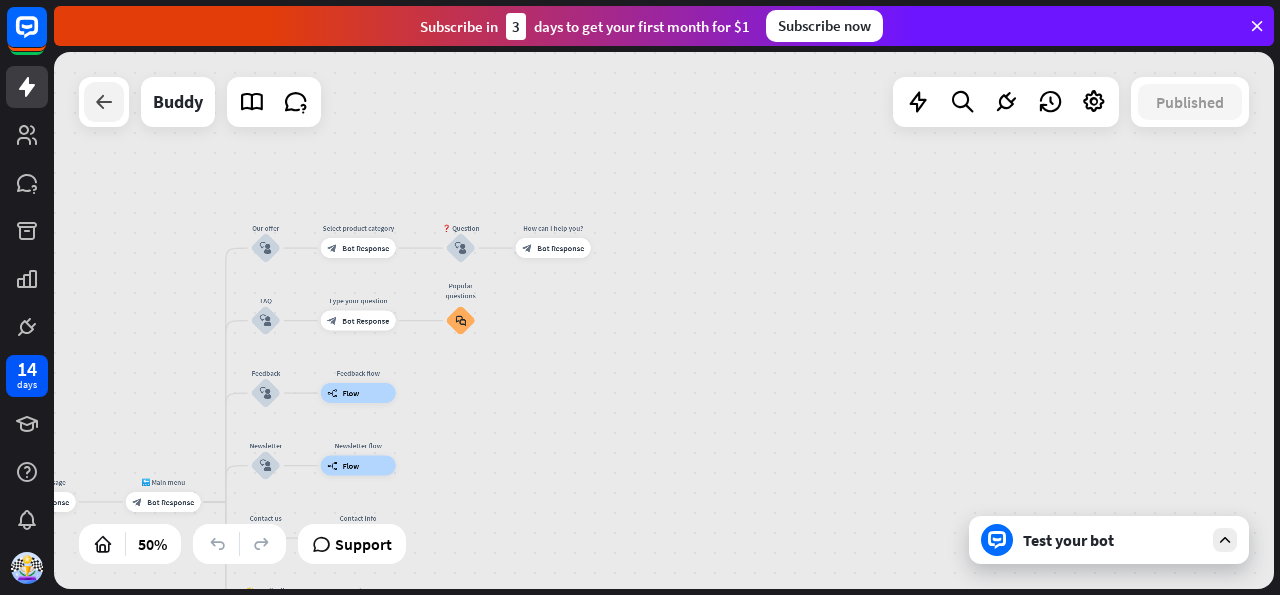 click at bounding box center [104, 102] 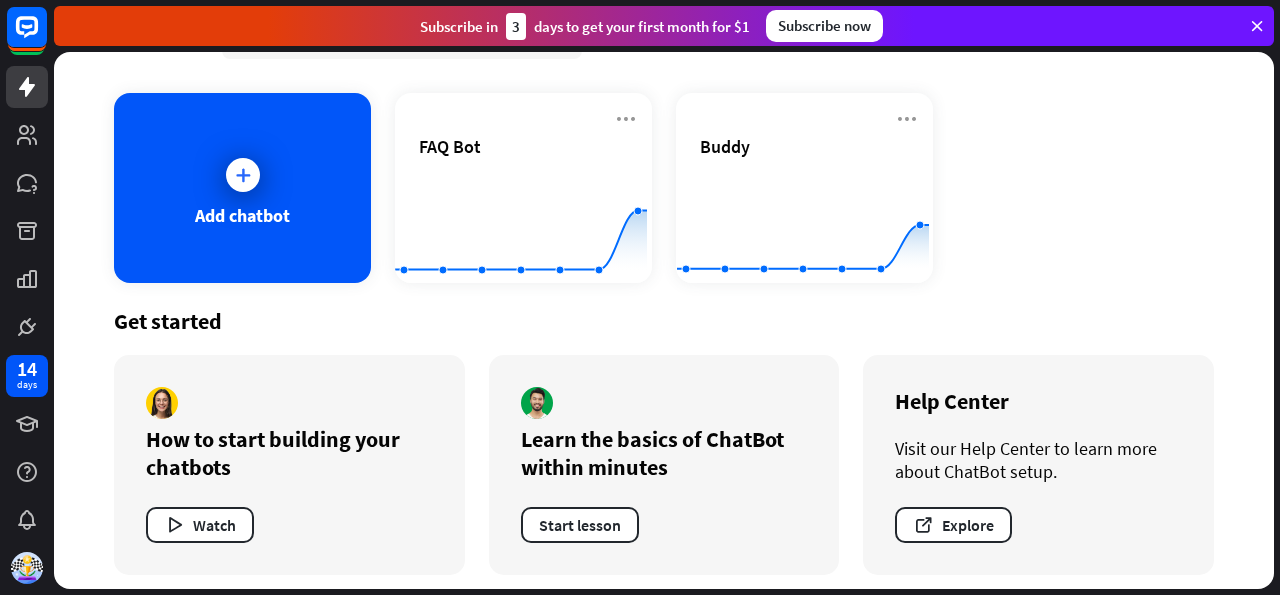 scroll, scrollTop: 83, scrollLeft: 0, axis: vertical 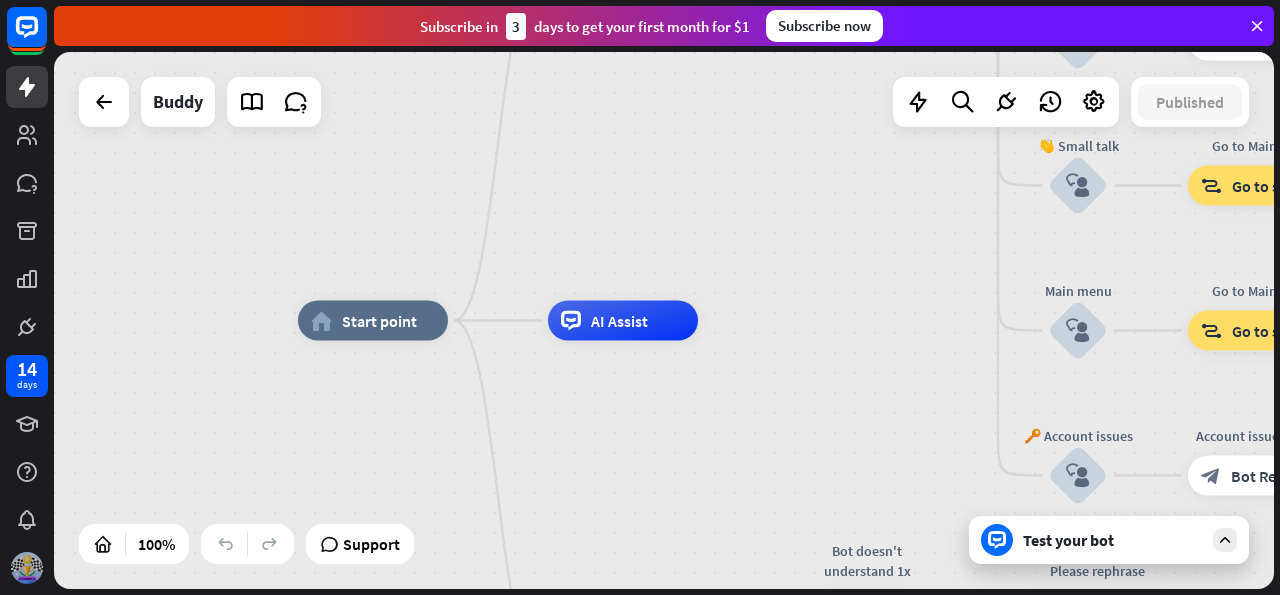 click at bounding box center (27, 568) 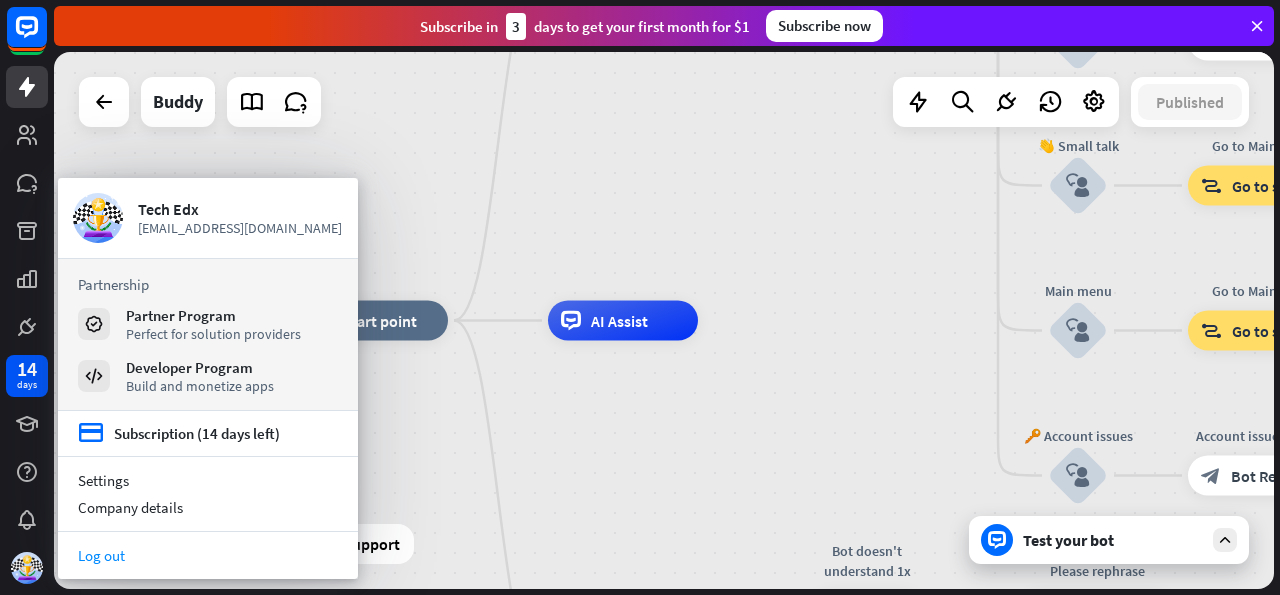click on "Log out" at bounding box center [208, 555] 